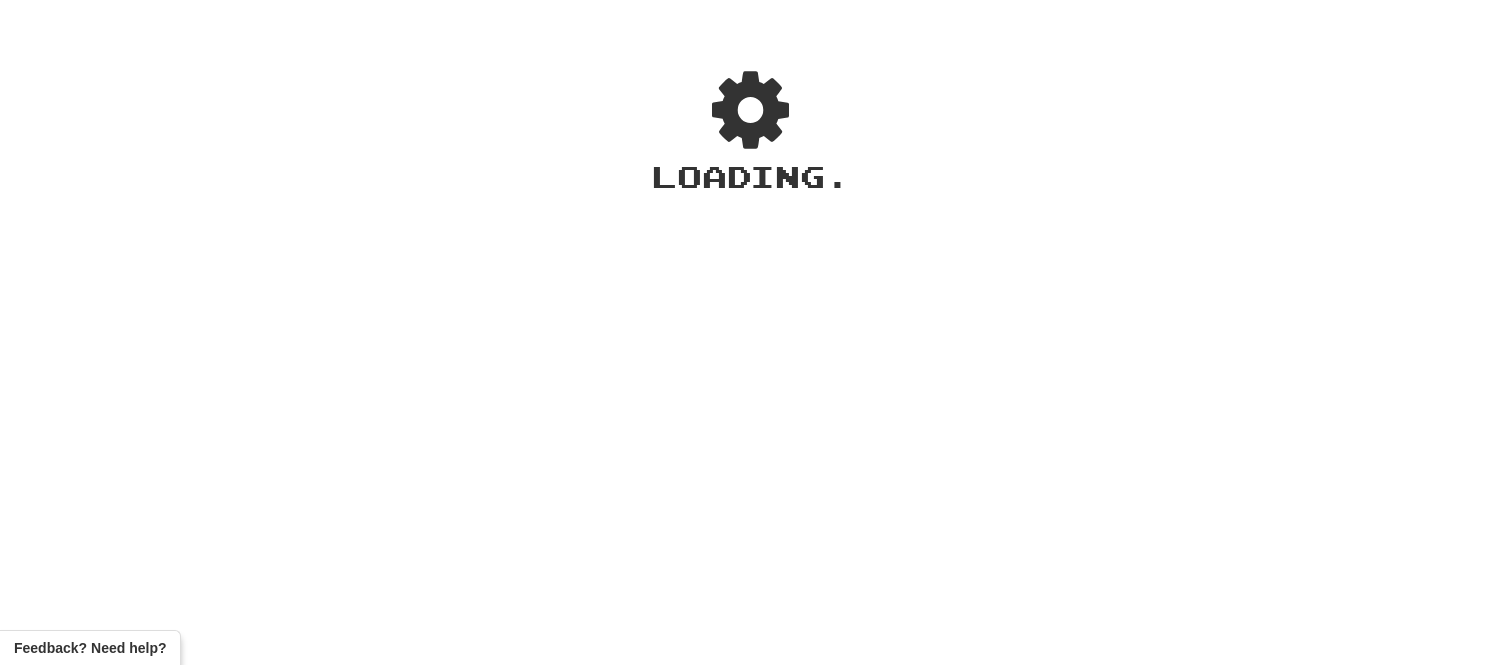 scroll, scrollTop: 0, scrollLeft: 0, axis: both 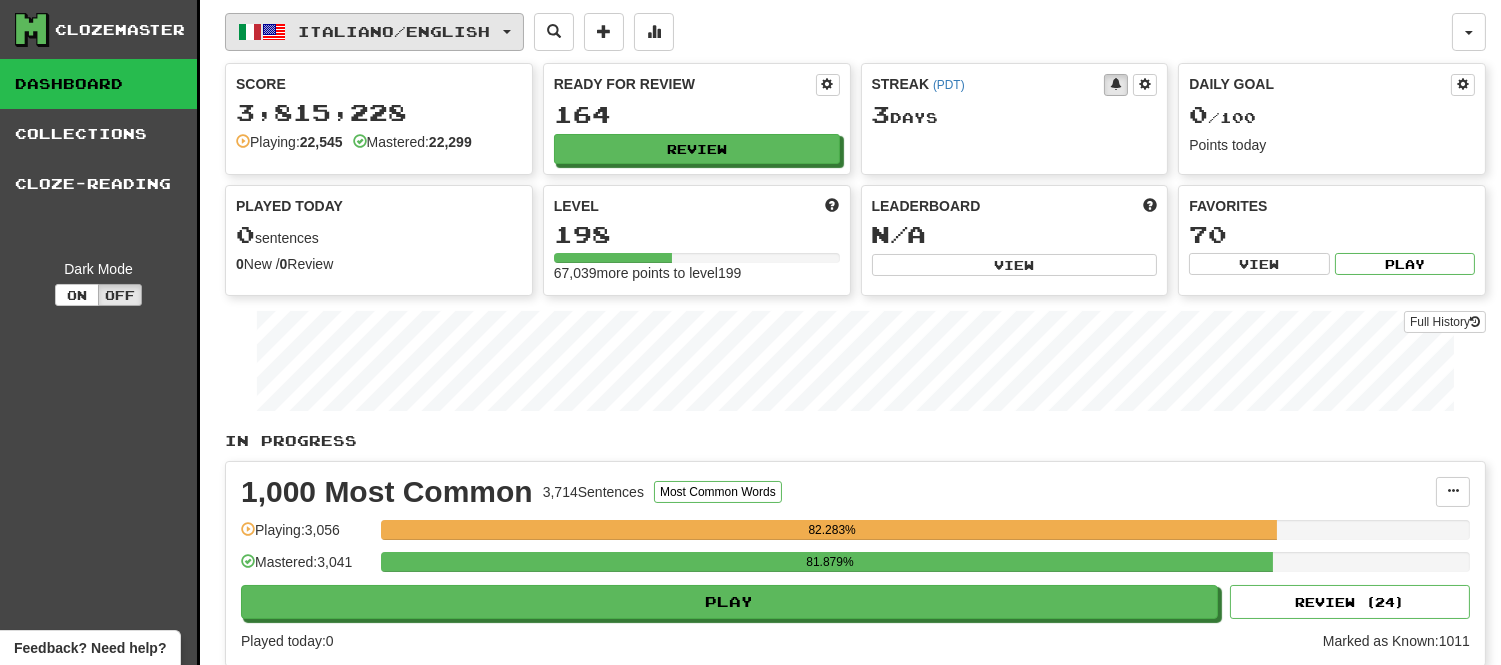 click on "Italiano  /  English" at bounding box center (374, 32) 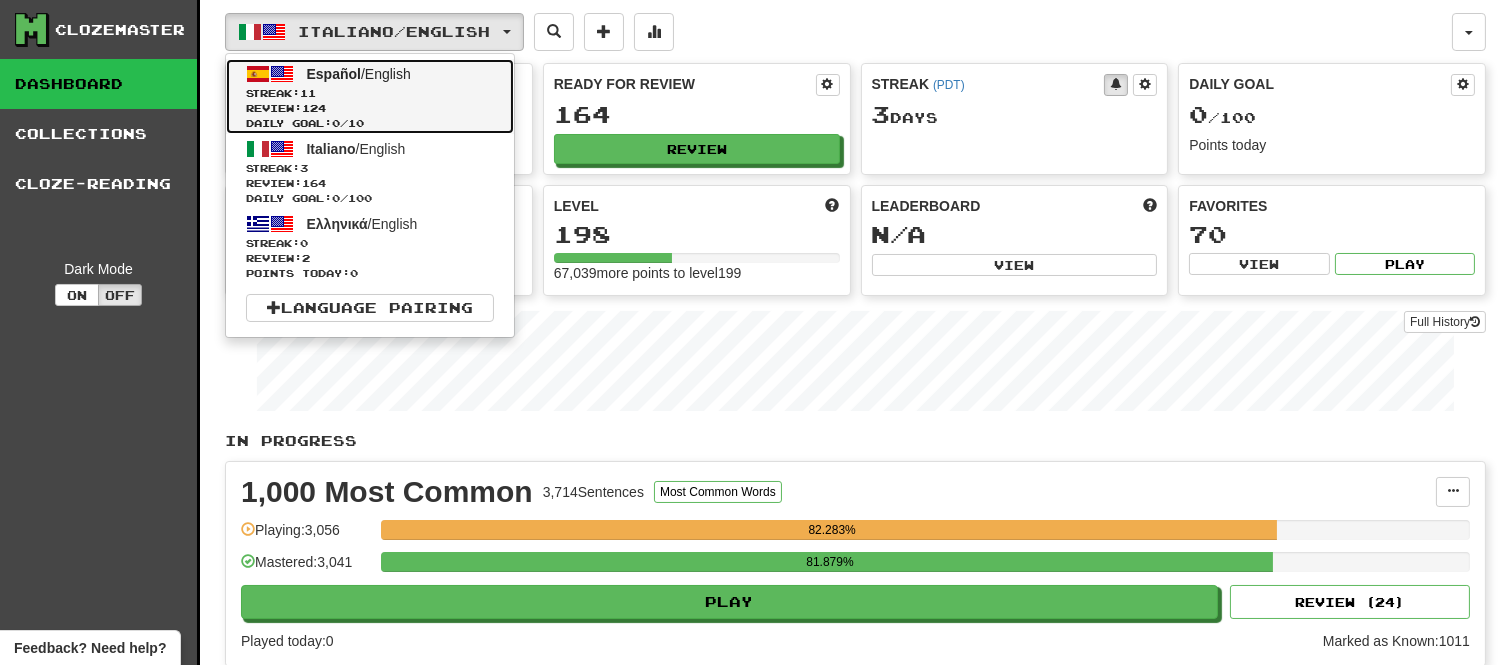 click on "Review:  124" at bounding box center (370, 108) 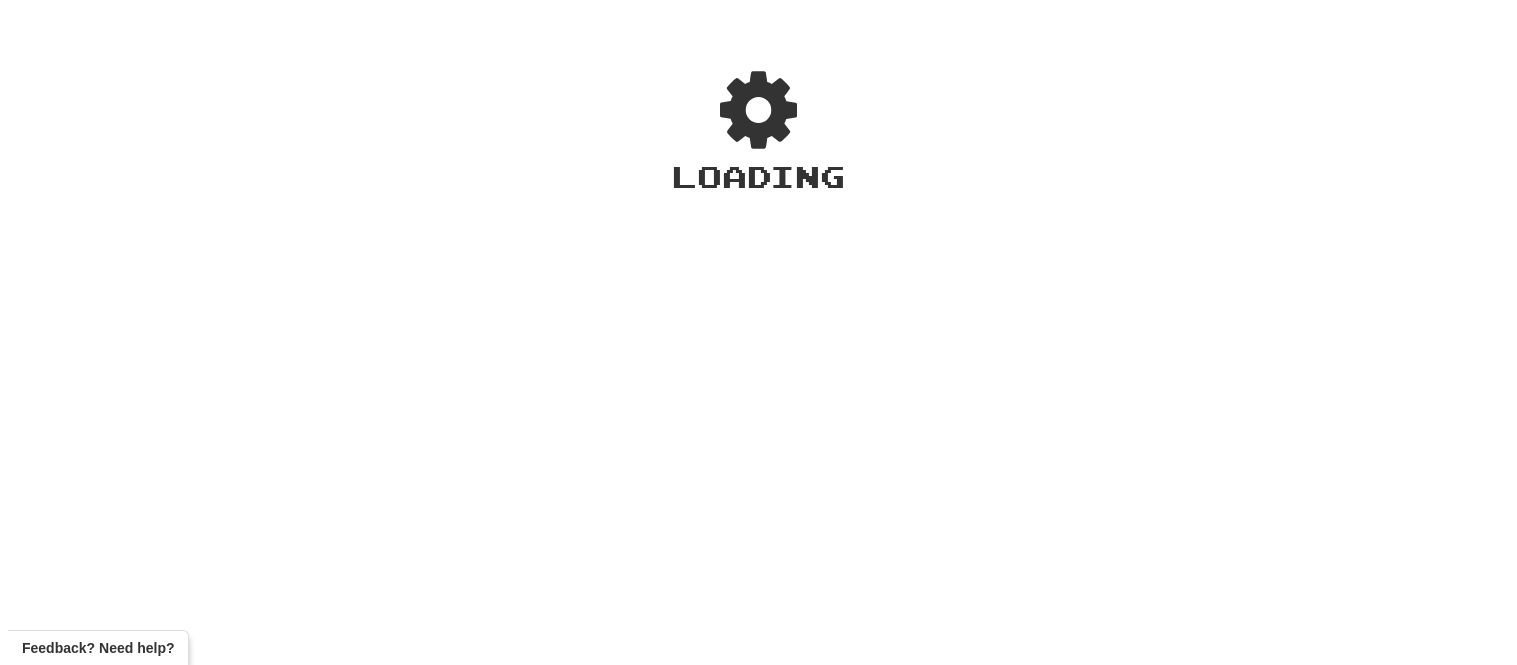 scroll, scrollTop: 0, scrollLeft: 0, axis: both 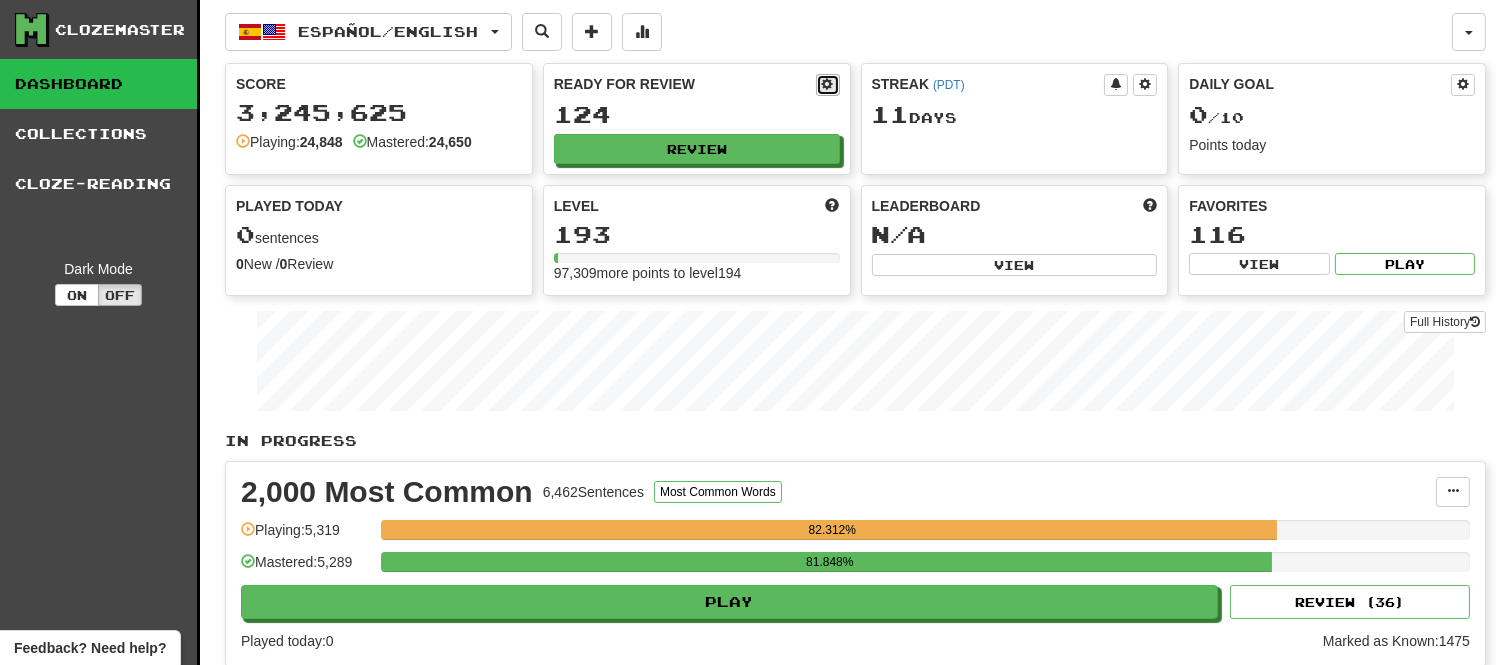 click at bounding box center [828, 85] 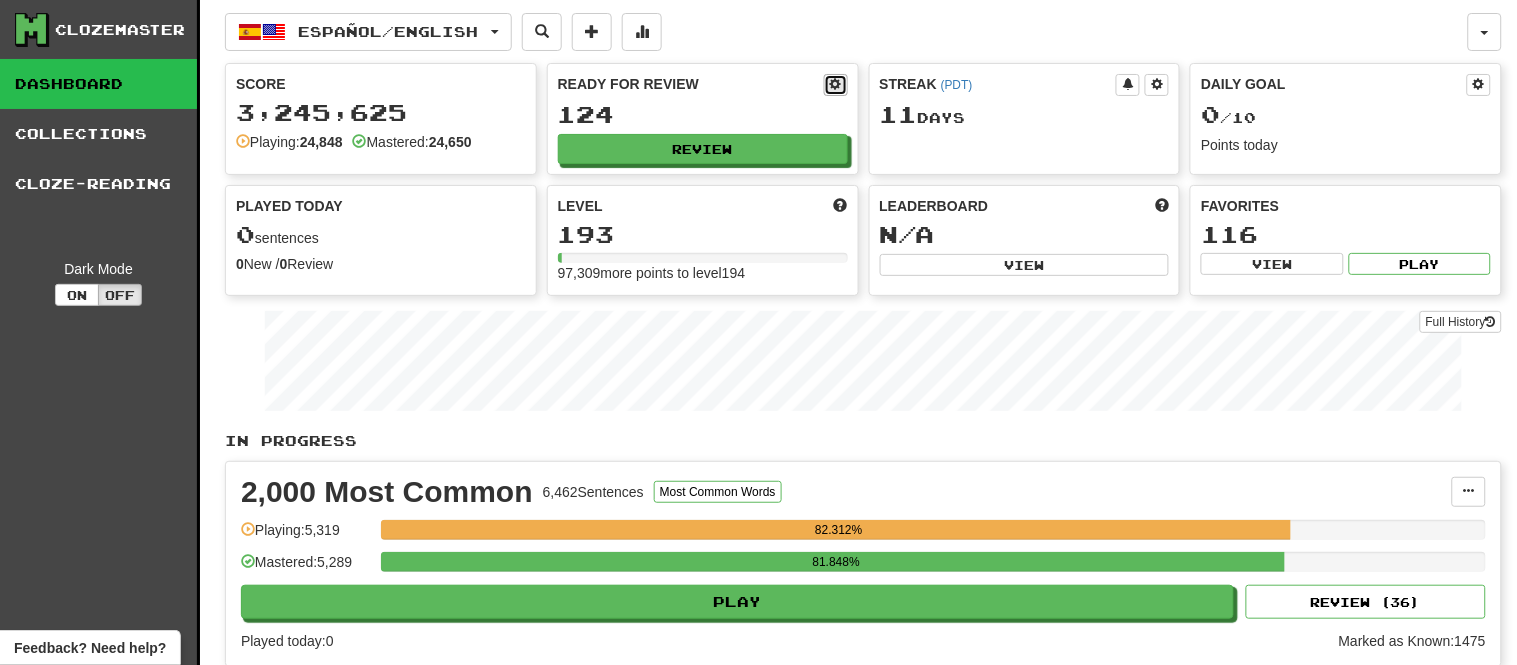 select on "*" 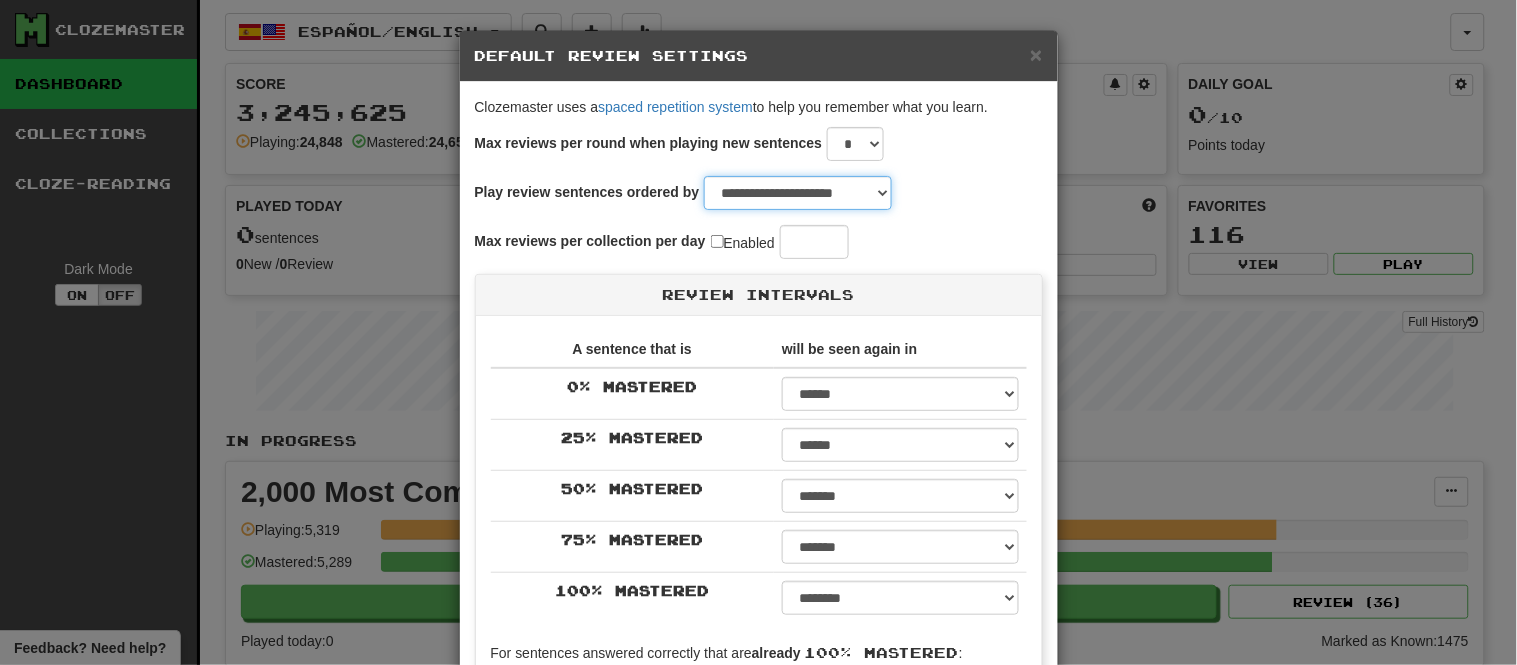 click on "**********" at bounding box center (798, 193) 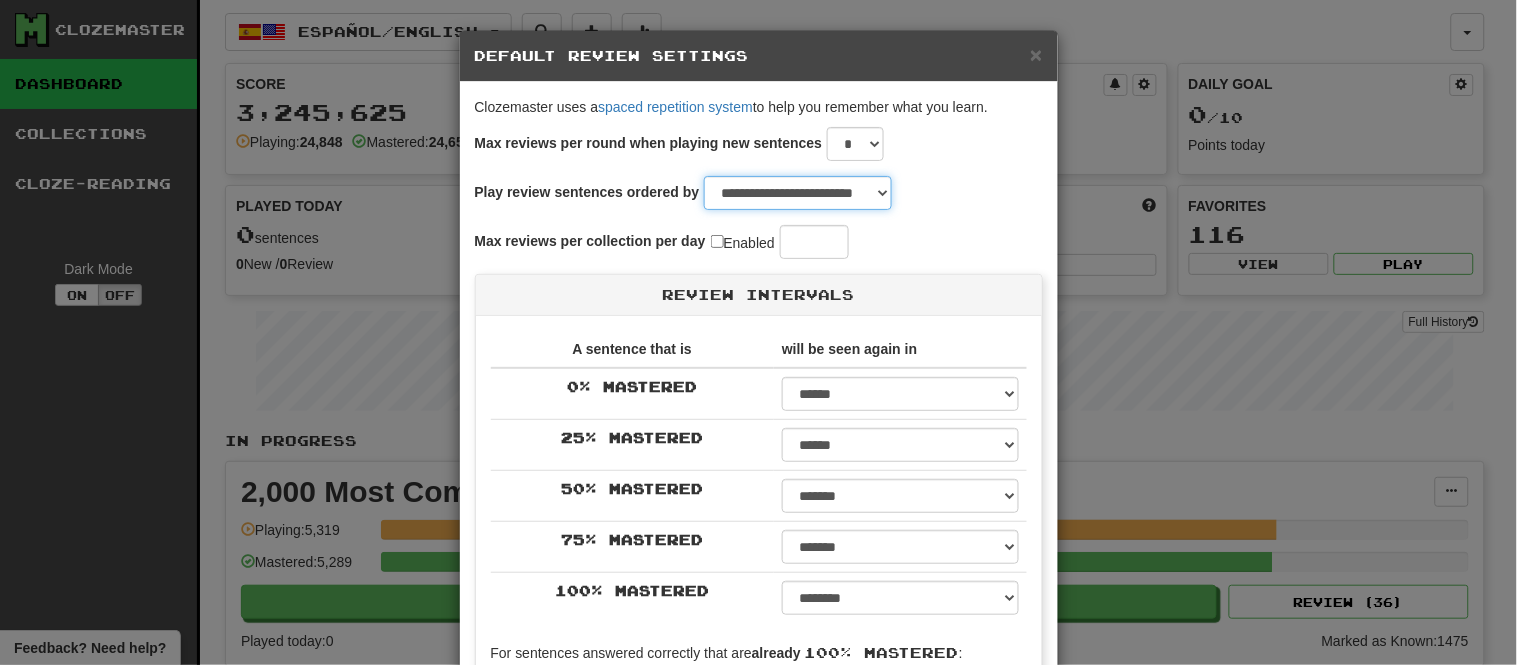 click on "**********" at bounding box center (798, 193) 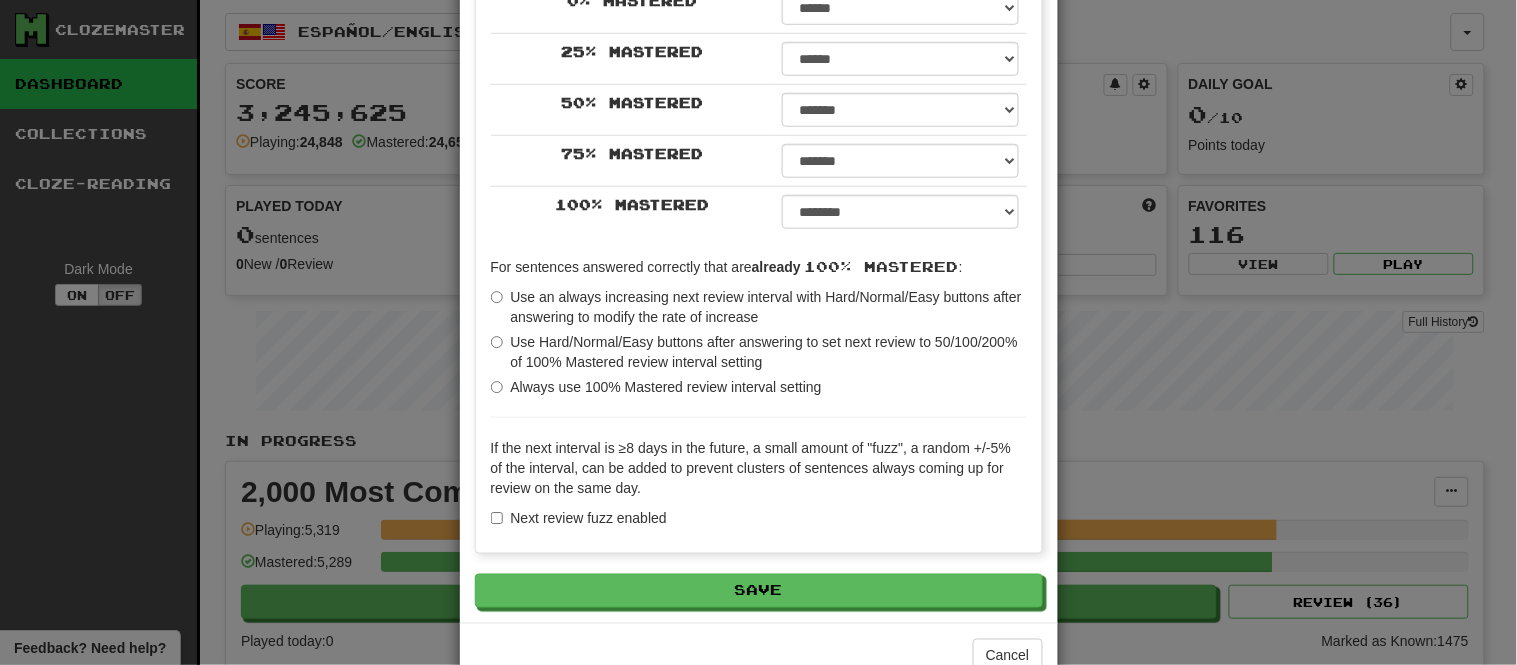 scroll, scrollTop: 441, scrollLeft: 0, axis: vertical 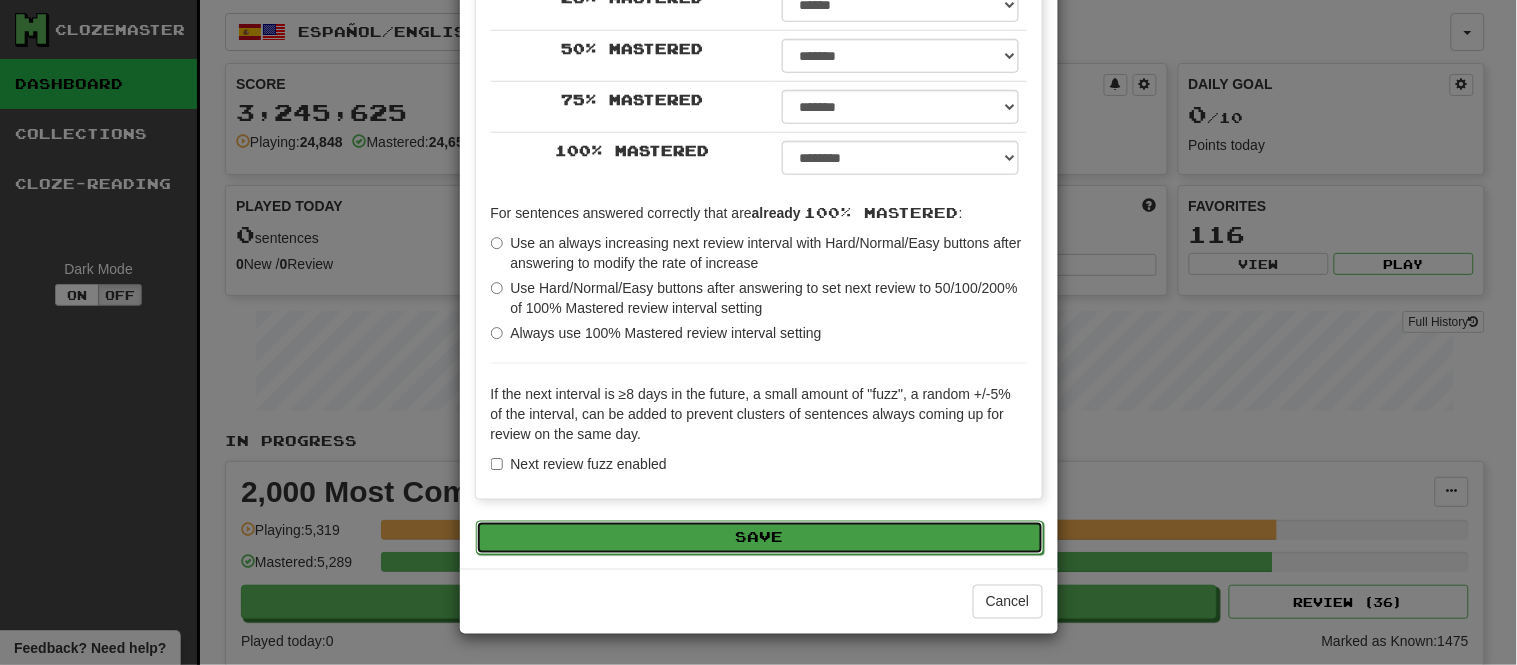 click on "Save" at bounding box center [760, 538] 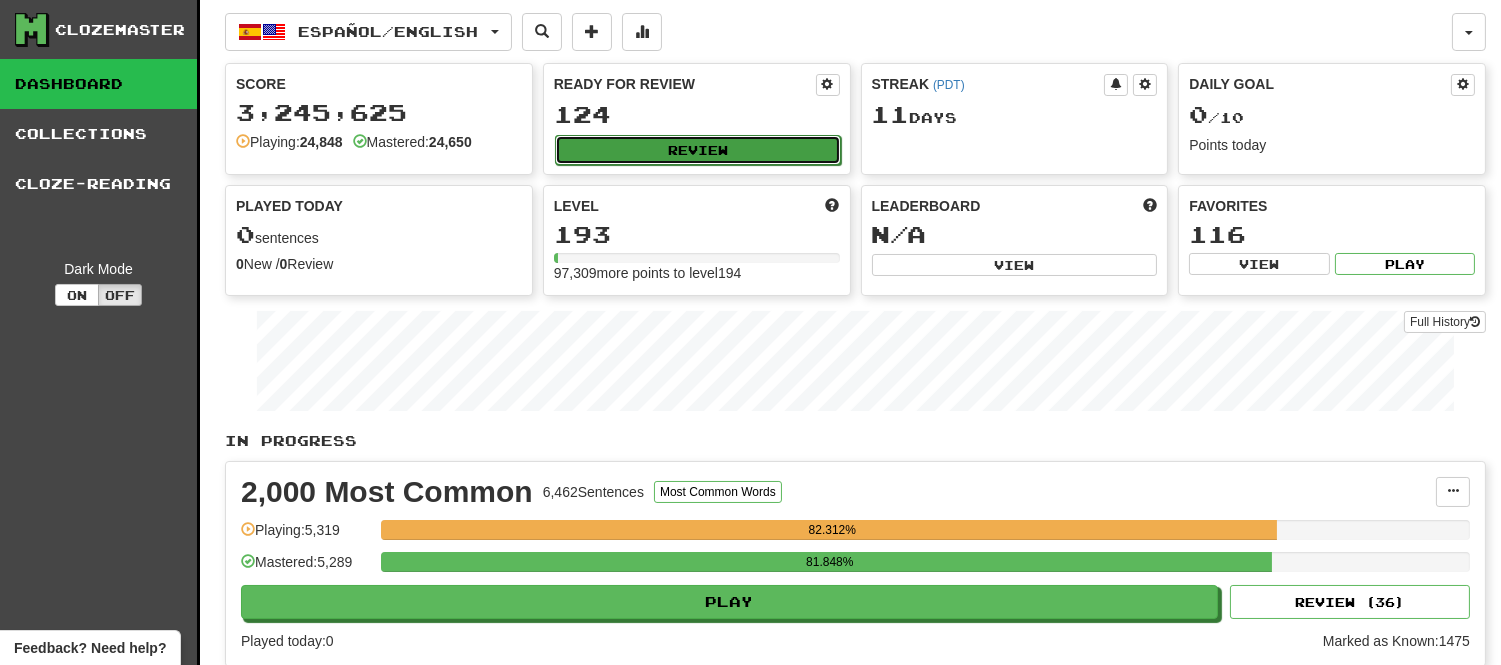 click on "Review" at bounding box center [698, 150] 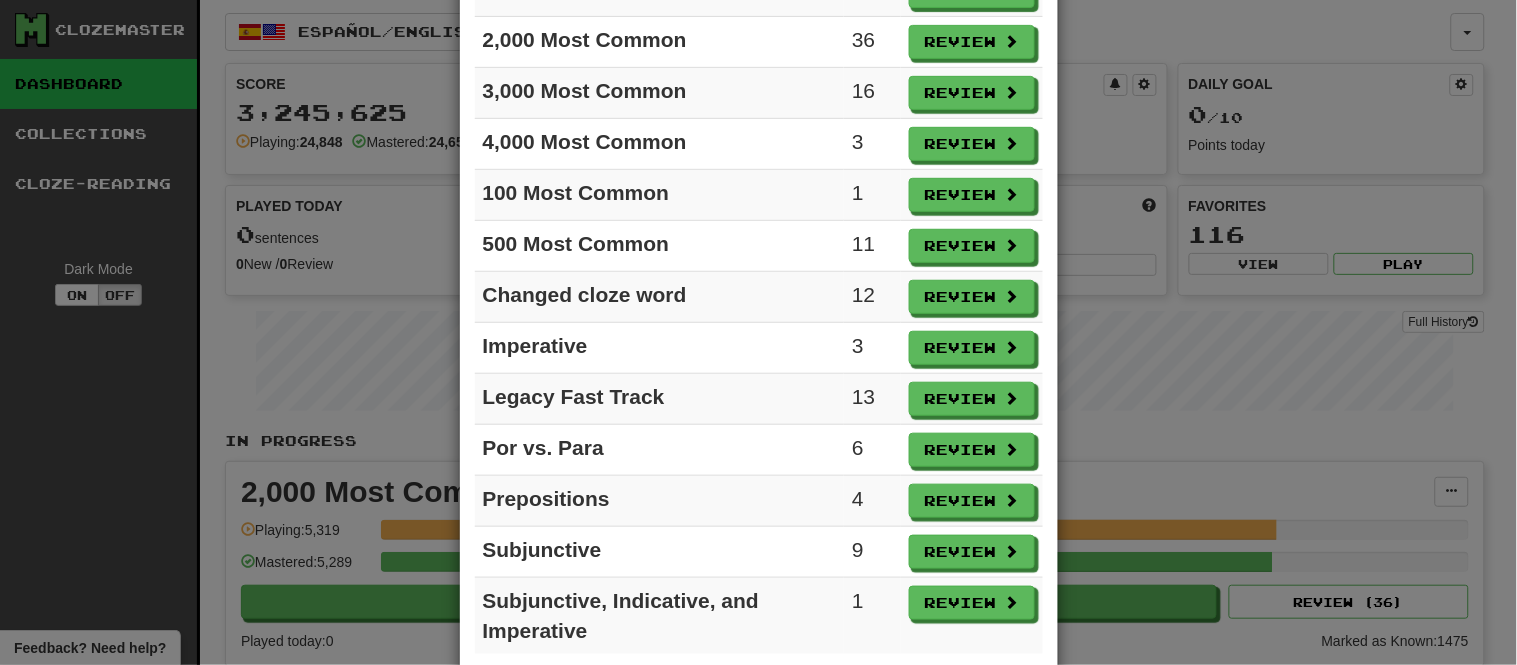 scroll, scrollTop: 272, scrollLeft: 0, axis: vertical 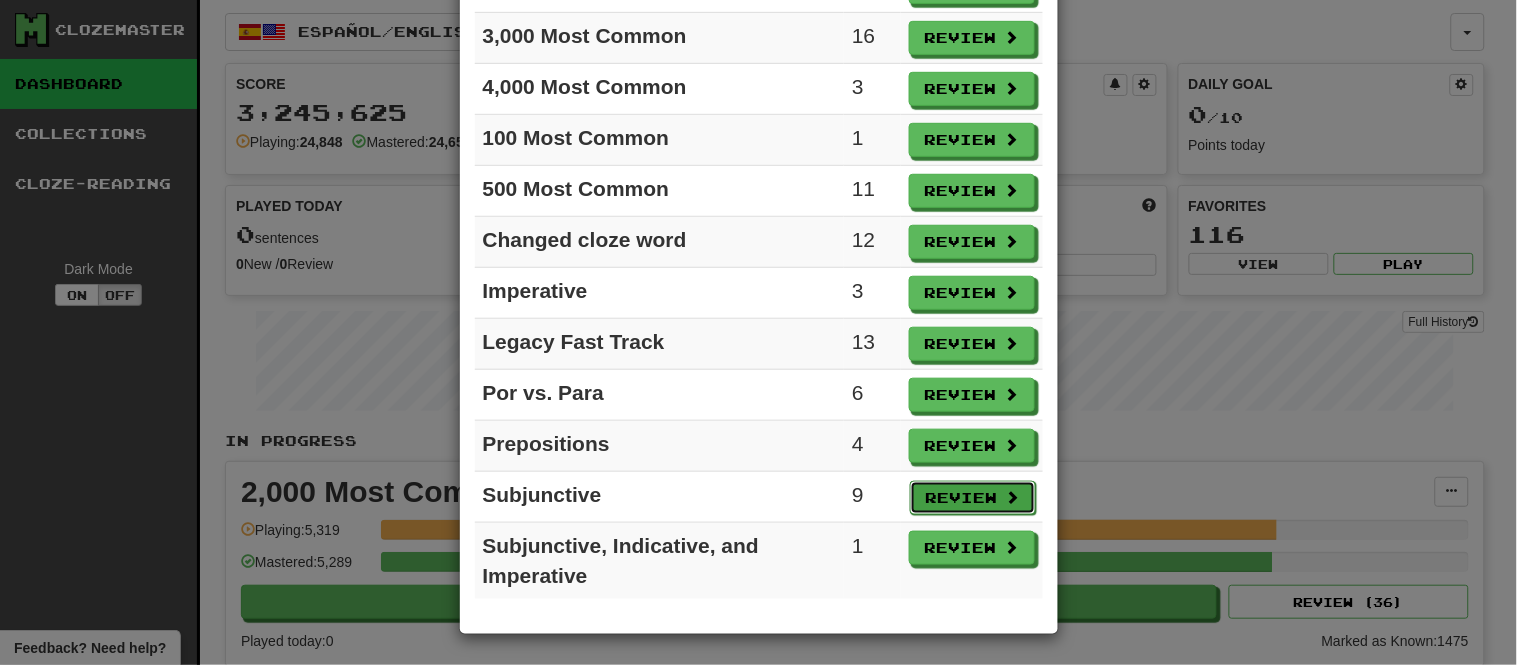 click on "Review" at bounding box center (973, 498) 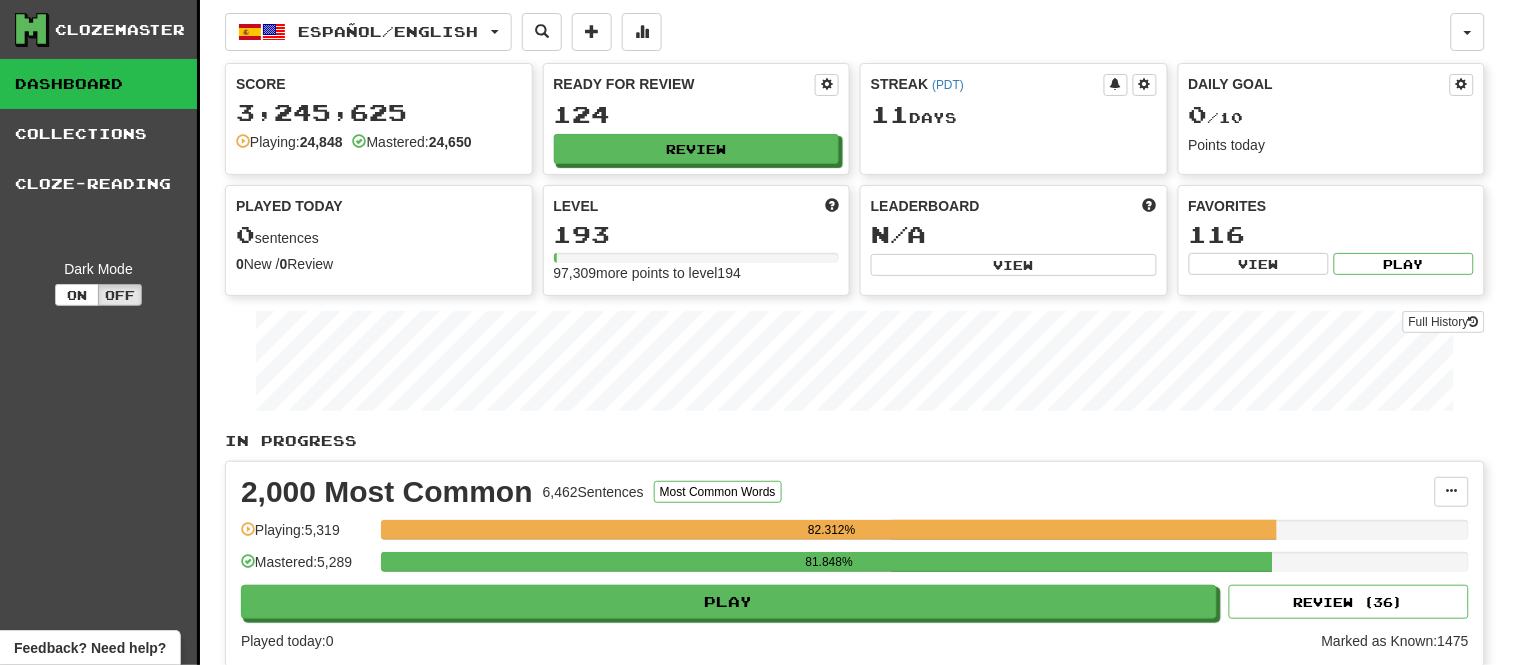 select on "**" 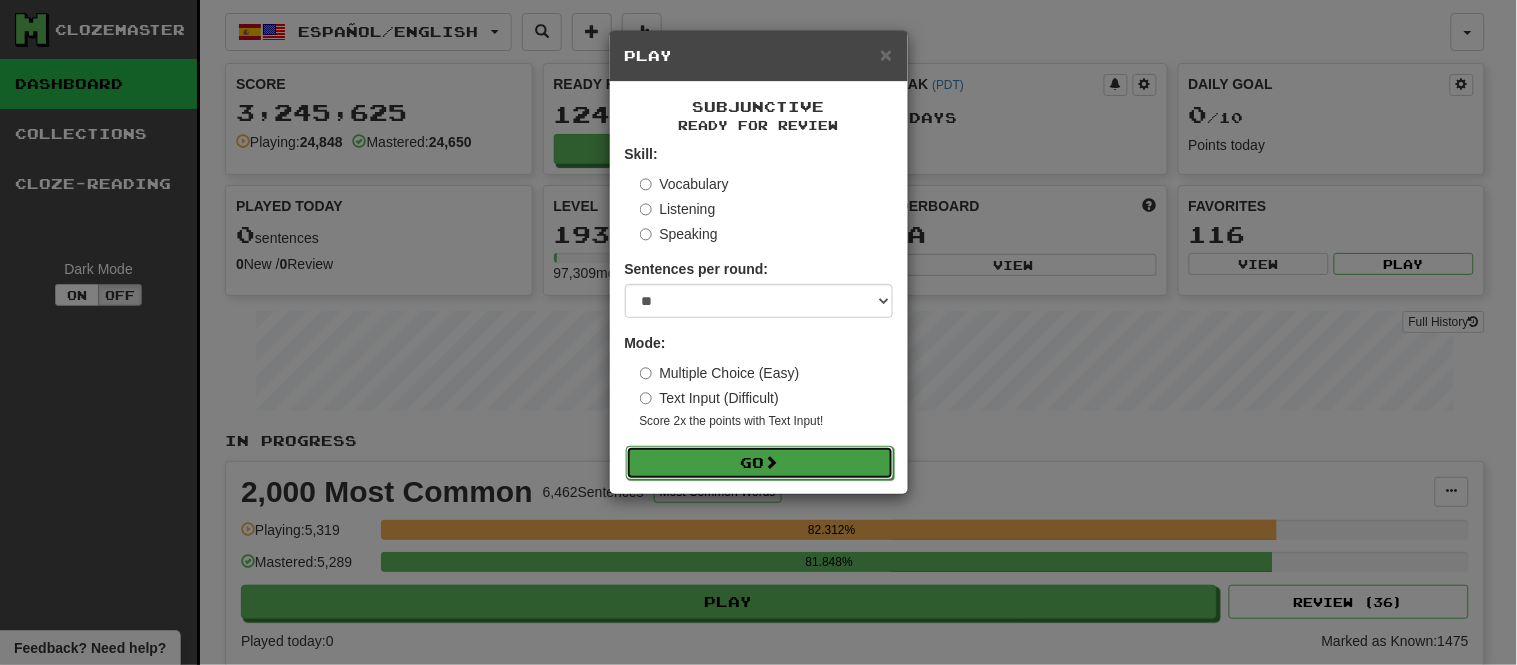 click on "Go" at bounding box center [760, 463] 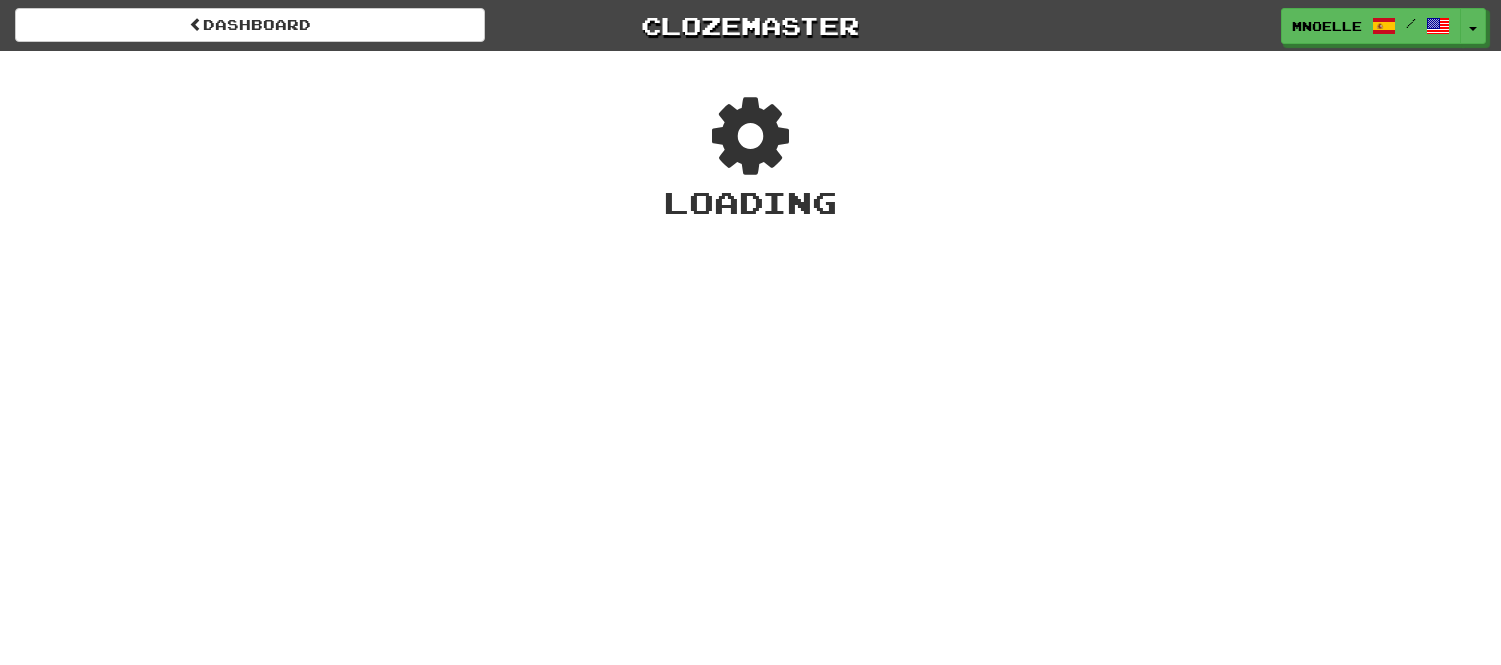 scroll, scrollTop: 0, scrollLeft: 0, axis: both 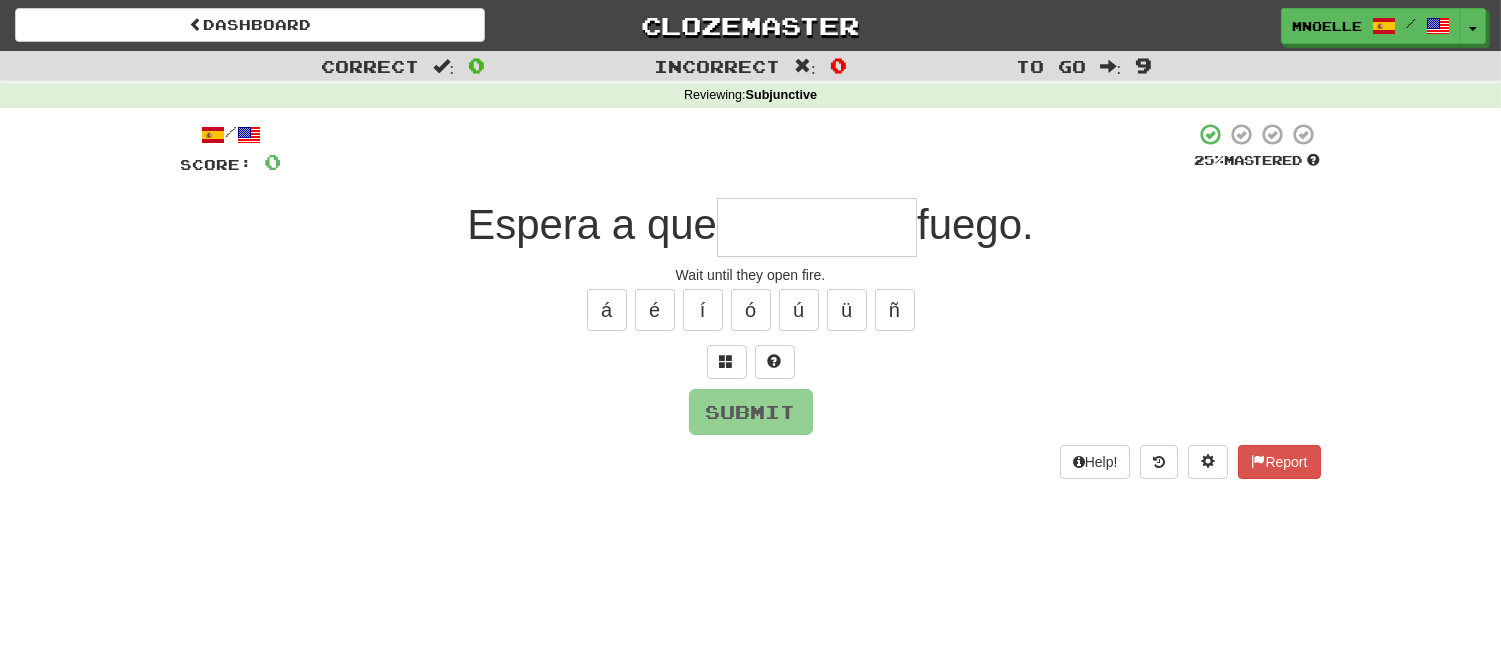 click at bounding box center (817, 227) 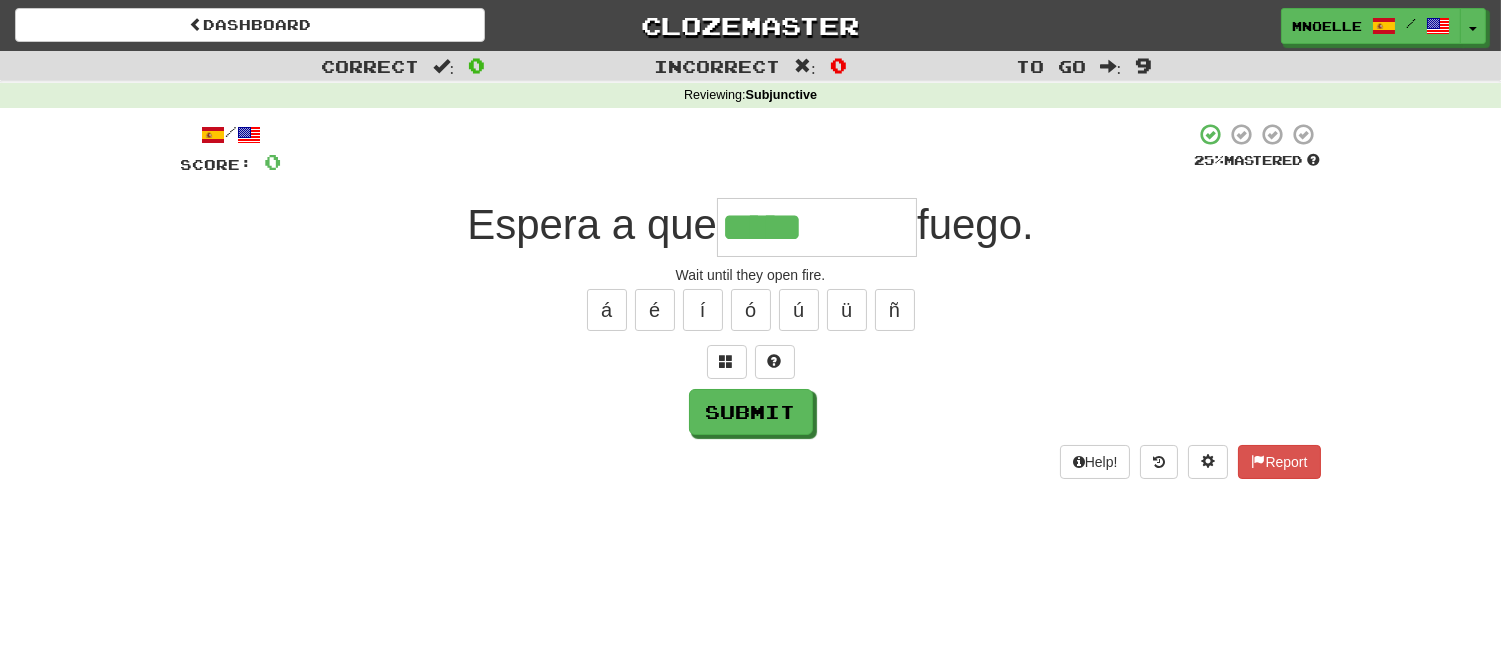 type on "*****" 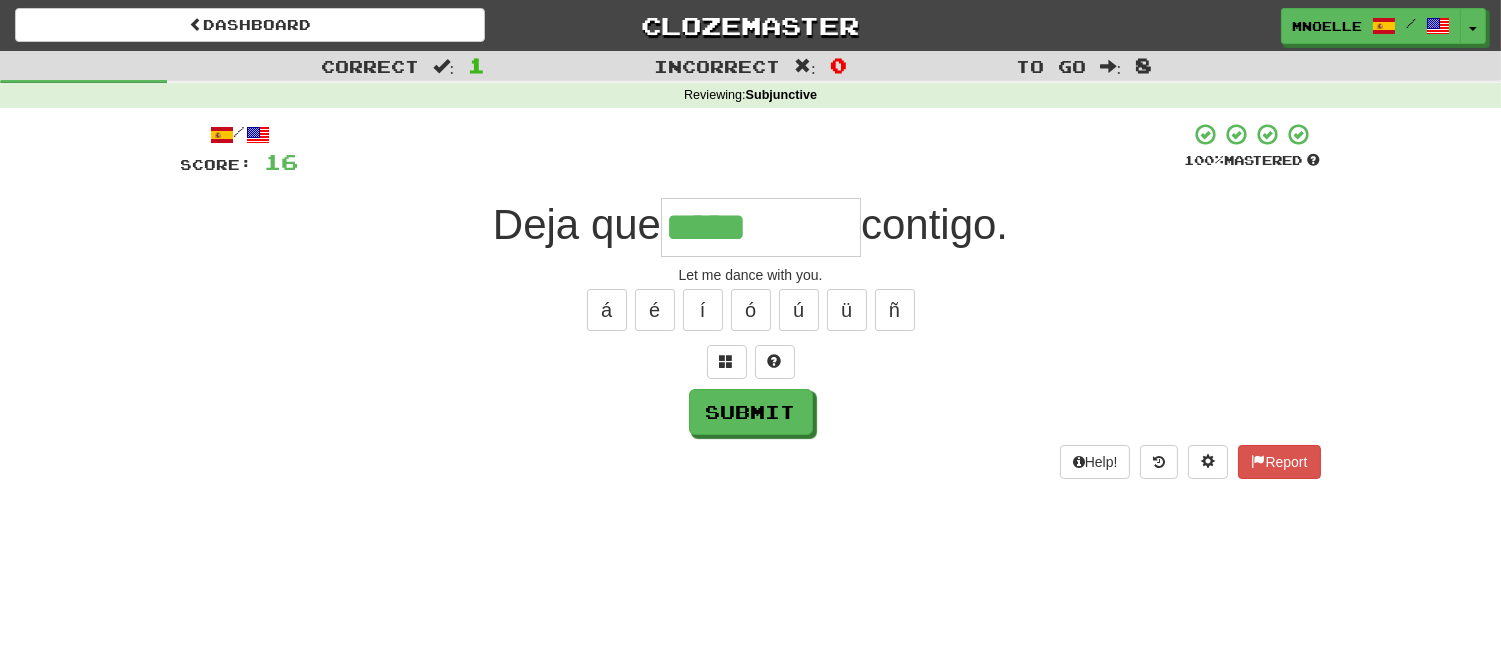 type on "*****" 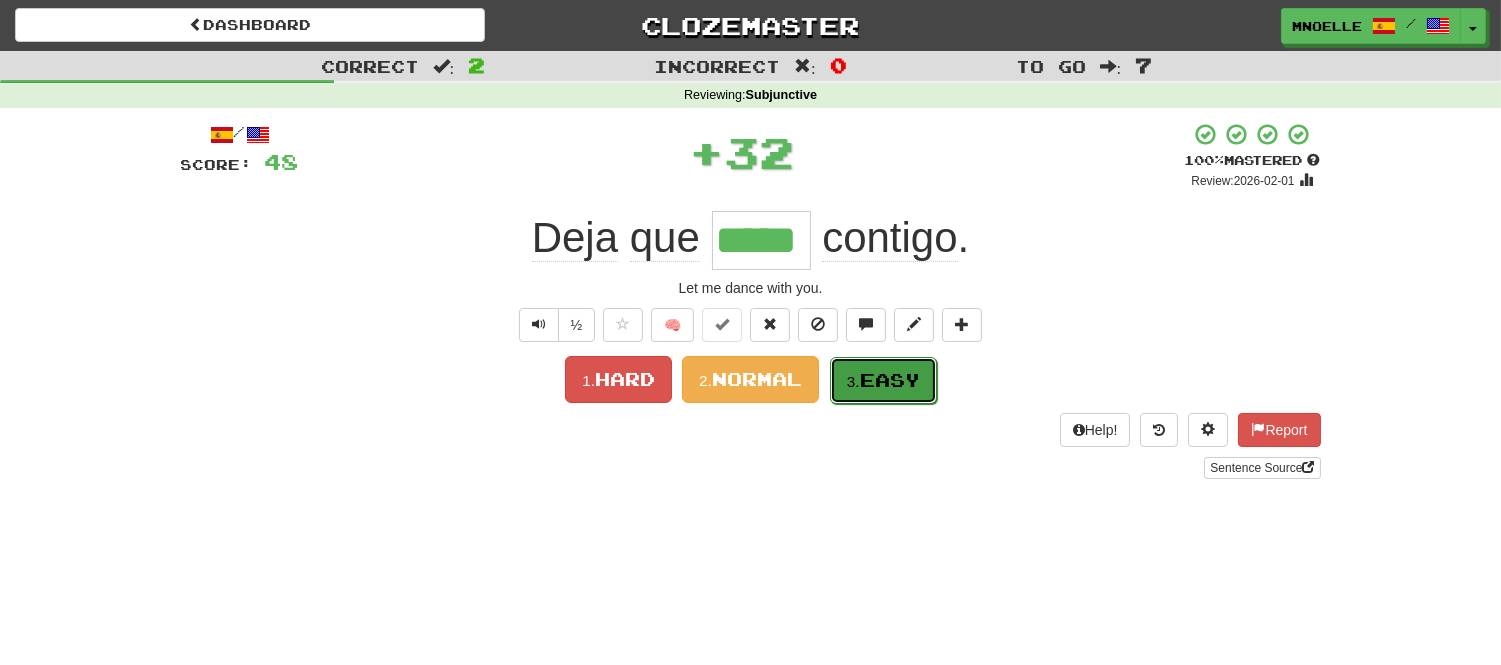 click on "3.  Easy" at bounding box center (883, 380) 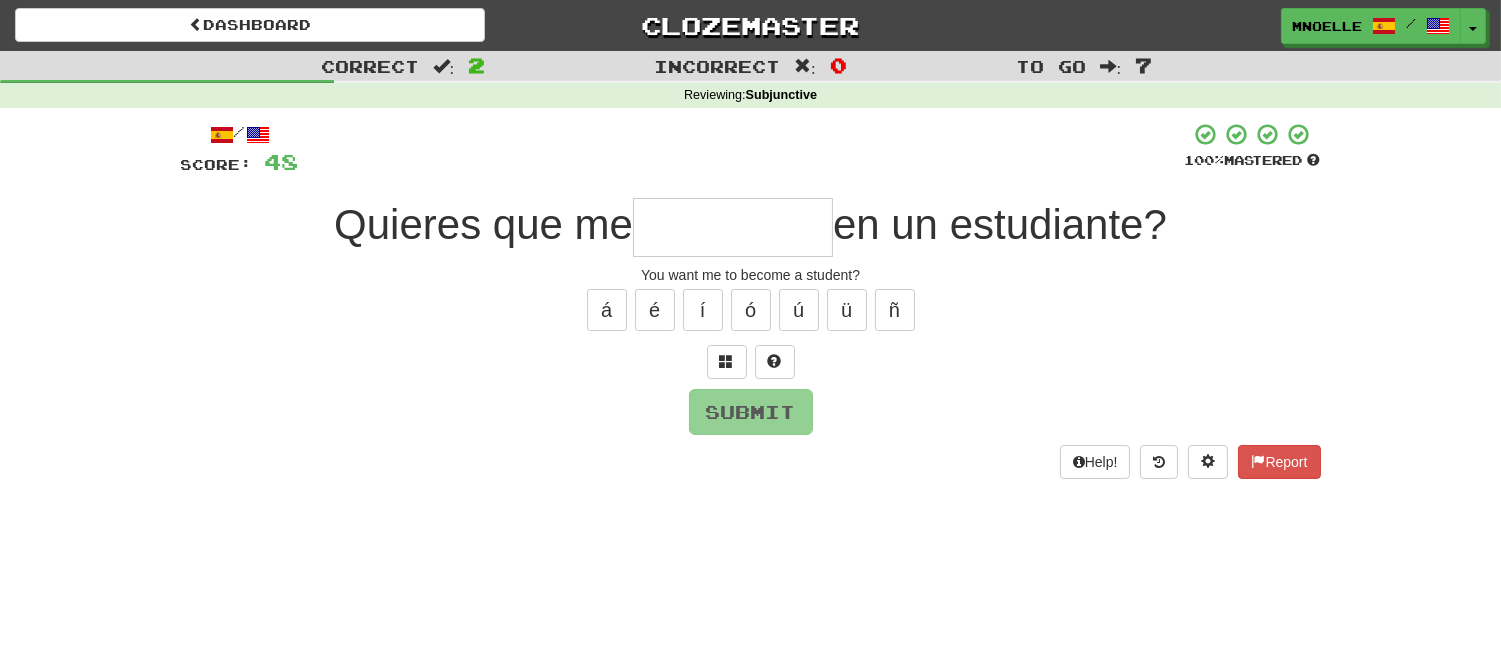 click at bounding box center [733, 227] 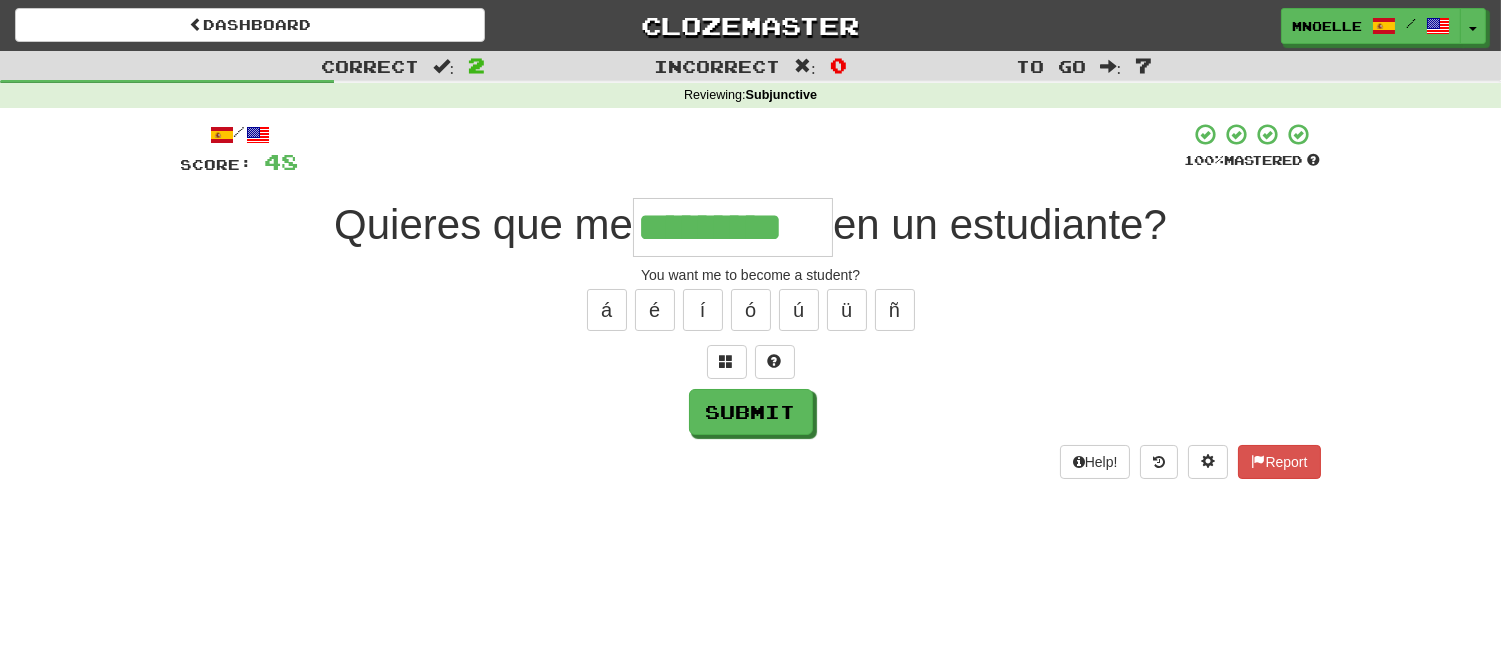 type on "*********" 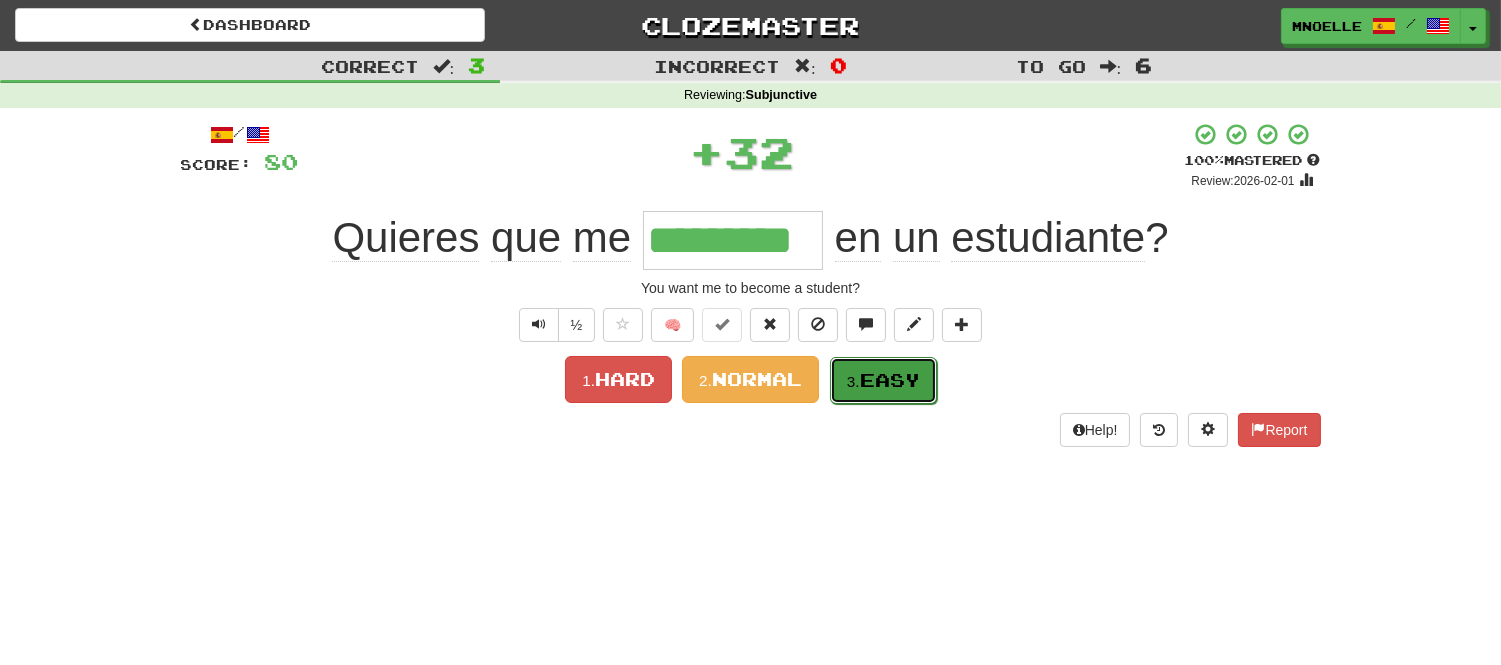 click on "Easy" at bounding box center [890, 380] 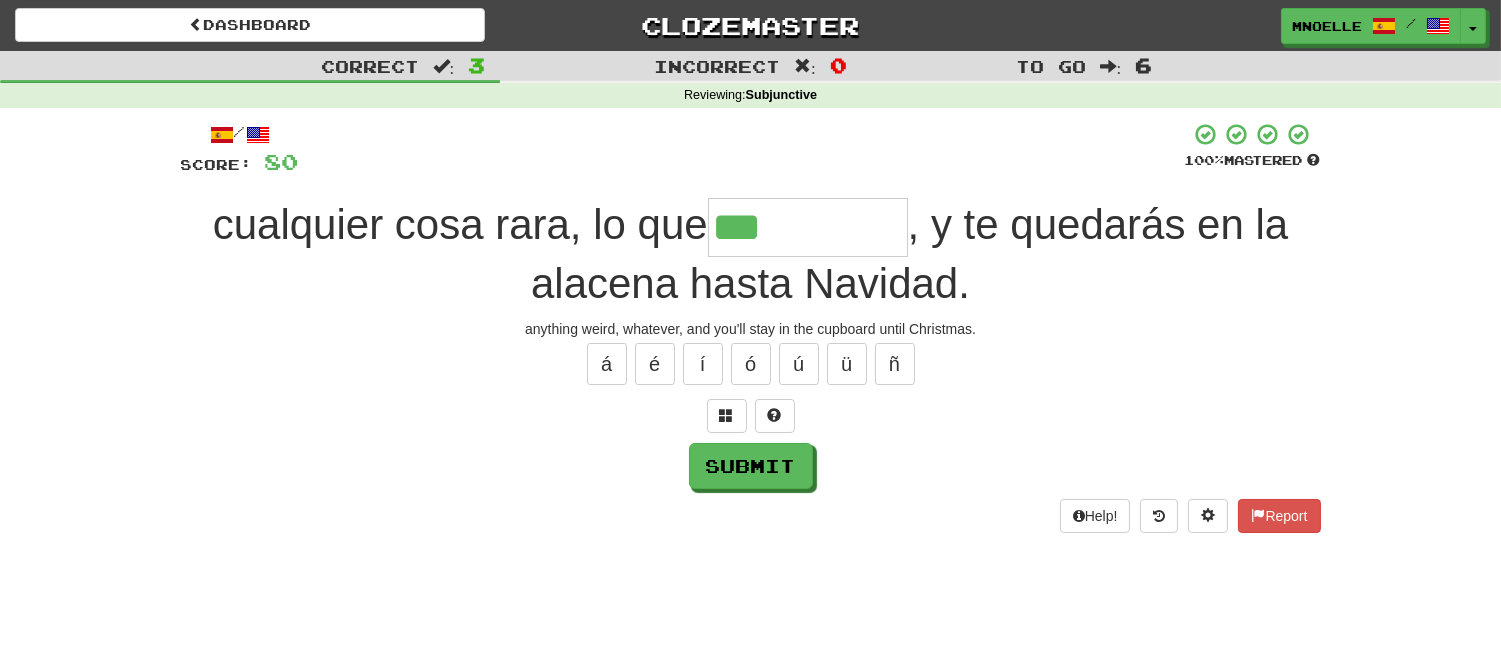 type on "***" 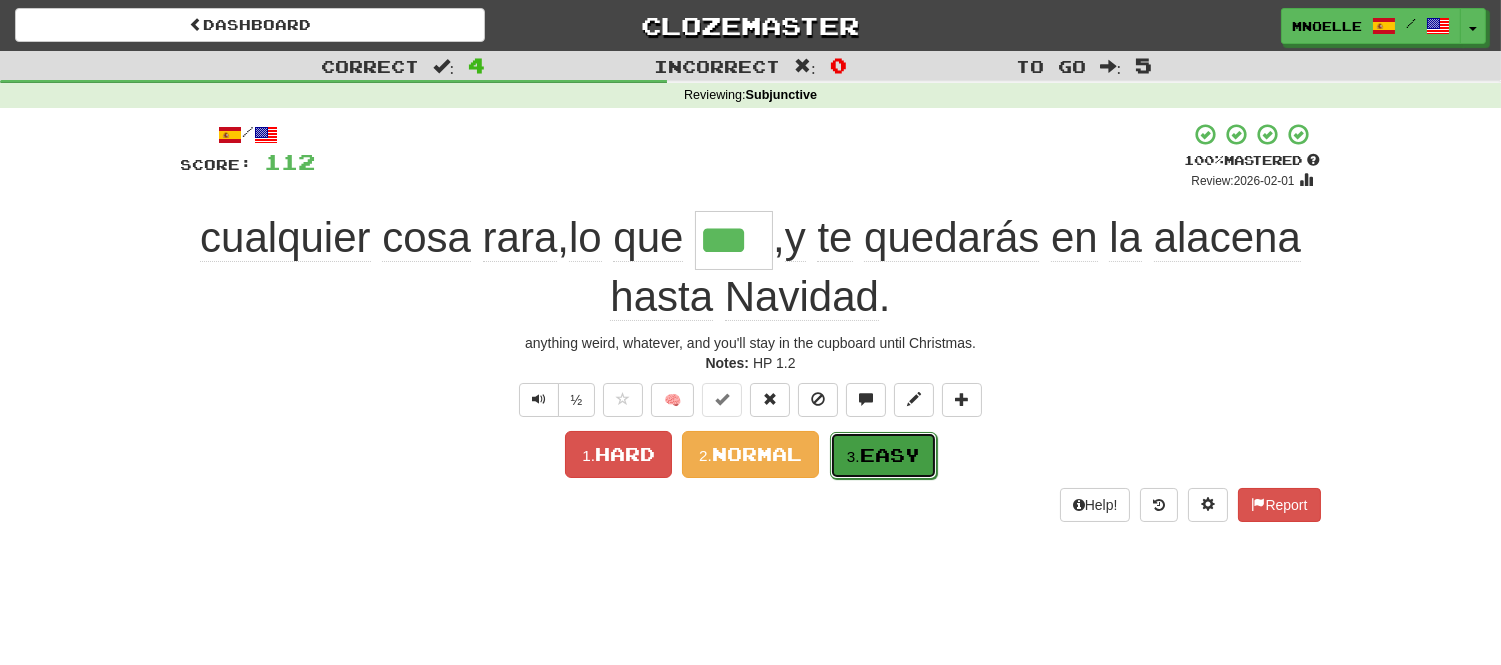 click on "3.  Easy" at bounding box center (883, 455) 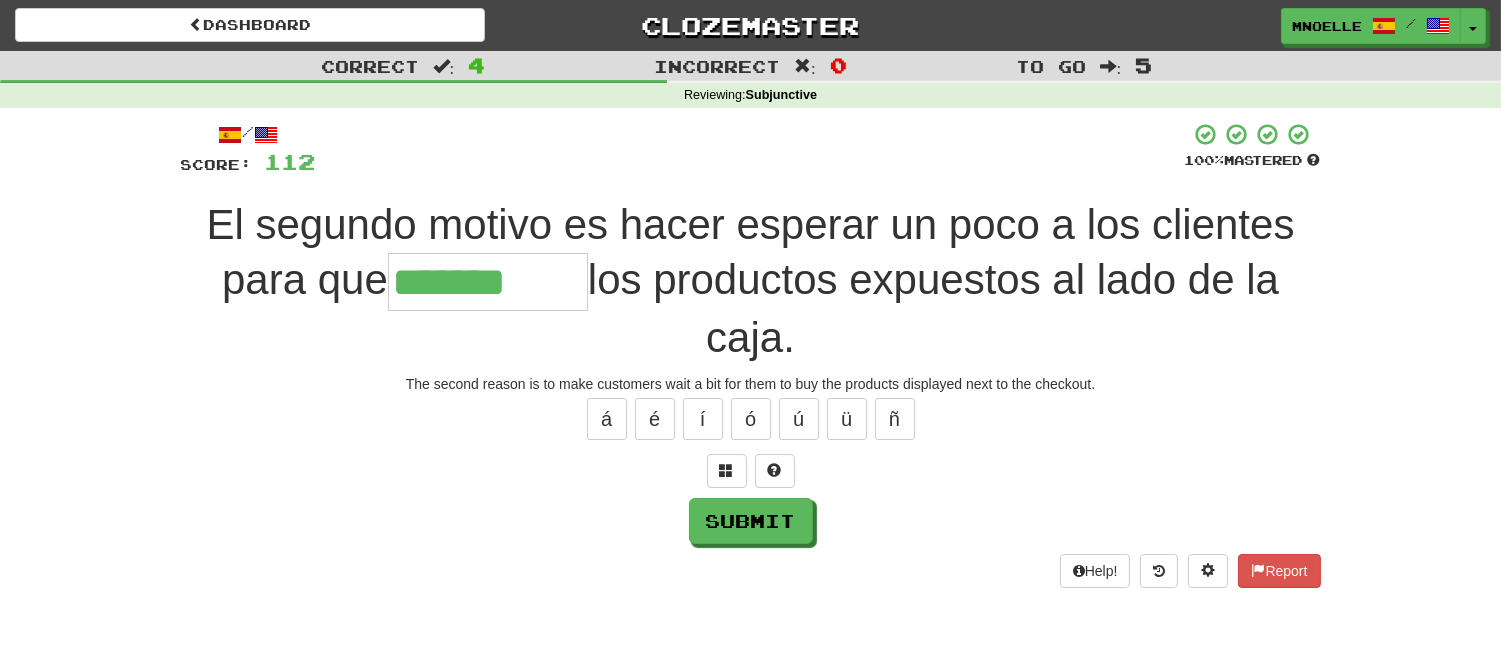 type on "*******" 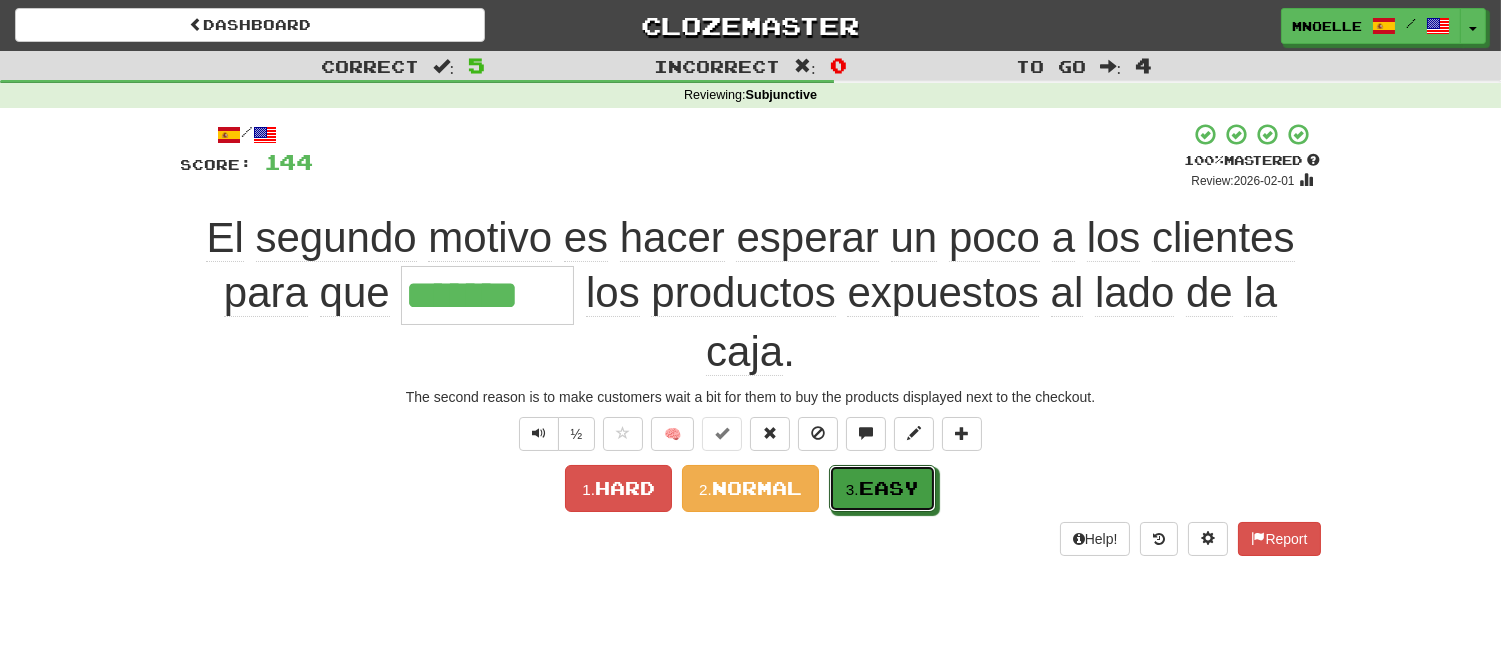 click on "3.  Easy" at bounding box center (882, 488) 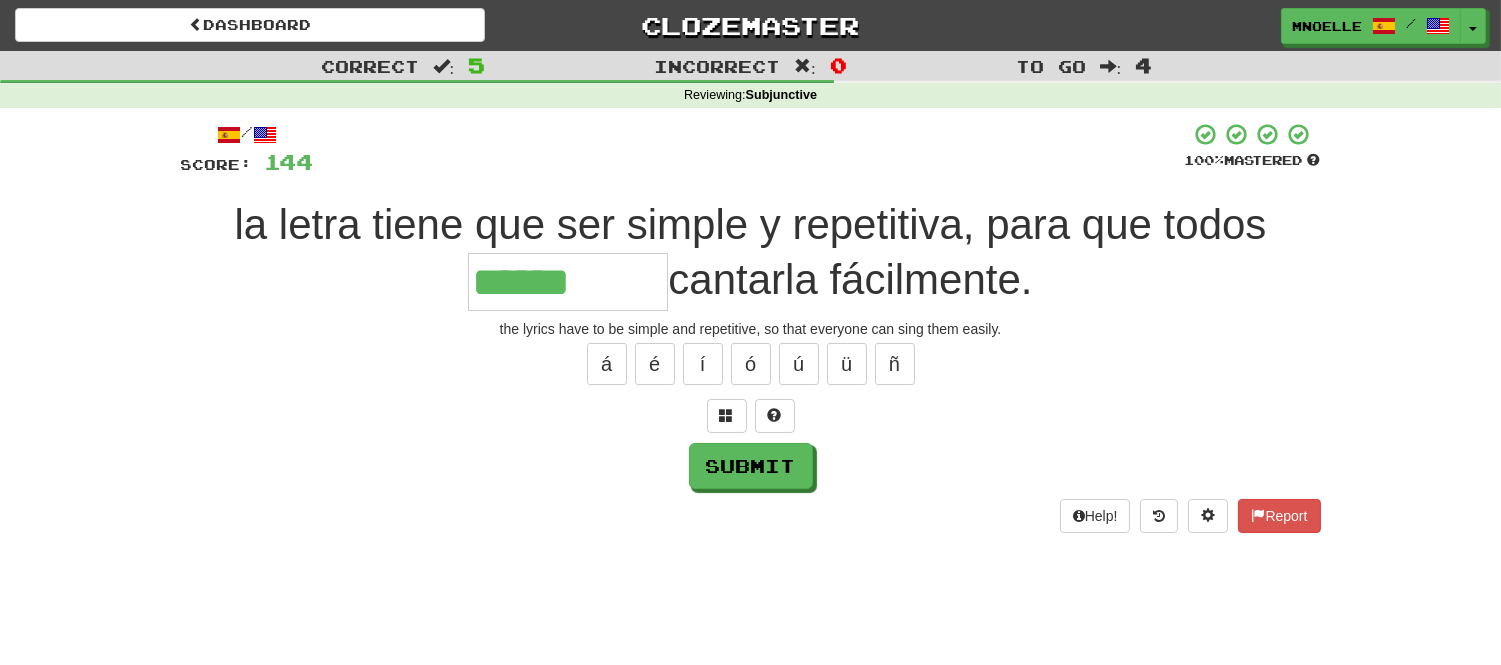 type on "******" 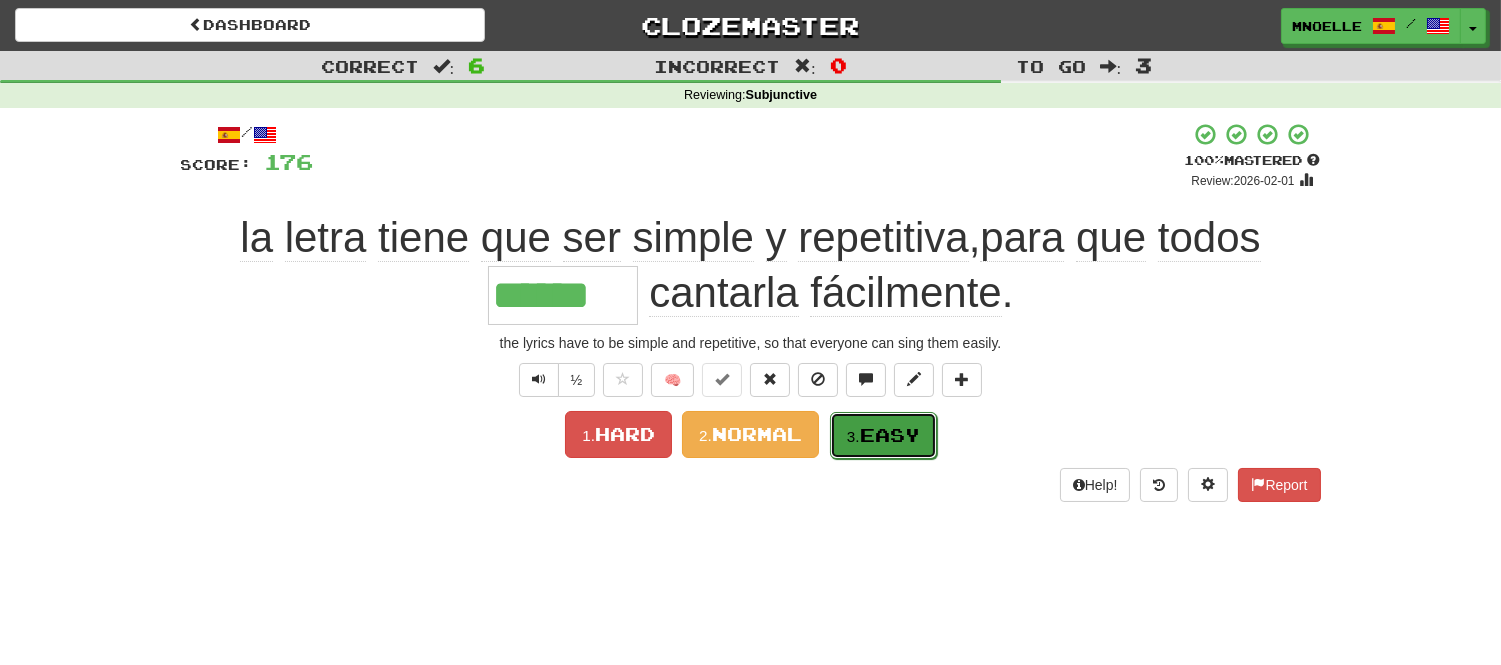 click on "3.  Easy" at bounding box center [883, 435] 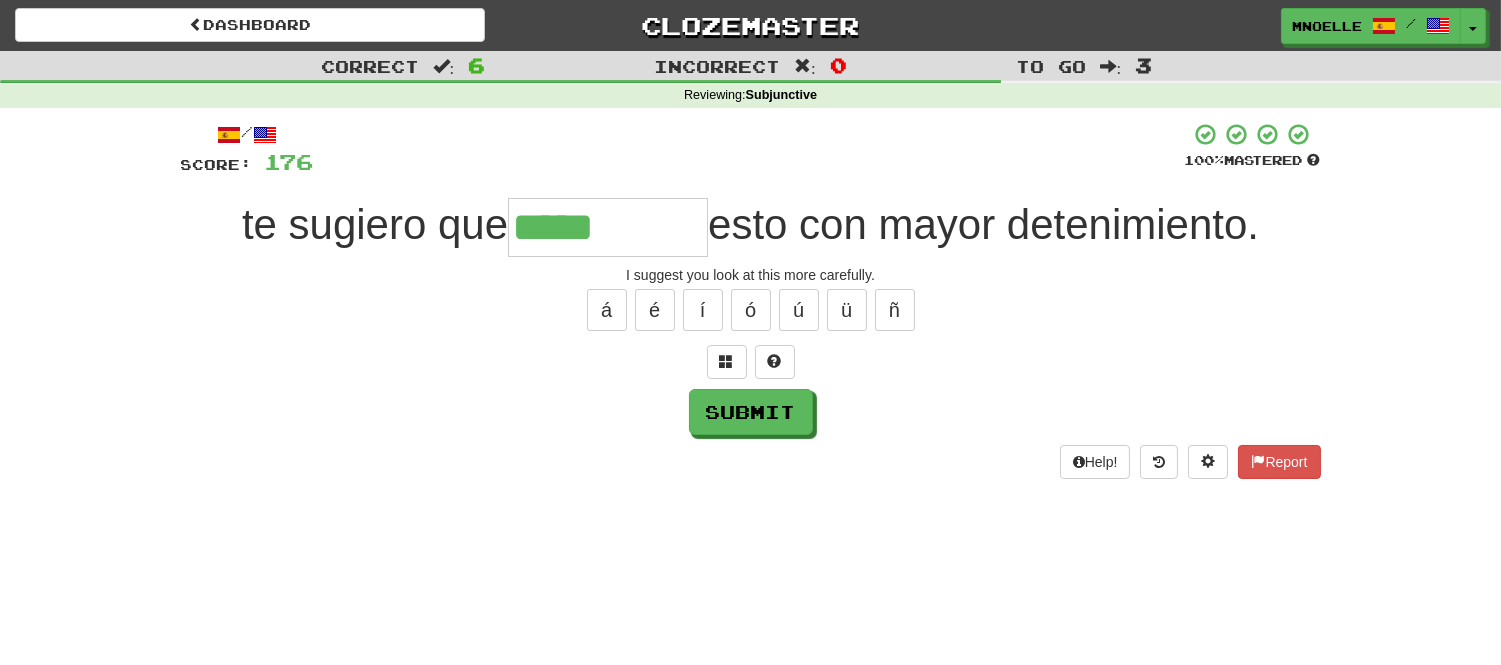 type on "*****" 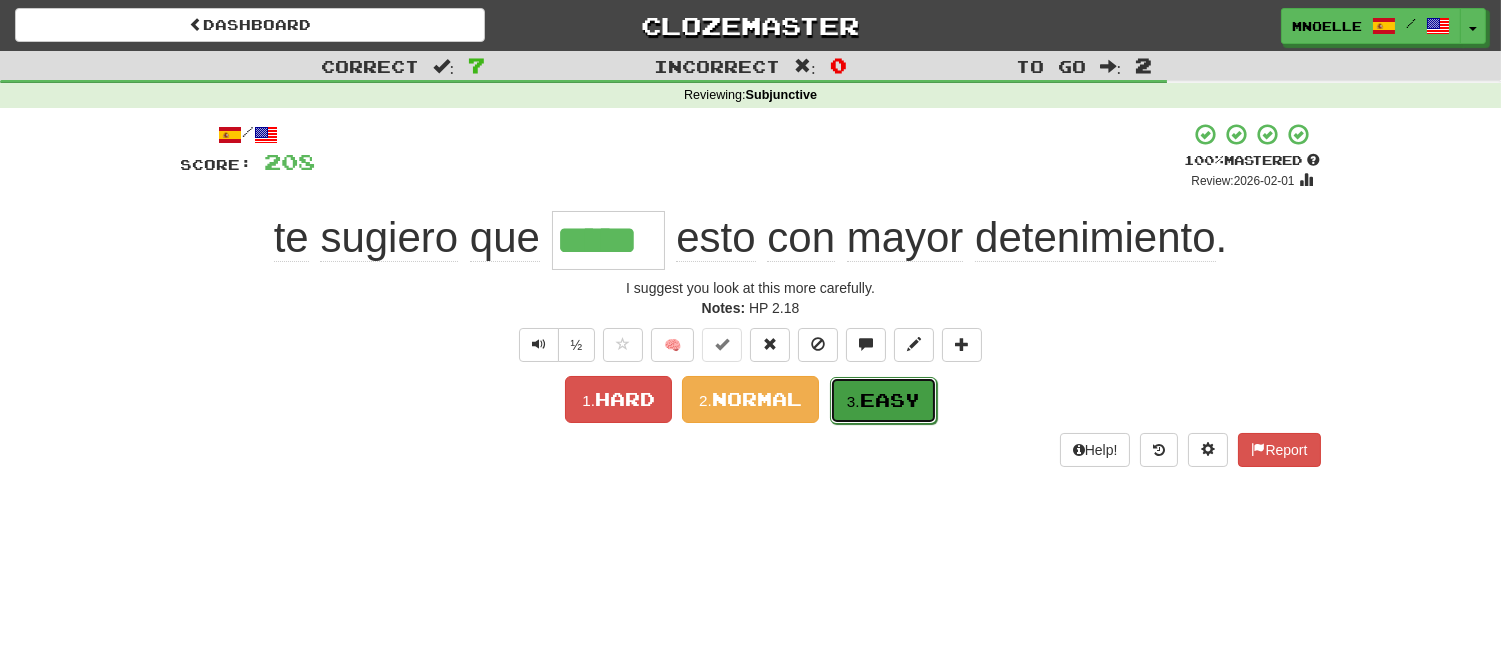 click on "Easy" at bounding box center [890, 400] 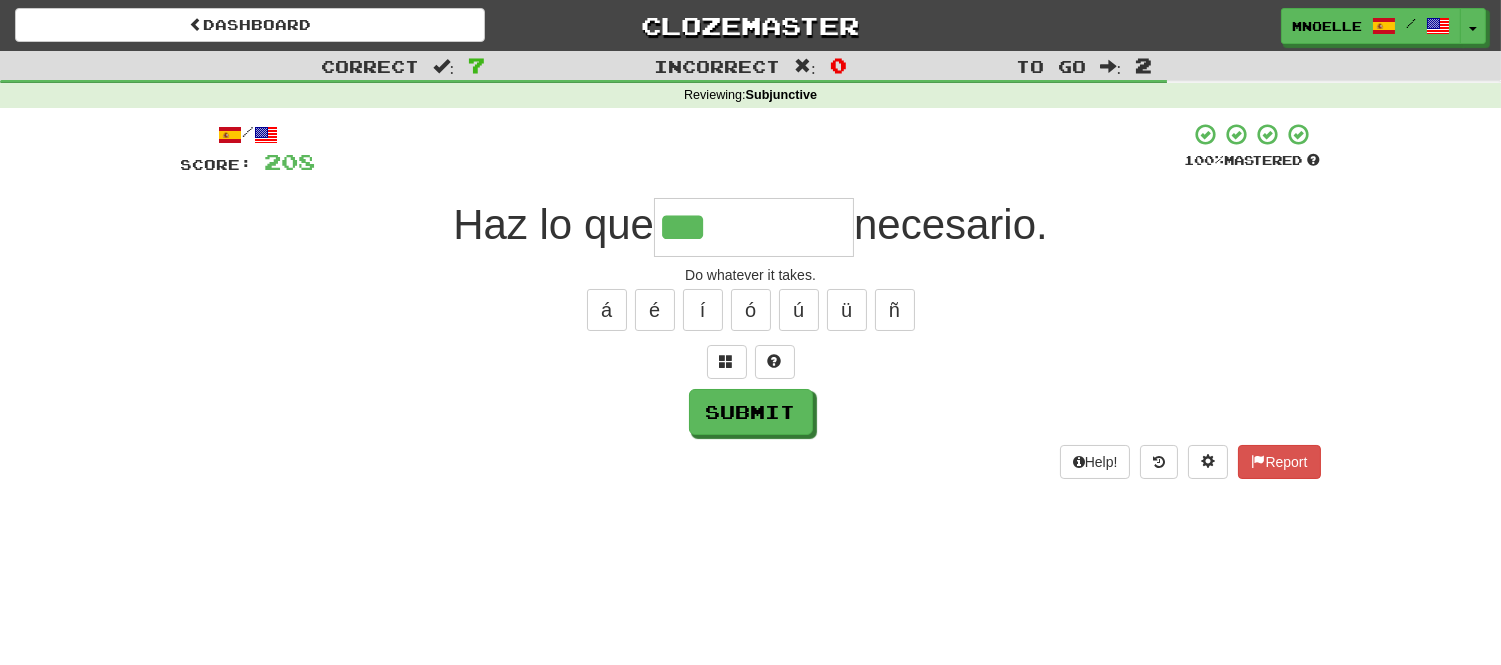 type on "***" 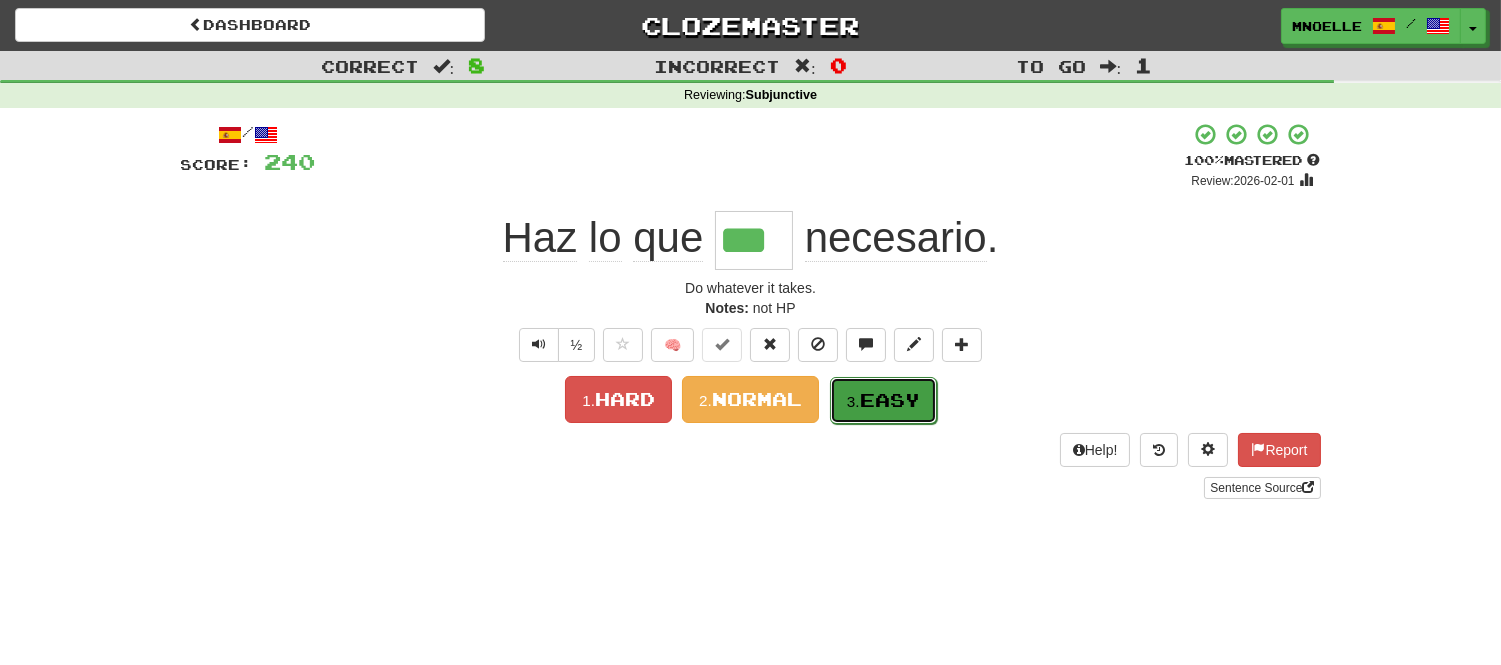 click on "Easy" at bounding box center [890, 400] 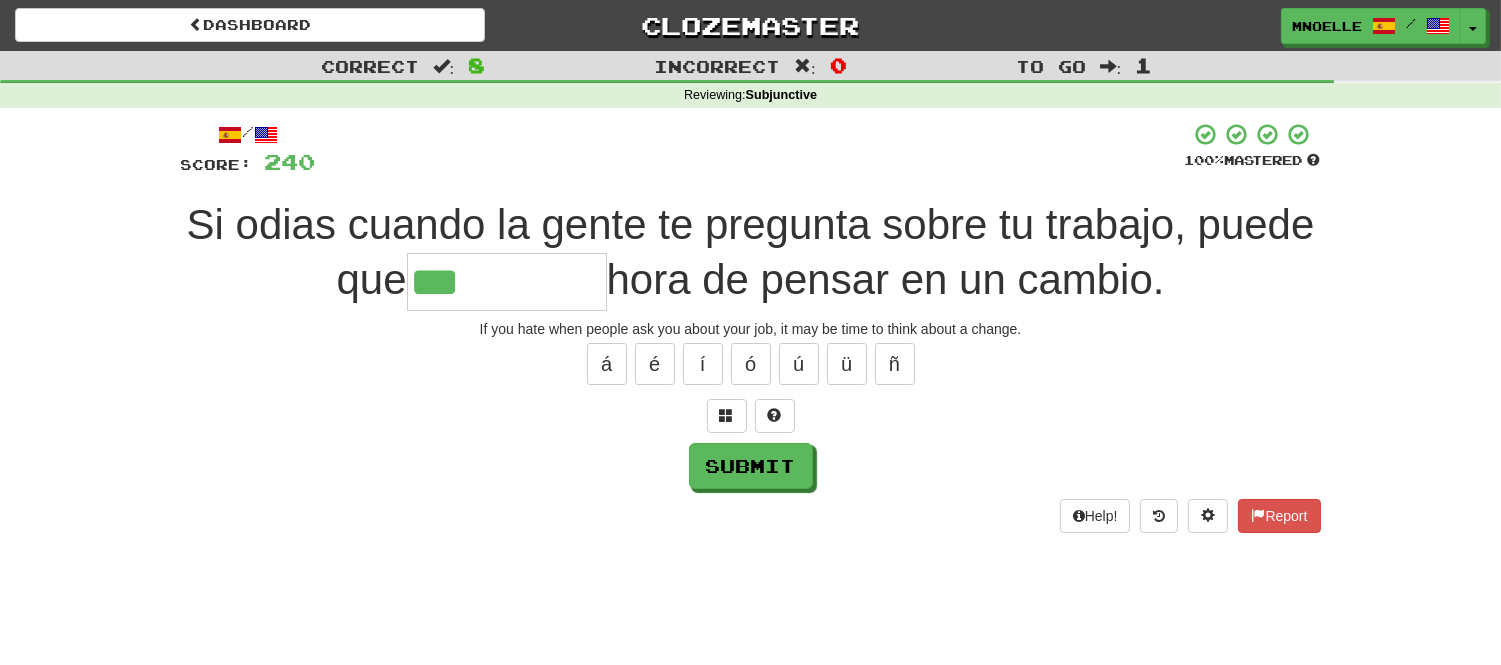 type on "***" 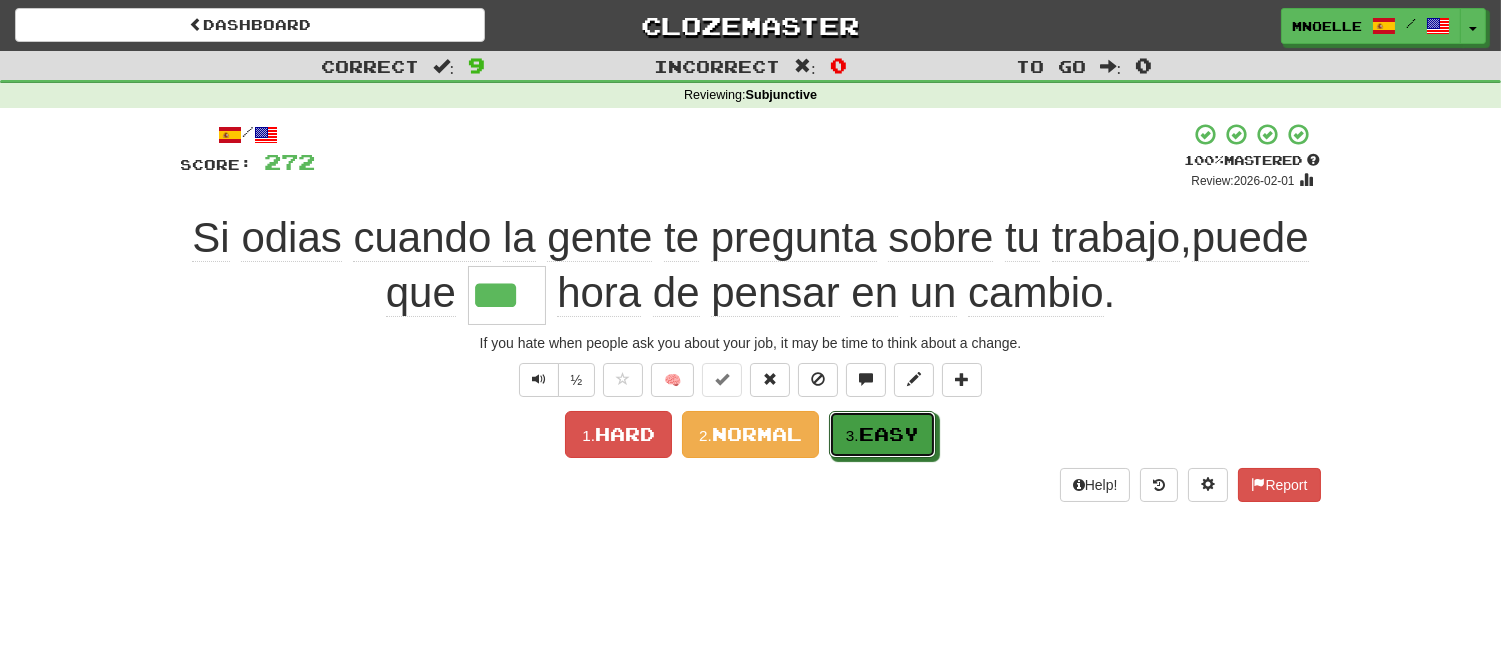 click on "3.  Easy" at bounding box center [882, 434] 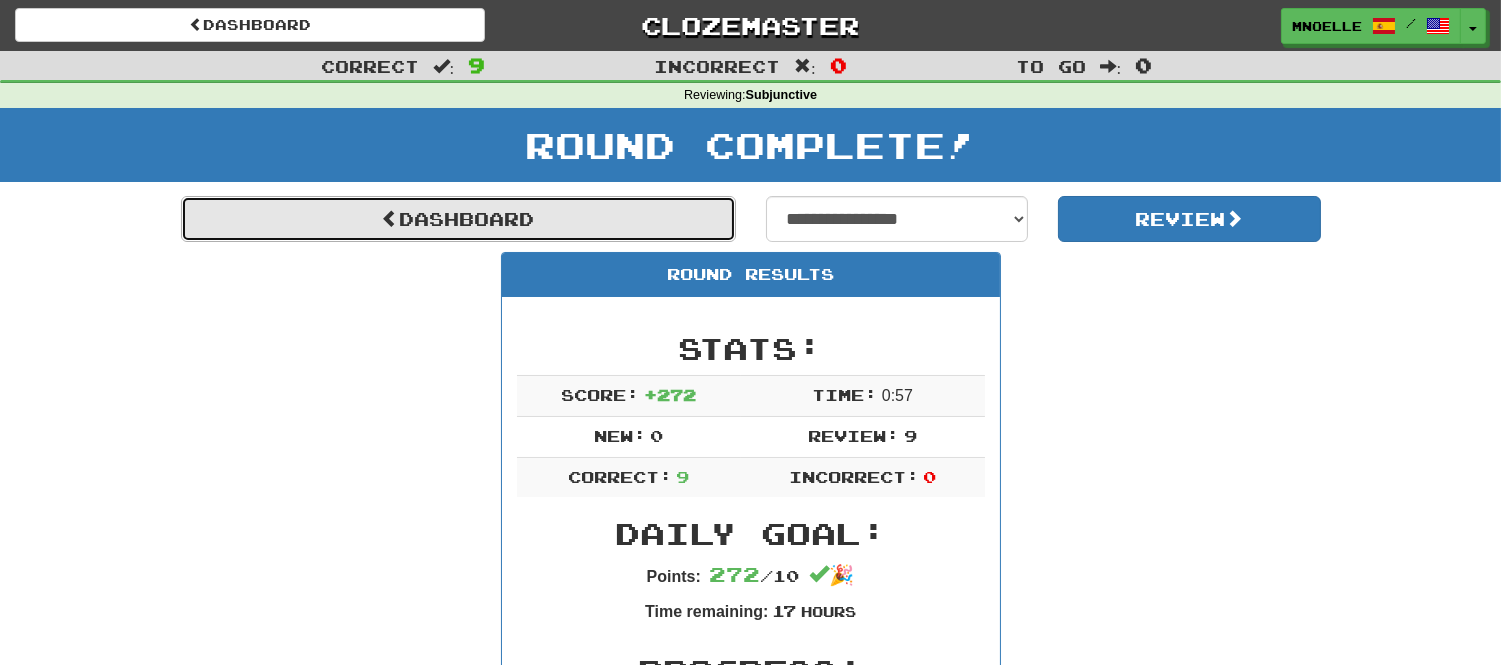 click on "Dashboard" at bounding box center (458, 219) 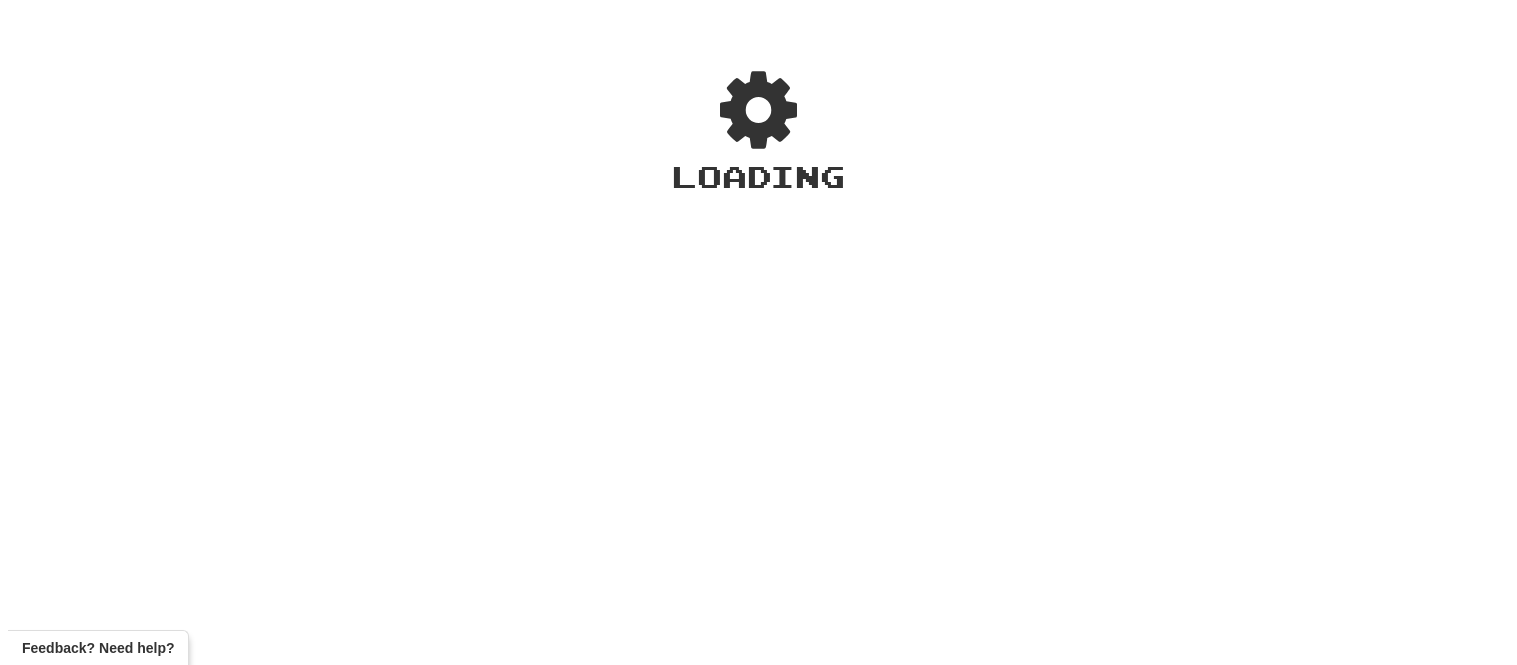 scroll, scrollTop: 0, scrollLeft: 0, axis: both 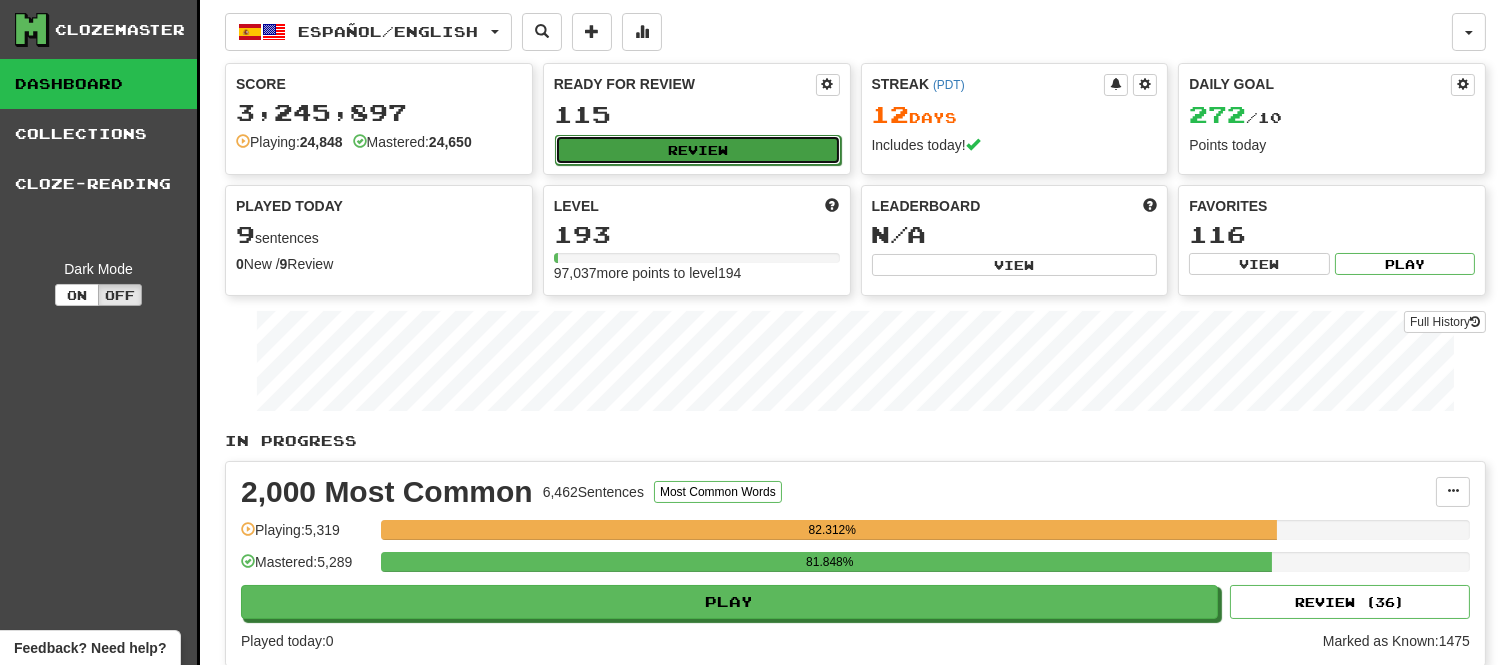 click on "Review" at bounding box center (698, 150) 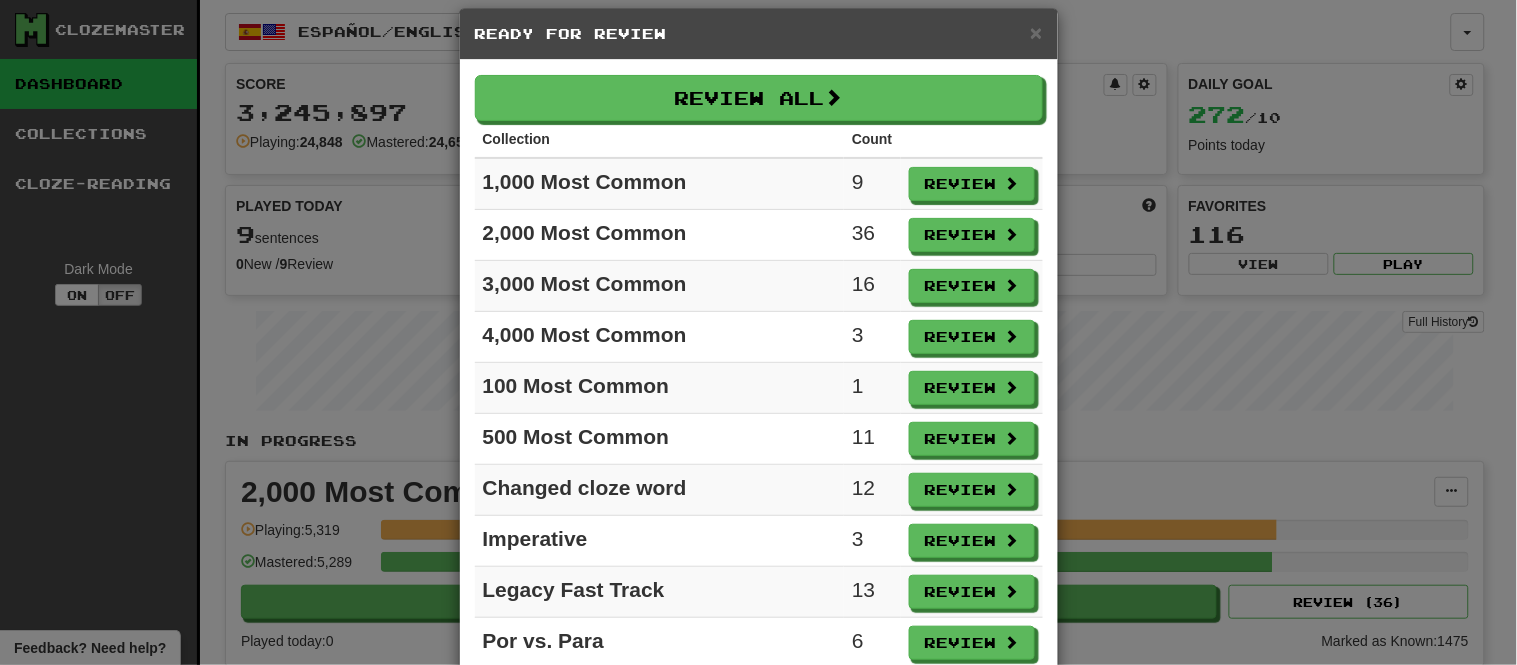 scroll, scrollTop: 8, scrollLeft: 0, axis: vertical 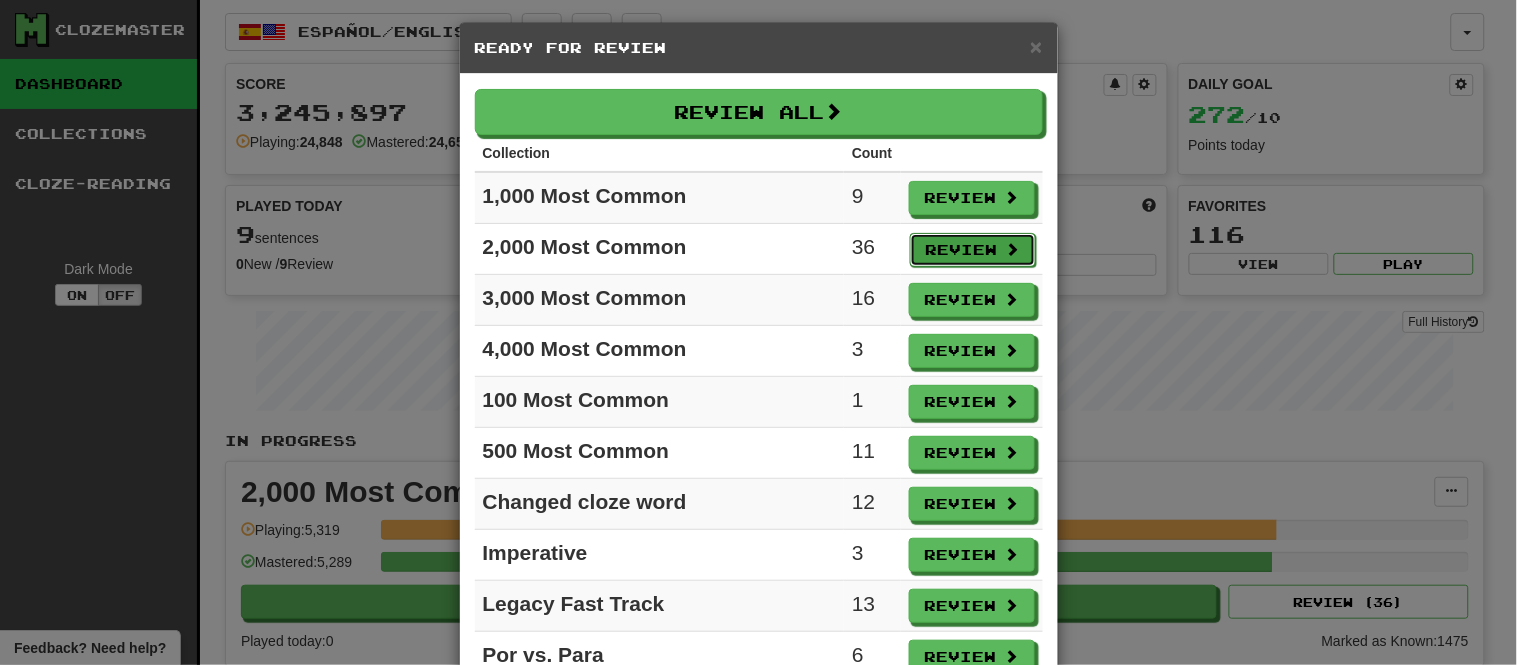 click on "Review" at bounding box center (973, 250) 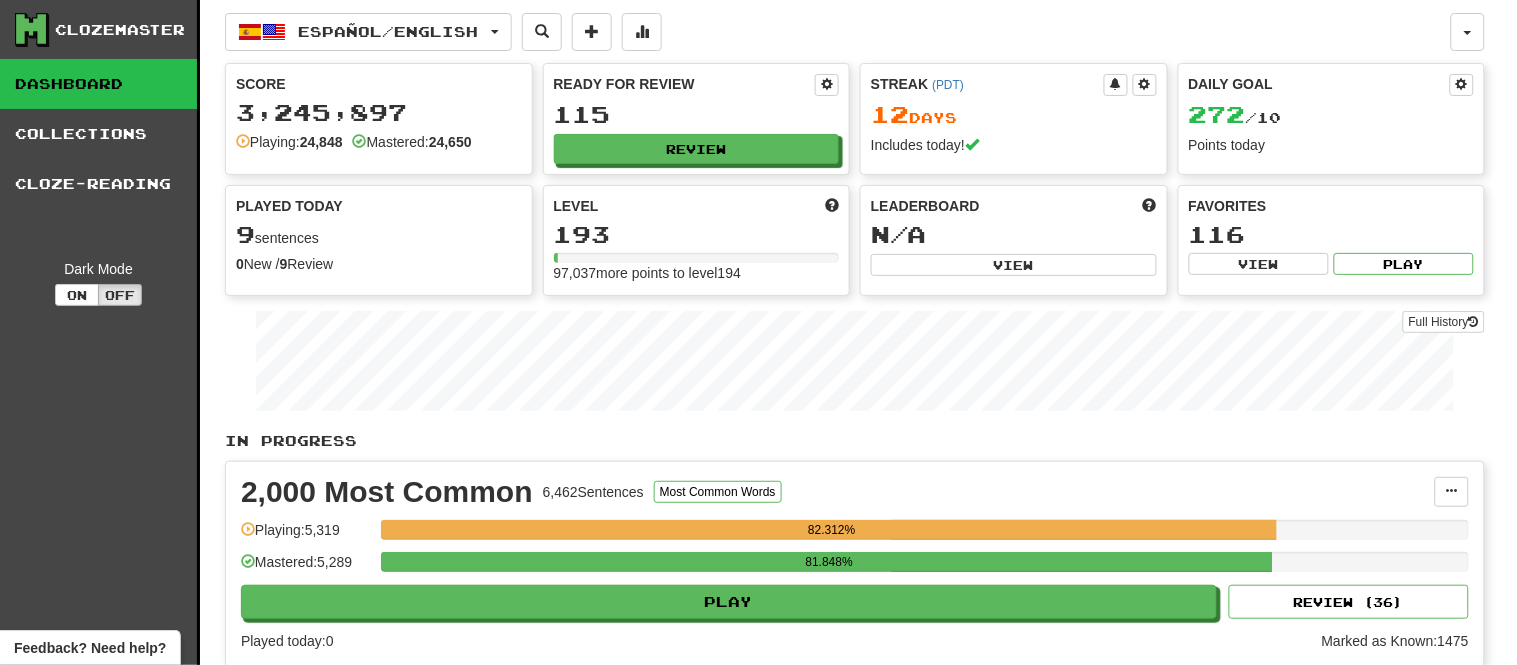 select on "**" 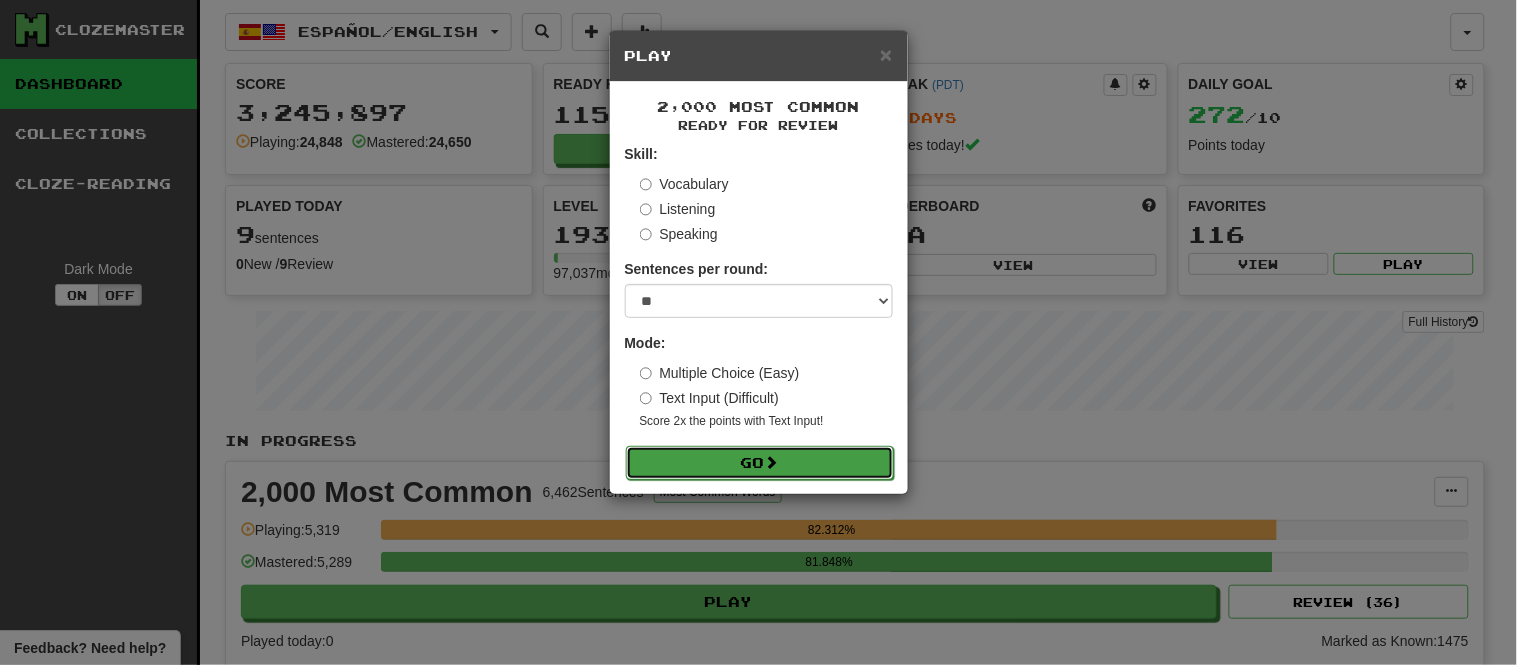 click on "Go" at bounding box center (760, 463) 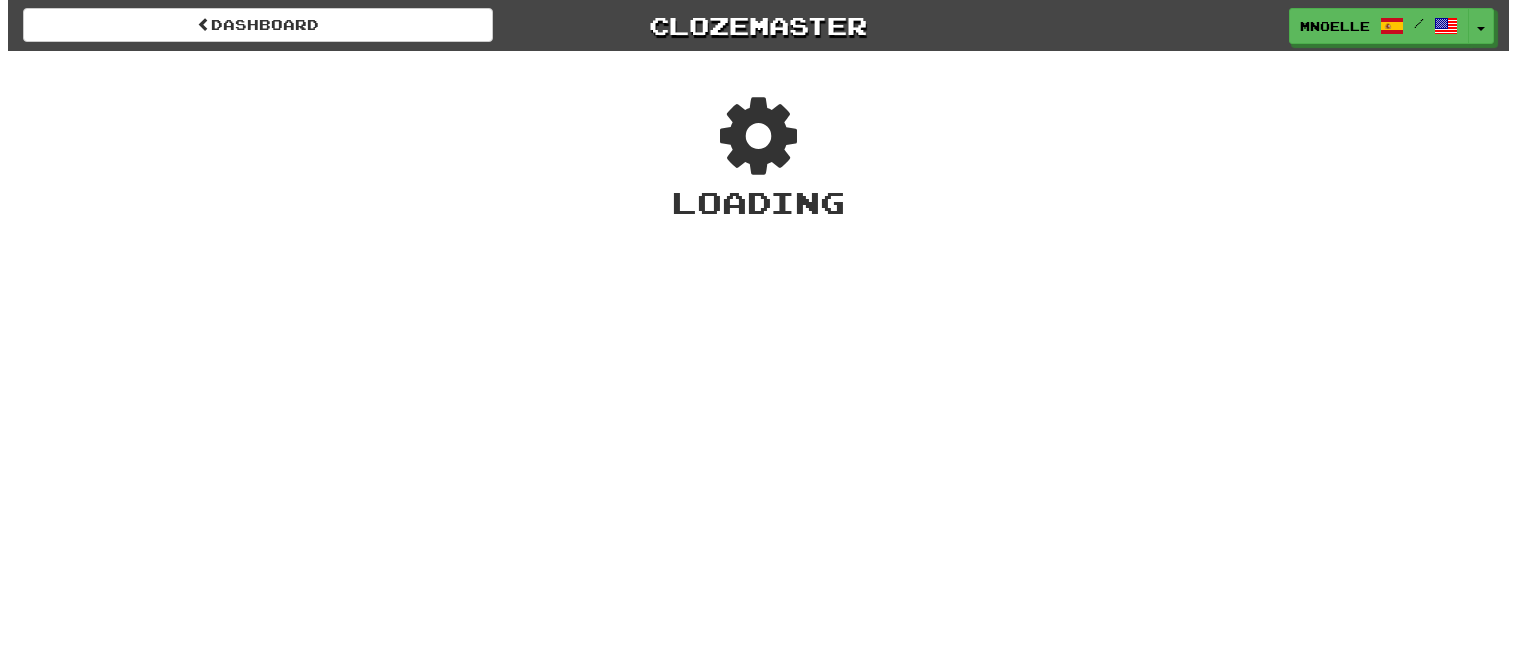 scroll, scrollTop: 0, scrollLeft: 0, axis: both 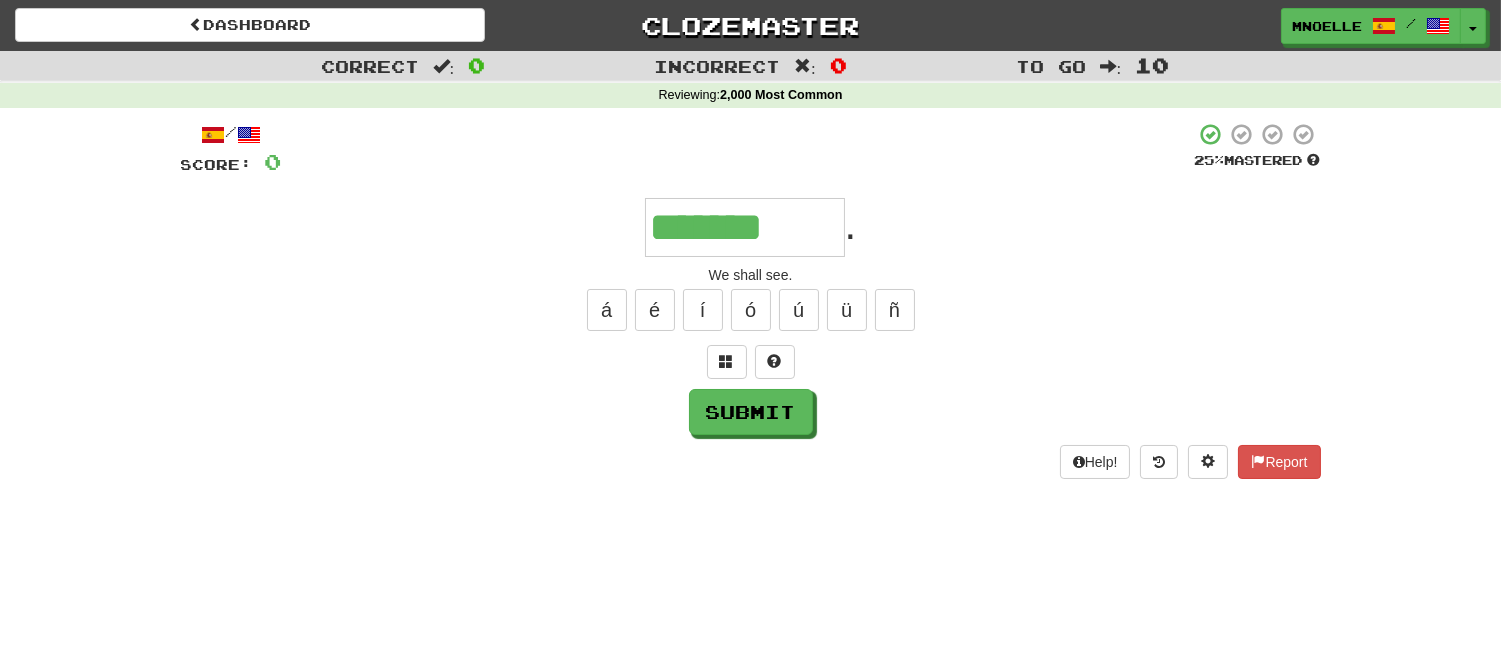 type on "*******" 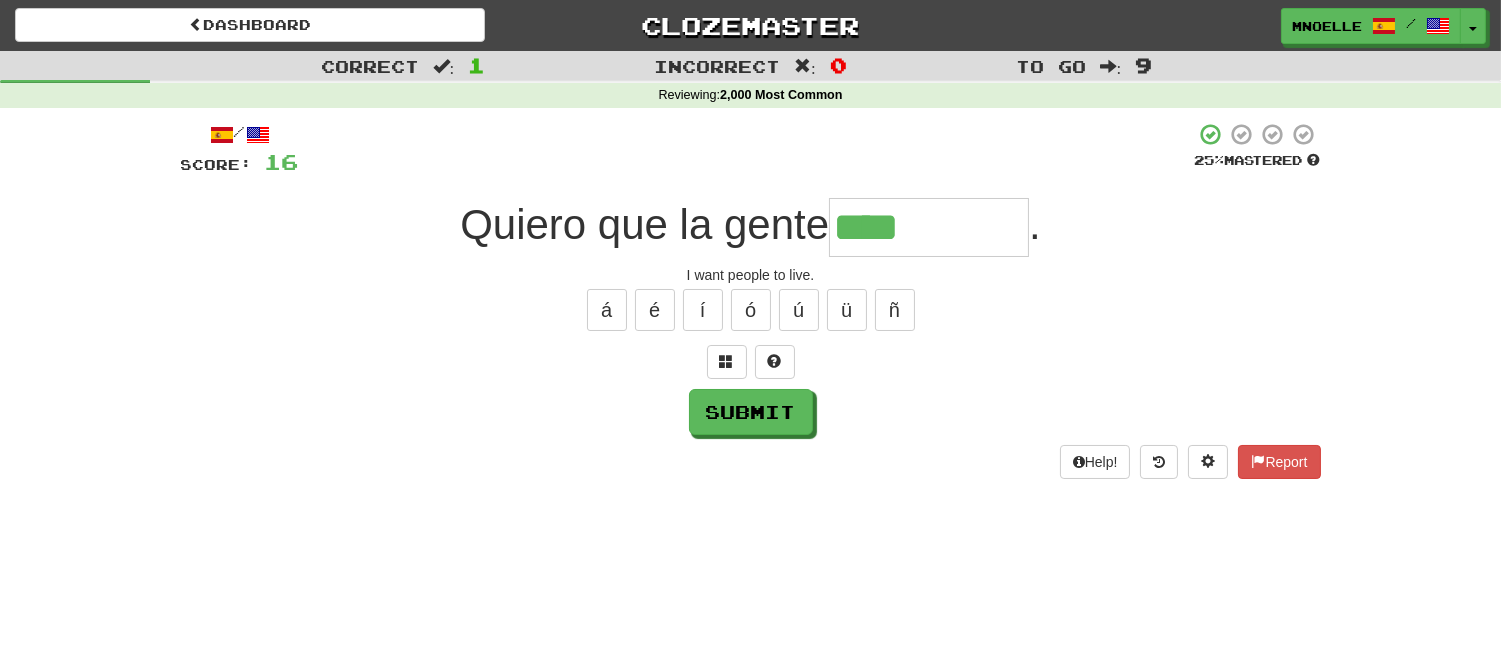 type on "****" 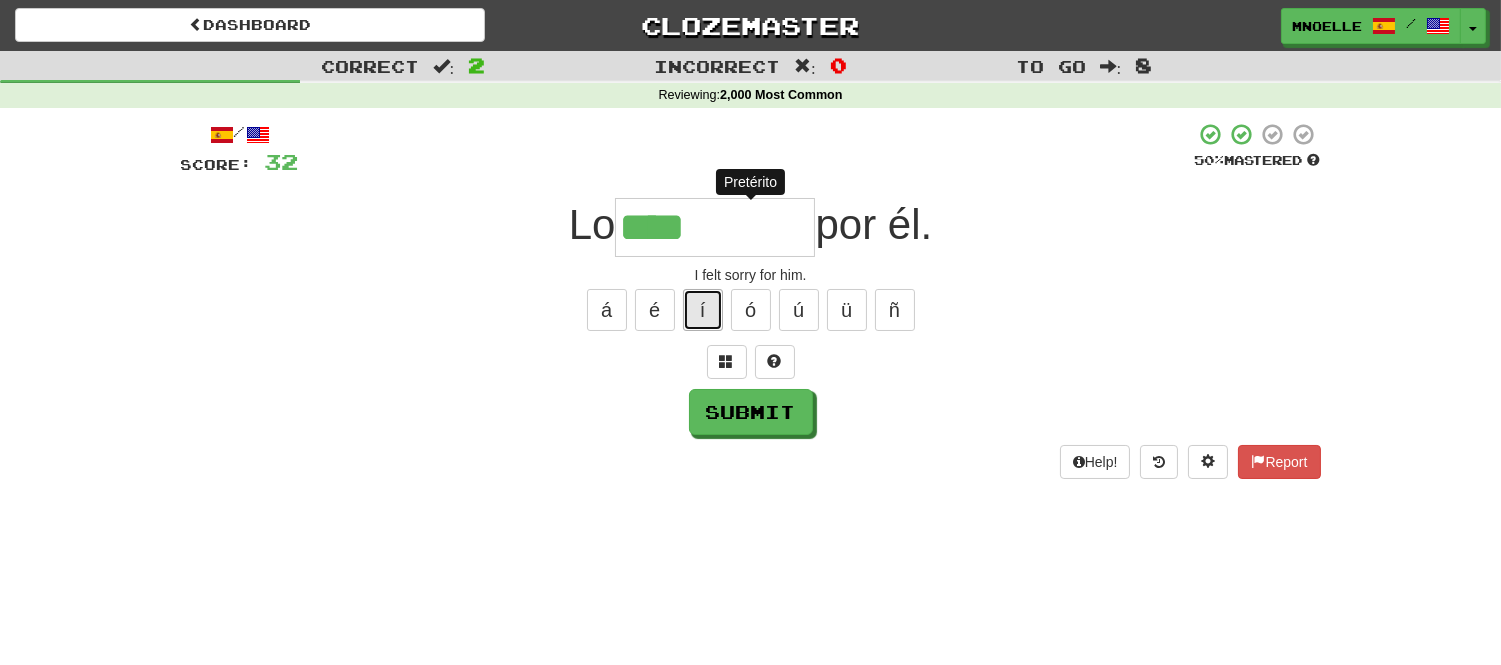 click on "í" at bounding box center (703, 310) 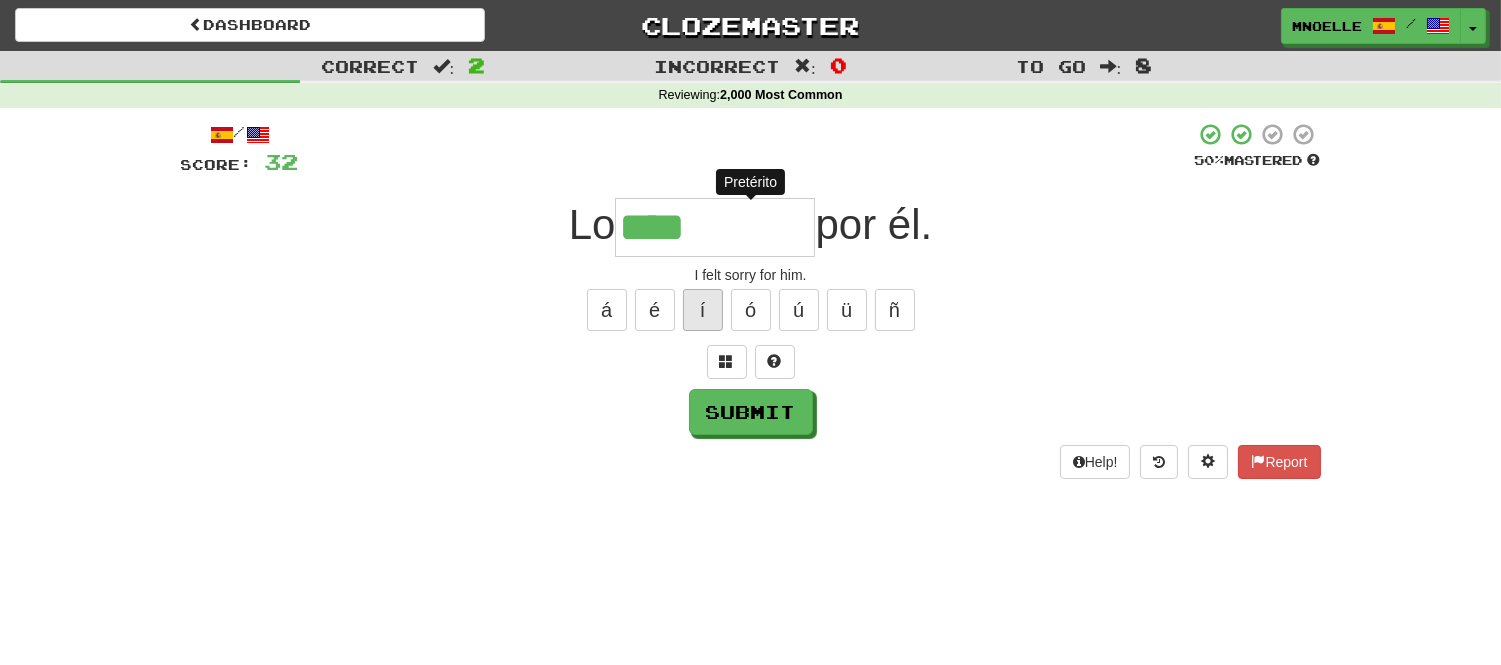 type on "*****" 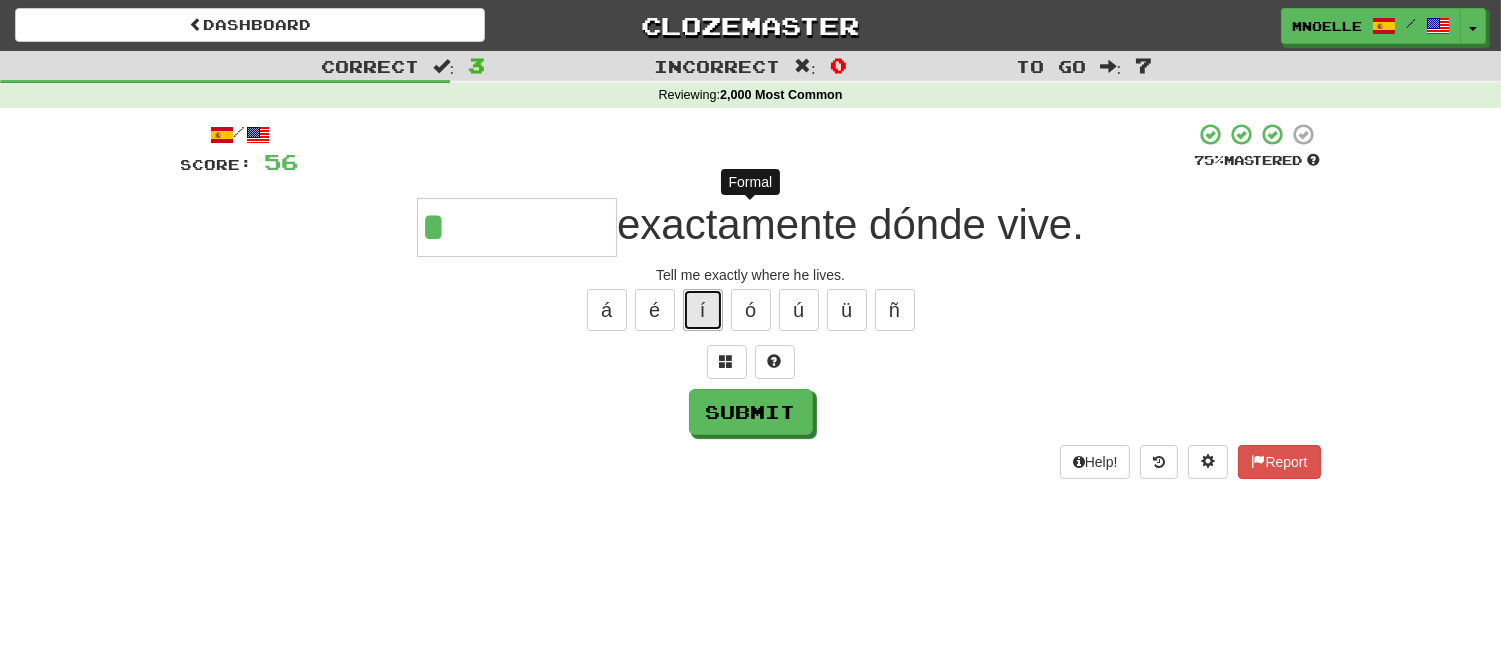 click on "í" at bounding box center [703, 310] 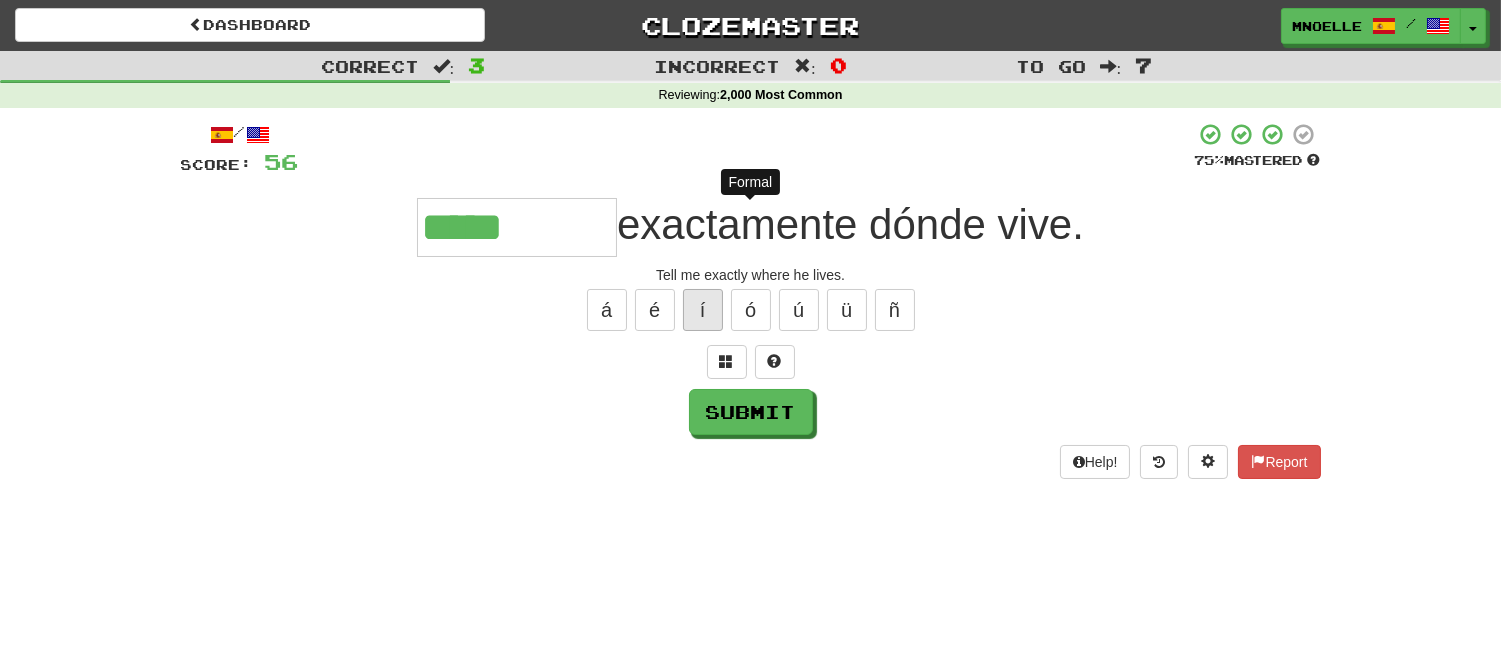 type on "******" 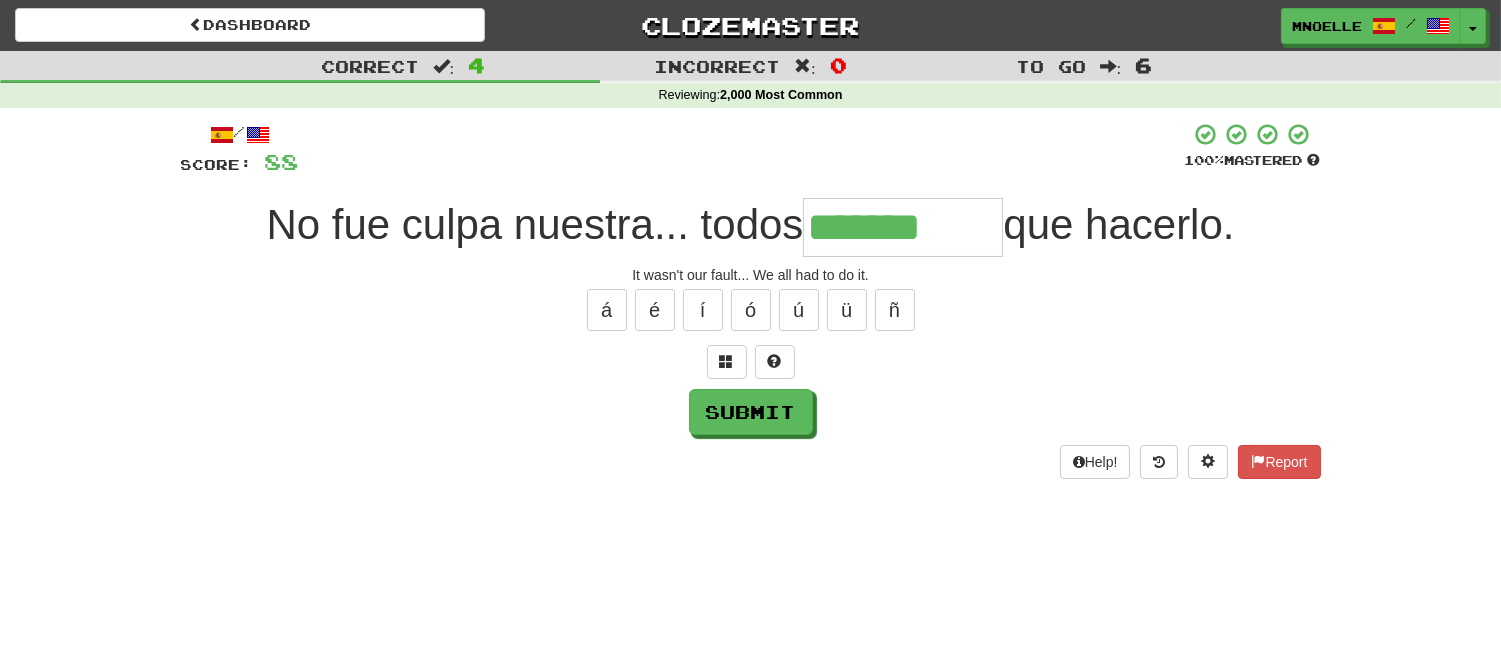 type on "*******" 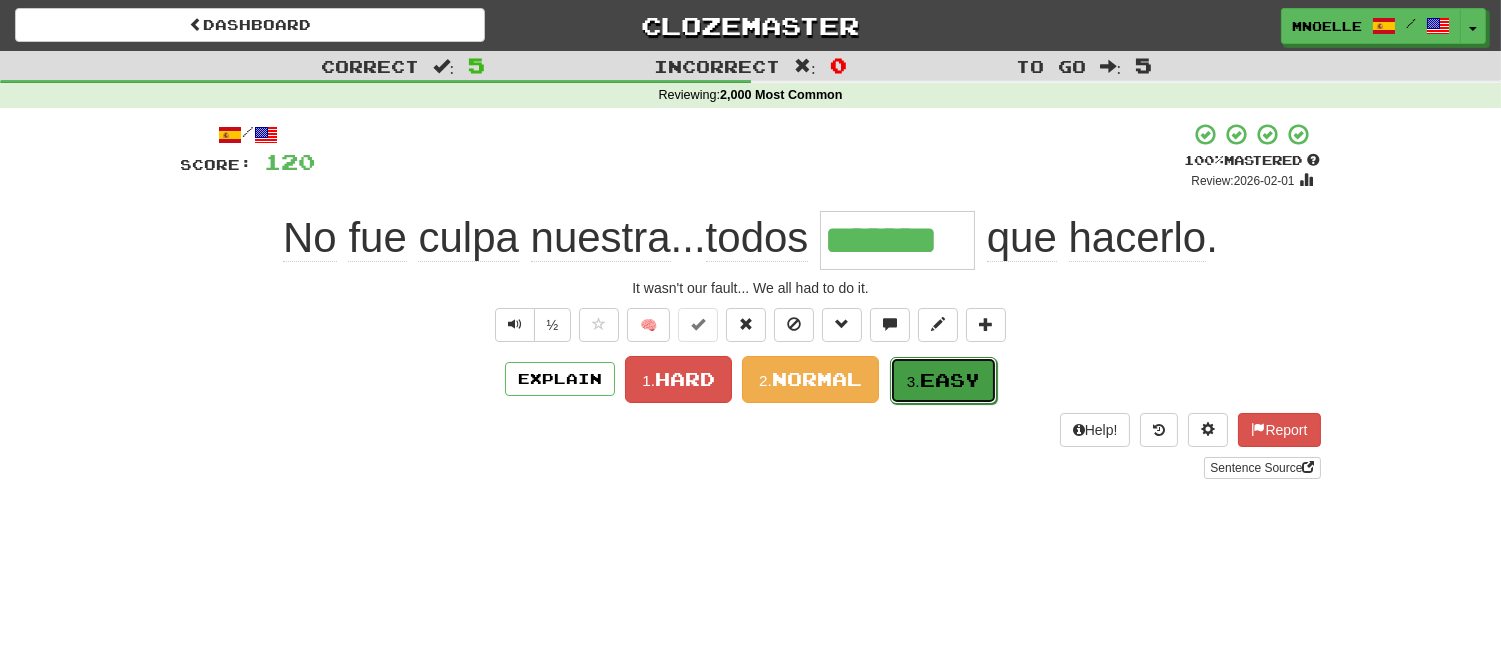 click on "Easy" at bounding box center (950, 380) 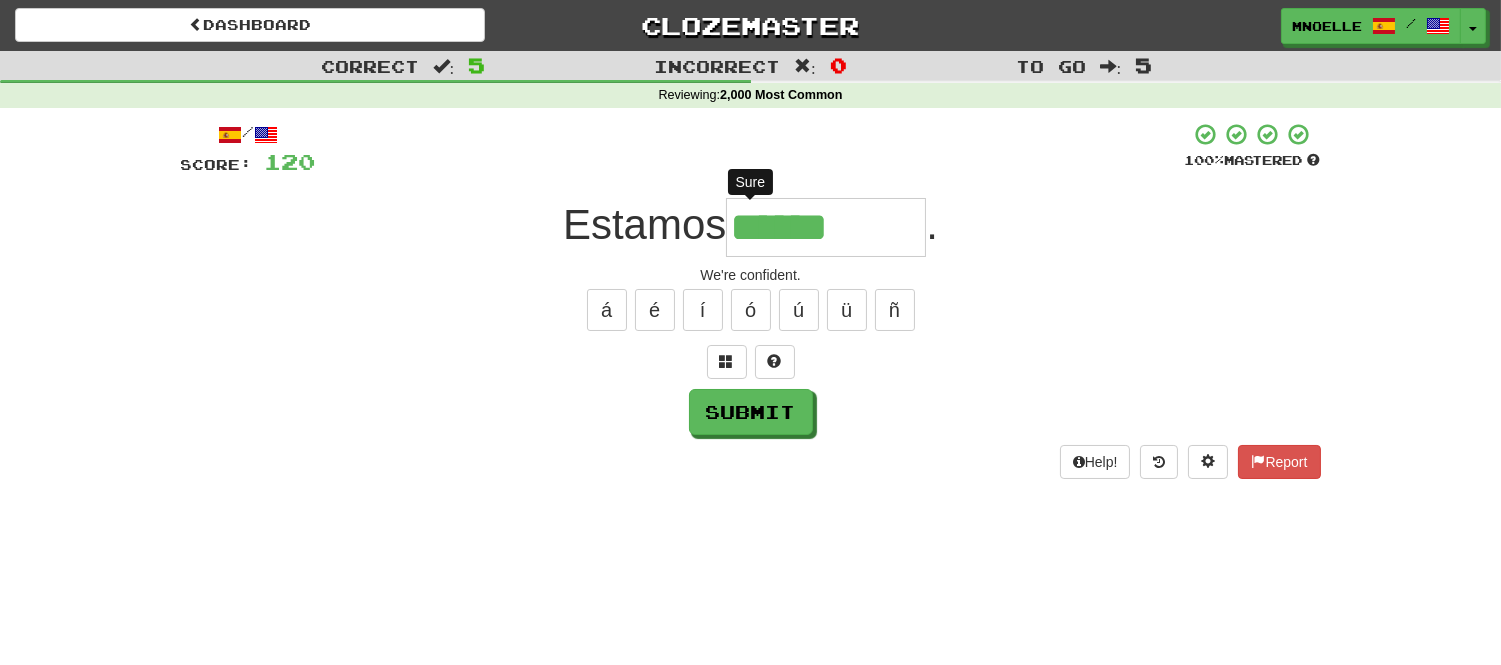 type on "*******" 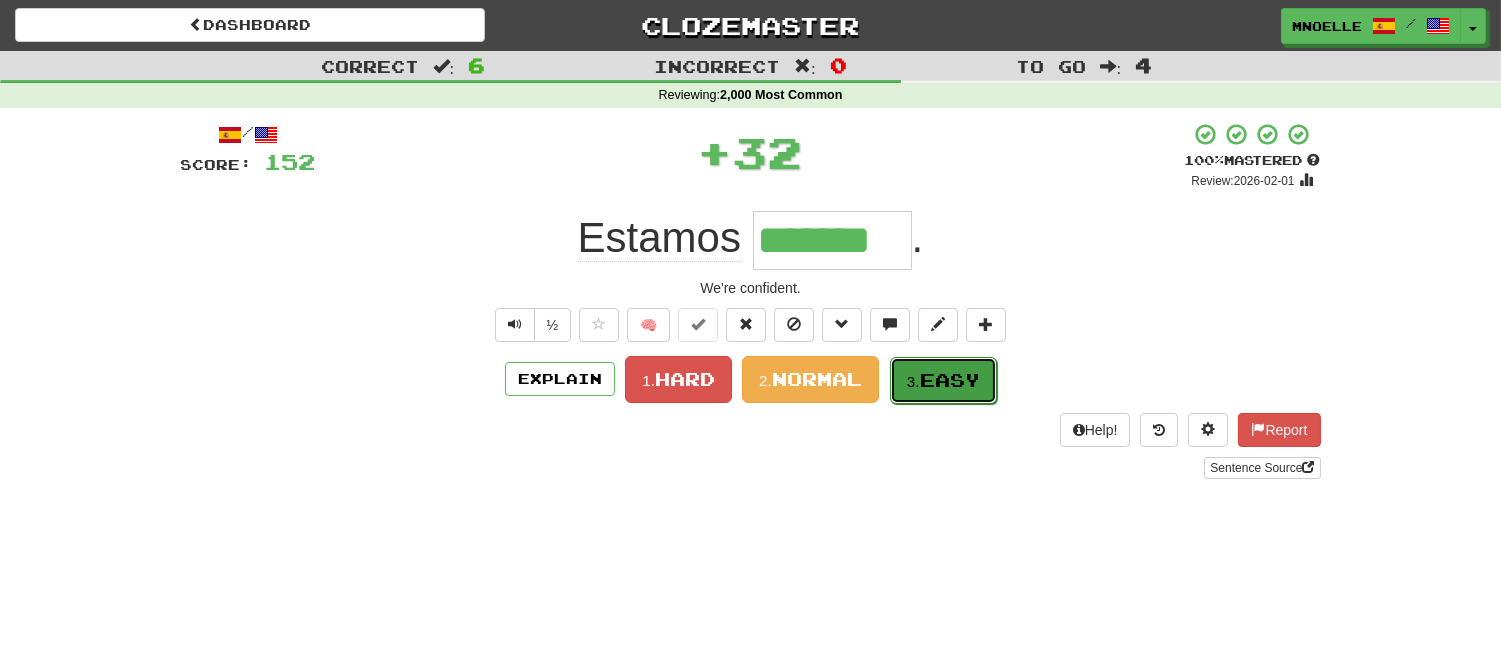 click on "Easy" at bounding box center (950, 380) 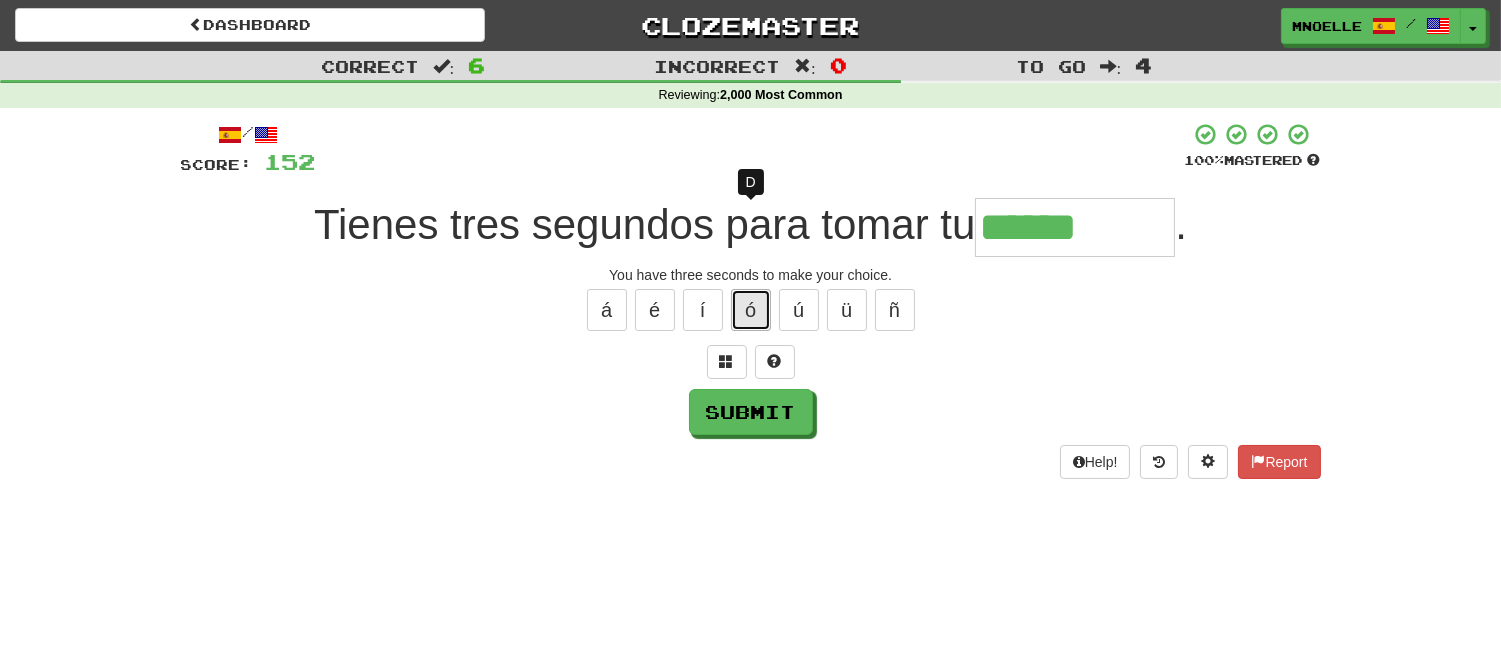 click on "ó" at bounding box center [751, 310] 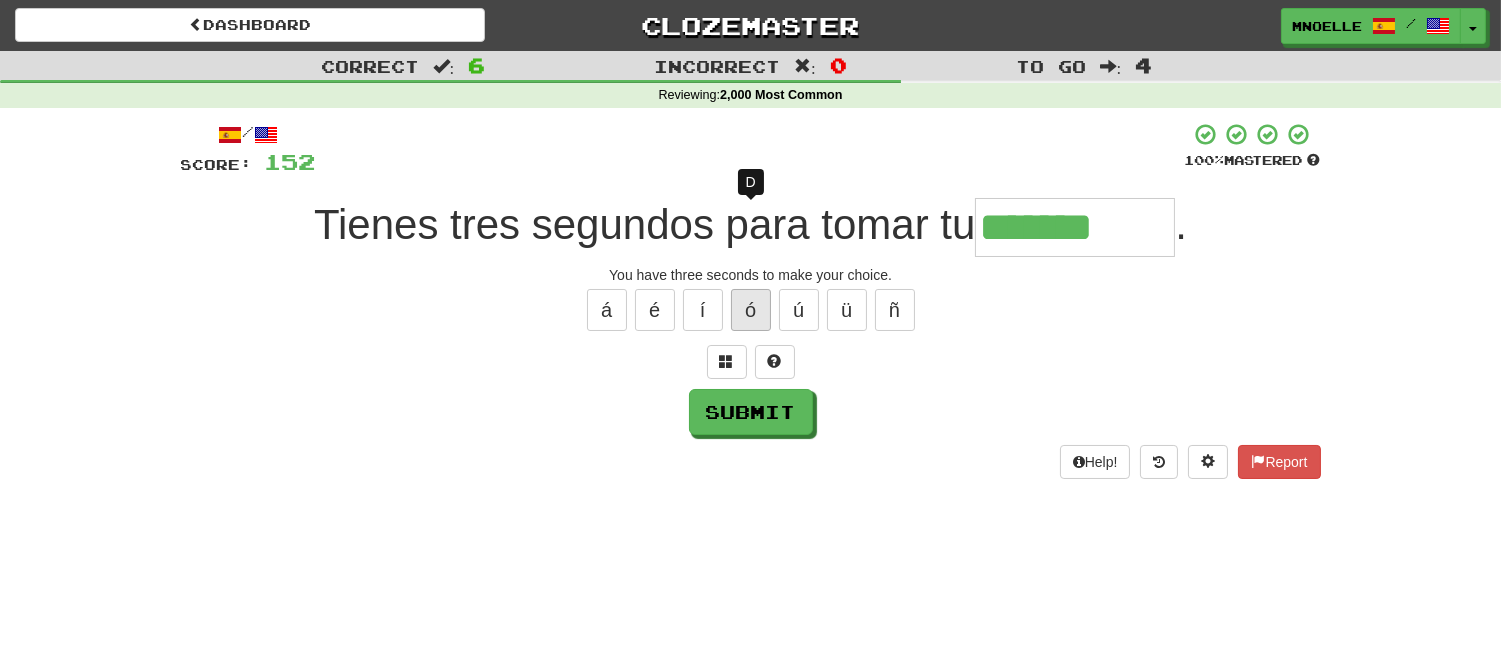 type on "********" 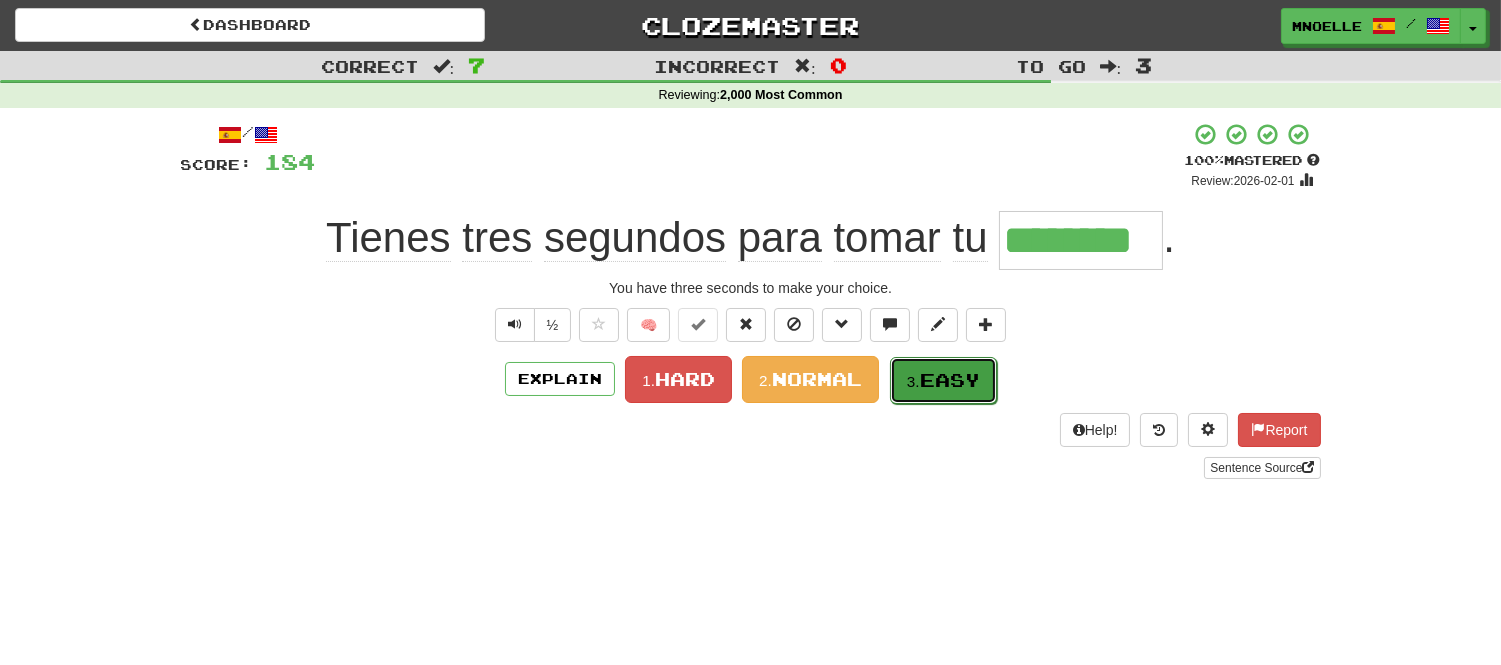 click on "Easy" at bounding box center [950, 380] 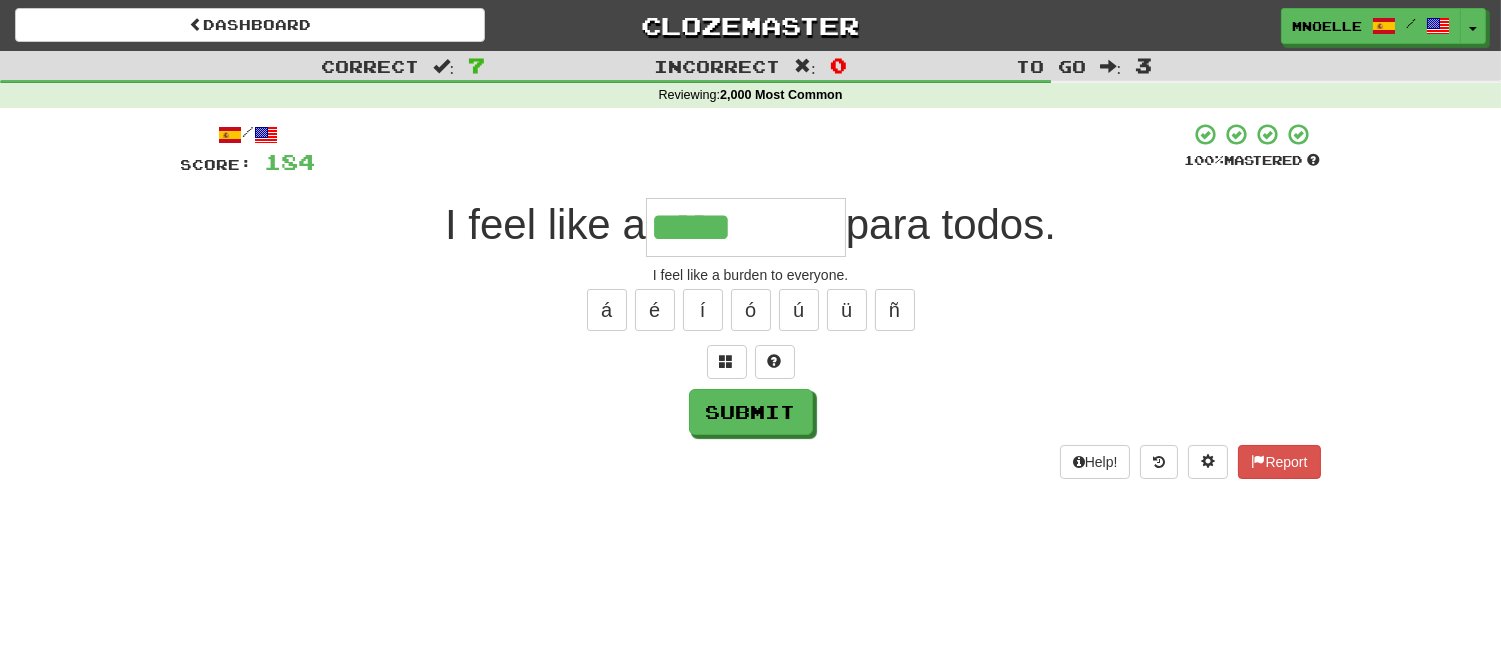 type on "*****" 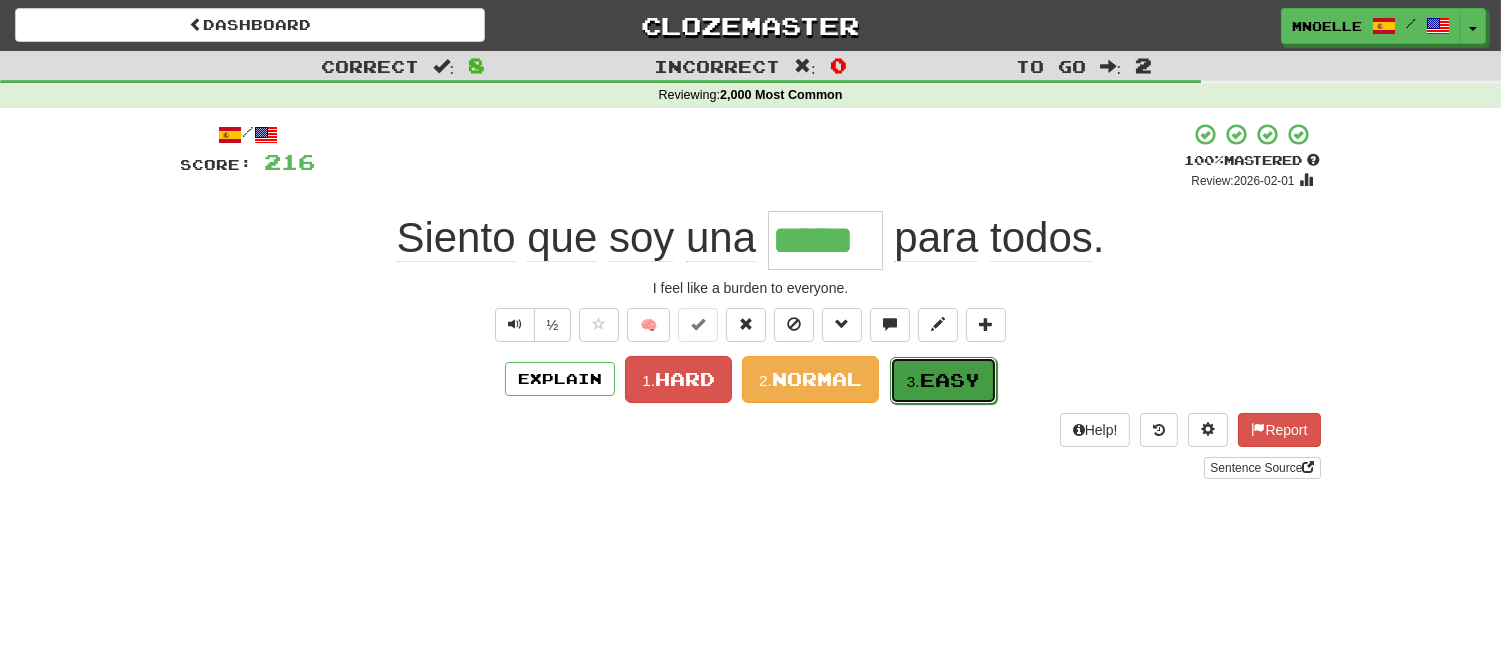 click on "Easy" at bounding box center [950, 380] 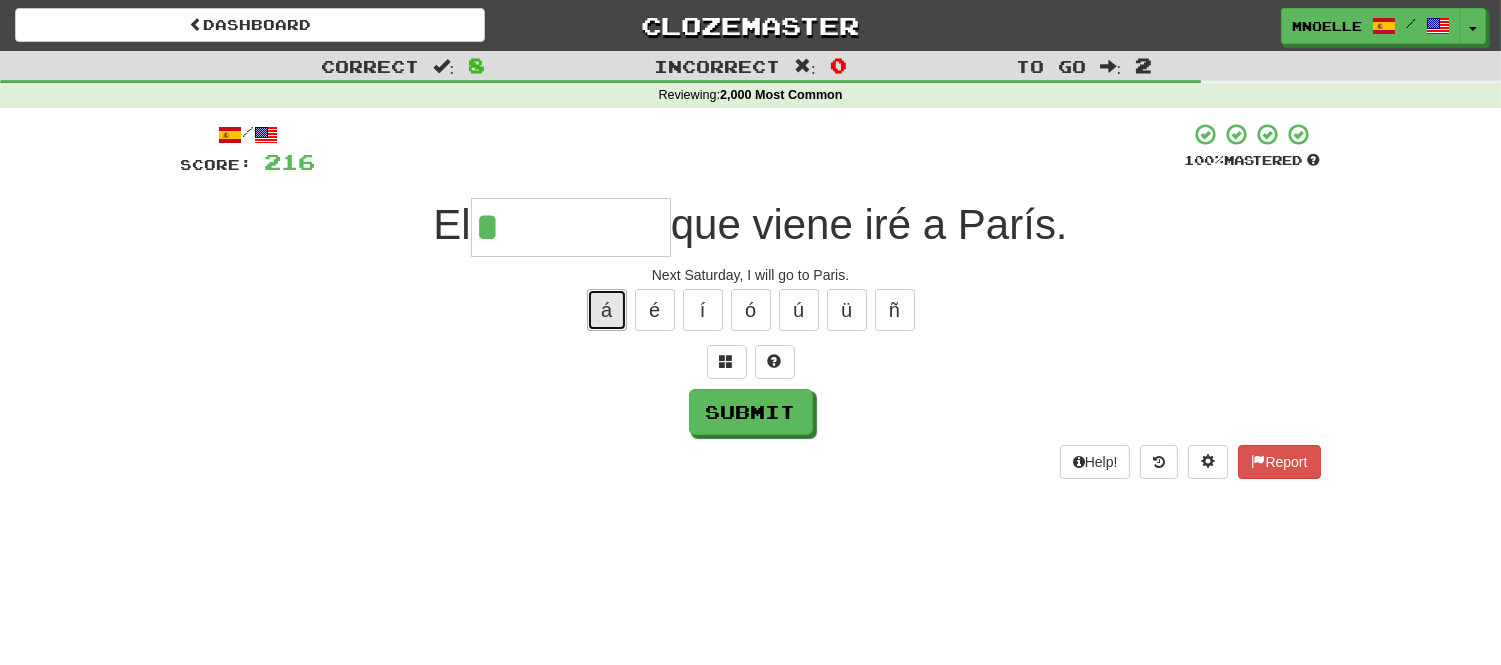 click on "á" at bounding box center (607, 310) 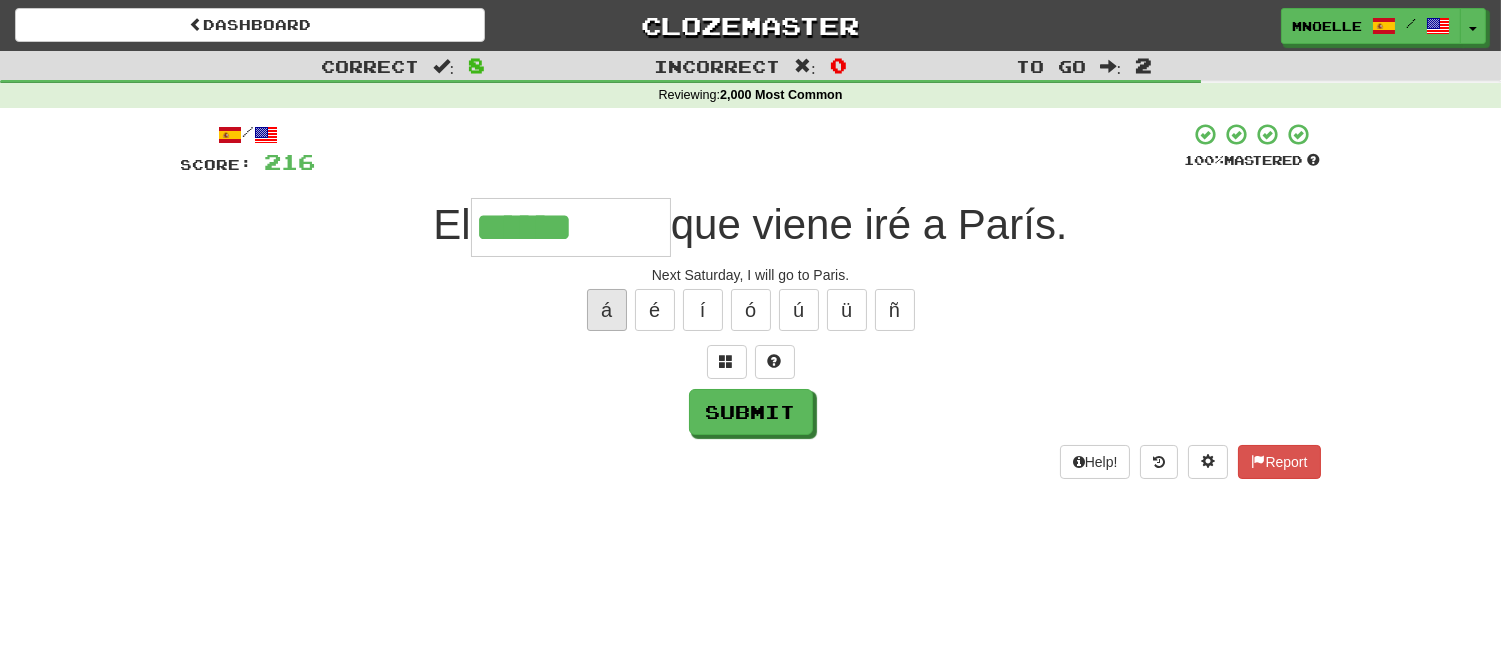 type on "******" 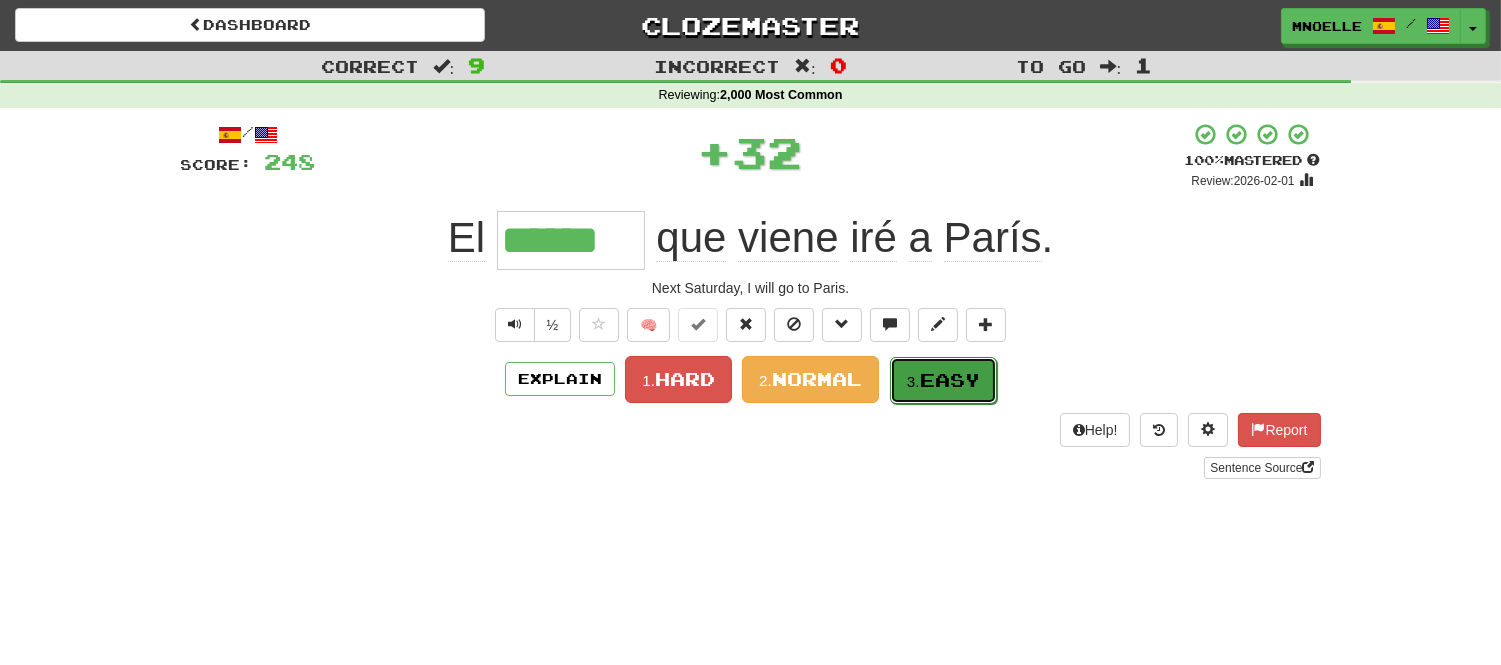 click on "Easy" at bounding box center (950, 380) 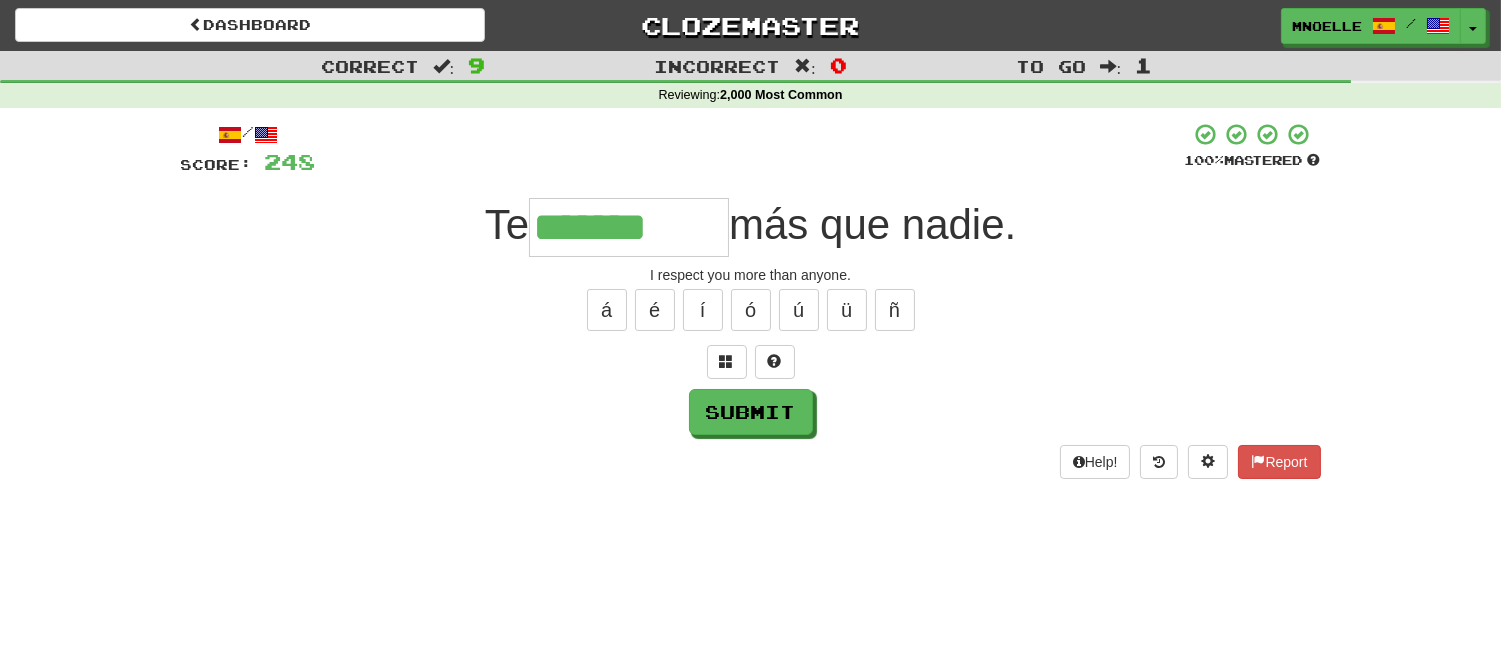 type on "*******" 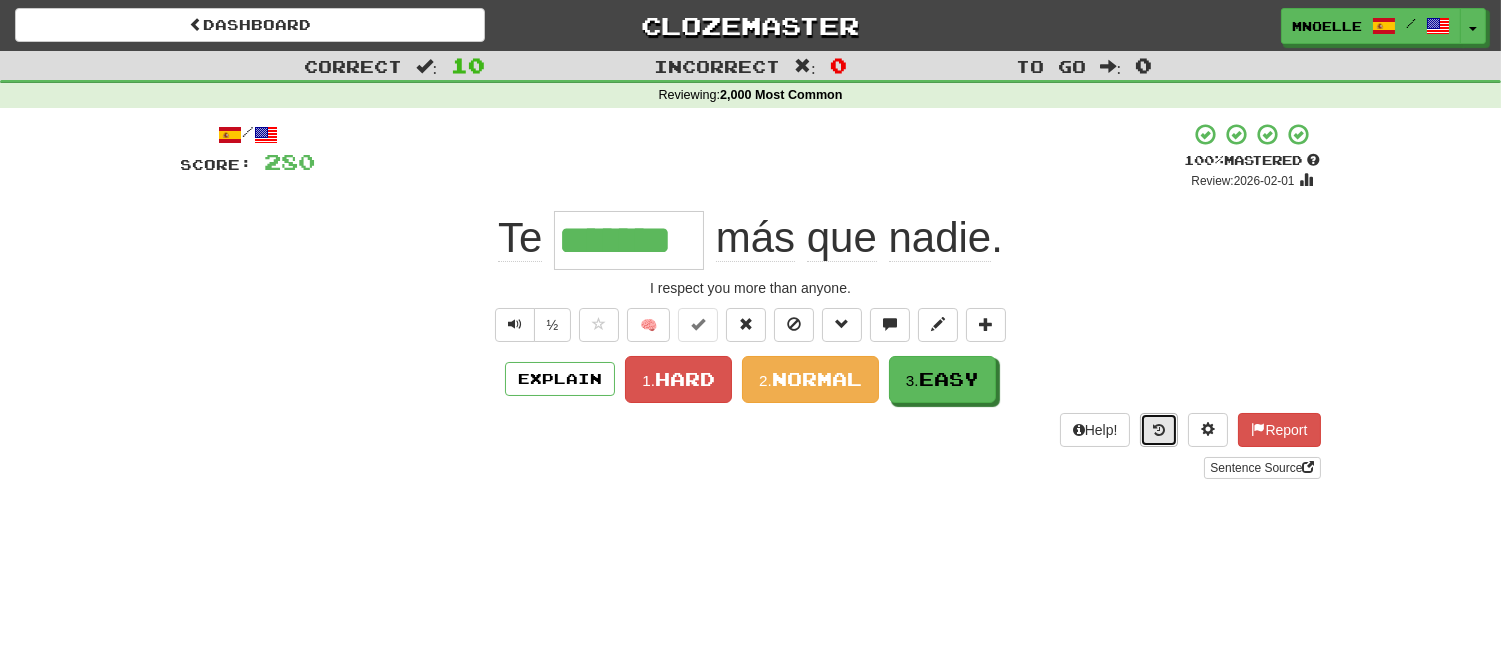 click at bounding box center (1159, 430) 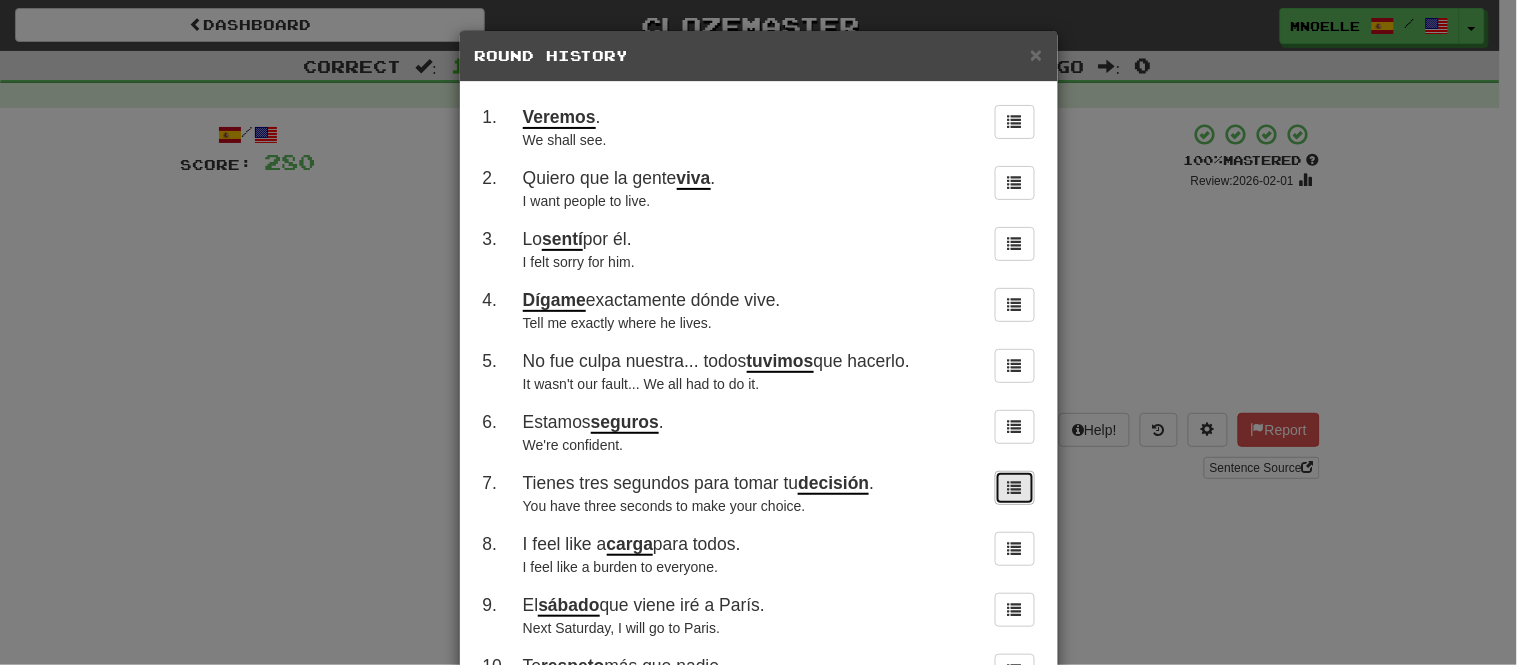 click at bounding box center (1015, 487) 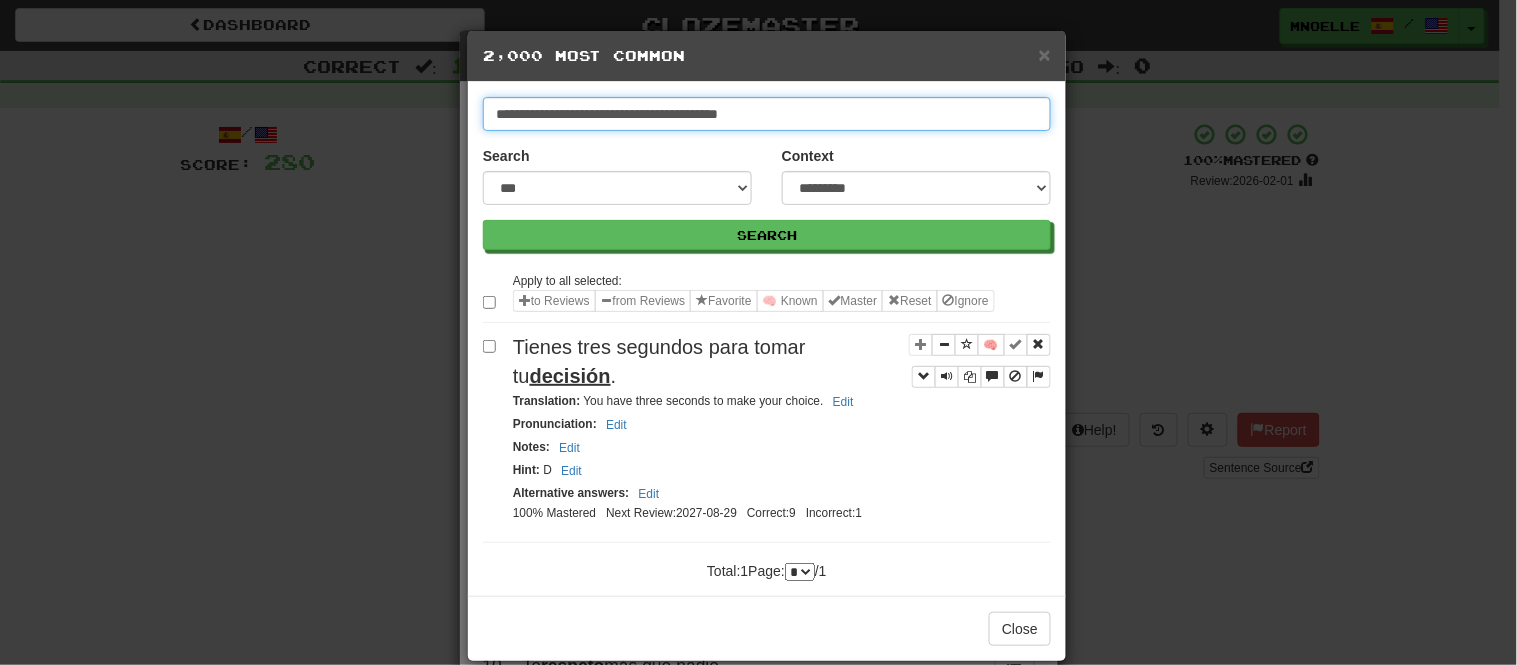 click on "**********" at bounding box center [767, 114] 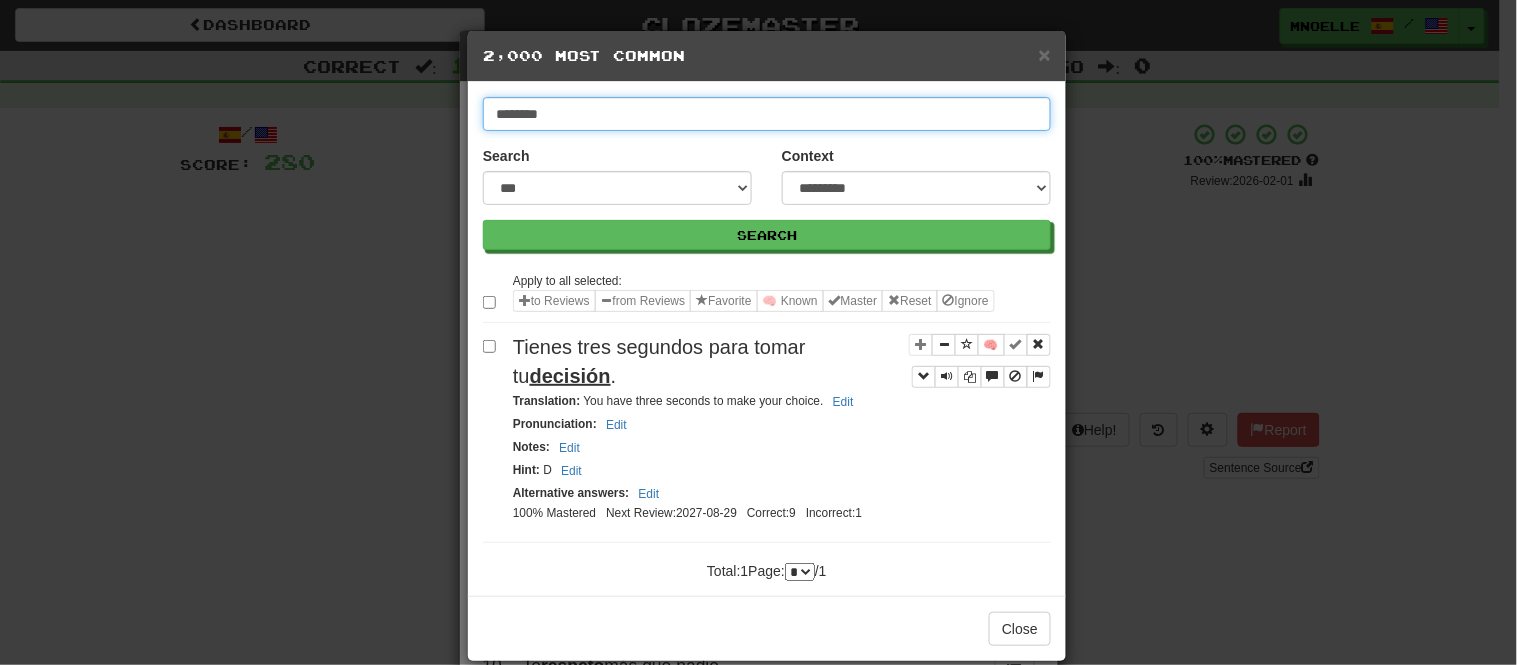 type on "********" 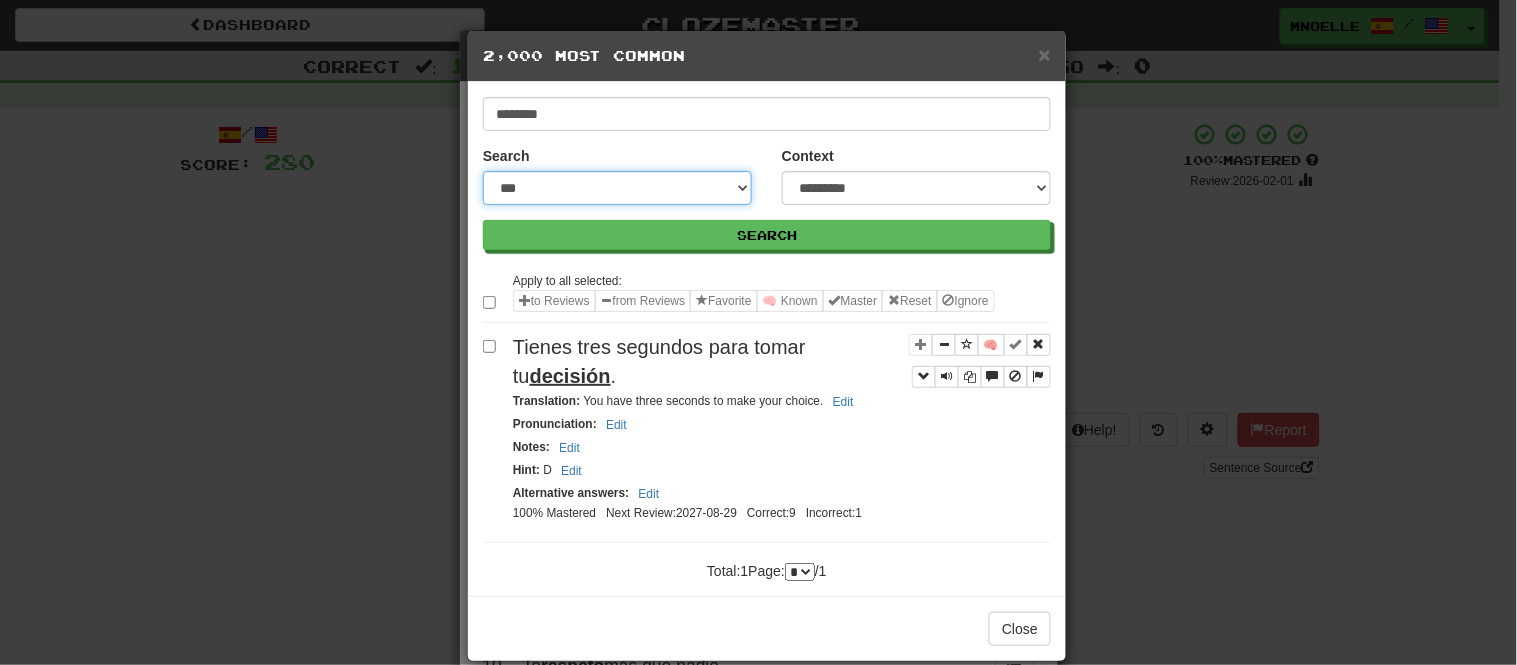 click on "**********" at bounding box center [617, 188] 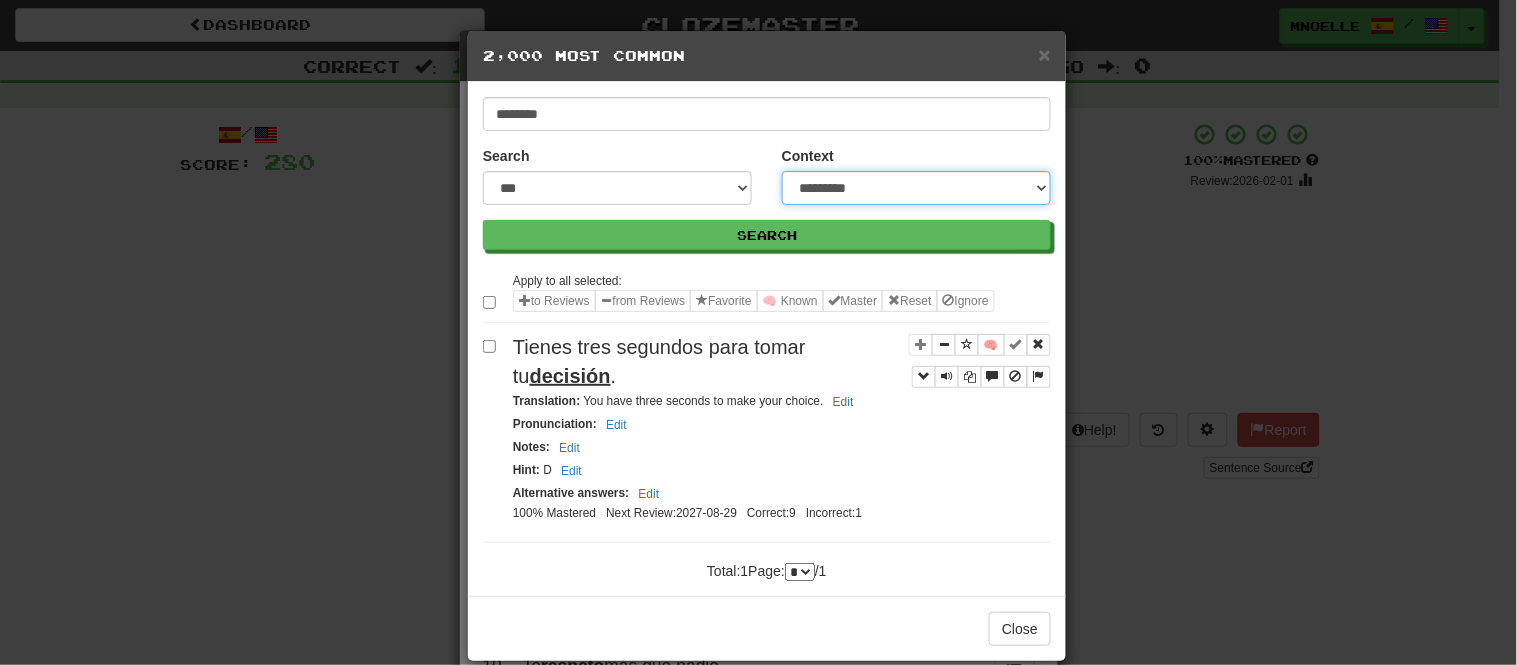 click on "**********" at bounding box center (916, 188) 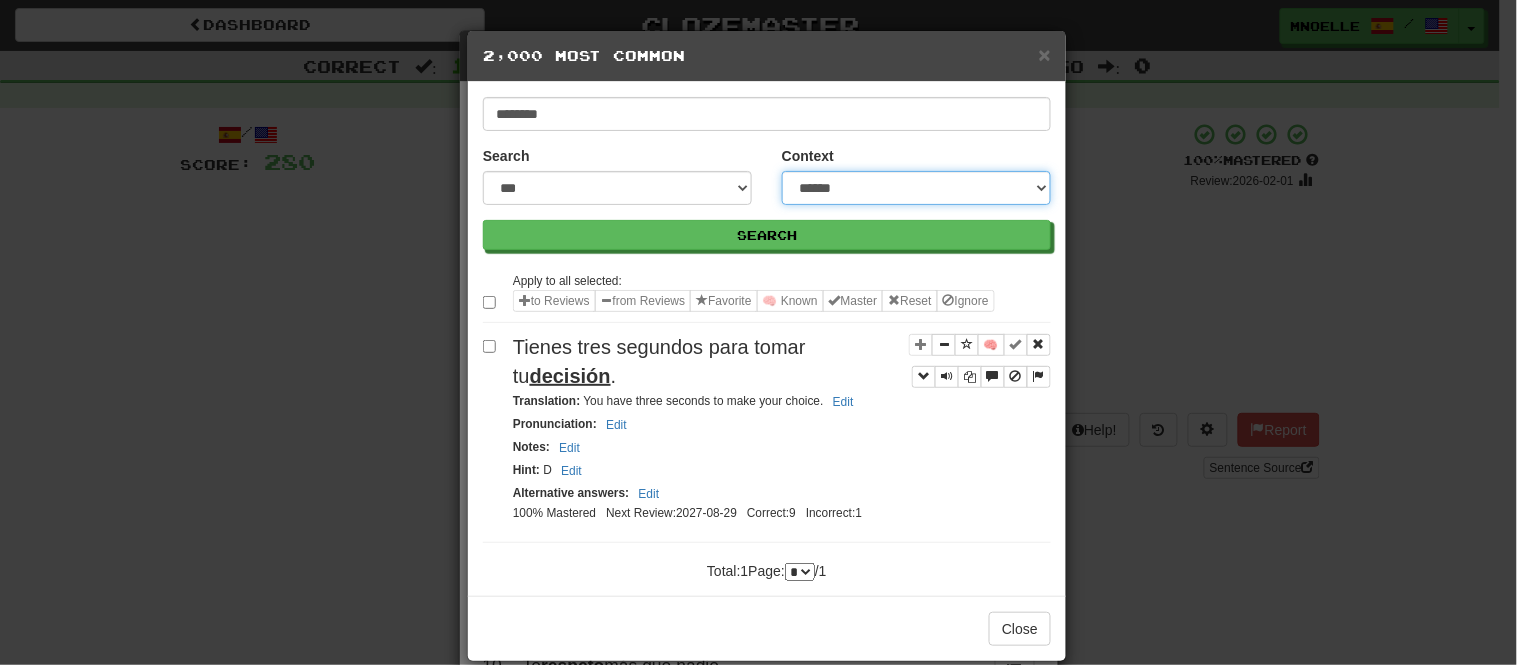 click on "**********" at bounding box center (916, 188) 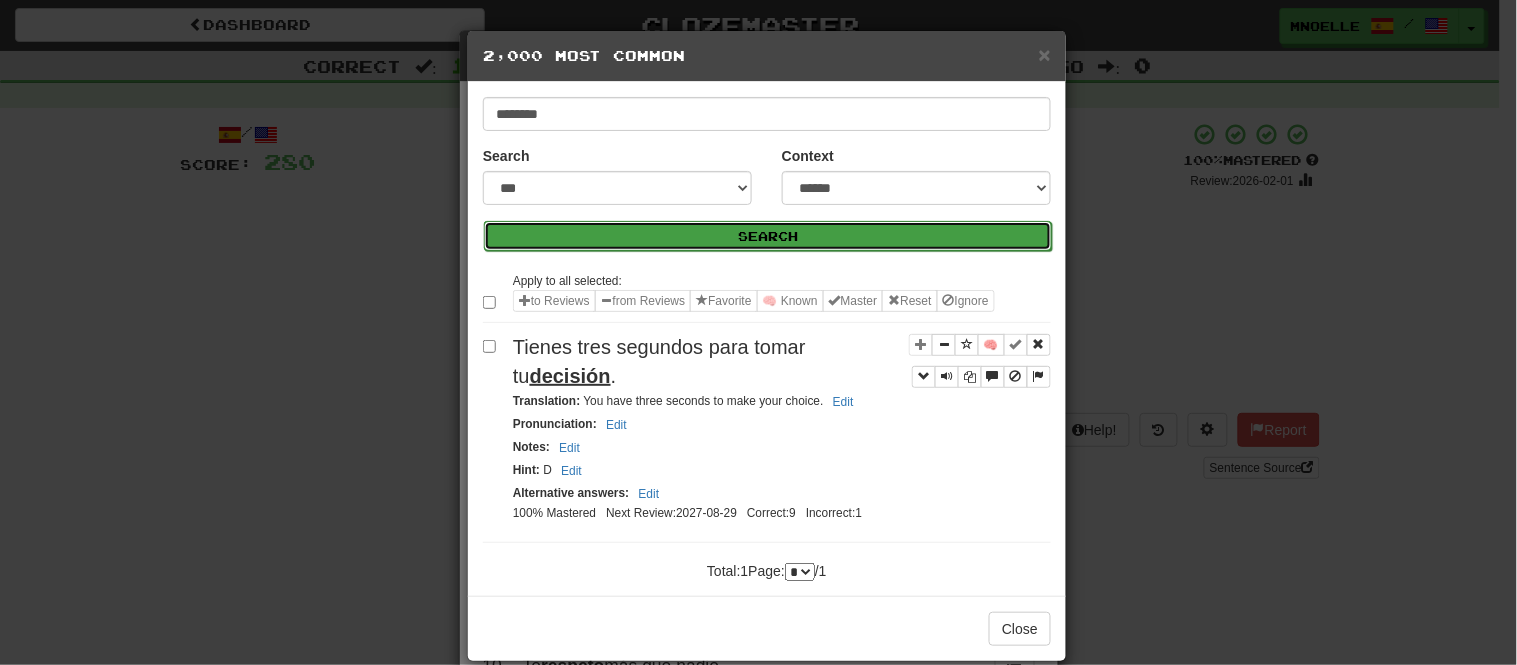 click on "Search" at bounding box center [768, 236] 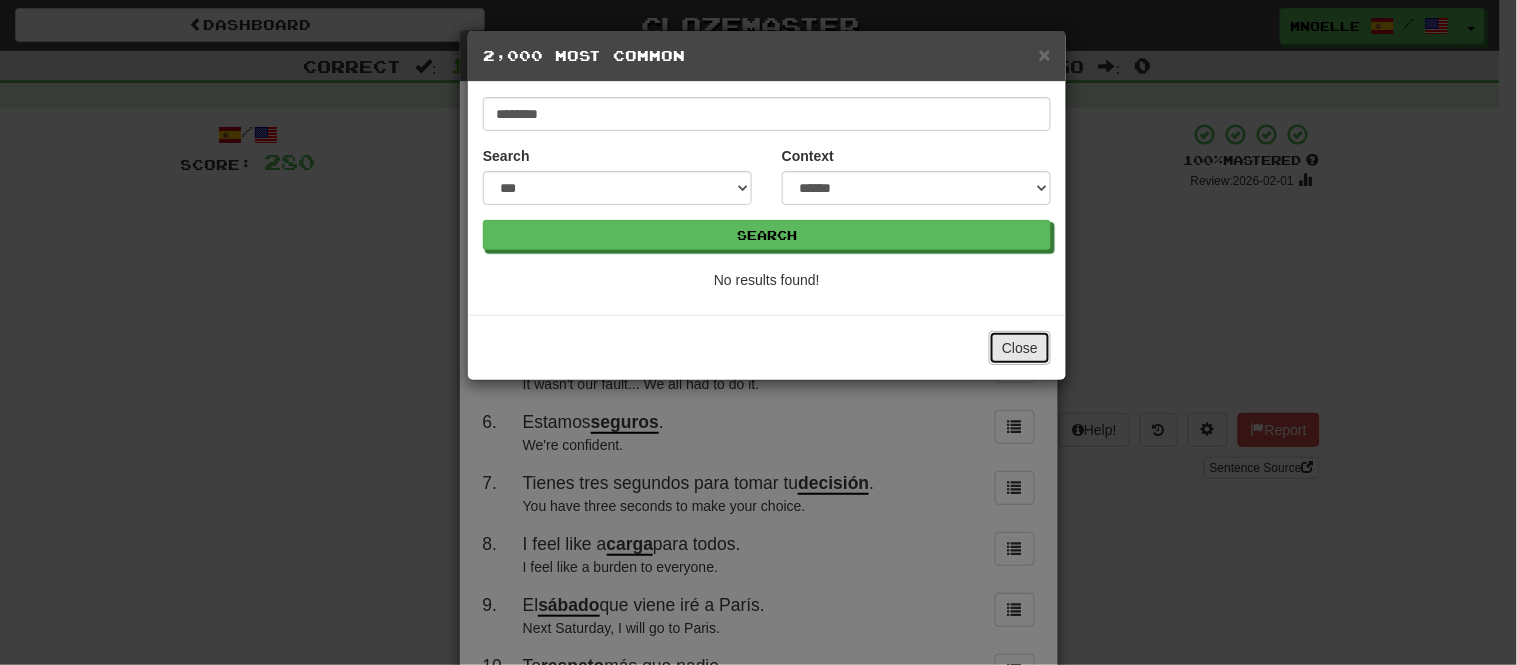 click on "Close" at bounding box center (1020, 348) 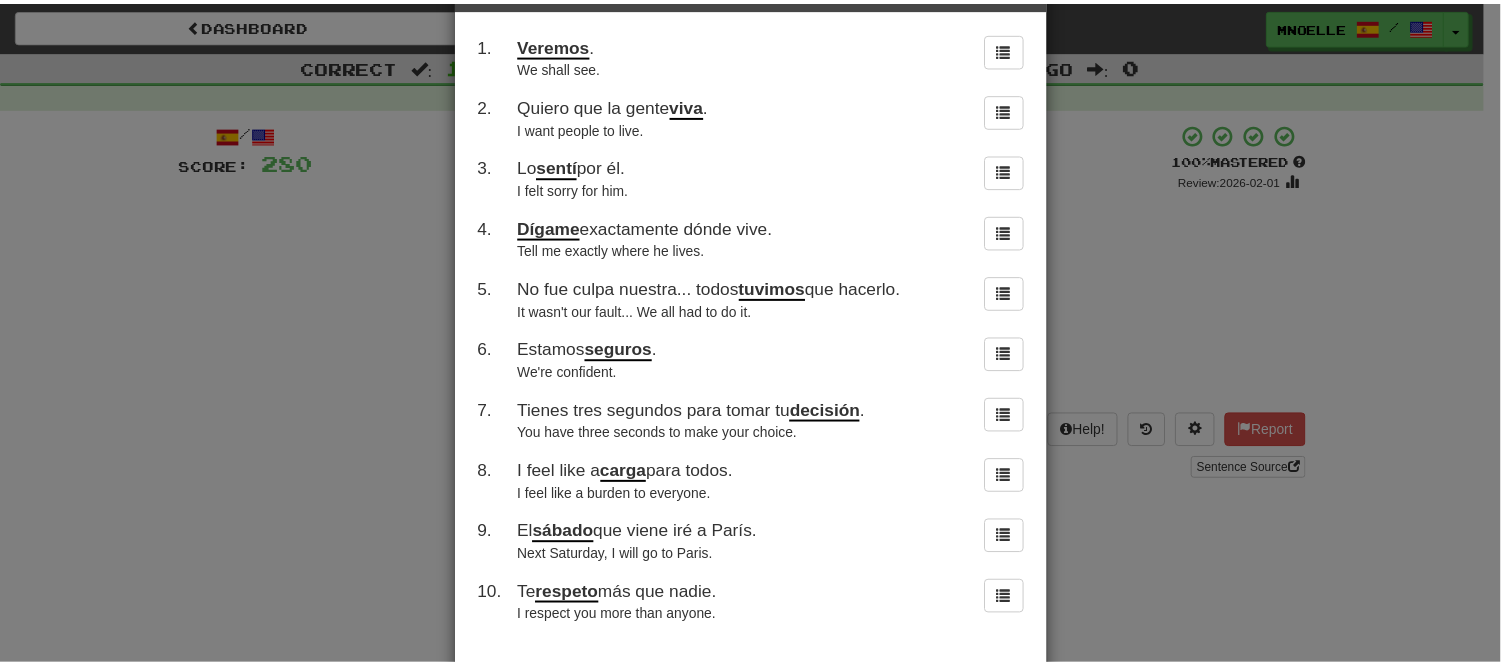 scroll, scrollTop: 172, scrollLeft: 0, axis: vertical 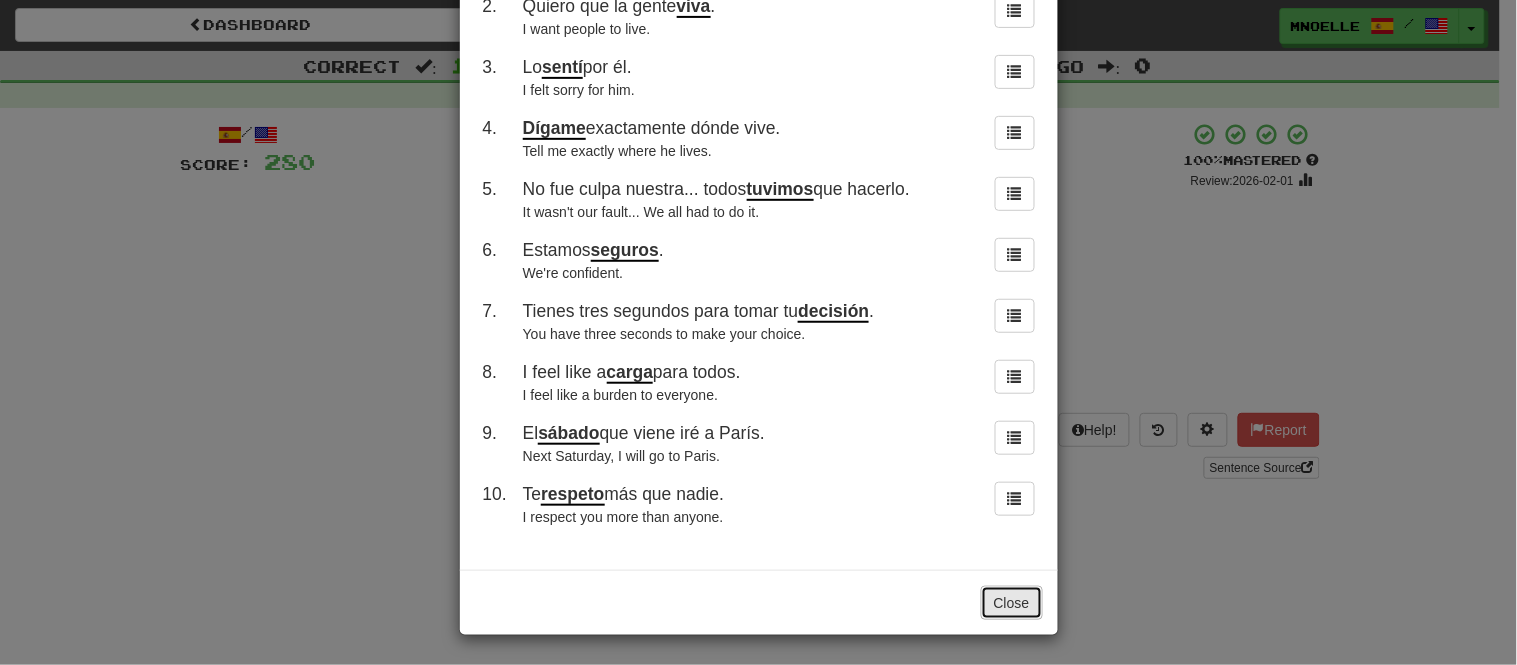 click on "Close" at bounding box center (1012, 603) 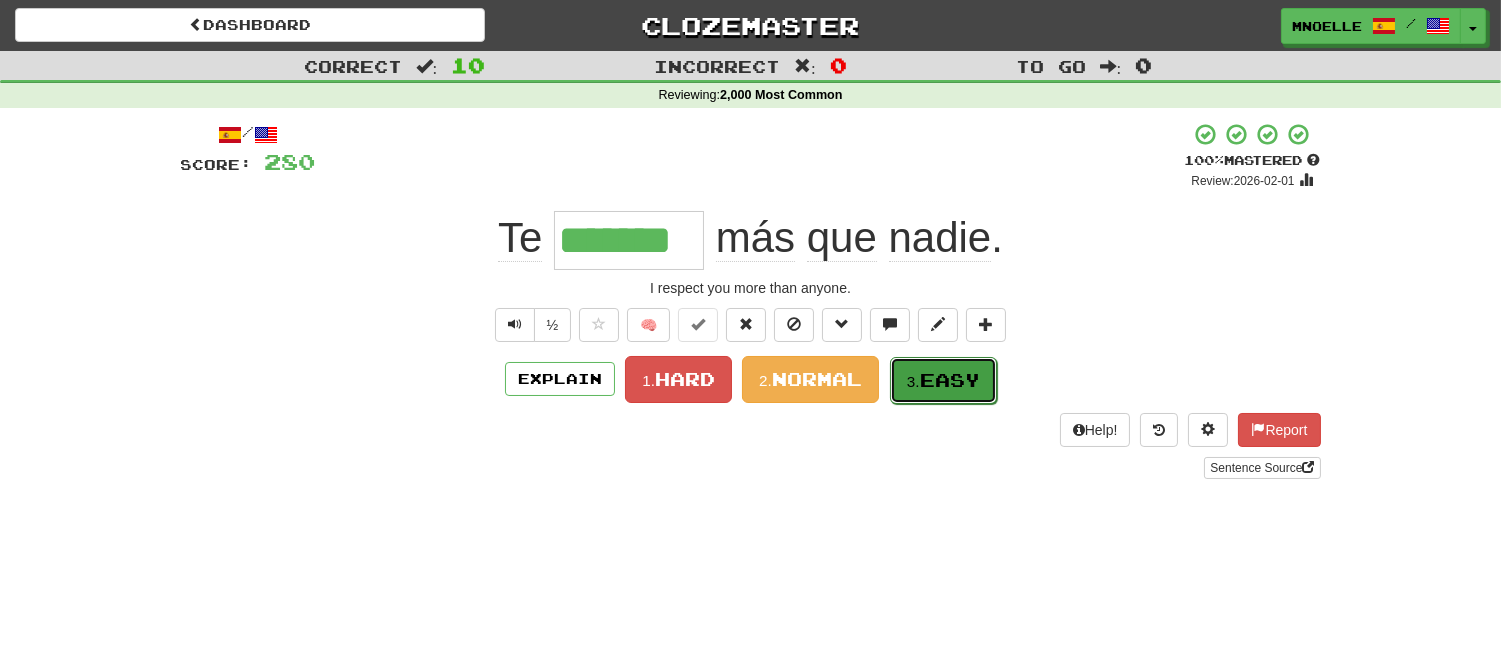 click on "3.  Easy" at bounding box center [943, 380] 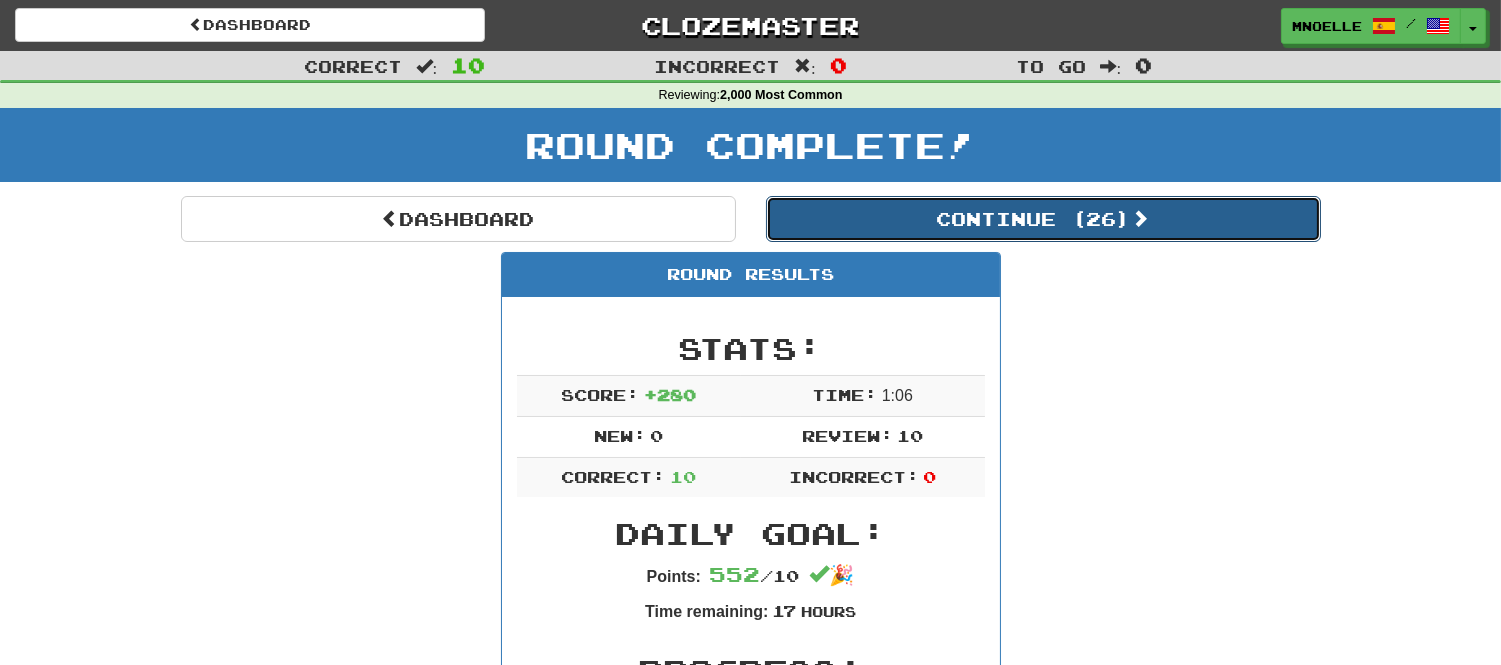 click on "Continue ( 26 )" at bounding box center (1043, 219) 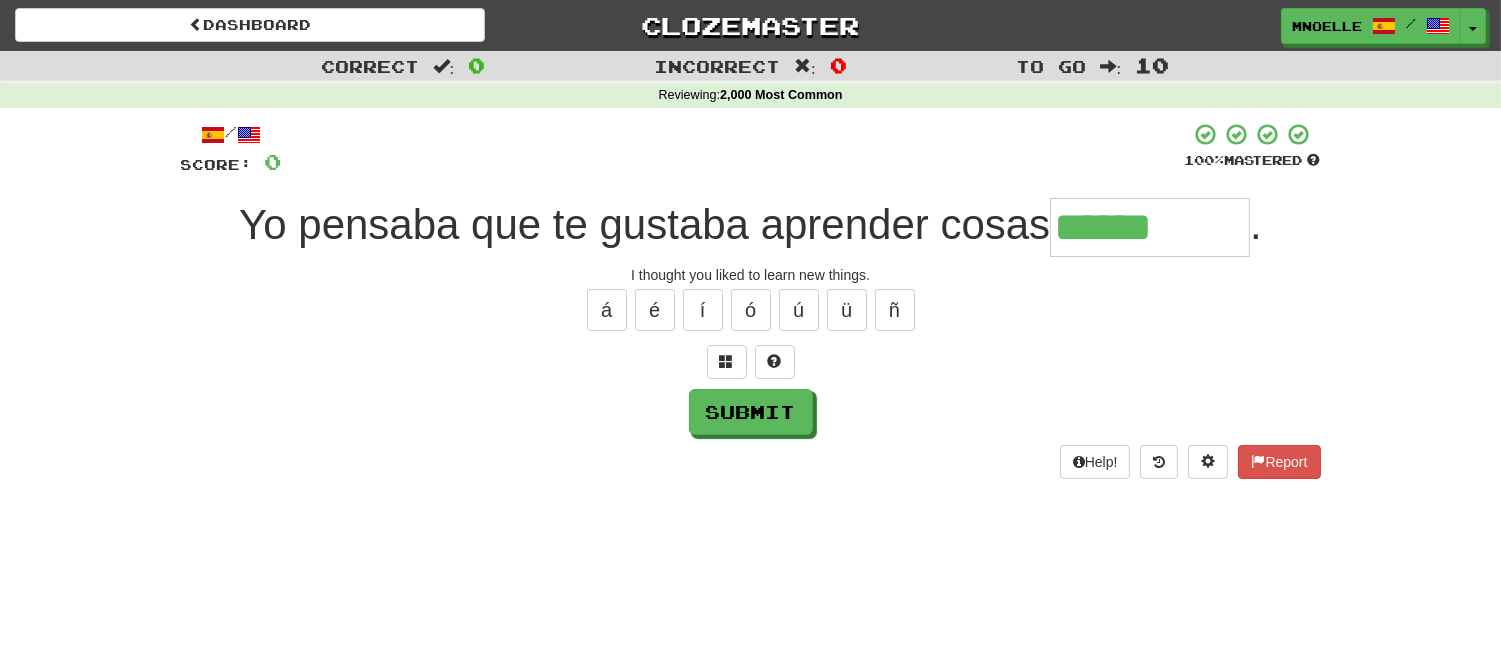 type on "******" 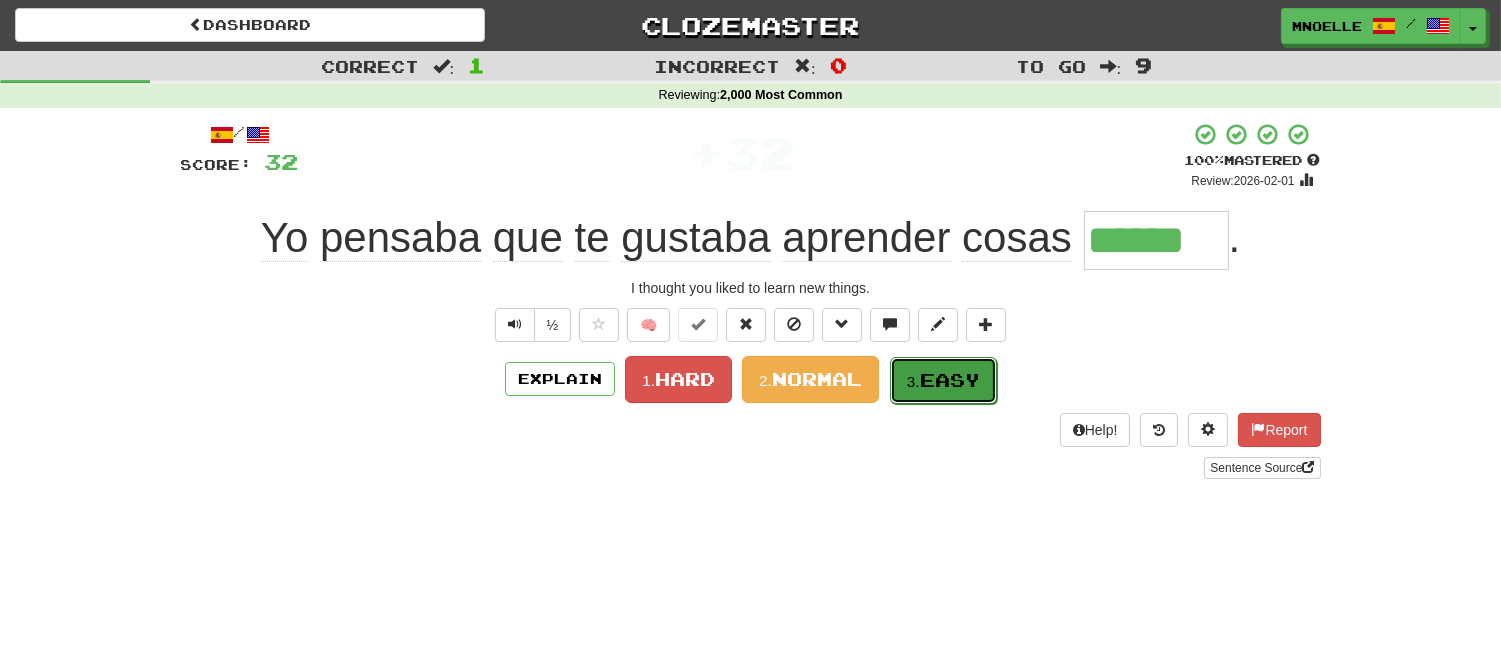 click on "Easy" at bounding box center (950, 380) 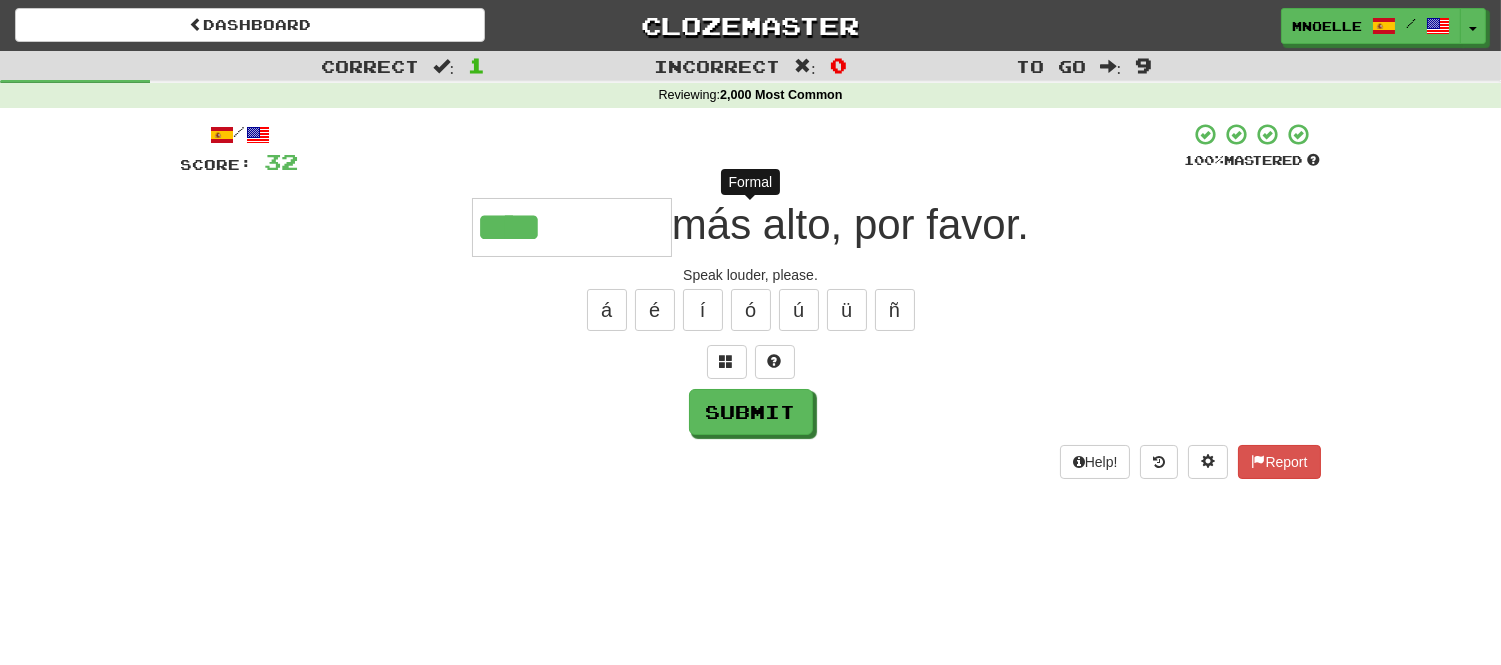 type on "*****" 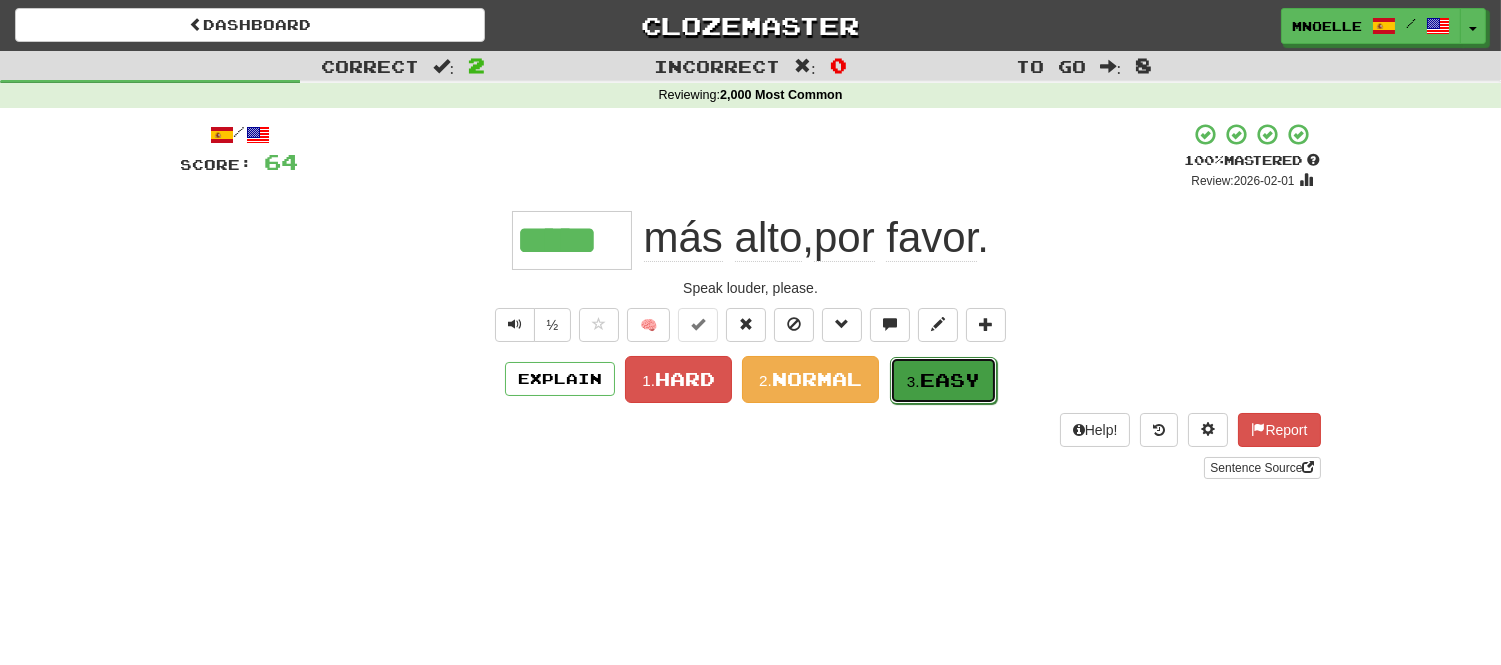 click on "Easy" at bounding box center (950, 380) 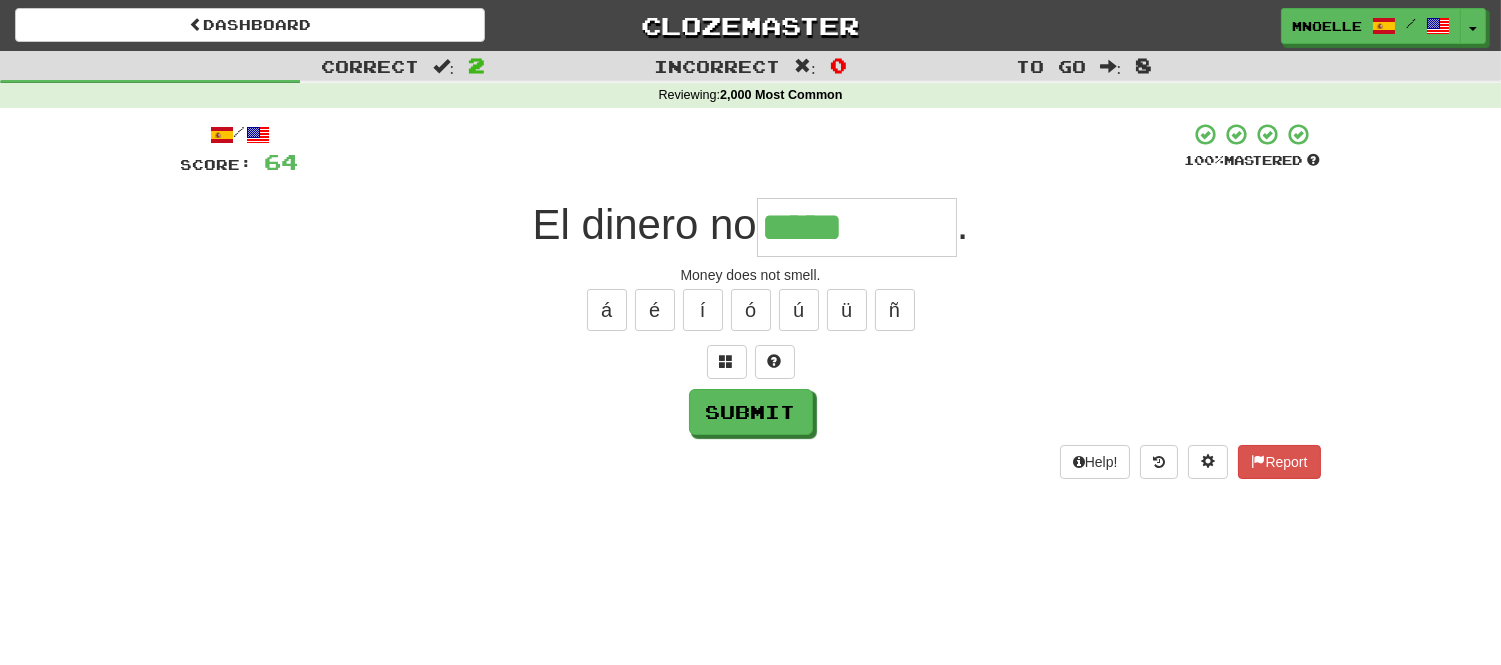 type on "*****" 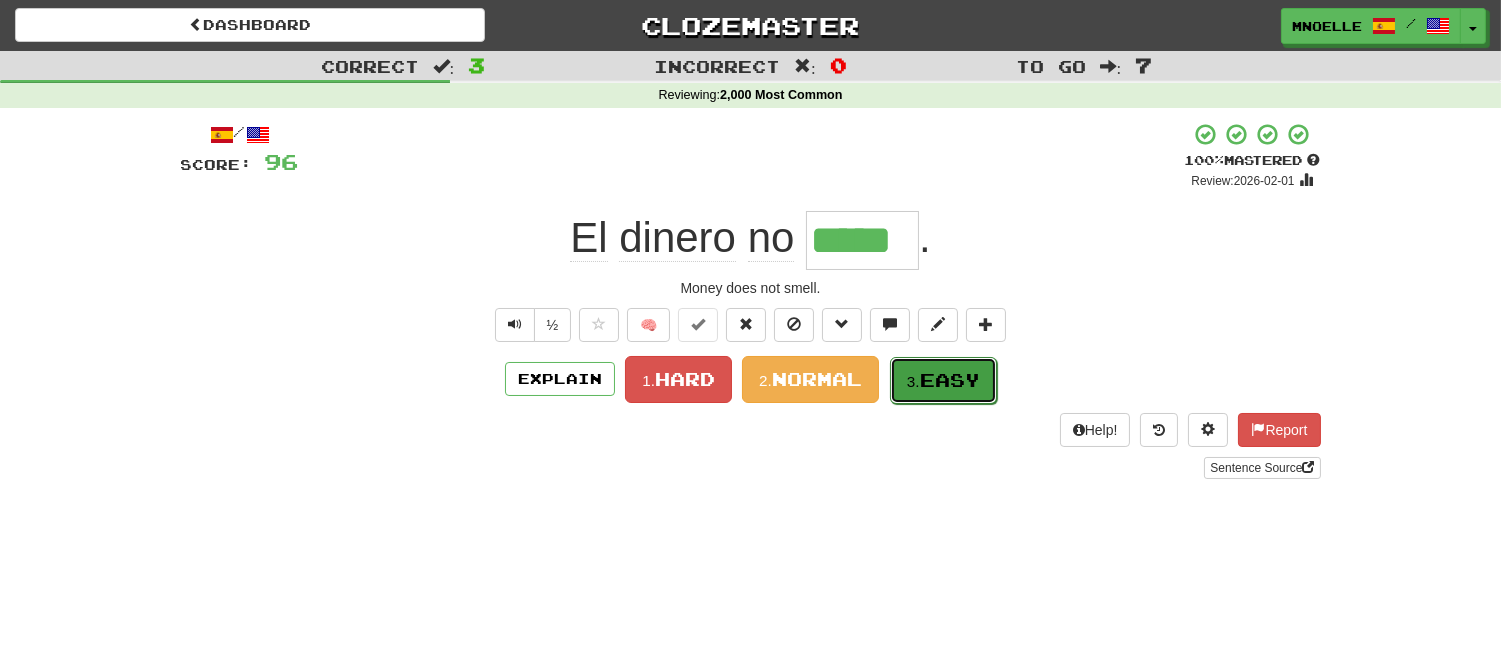 click on "Easy" at bounding box center [950, 380] 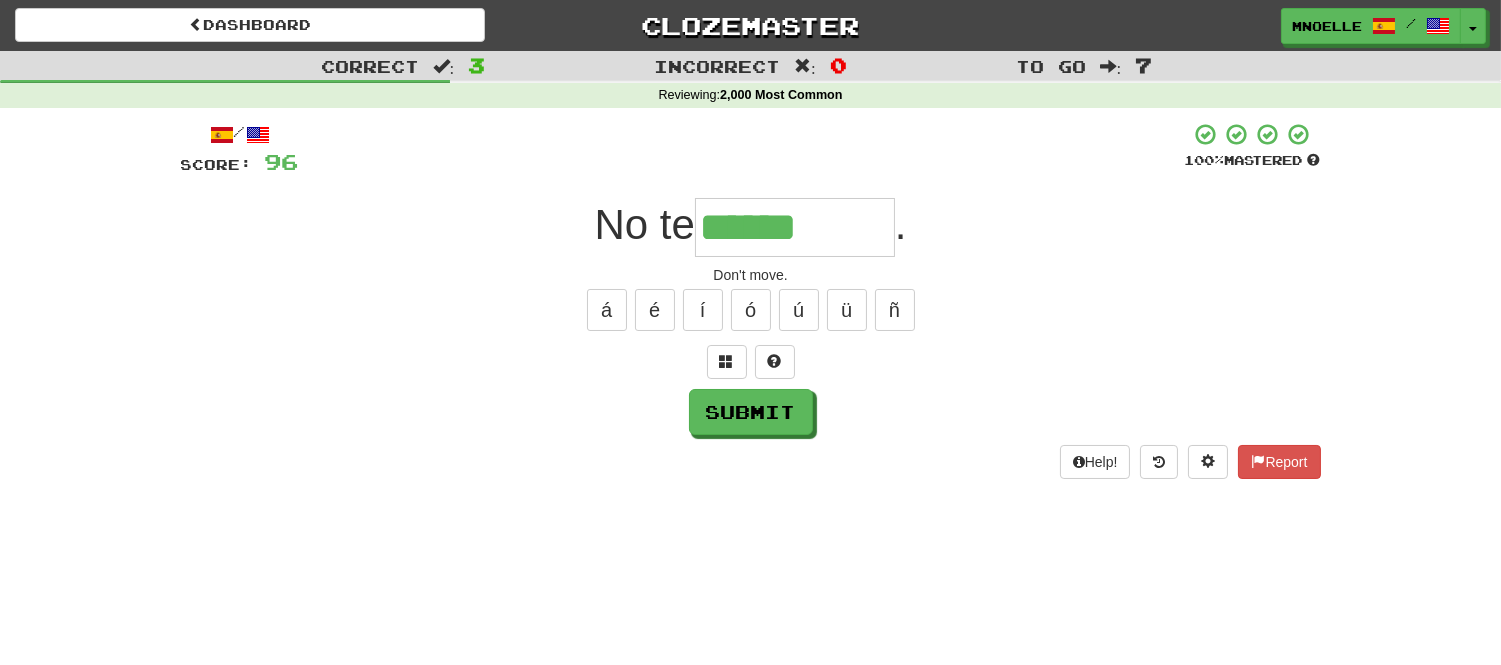 type on "******" 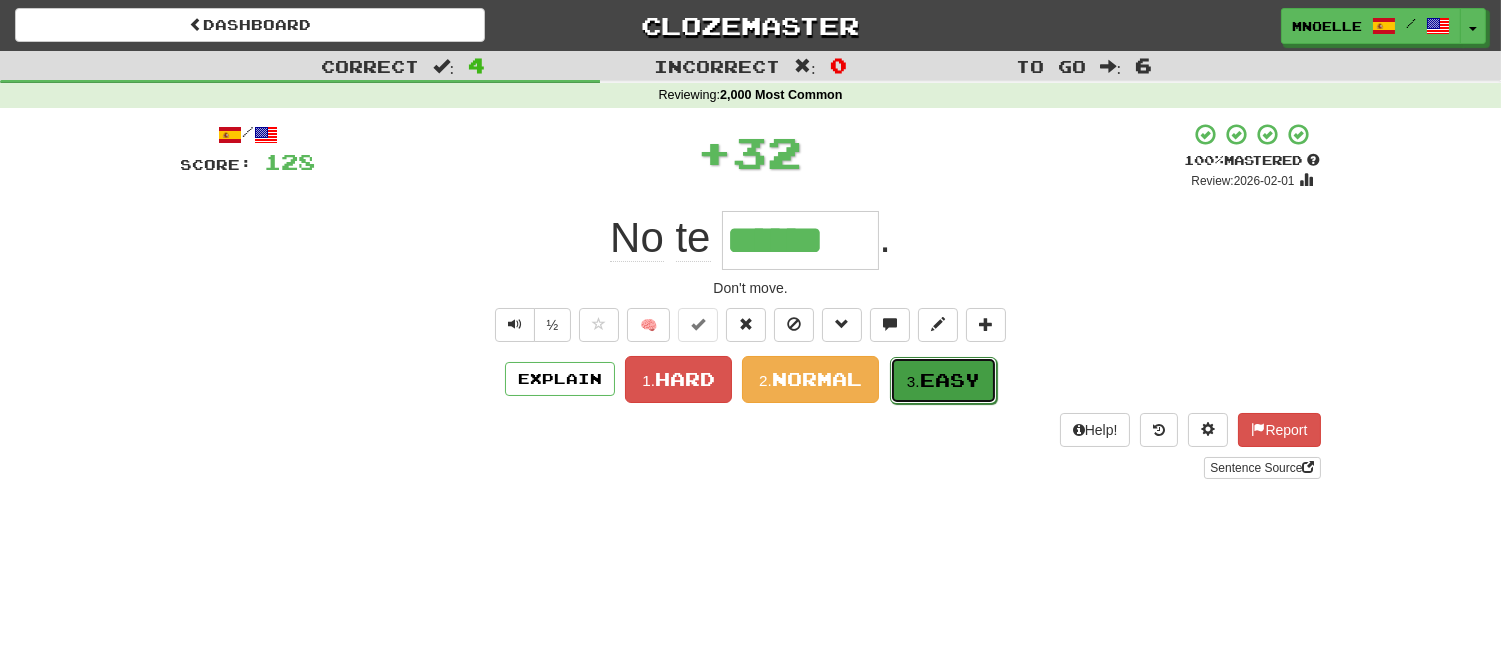 click on "Easy" at bounding box center [950, 380] 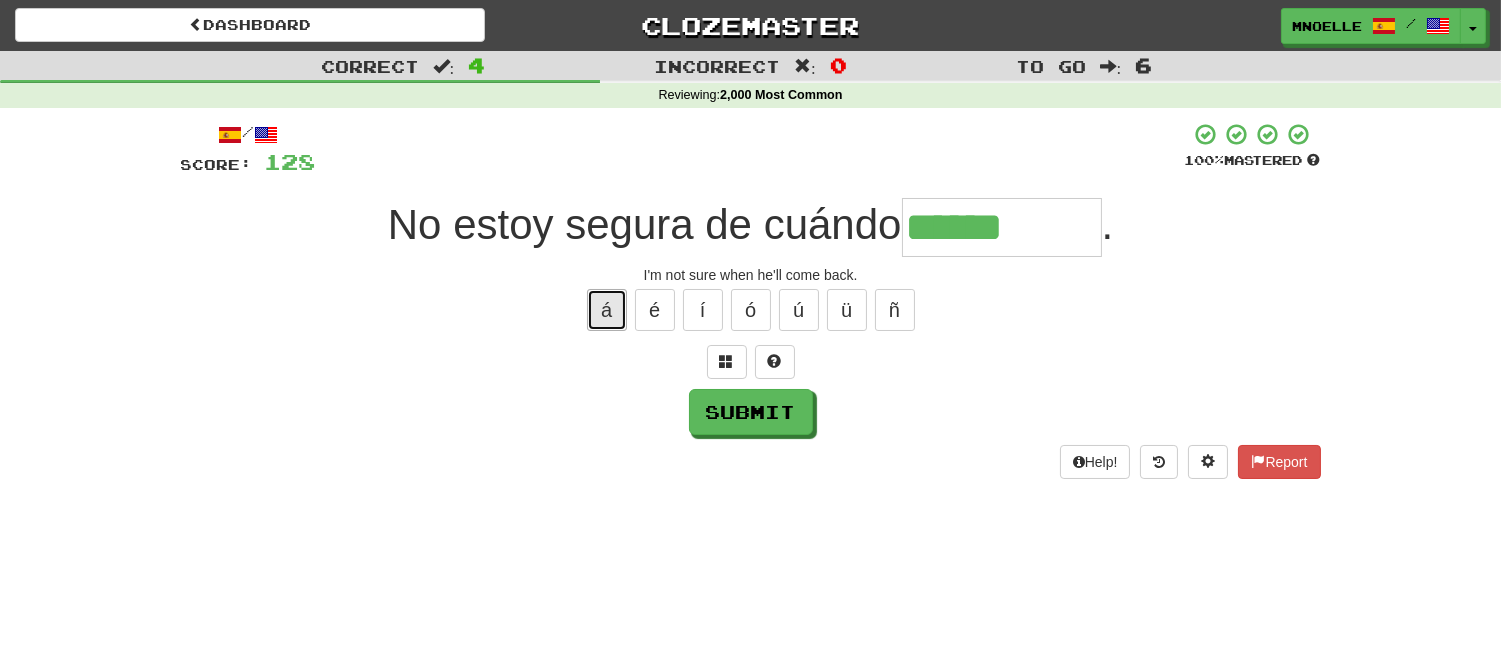 click on "á" at bounding box center [607, 310] 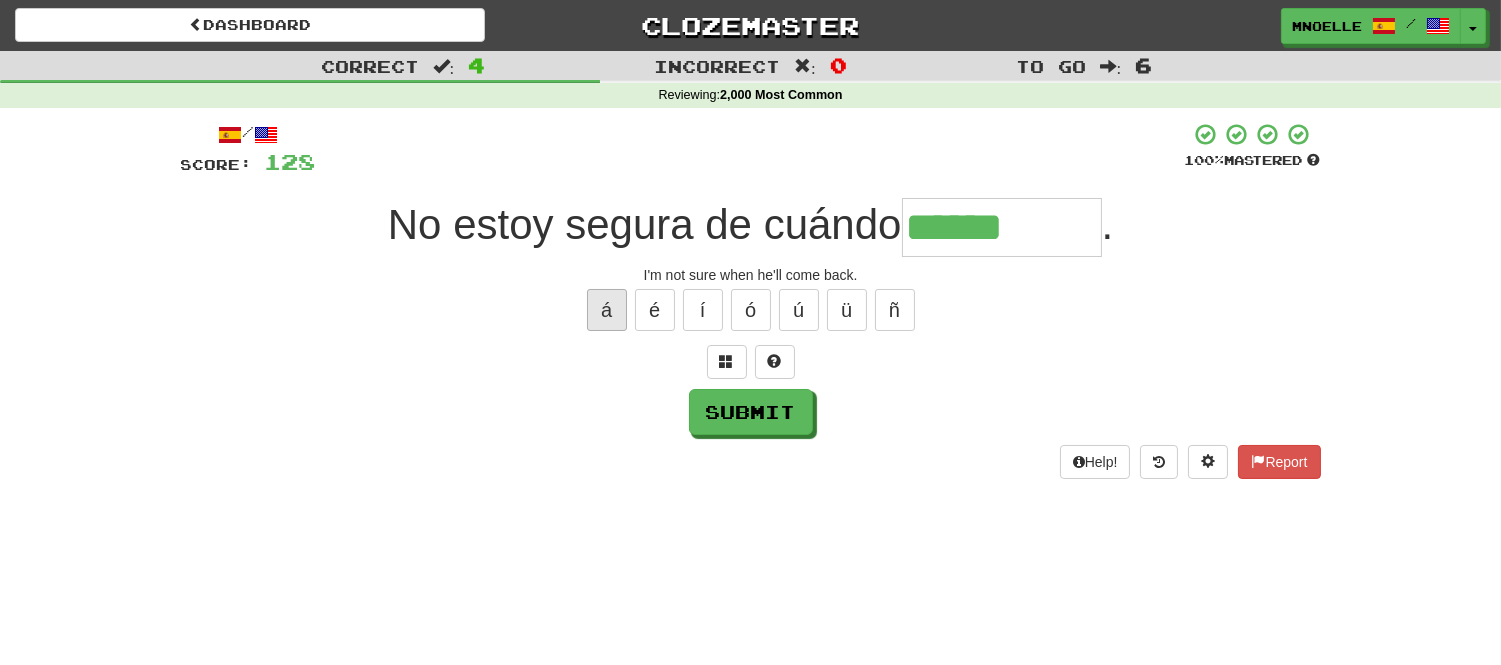 type on "*******" 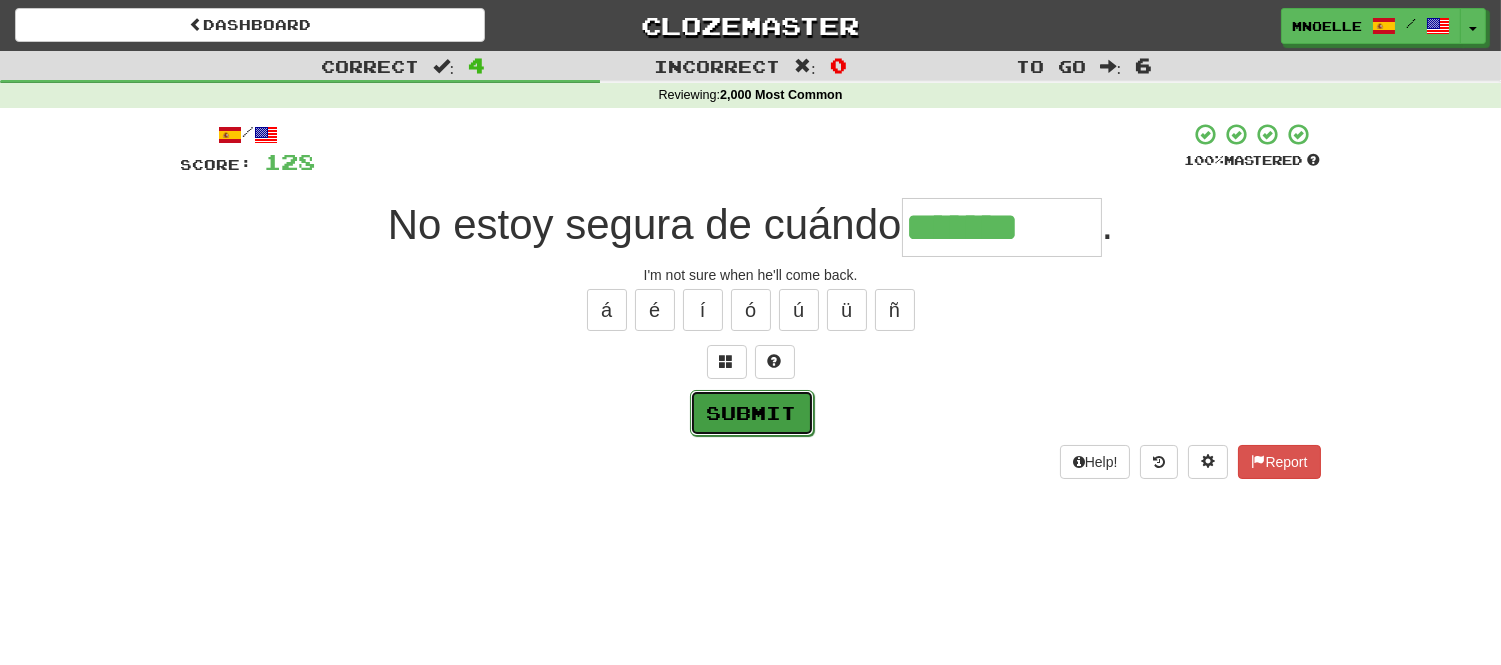 click on "Submit" at bounding box center [752, 413] 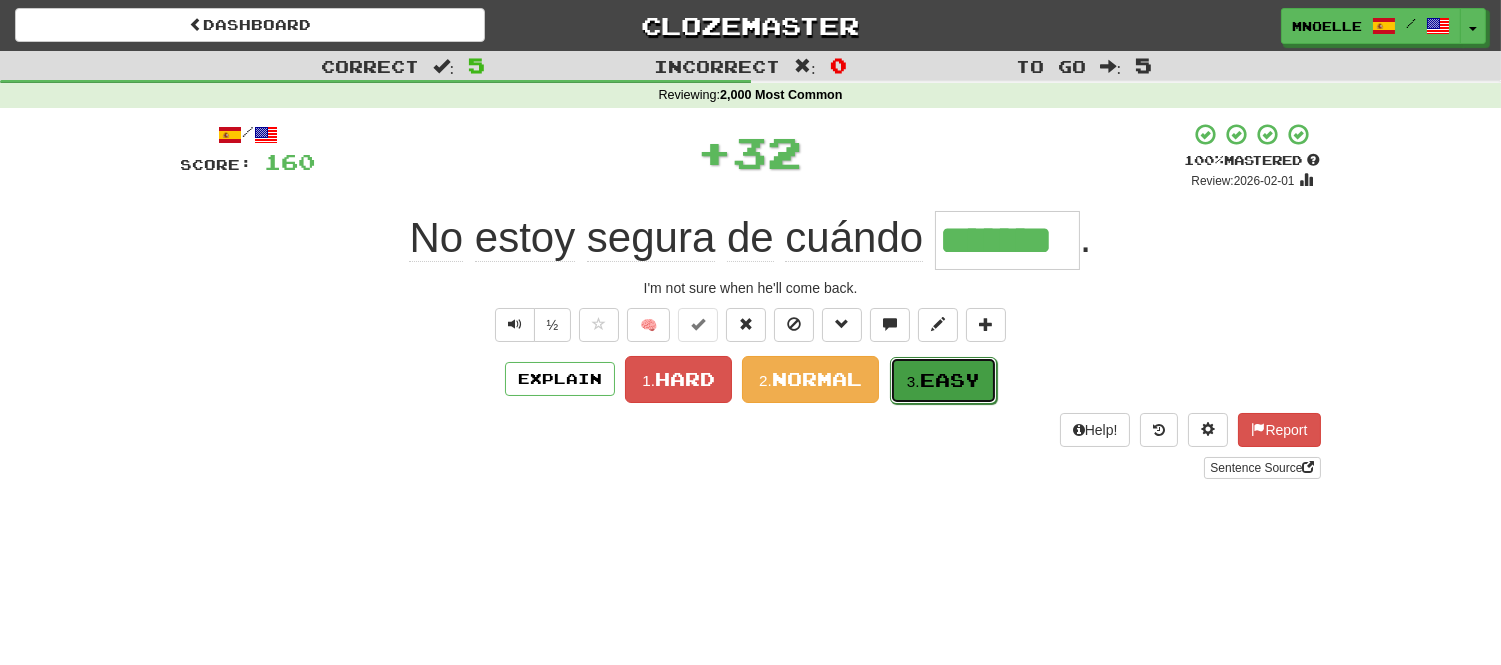 click on "Easy" at bounding box center (950, 380) 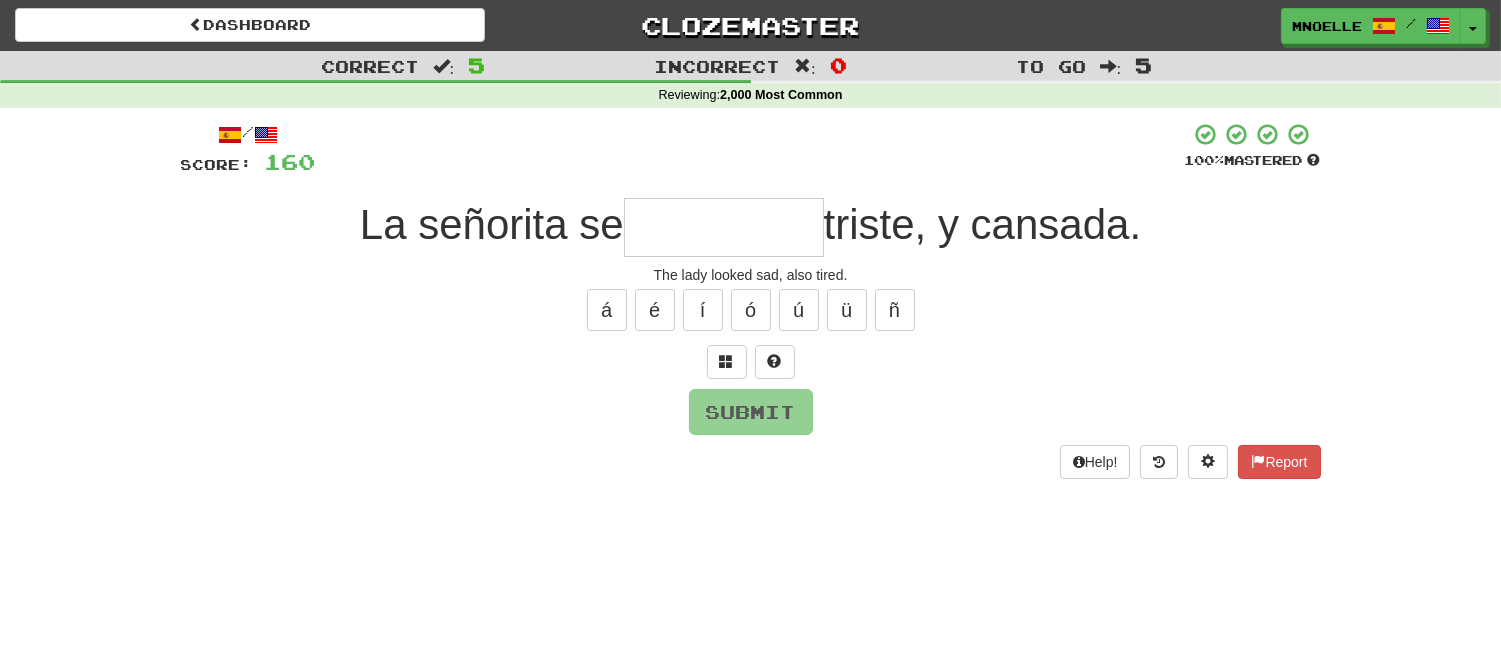 type on "*" 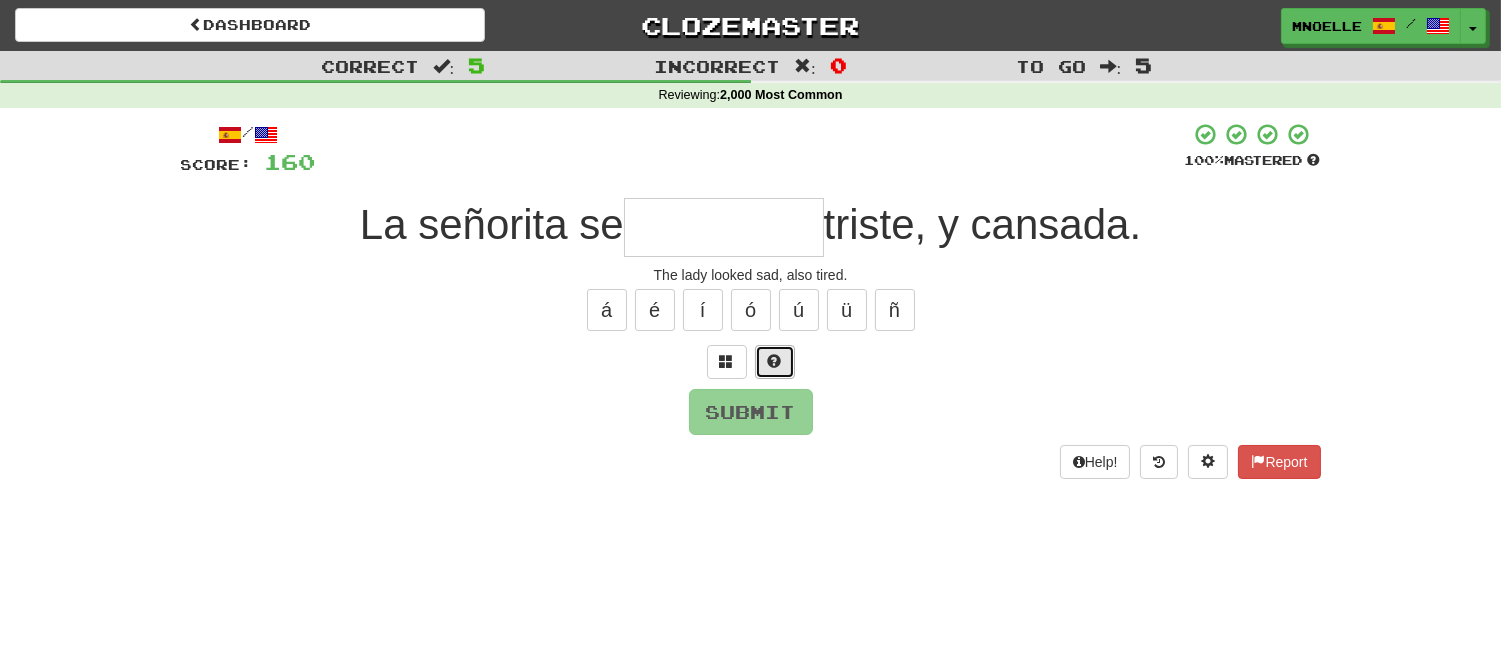 click at bounding box center (775, 361) 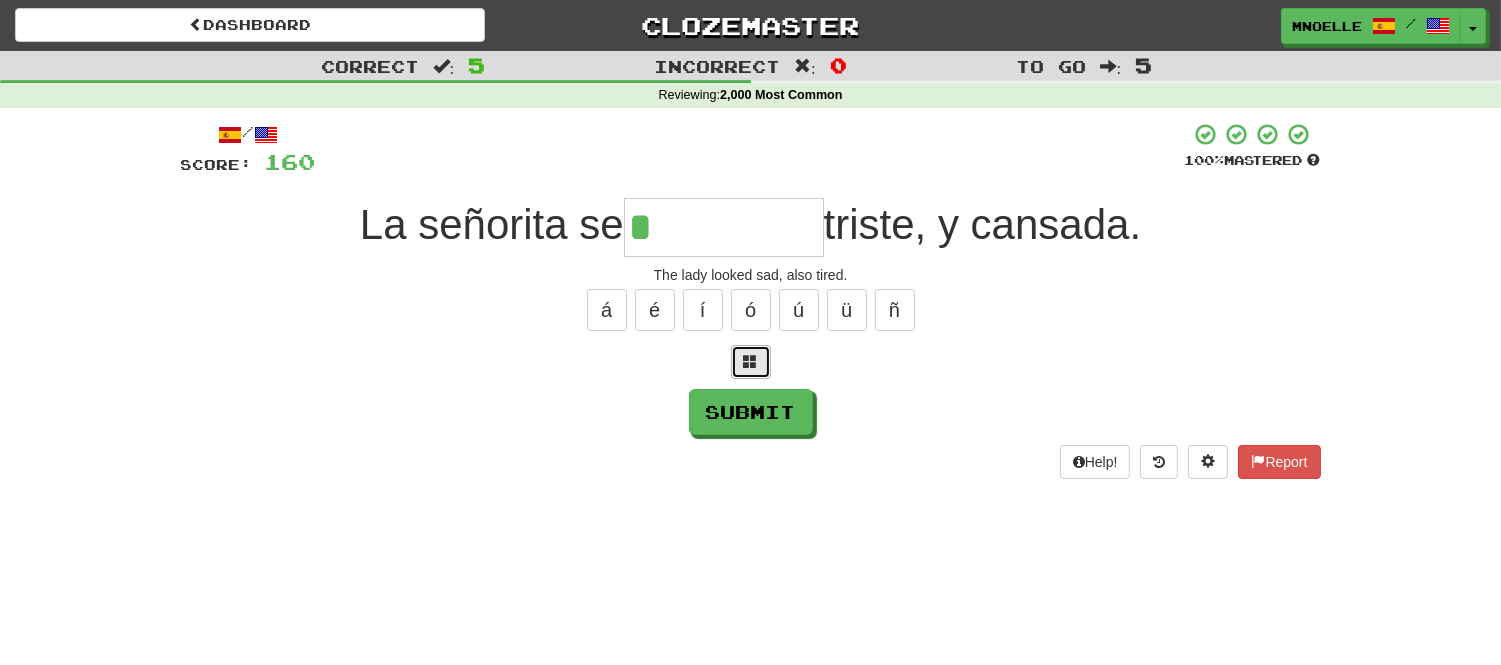 click at bounding box center [751, 361] 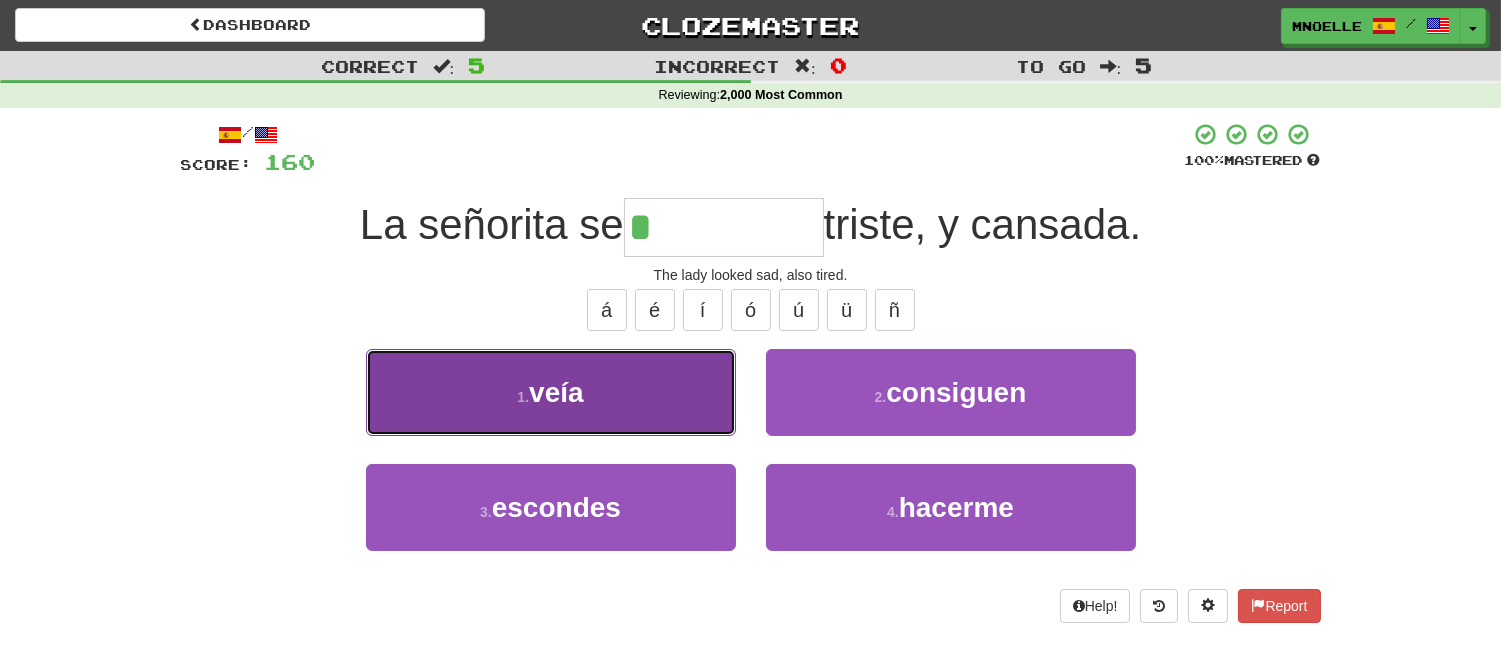 click on "1 .  veía" at bounding box center (551, 392) 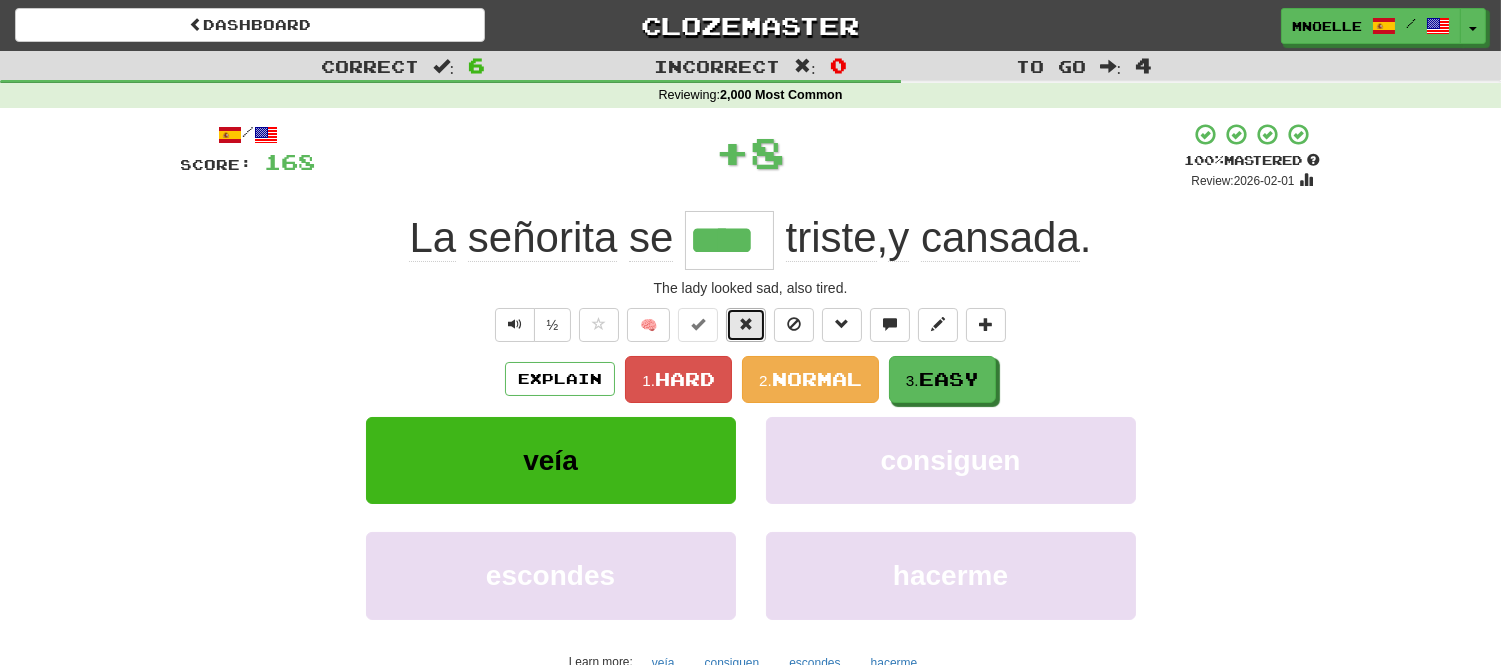 click at bounding box center (746, 324) 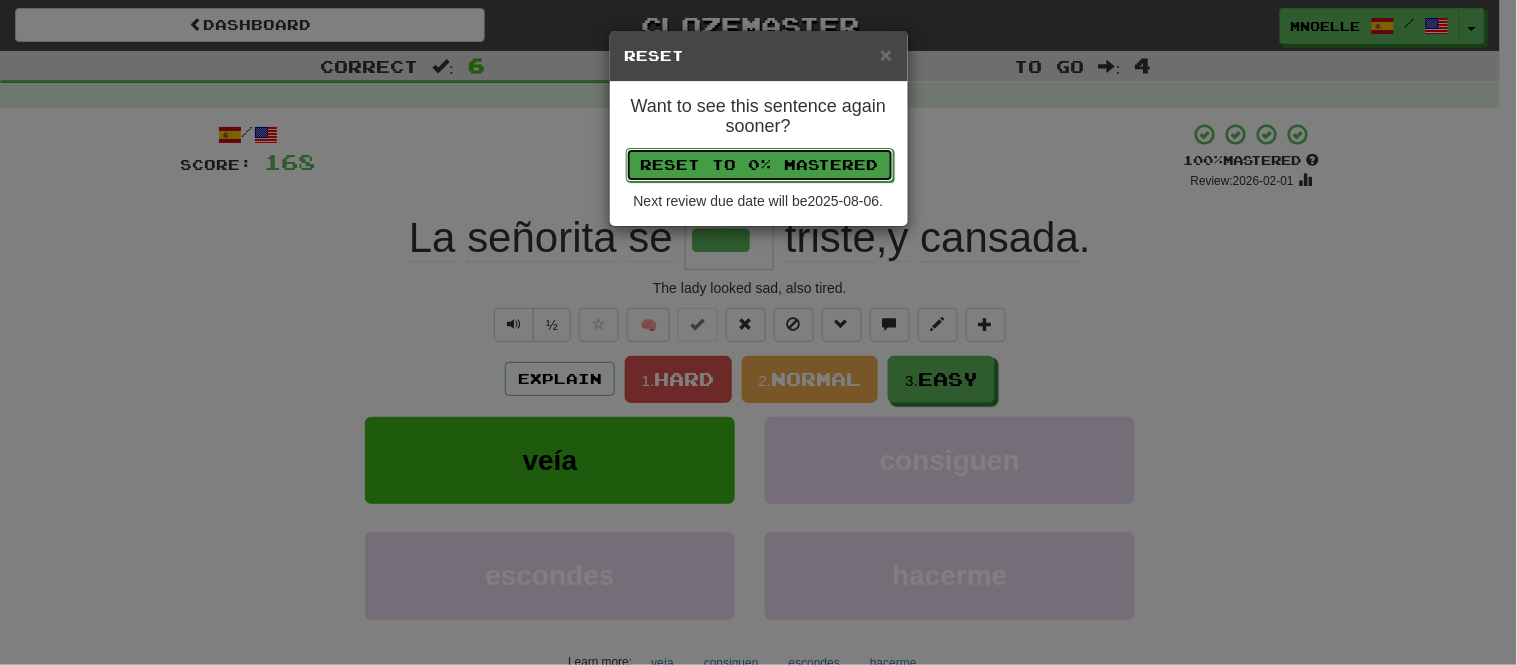 click on "Reset to 0% Mastered" at bounding box center (760, 165) 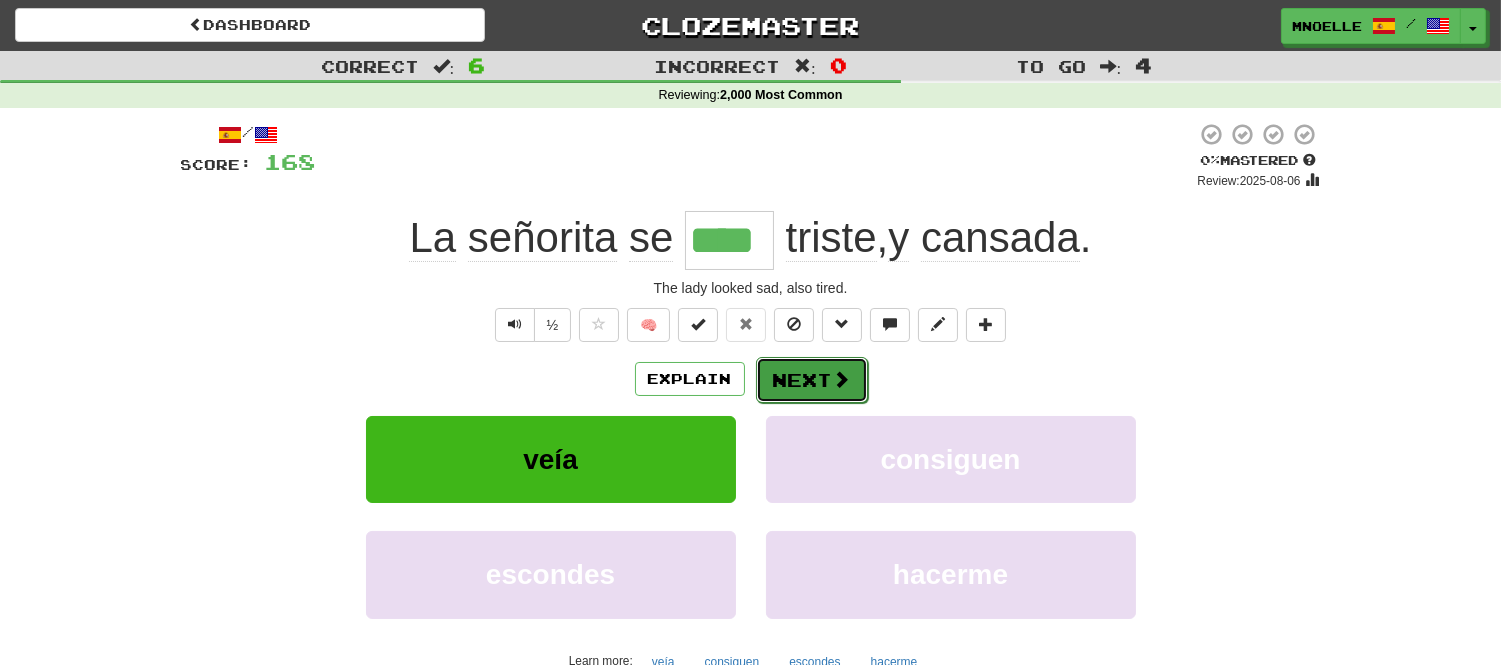 click on "Next" at bounding box center (812, 380) 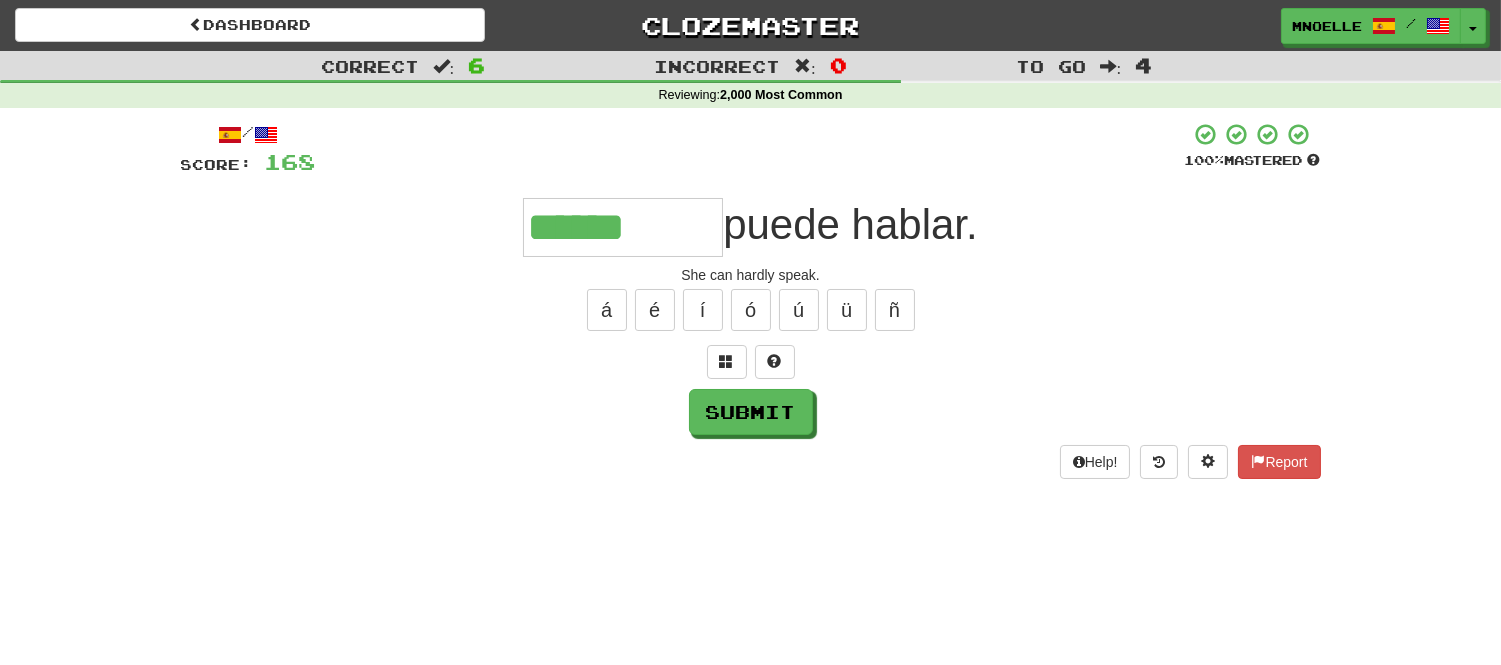 type on "******" 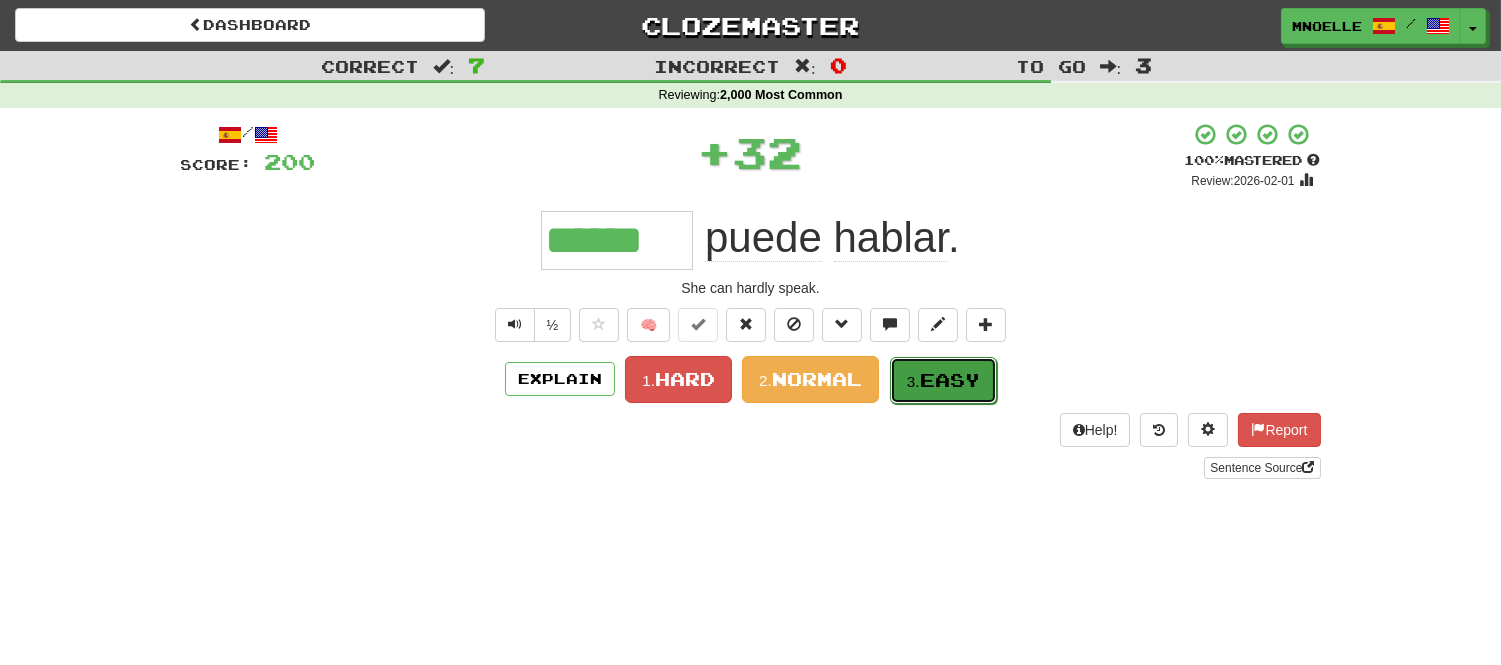 click on "Easy" at bounding box center [950, 380] 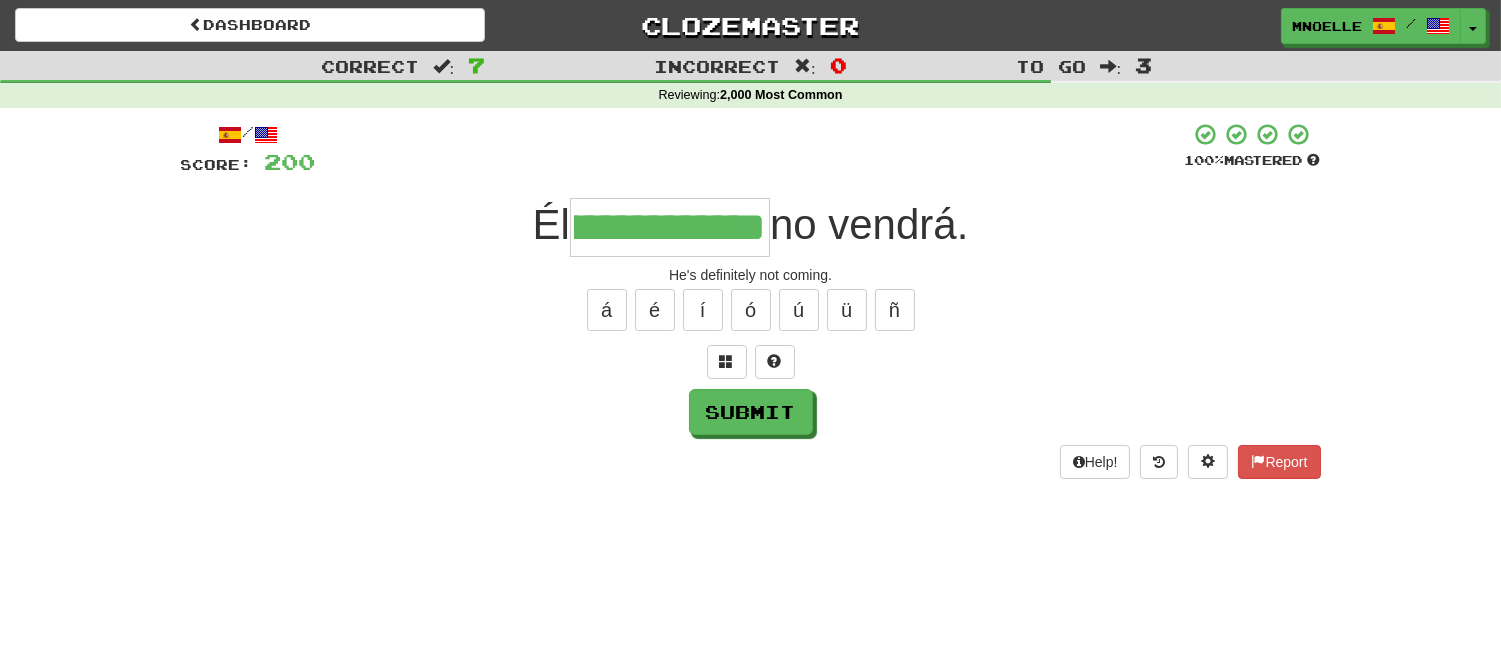 scroll, scrollTop: 0, scrollLeft: 90, axis: horizontal 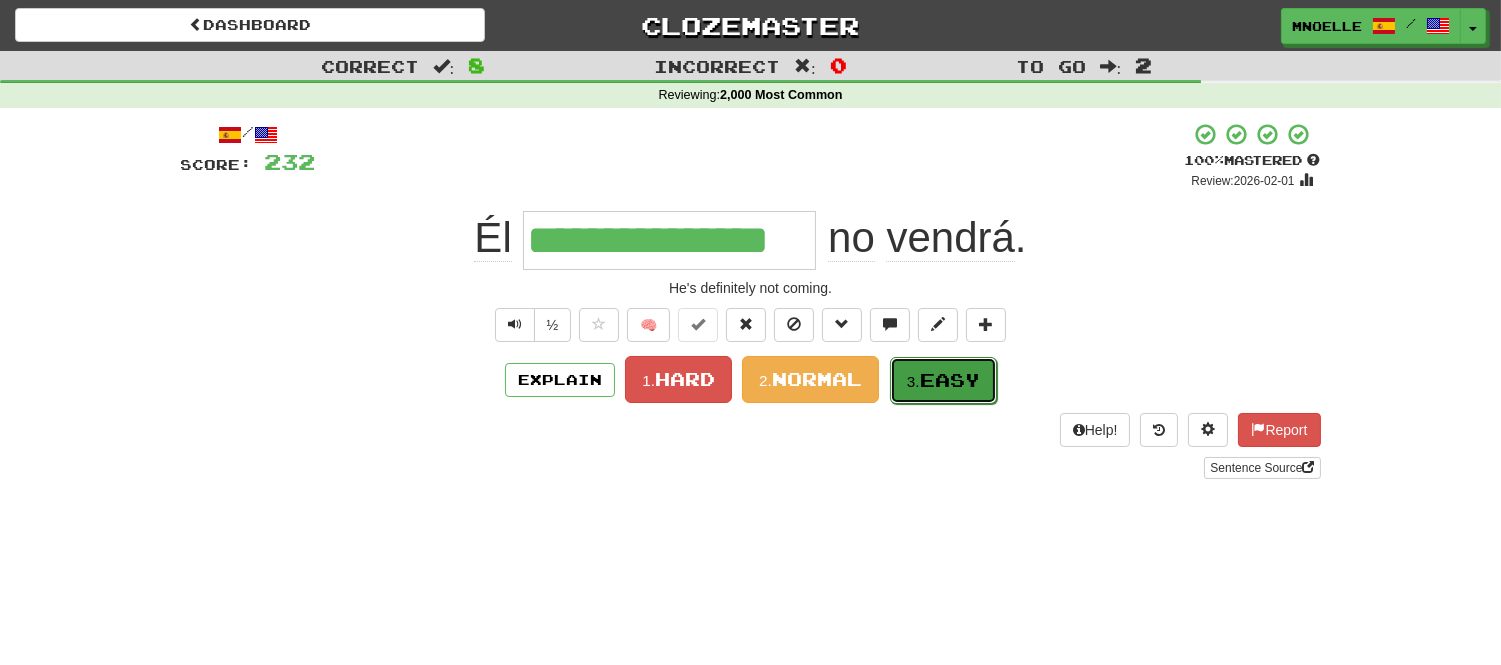 click on "Easy" at bounding box center (950, 380) 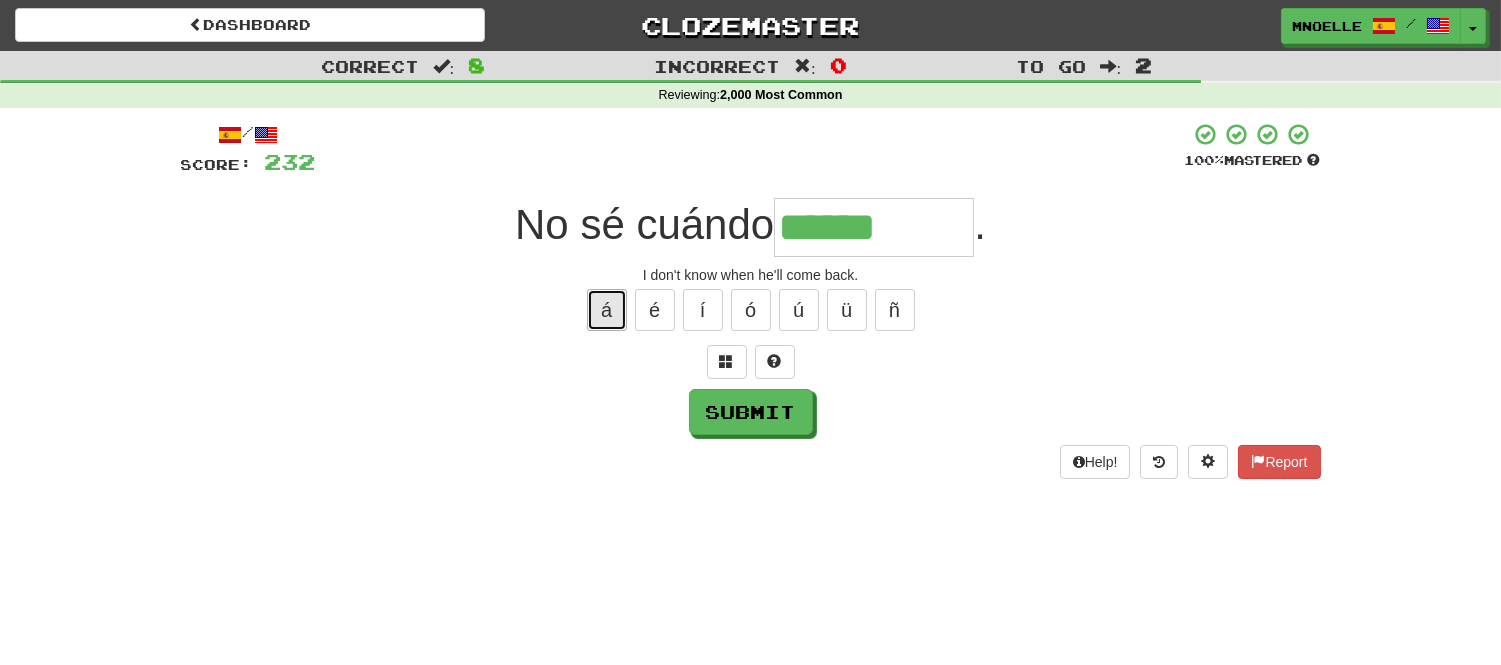 click on "á" at bounding box center [607, 310] 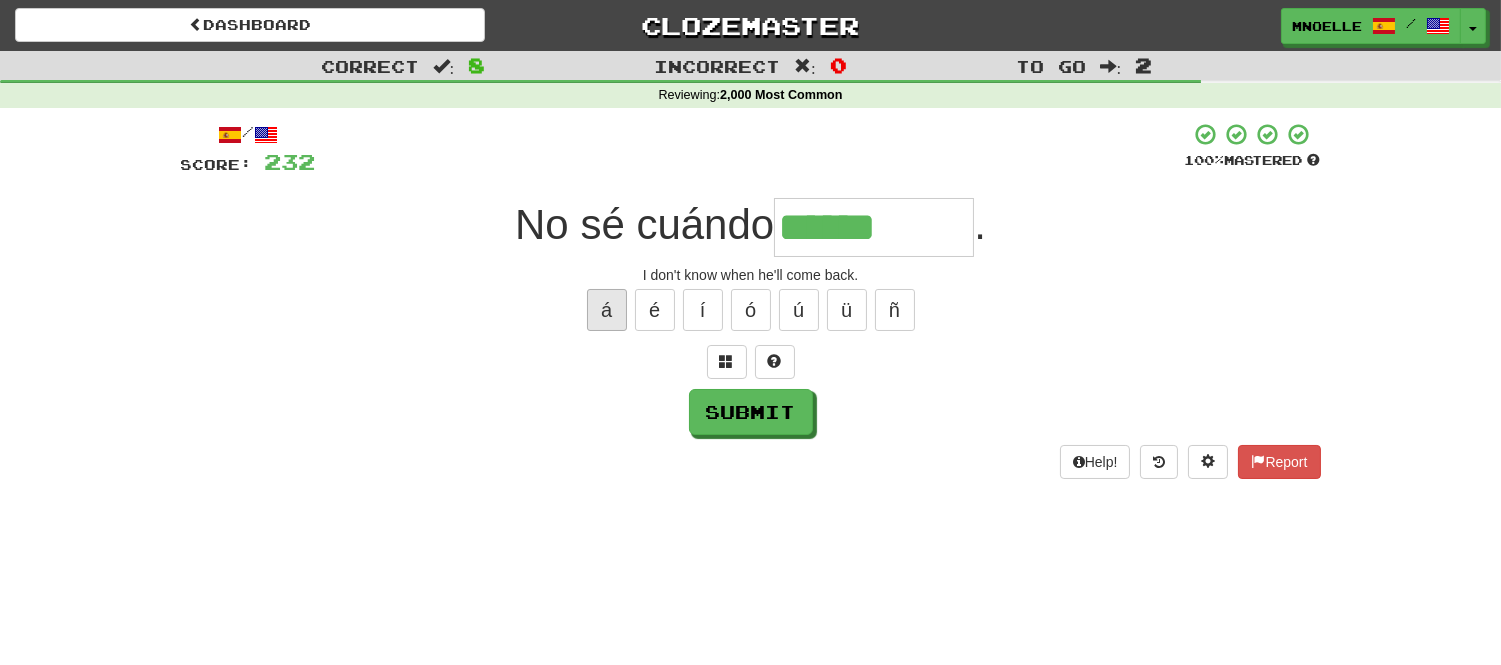 type on "*******" 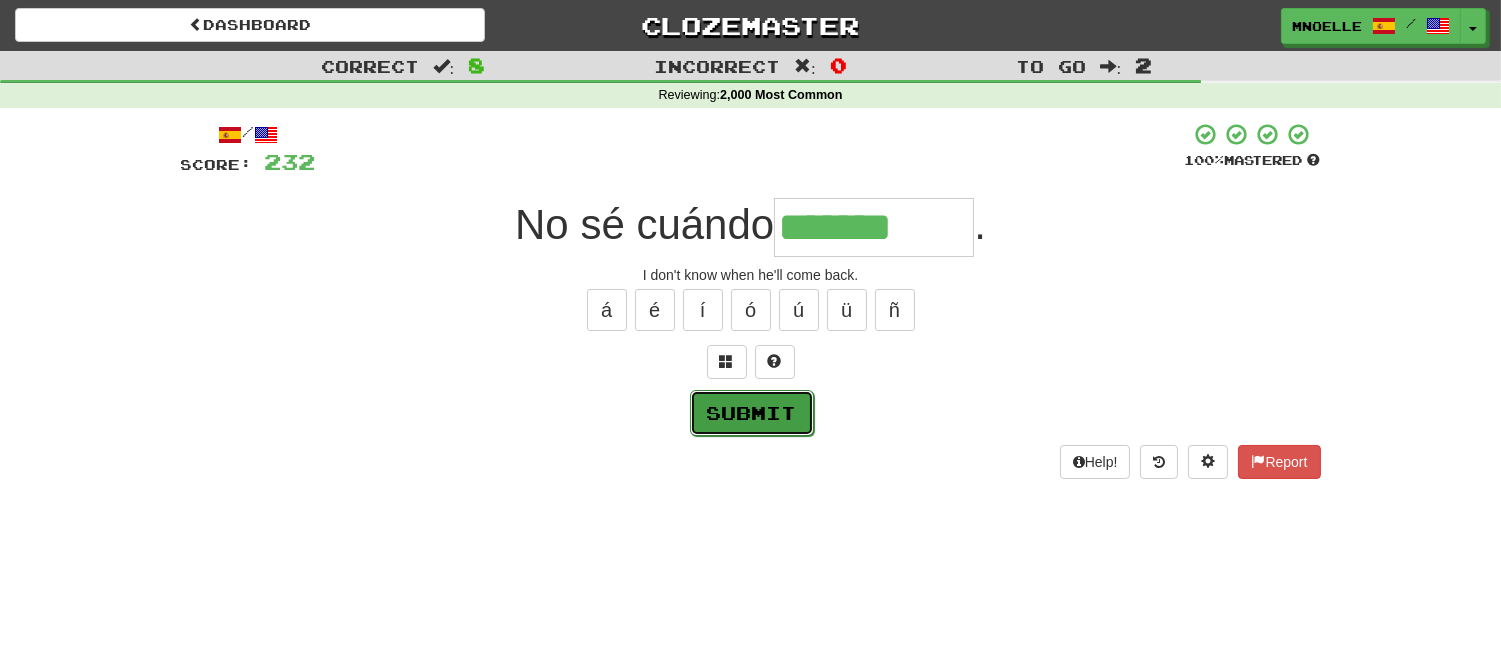 click on "Submit" at bounding box center (752, 413) 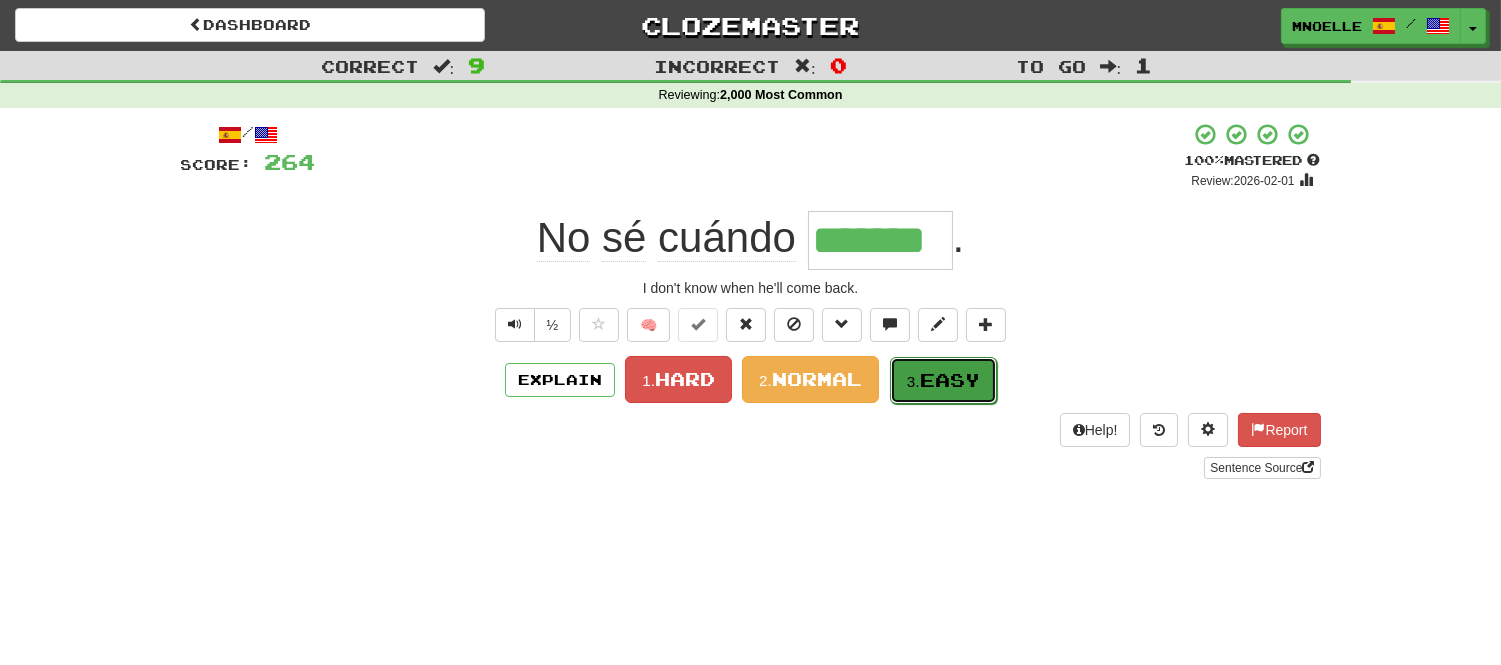 click on "Easy" at bounding box center [950, 380] 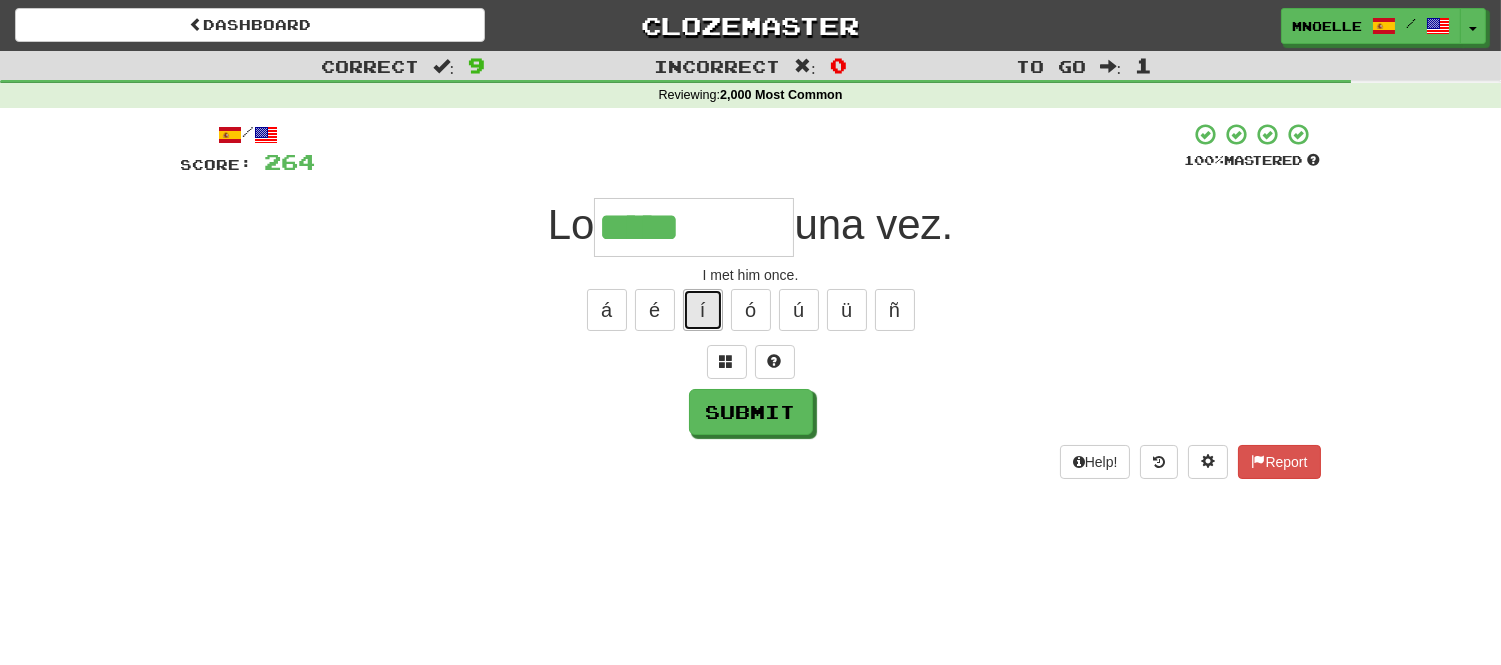 click on "í" at bounding box center (703, 310) 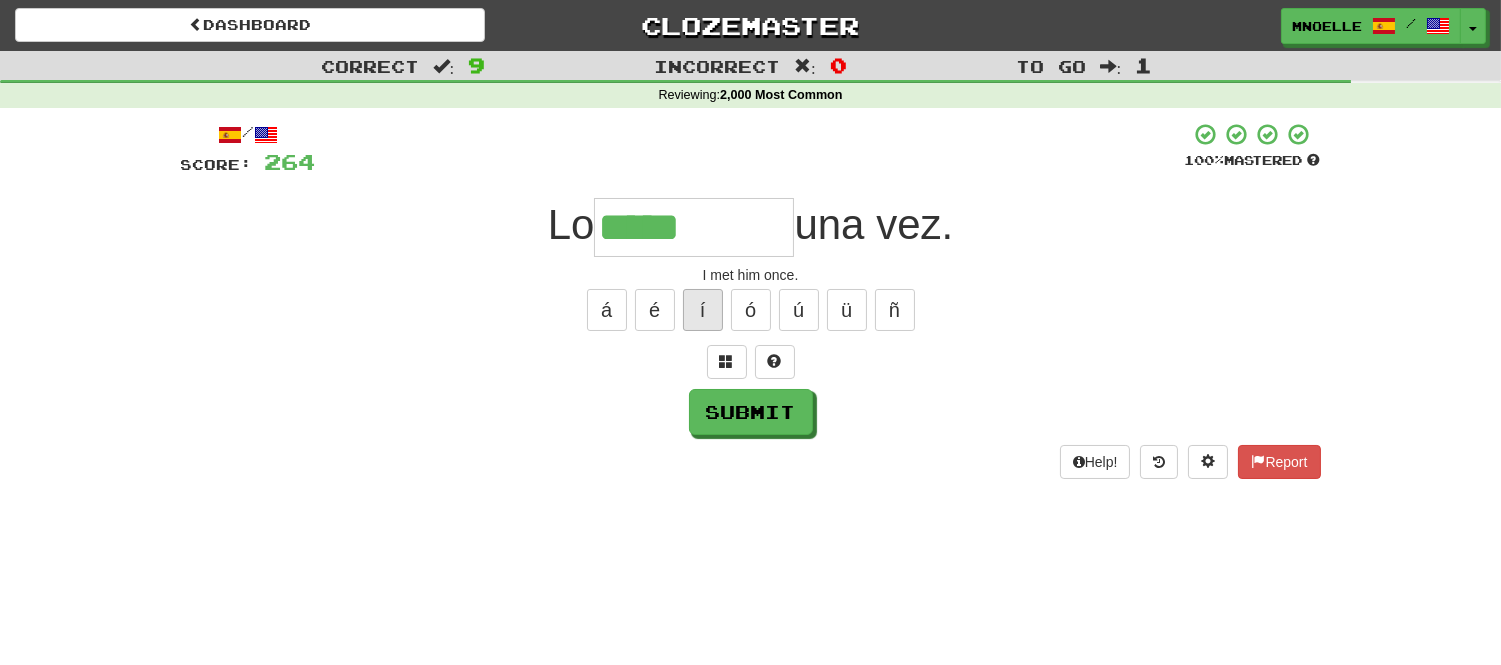 type on "******" 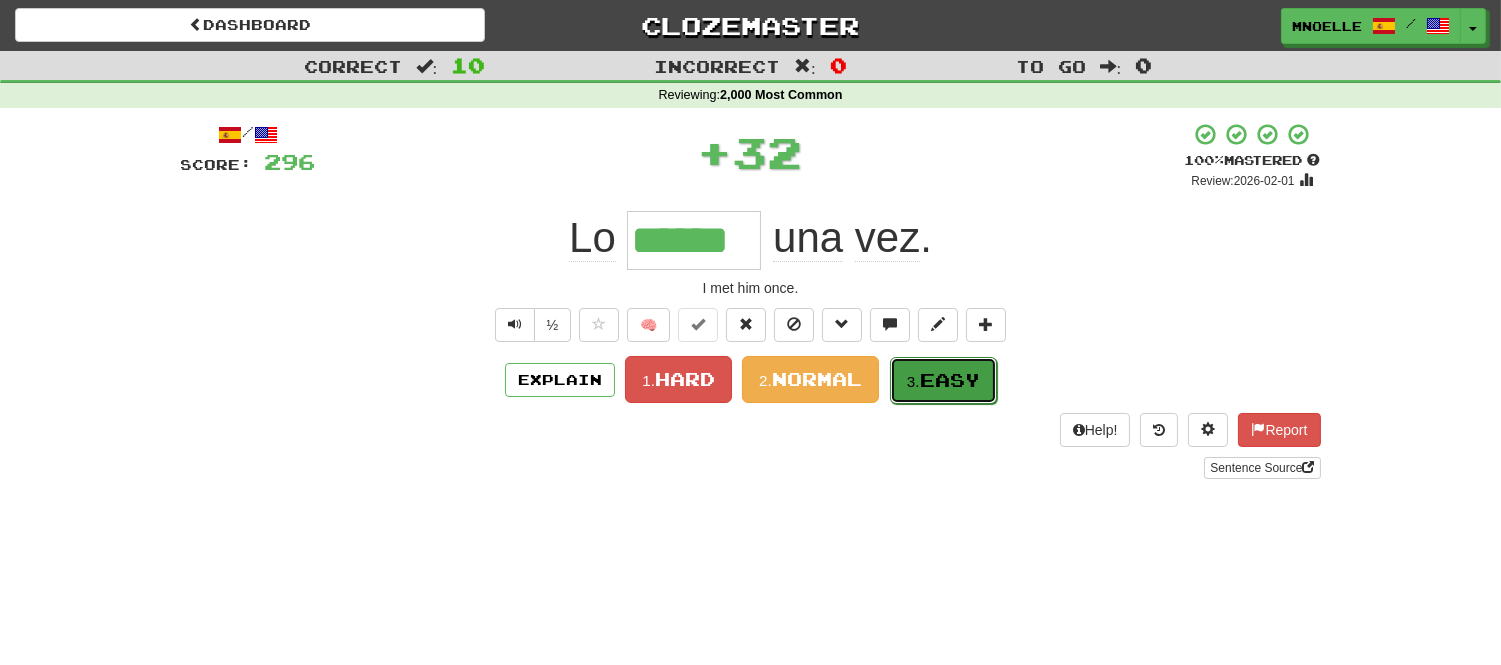 click on "Easy" at bounding box center (950, 380) 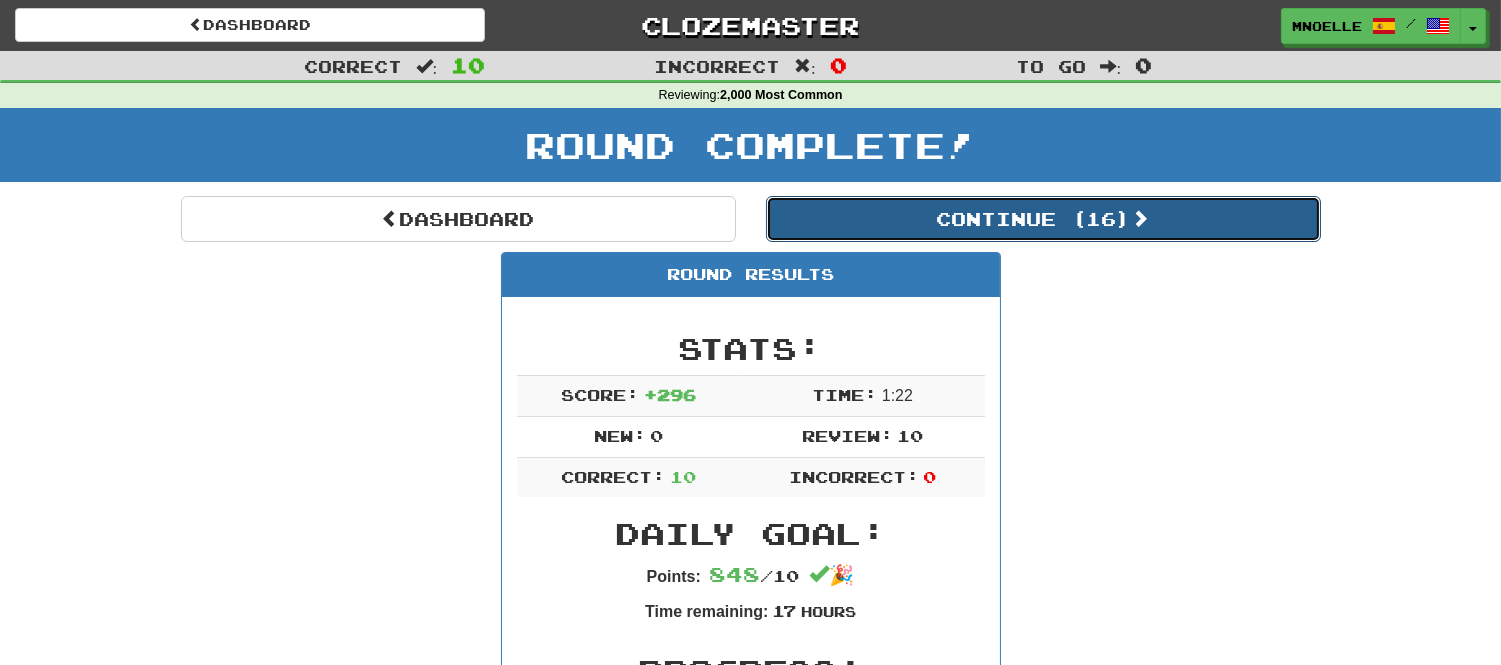 click on "Continue ( 16 )" at bounding box center (1043, 219) 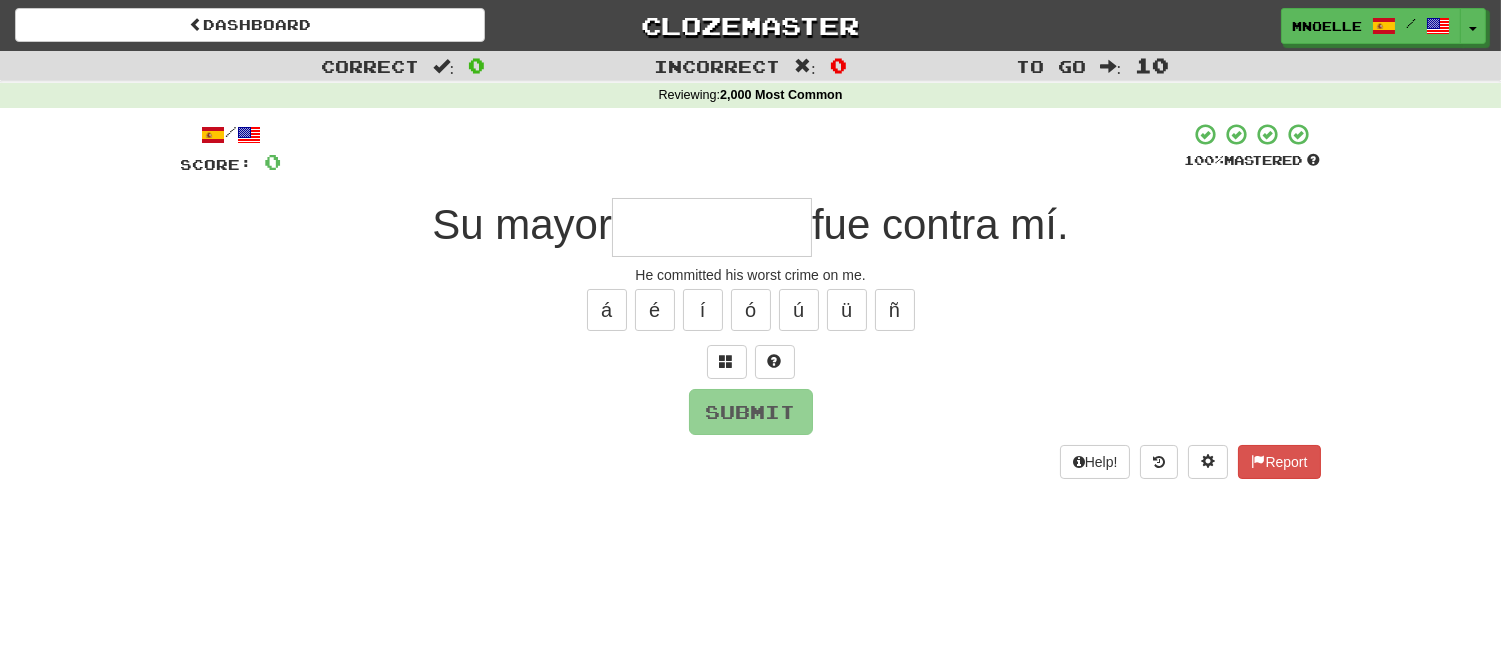type on "*" 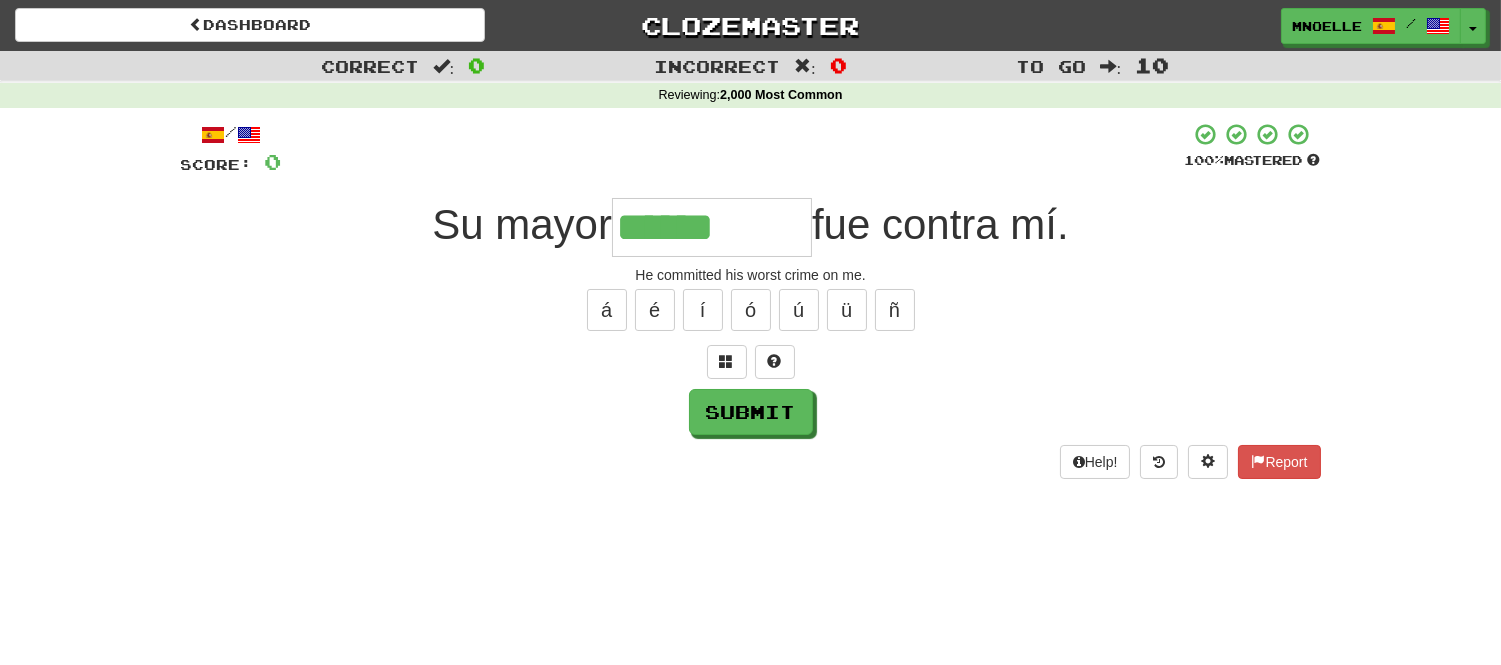 type on "******" 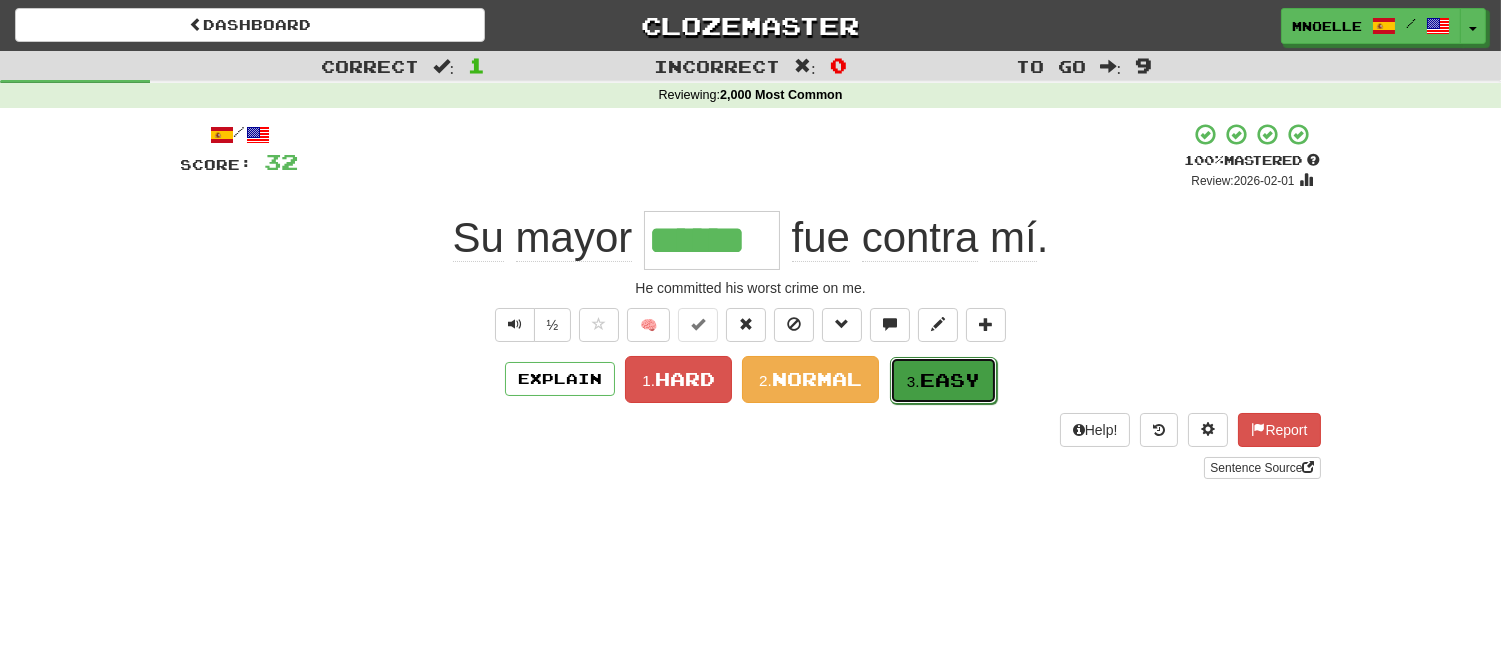 click on "Easy" at bounding box center [950, 380] 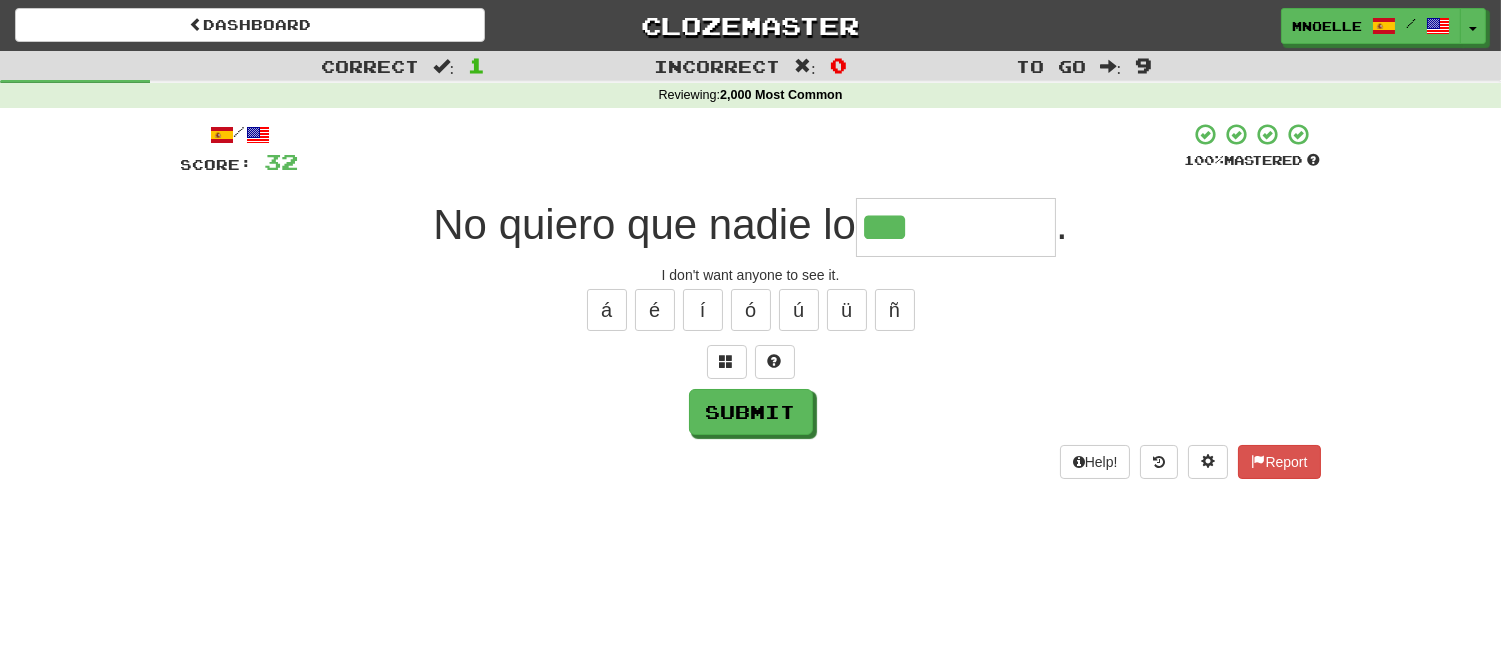 type on "***" 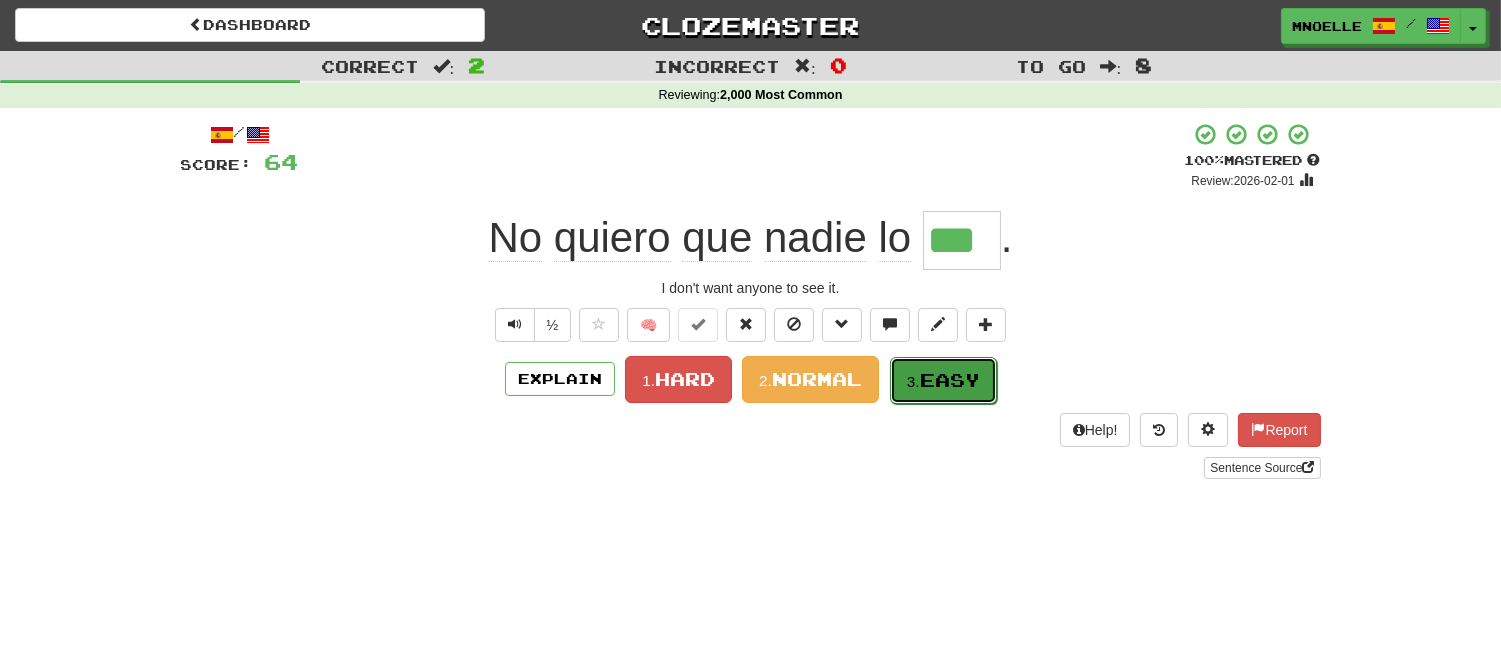 click on "Easy" at bounding box center [950, 380] 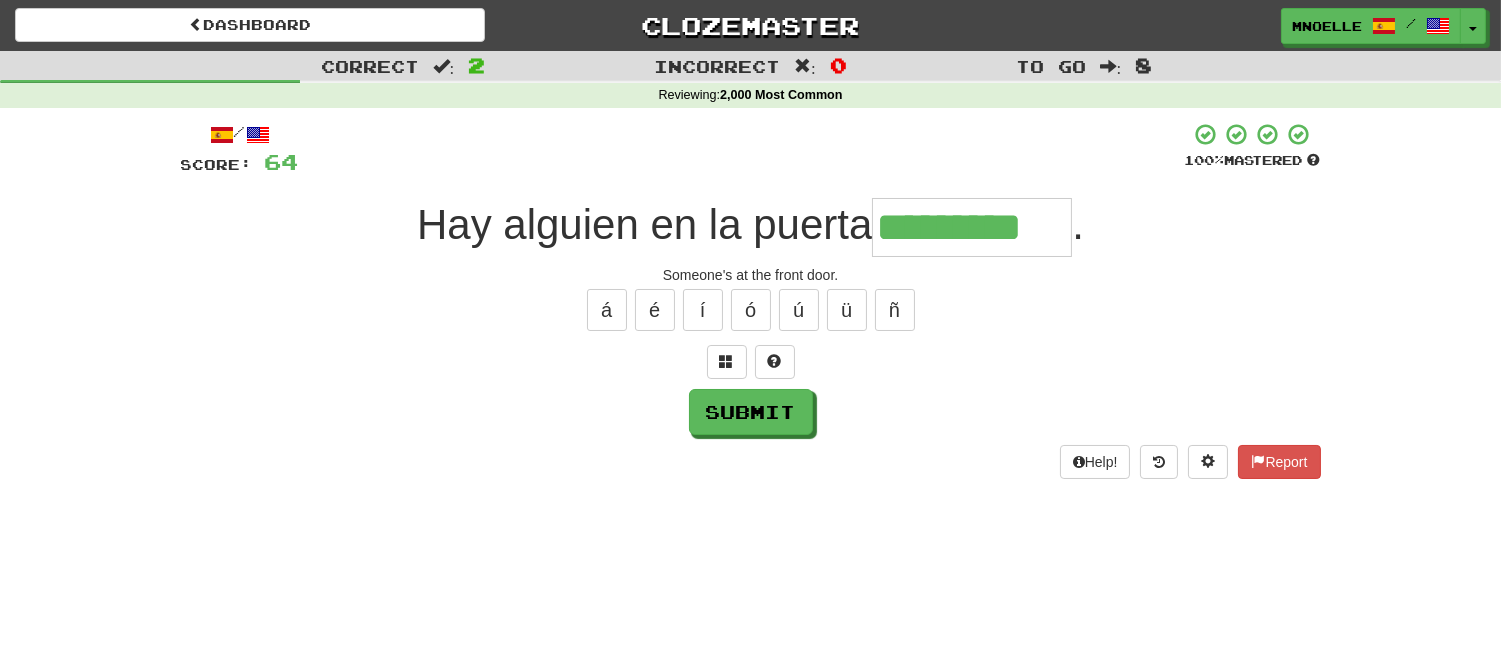 type on "*********" 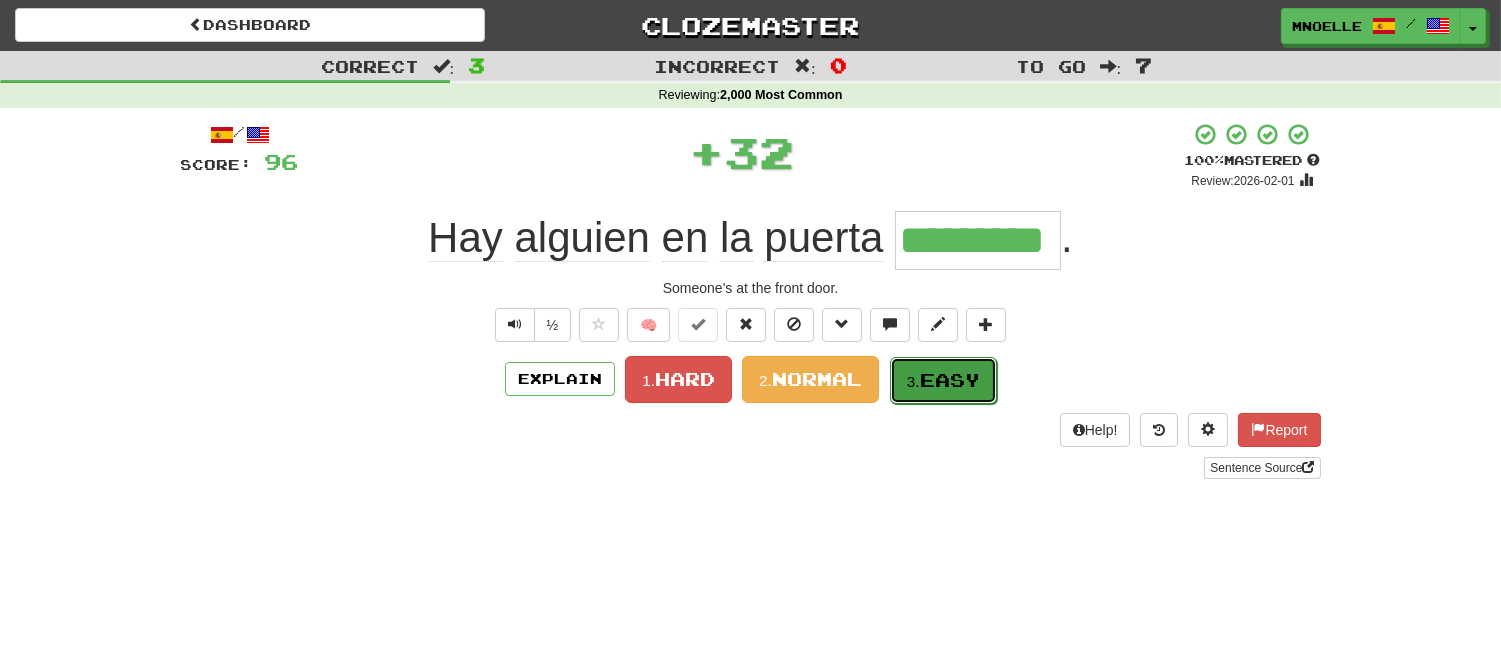 click on "Easy" at bounding box center (950, 380) 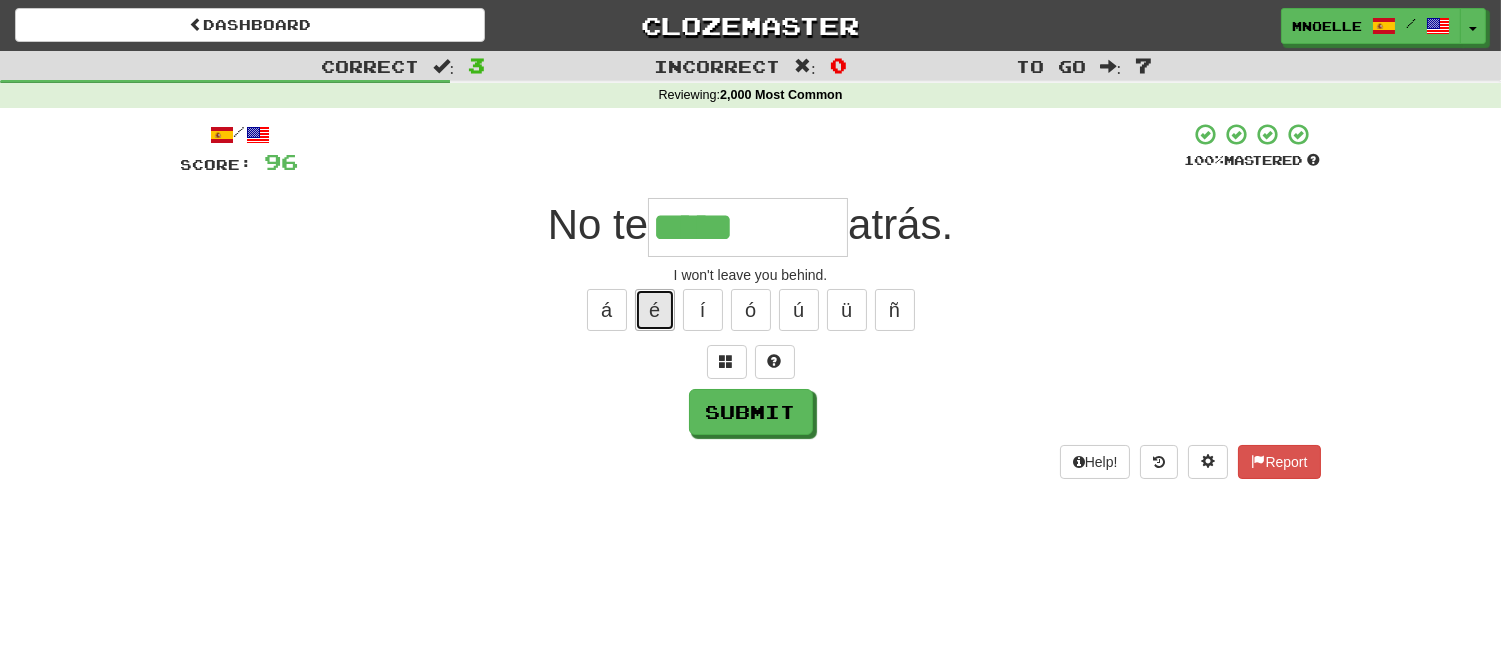 click on "é" at bounding box center [655, 310] 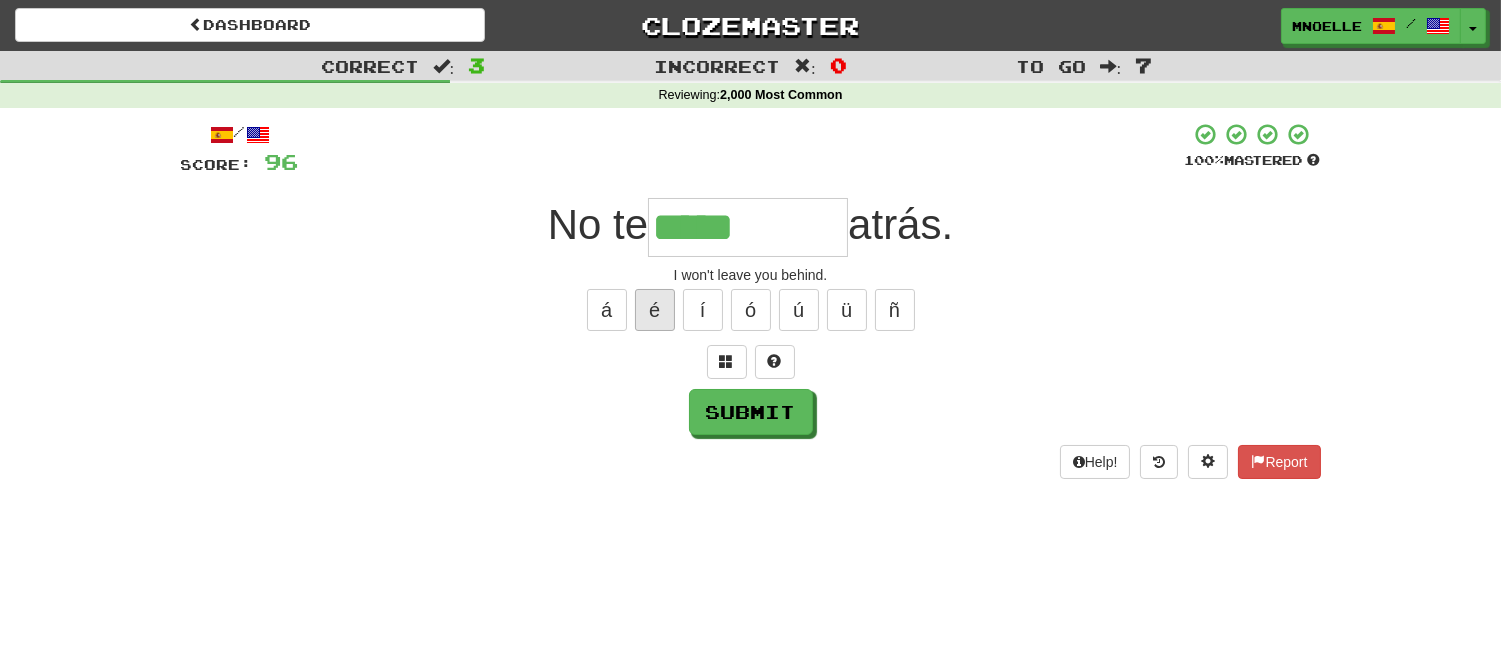 type on "******" 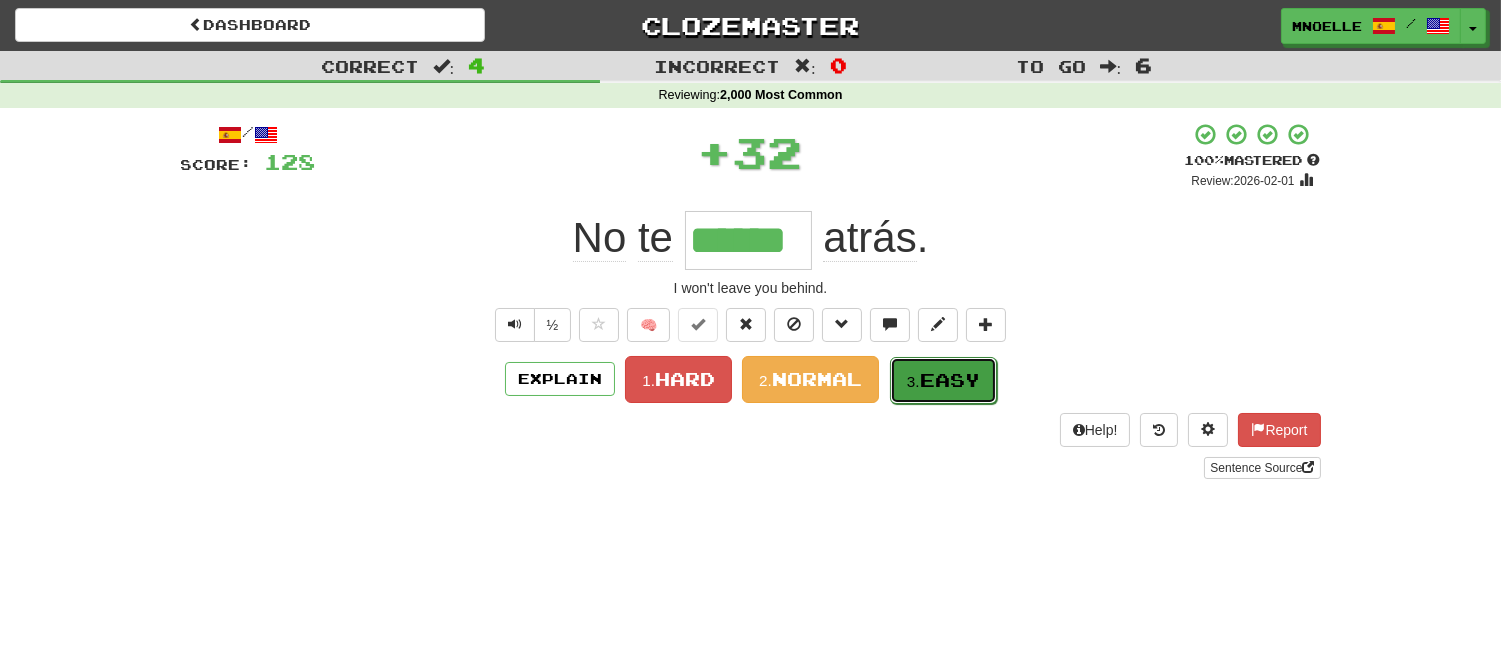 click on "Easy" at bounding box center (950, 380) 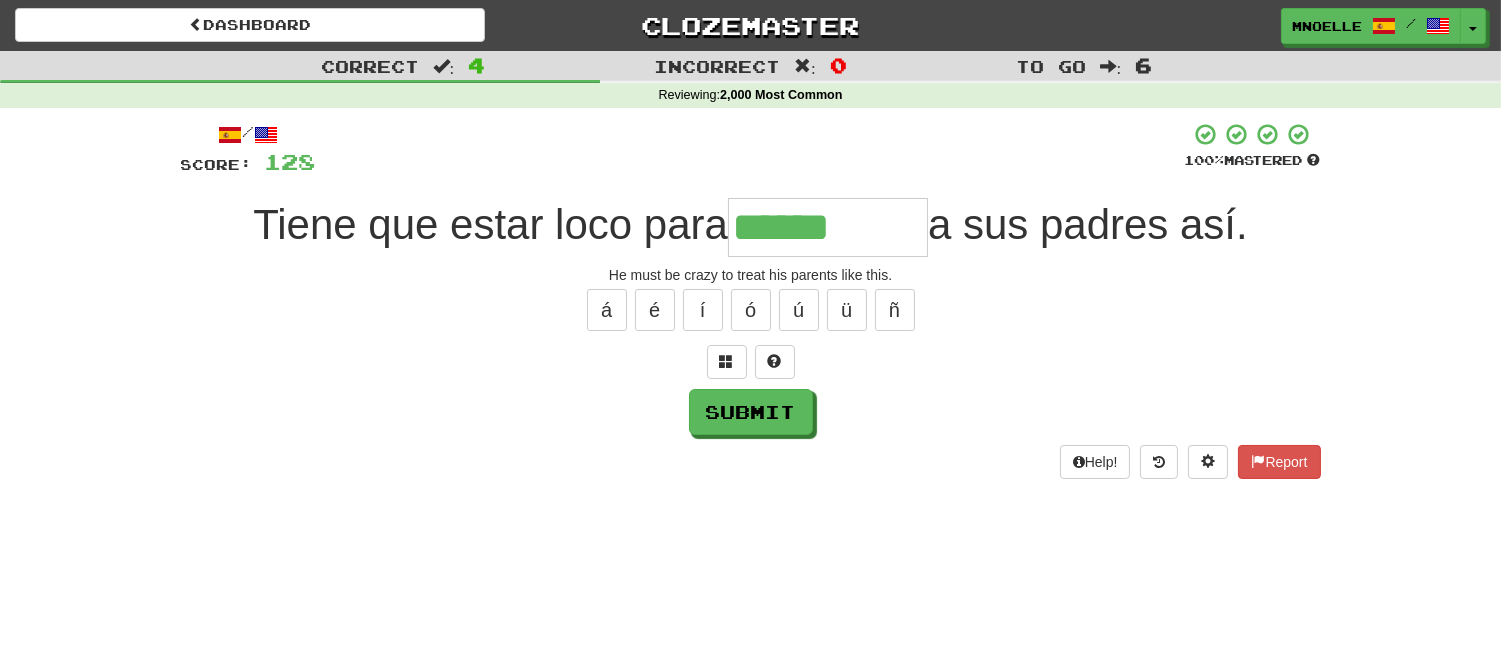 type on "******" 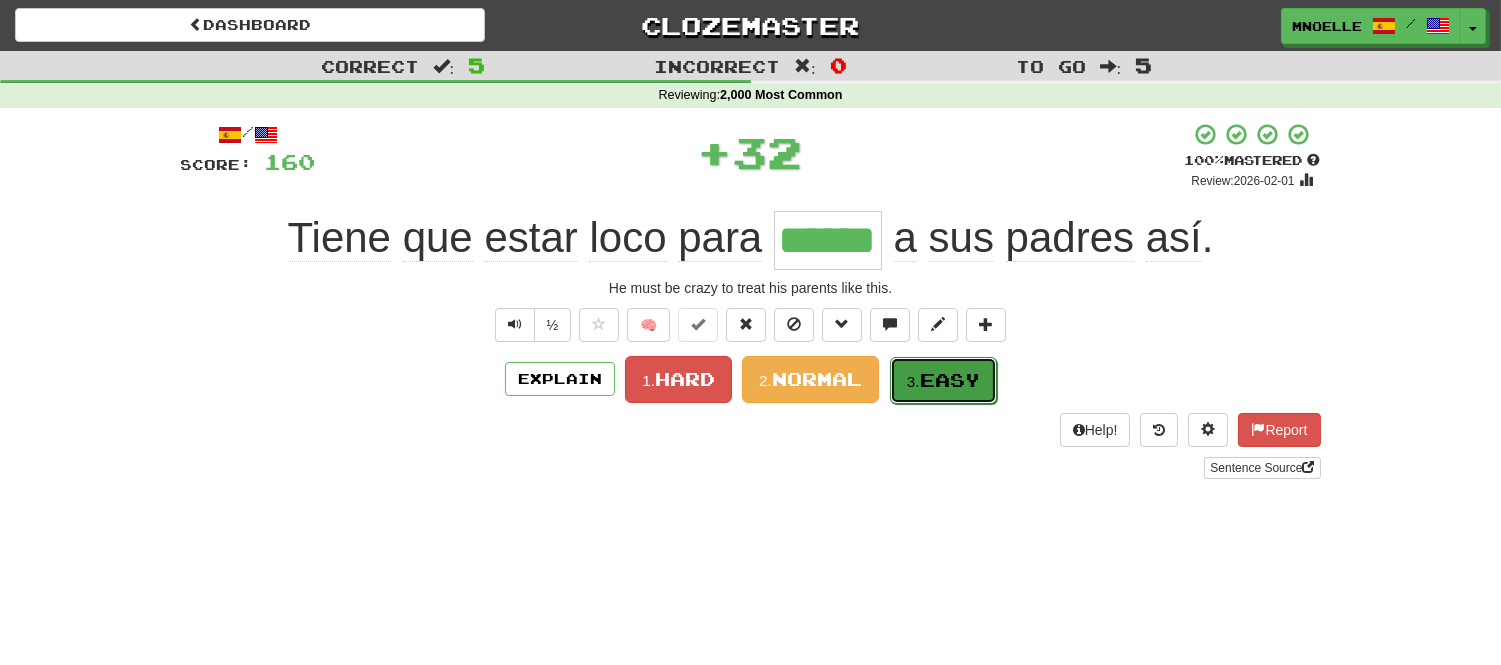 click on "Easy" at bounding box center [950, 380] 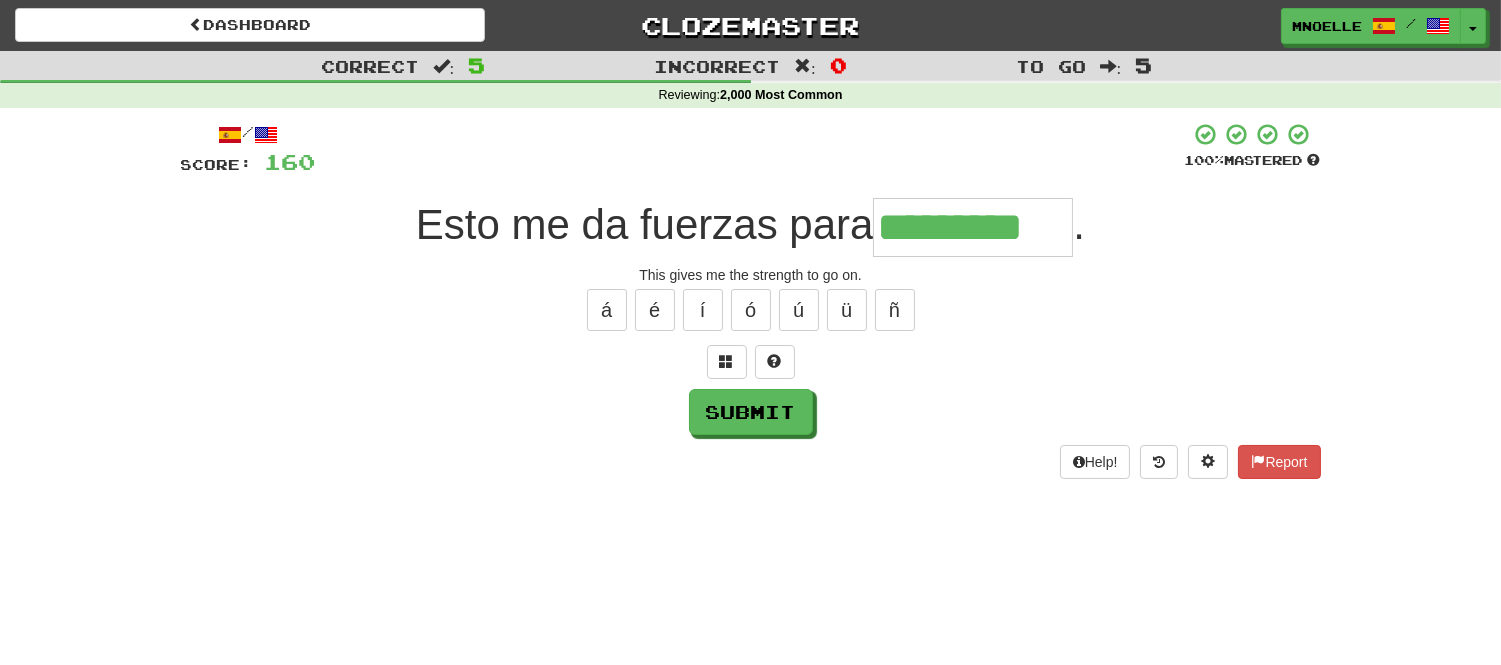 type on "*********" 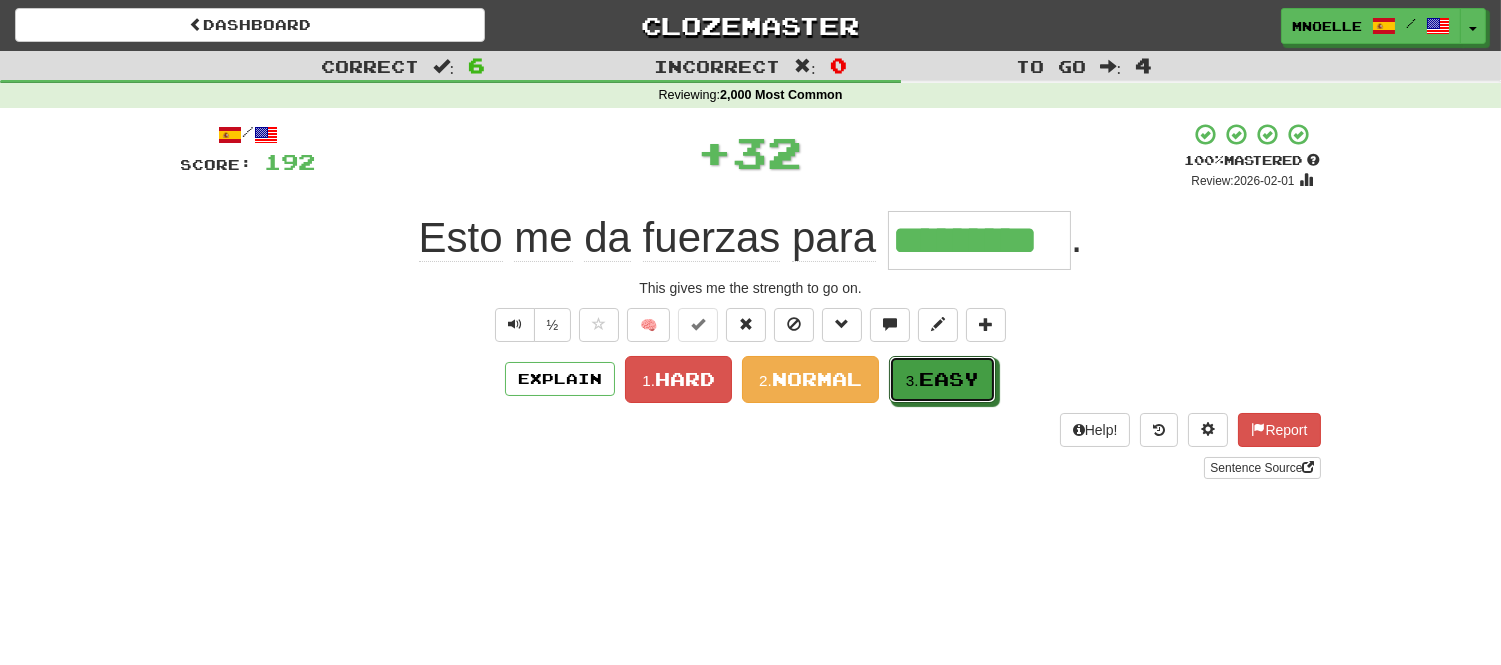 click on "Easy" at bounding box center [949, 379] 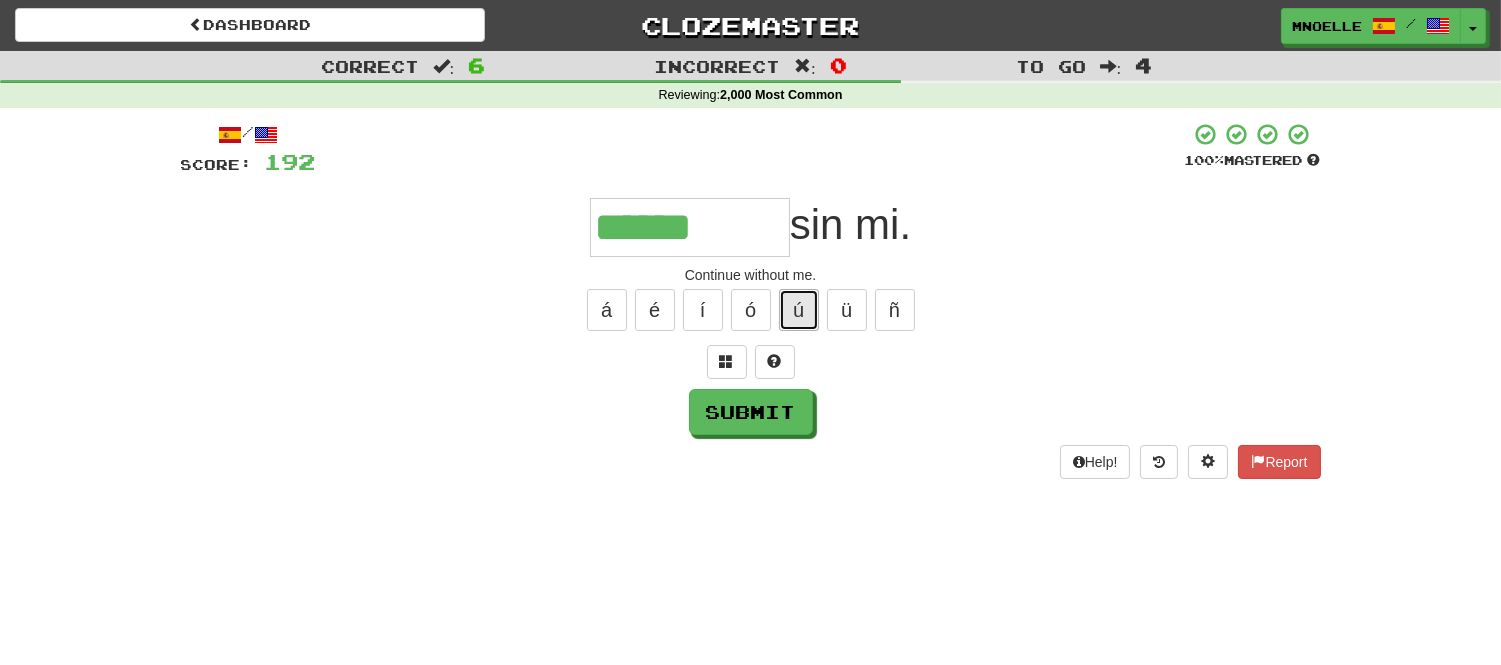 click on "ú" at bounding box center [799, 310] 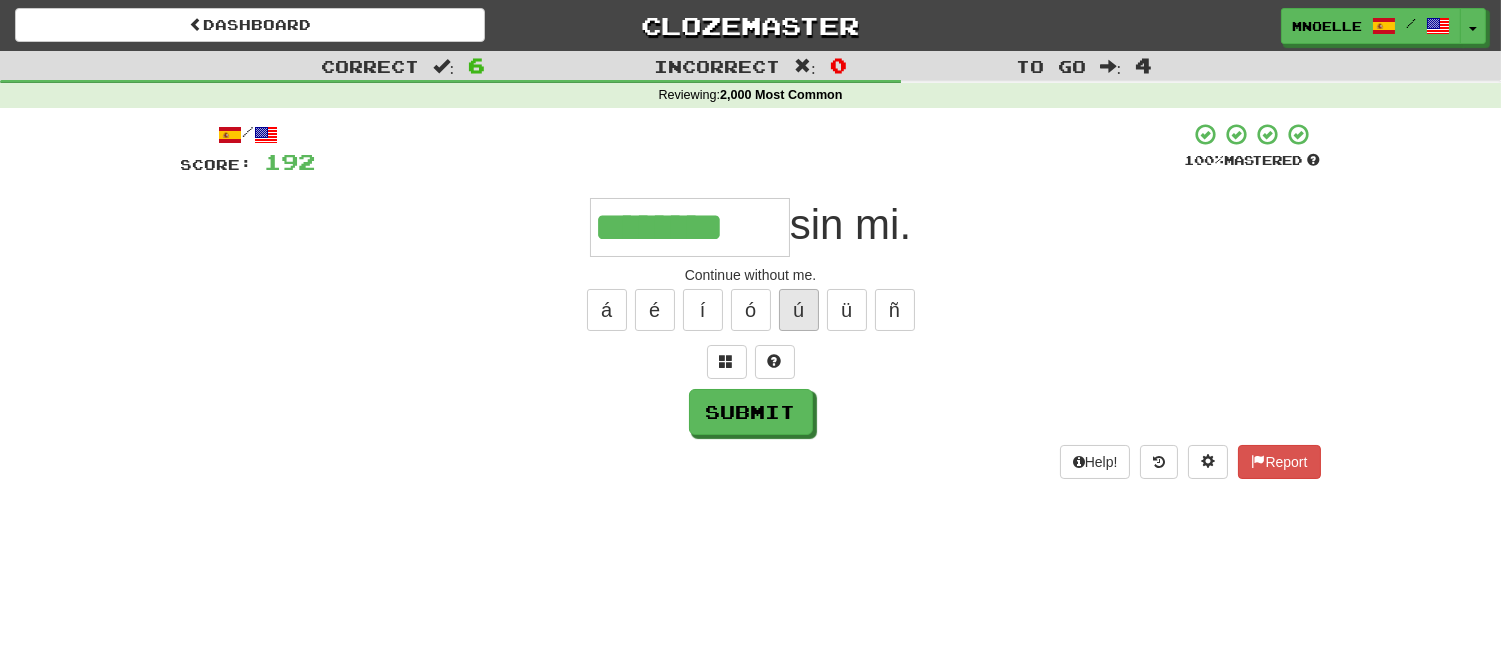 type on "********" 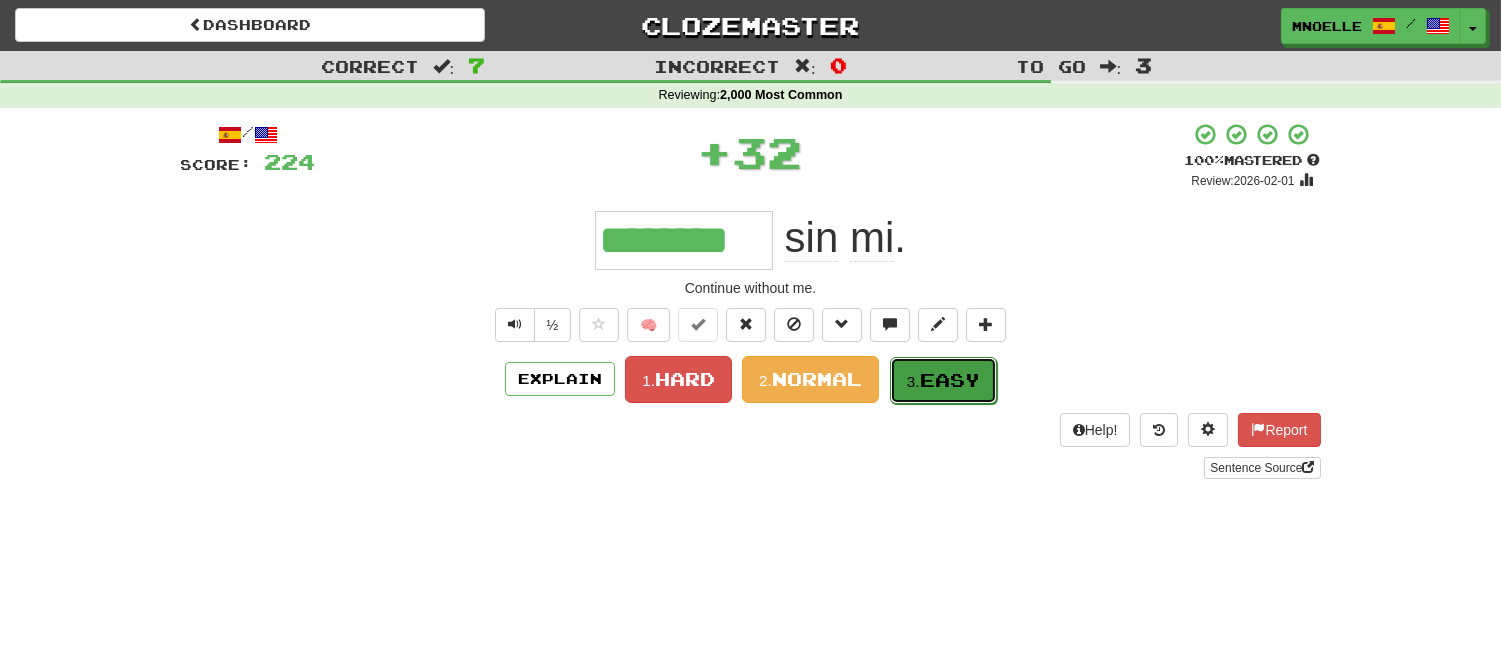 click on "Easy" at bounding box center (950, 380) 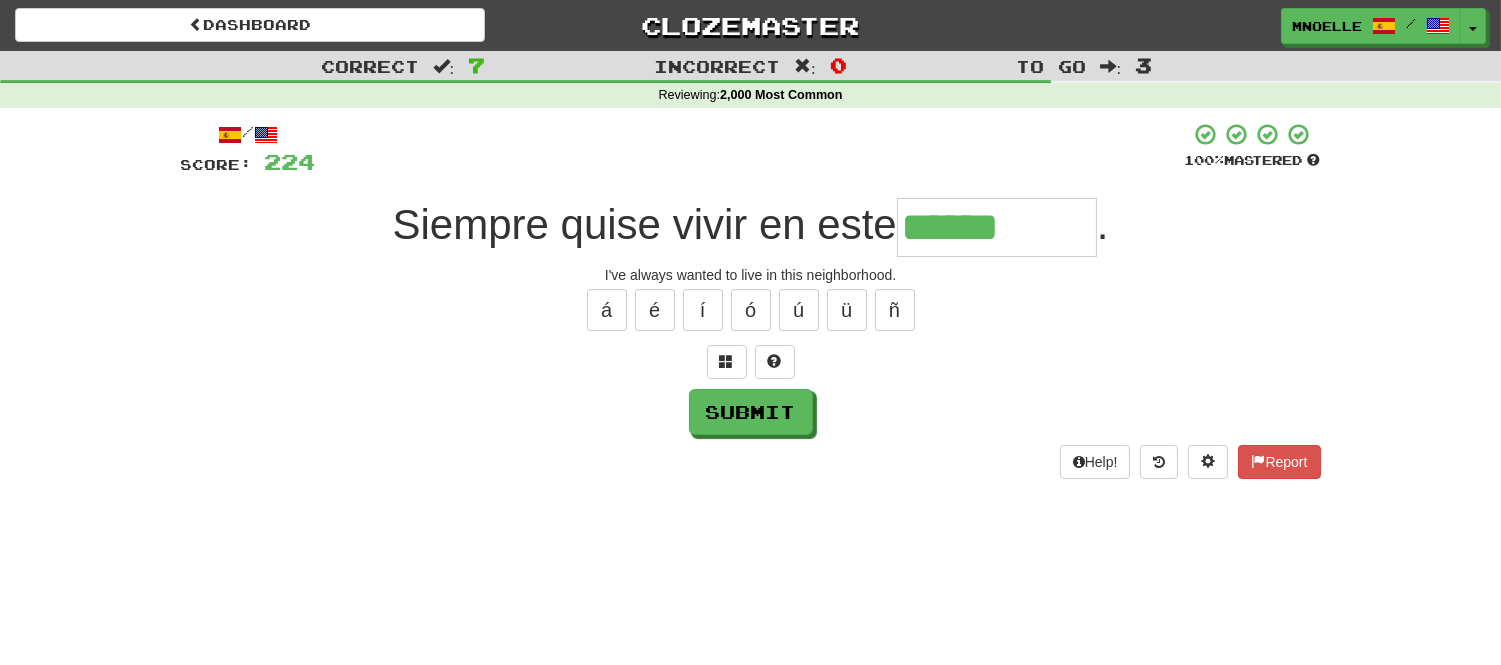 type on "******" 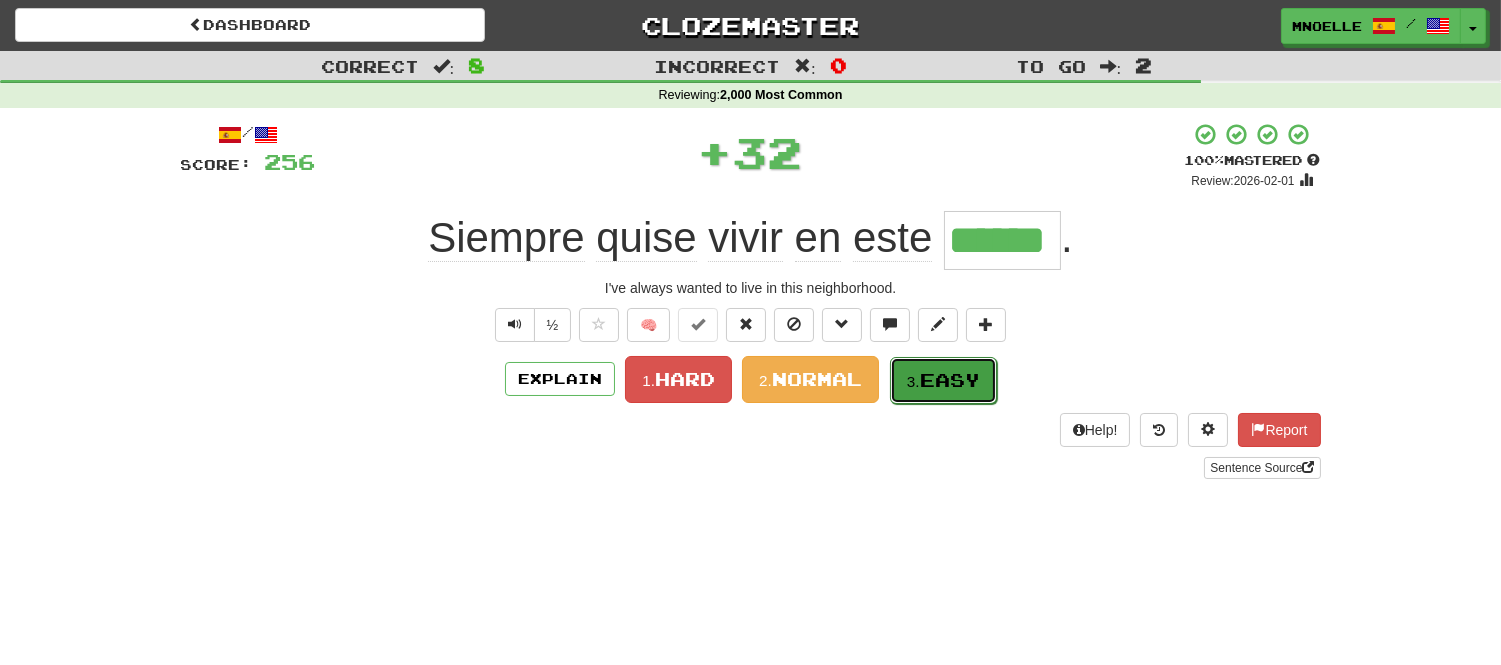 click on "Easy" at bounding box center [950, 380] 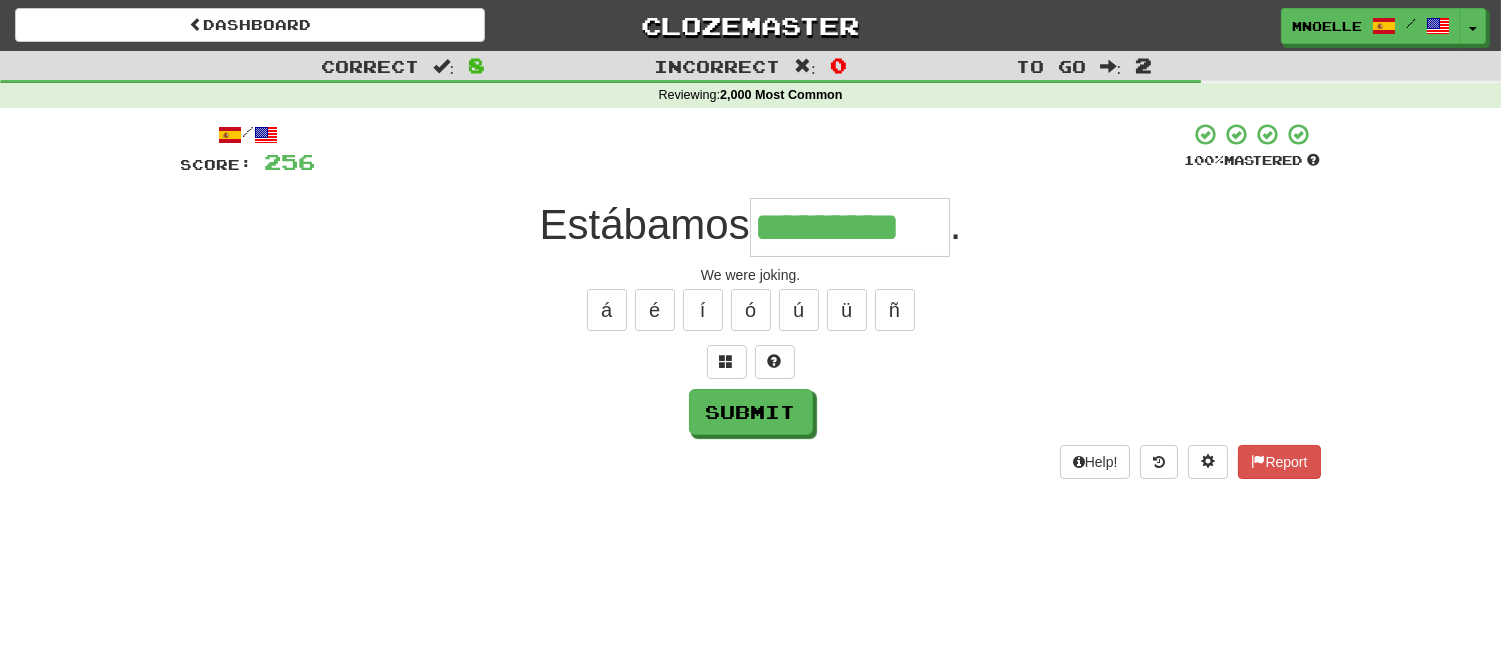 scroll, scrollTop: 0, scrollLeft: 20, axis: horizontal 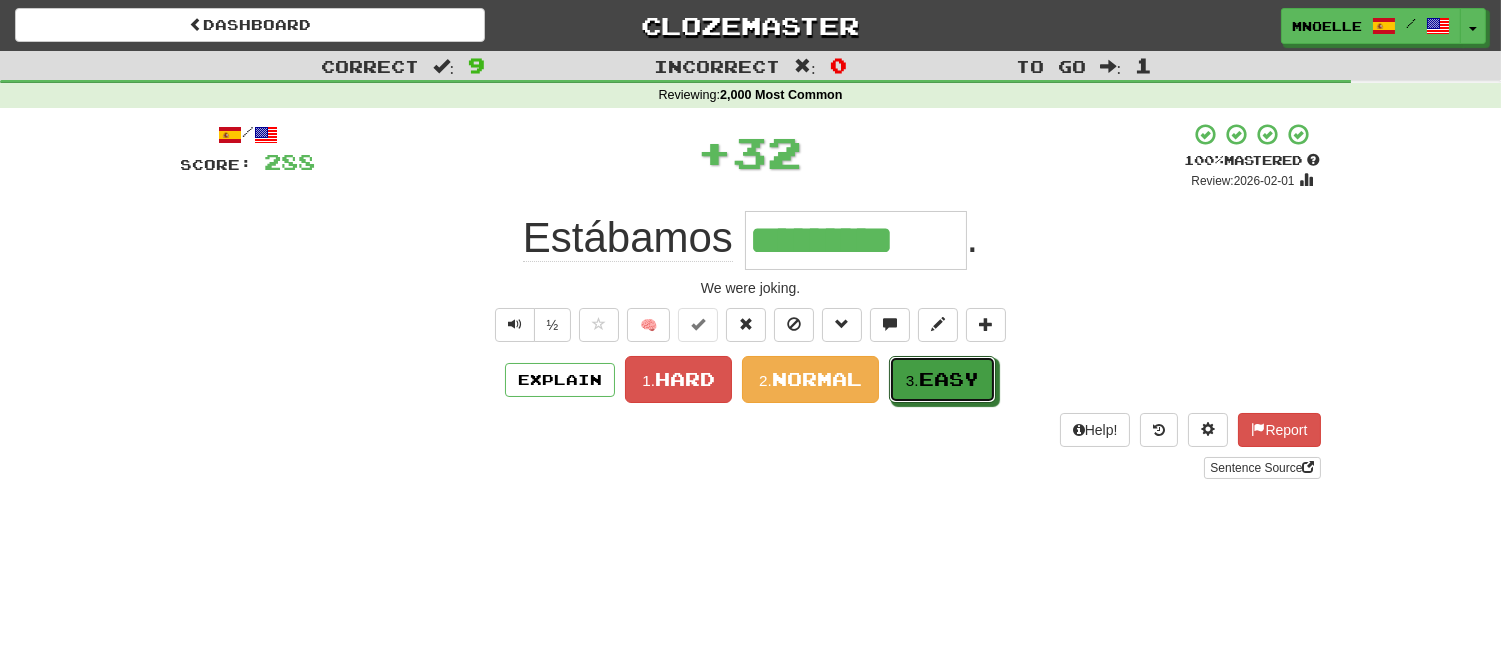 click on "Easy" at bounding box center [949, 379] 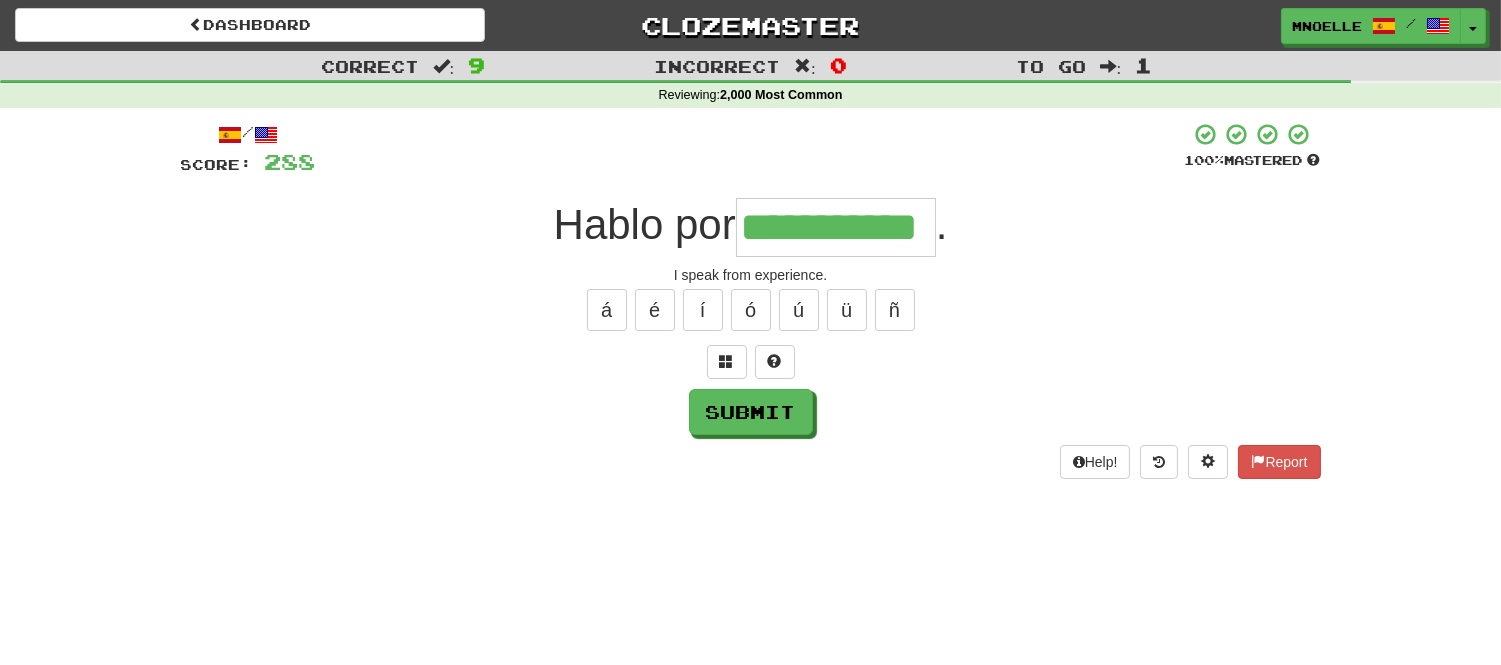 scroll, scrollTop: 0, scrollLeft: 22, axis: horizontal 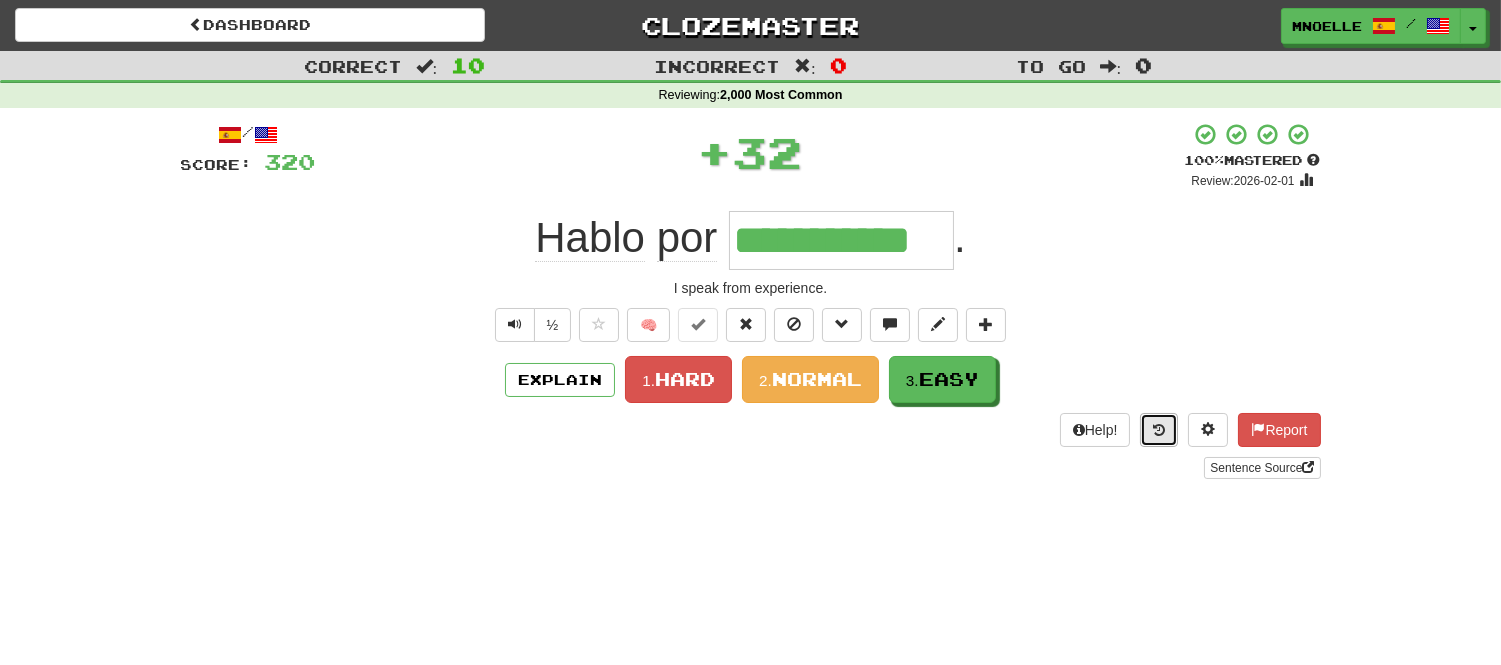 click at bounding box center [1159, 430] 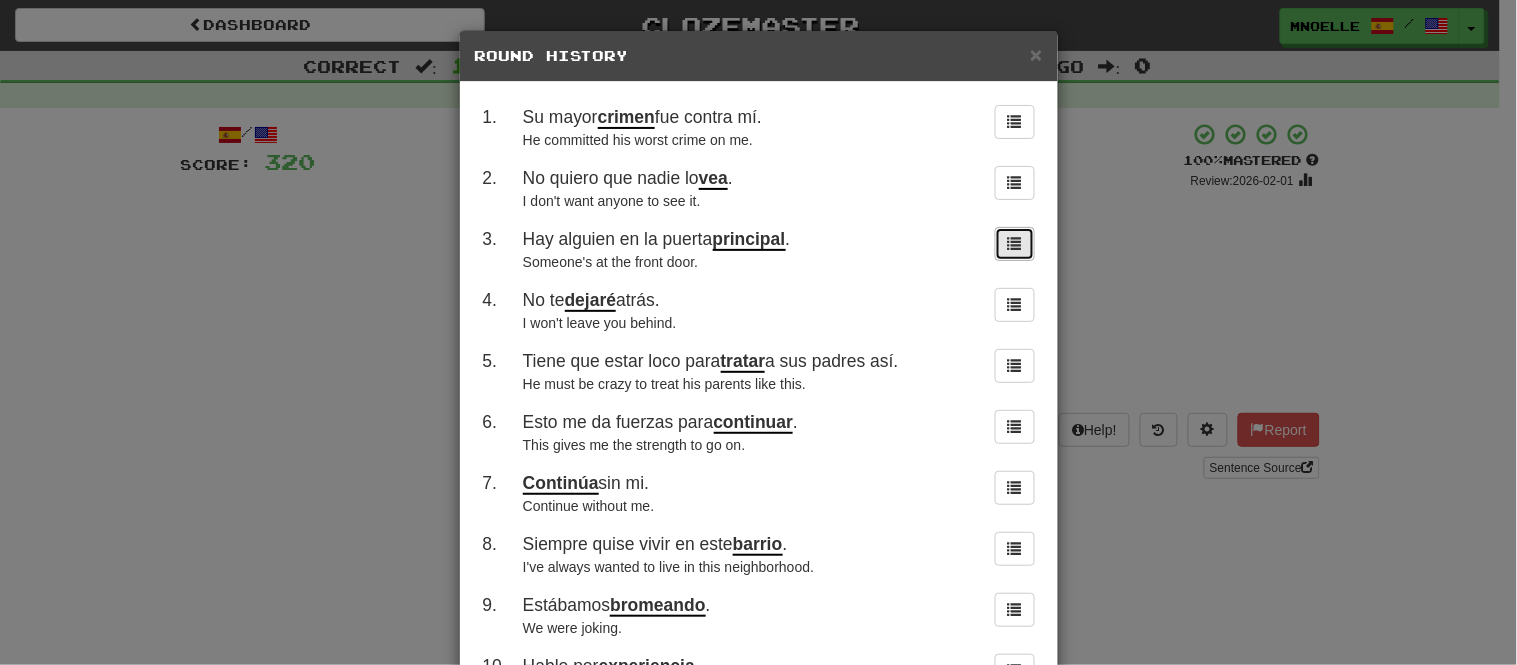 click at bounding box center [1015, 244] 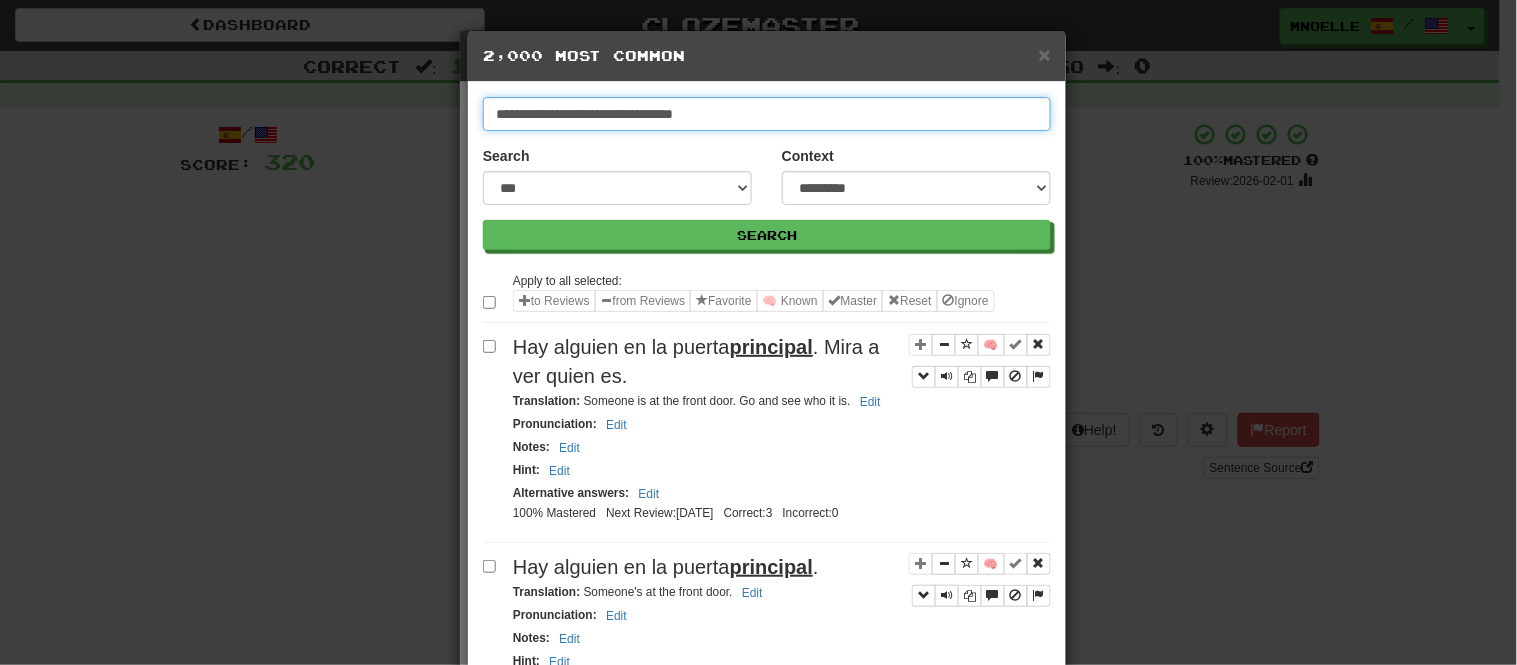 click on "**********" at bounding box center [767, 114] 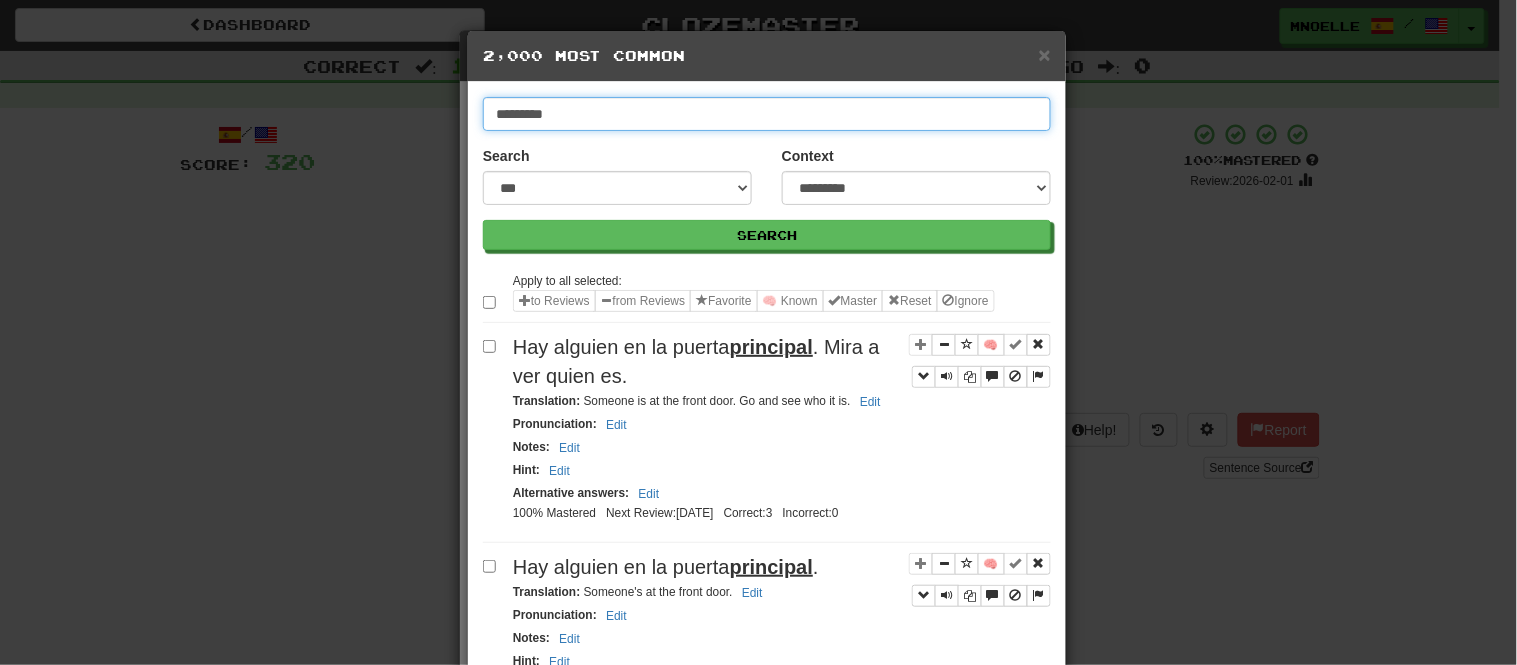 type on "*********" 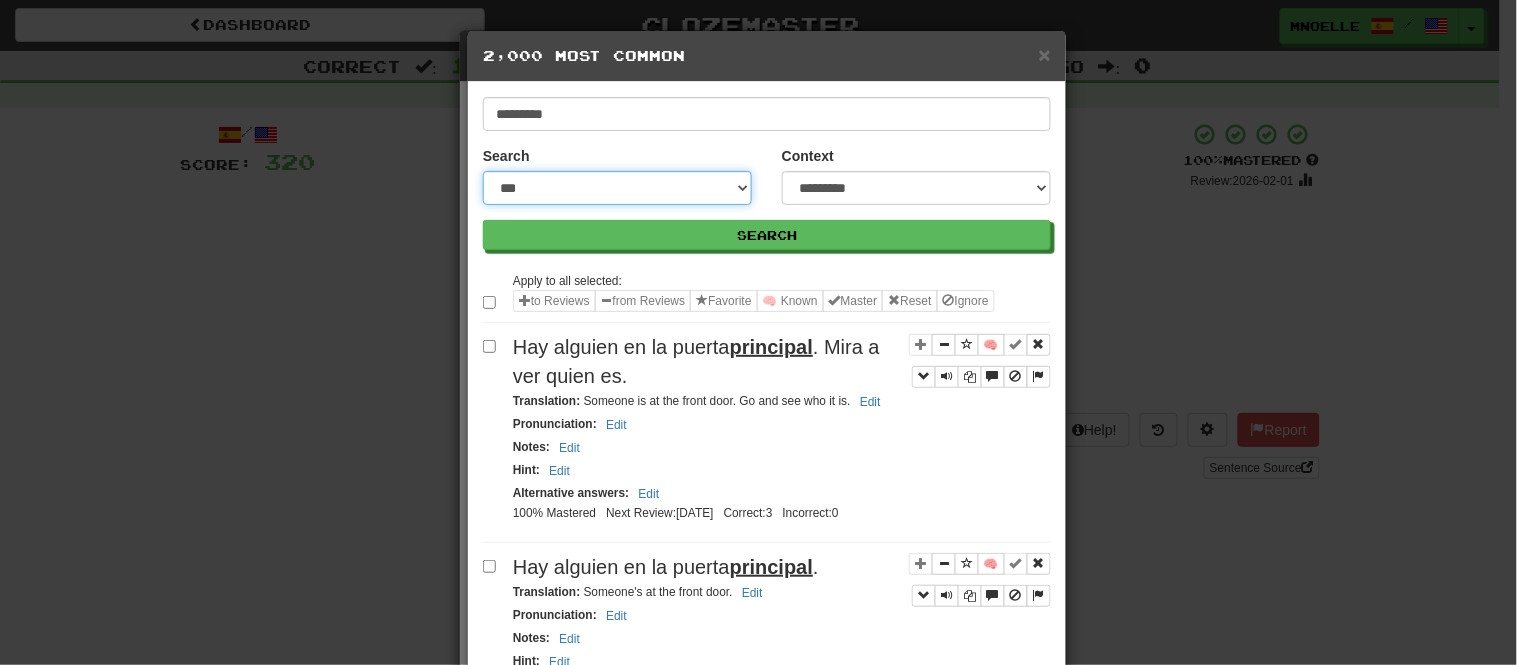 click on "**********" at bounding box center (617, 188) 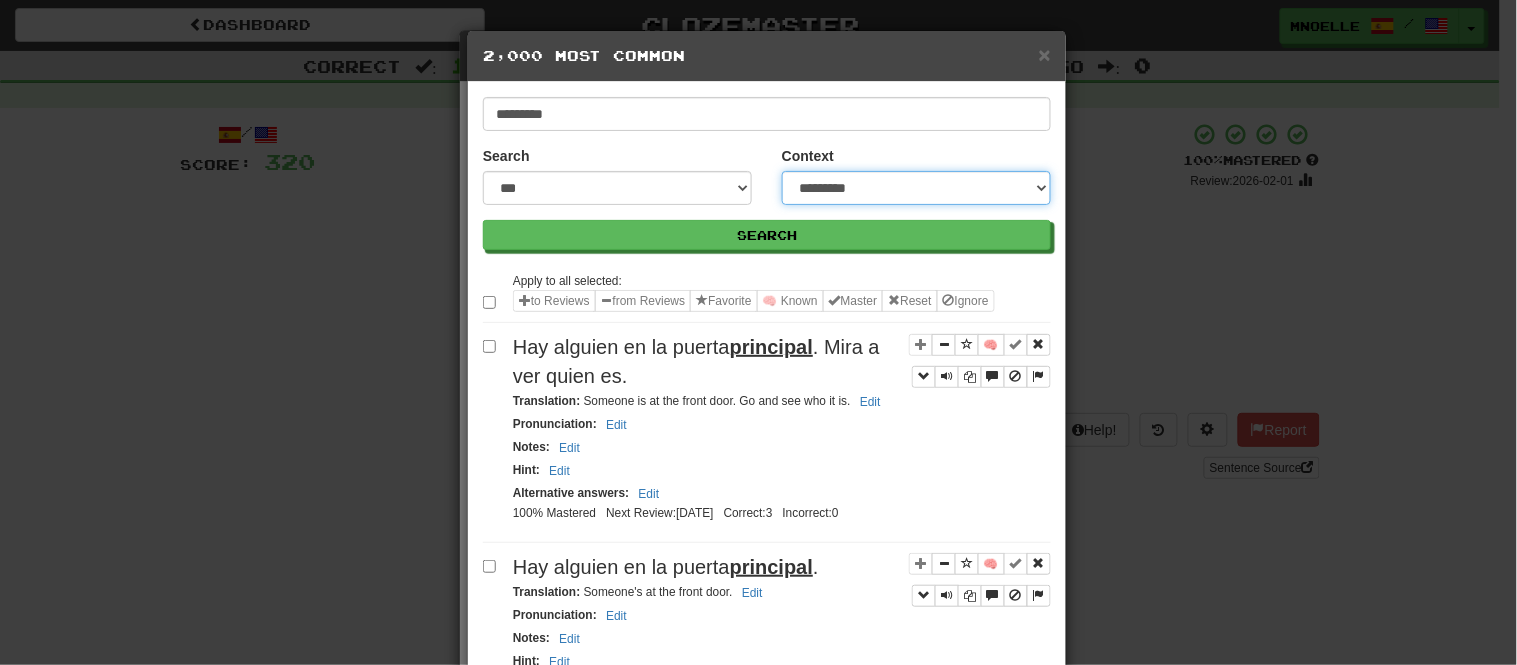 click on "**********" at bounding box center [916, 188] 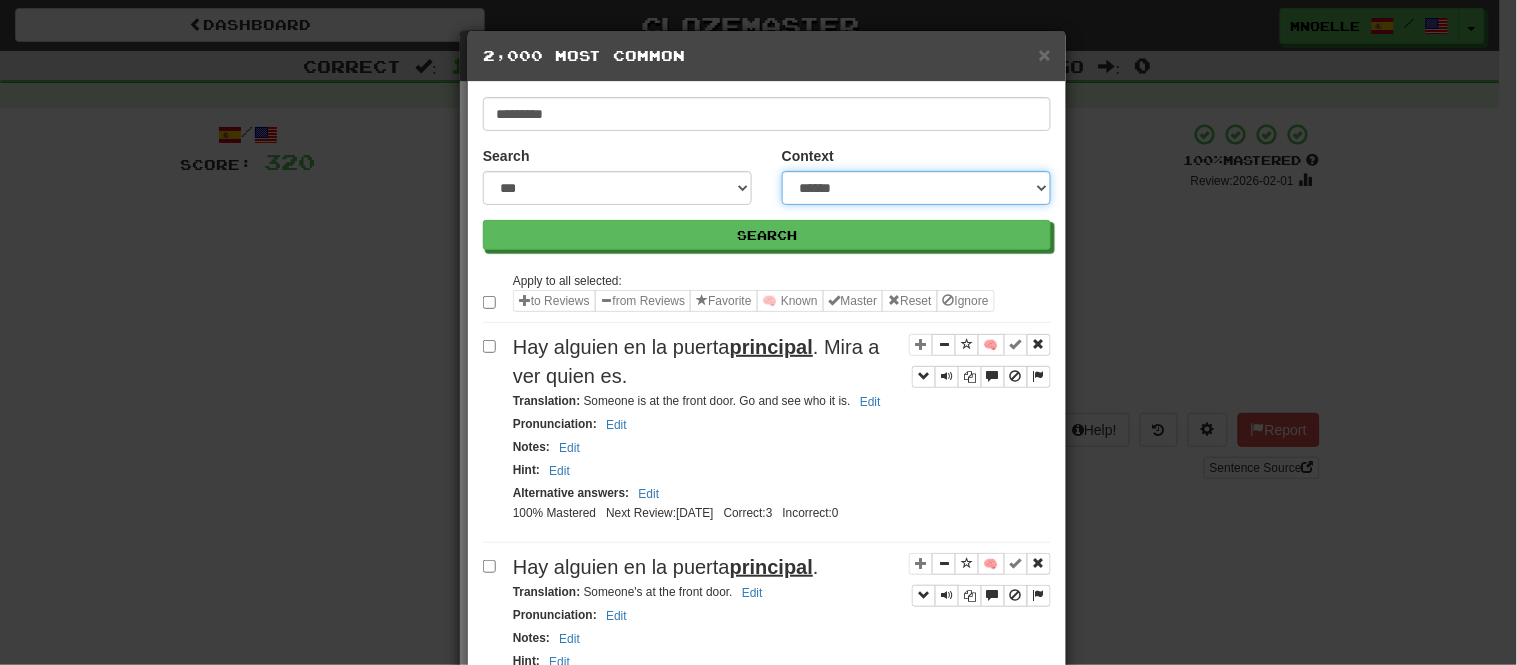 click on "**********" at bounding box center (916, 188) 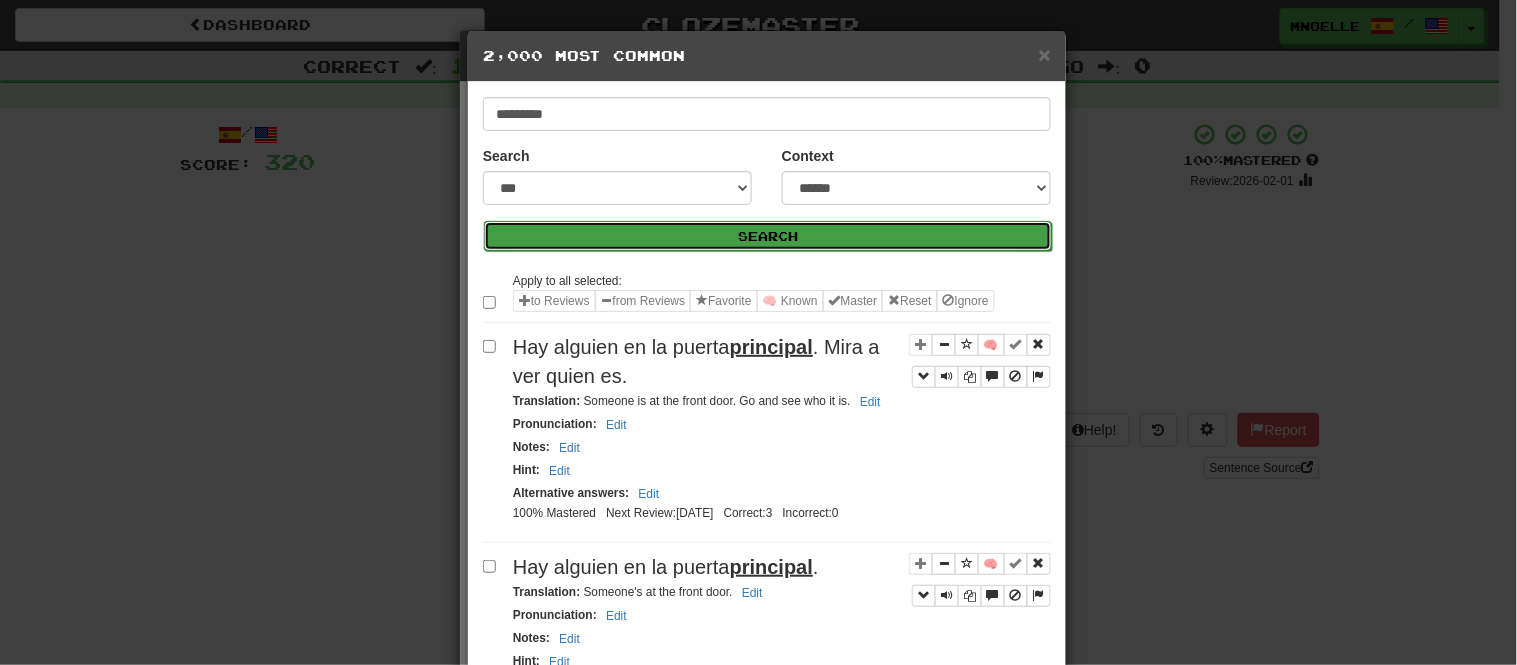 click on "Search" at bounding box center [768, 236] 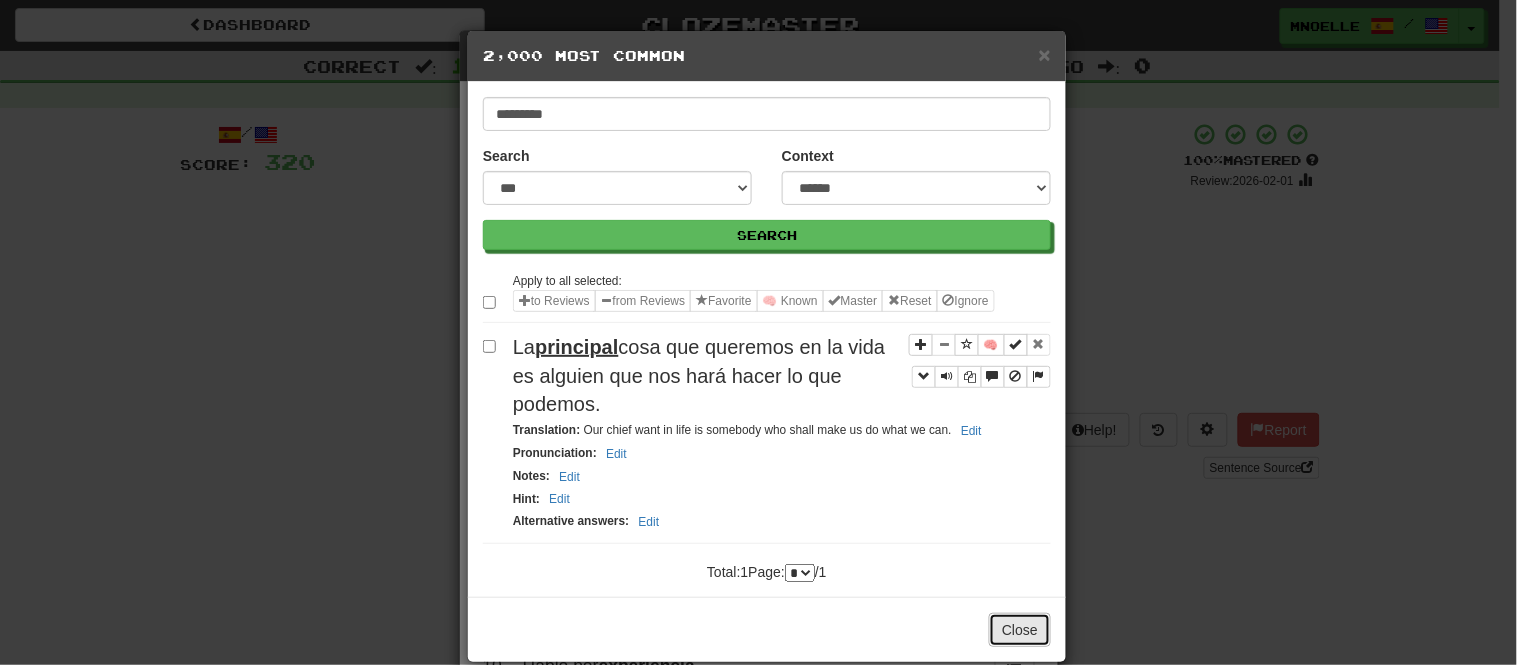 click on "Close" at bounding box center [1020, 630] 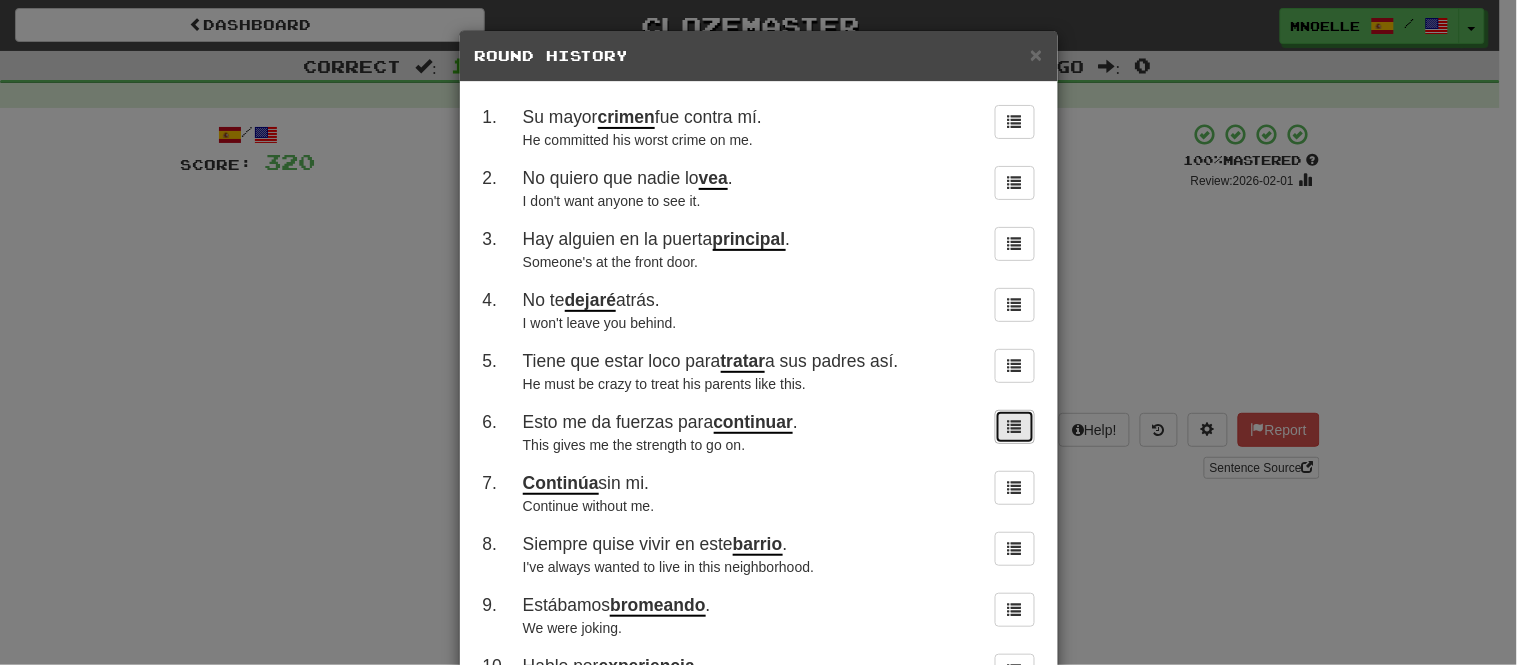 click at bounding box center [1015, 427] 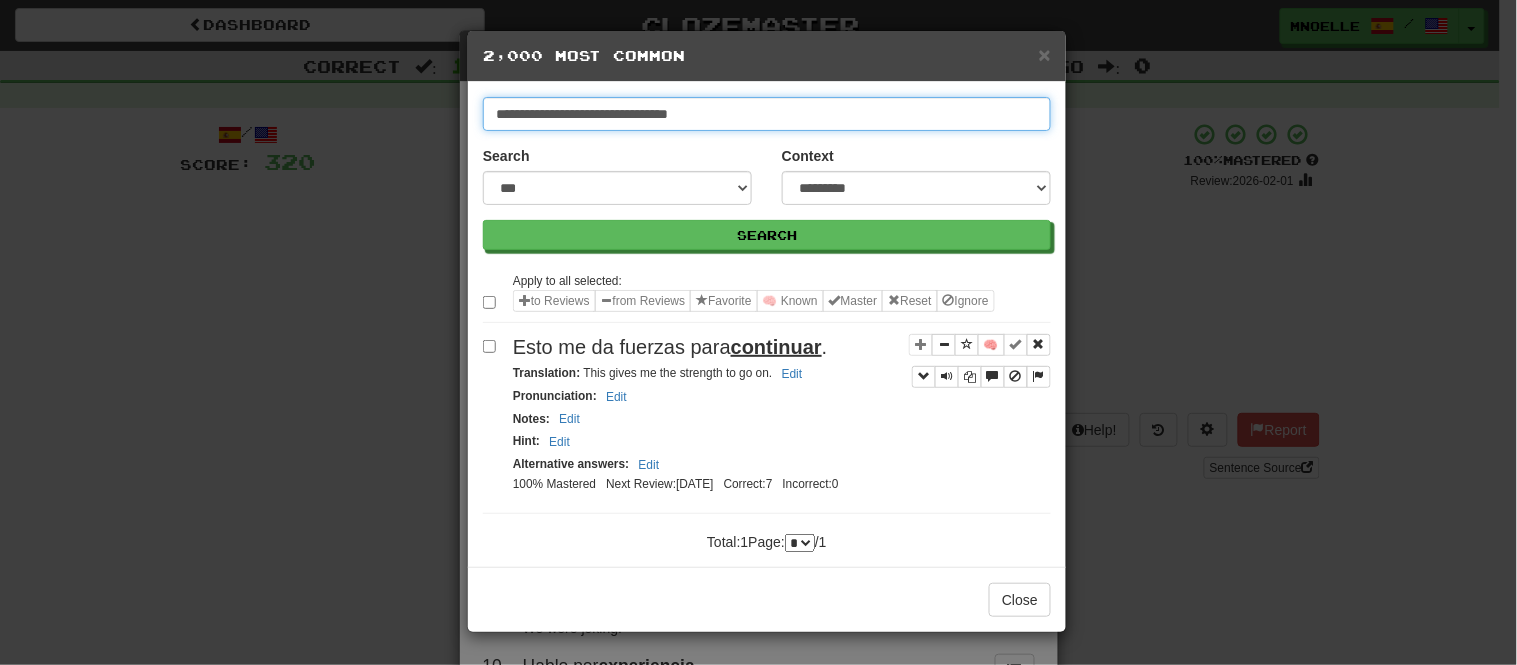 click on "**********" at bounding box center [767, 114] 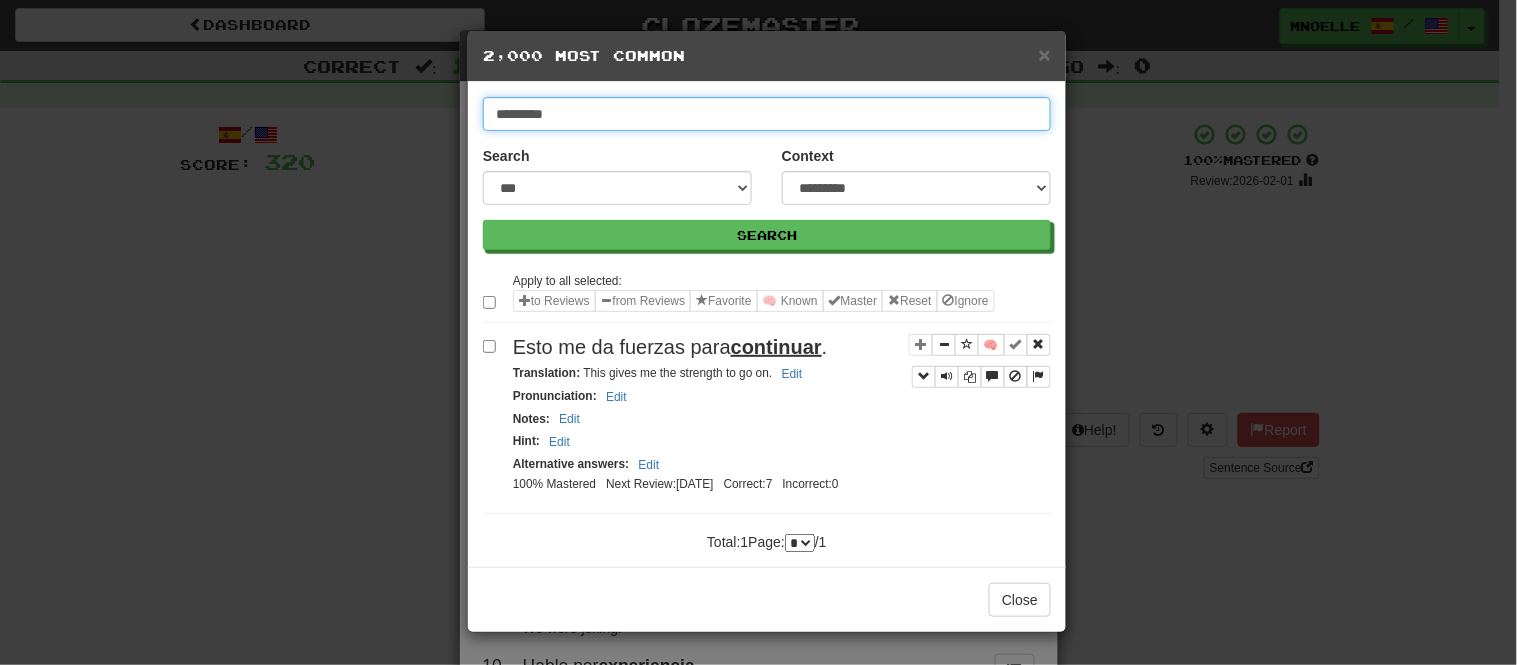 type on "*********" 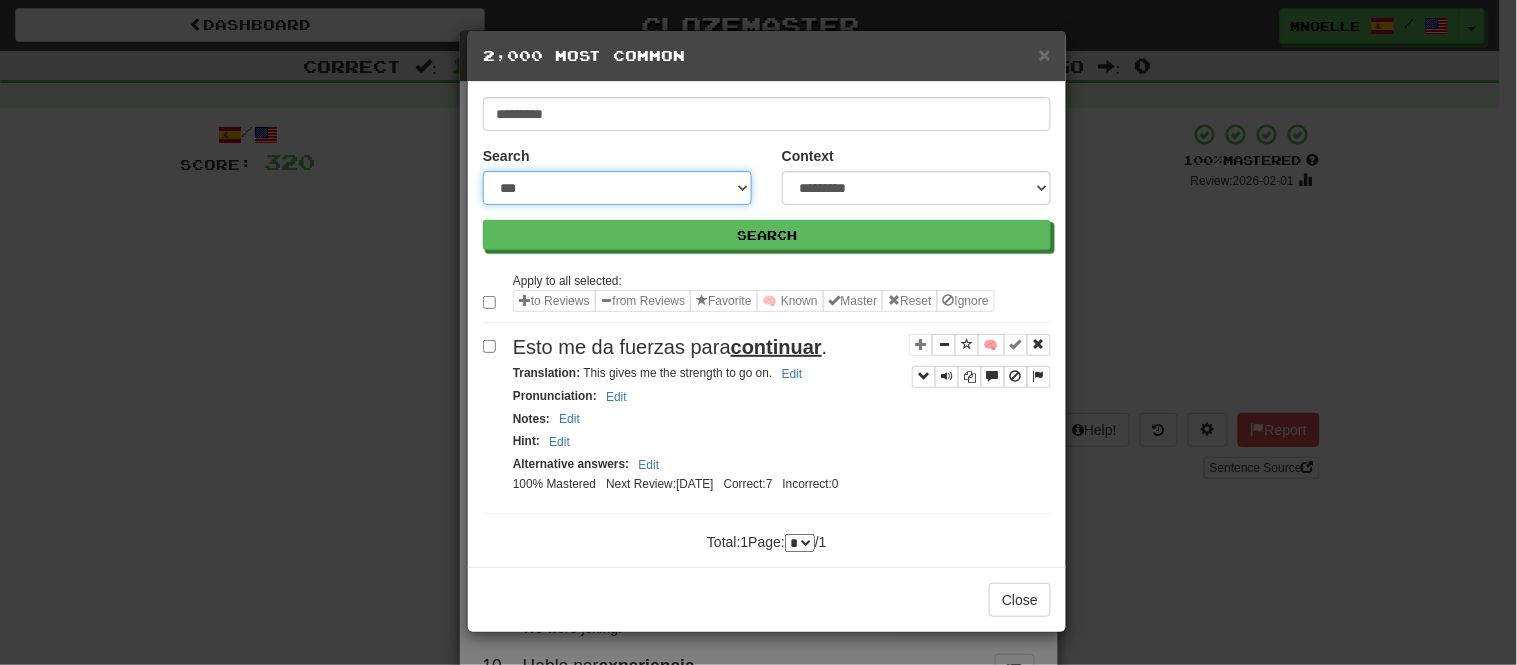 click on "**********" at bounding box center [617, 188] 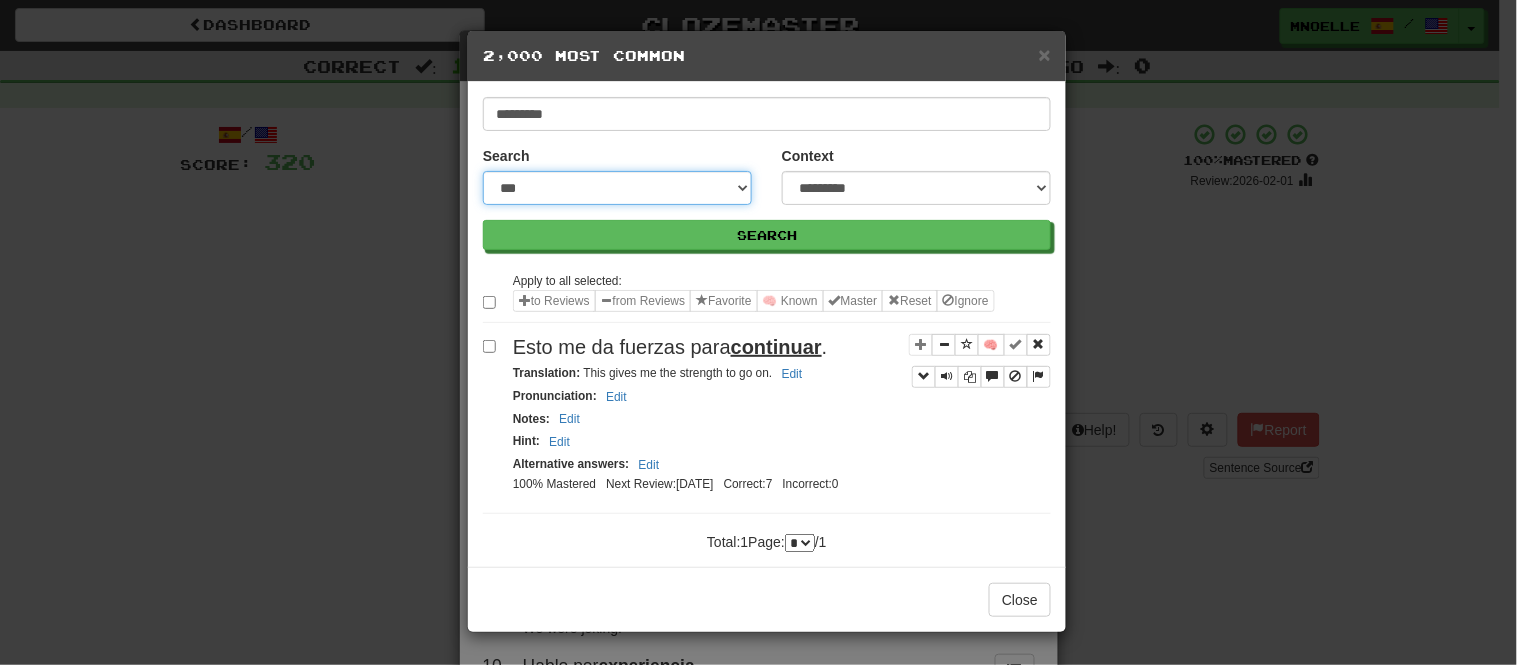 select on "***" 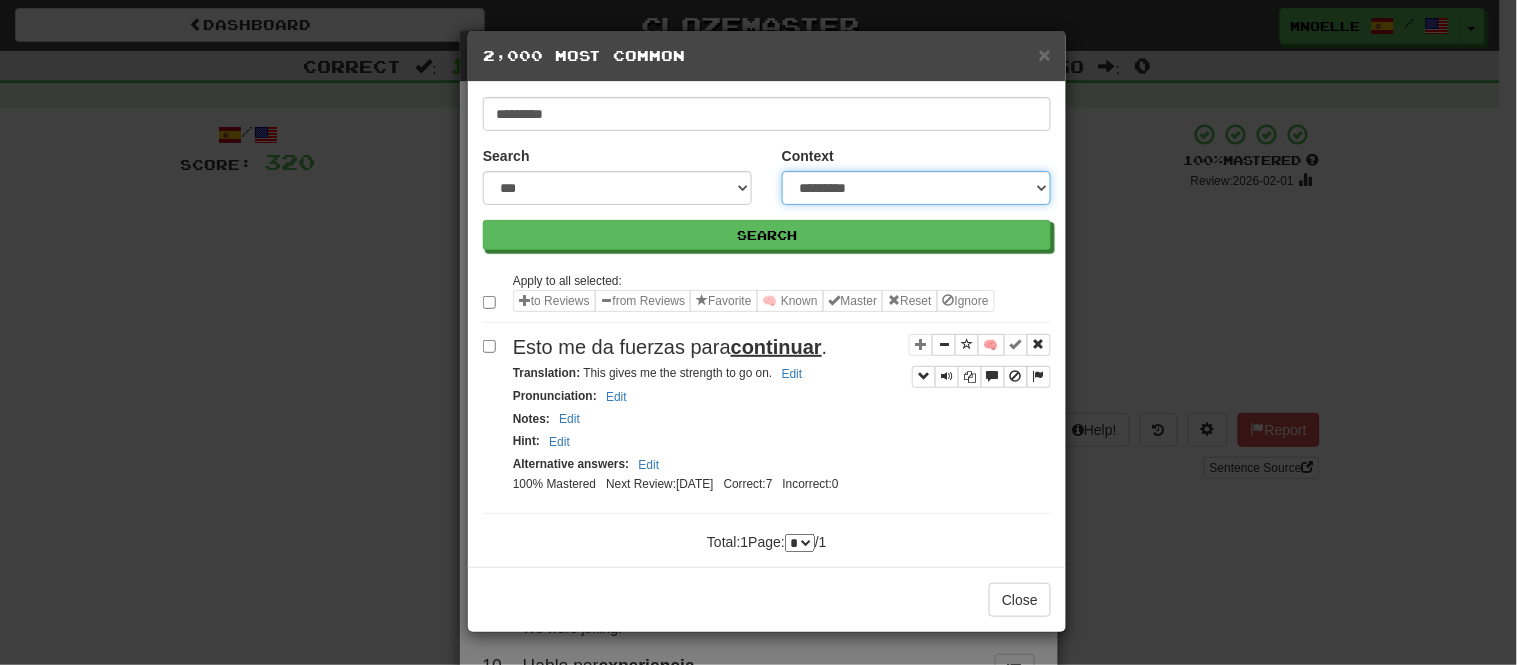 click on "**********" at bounding box center [916, 188] 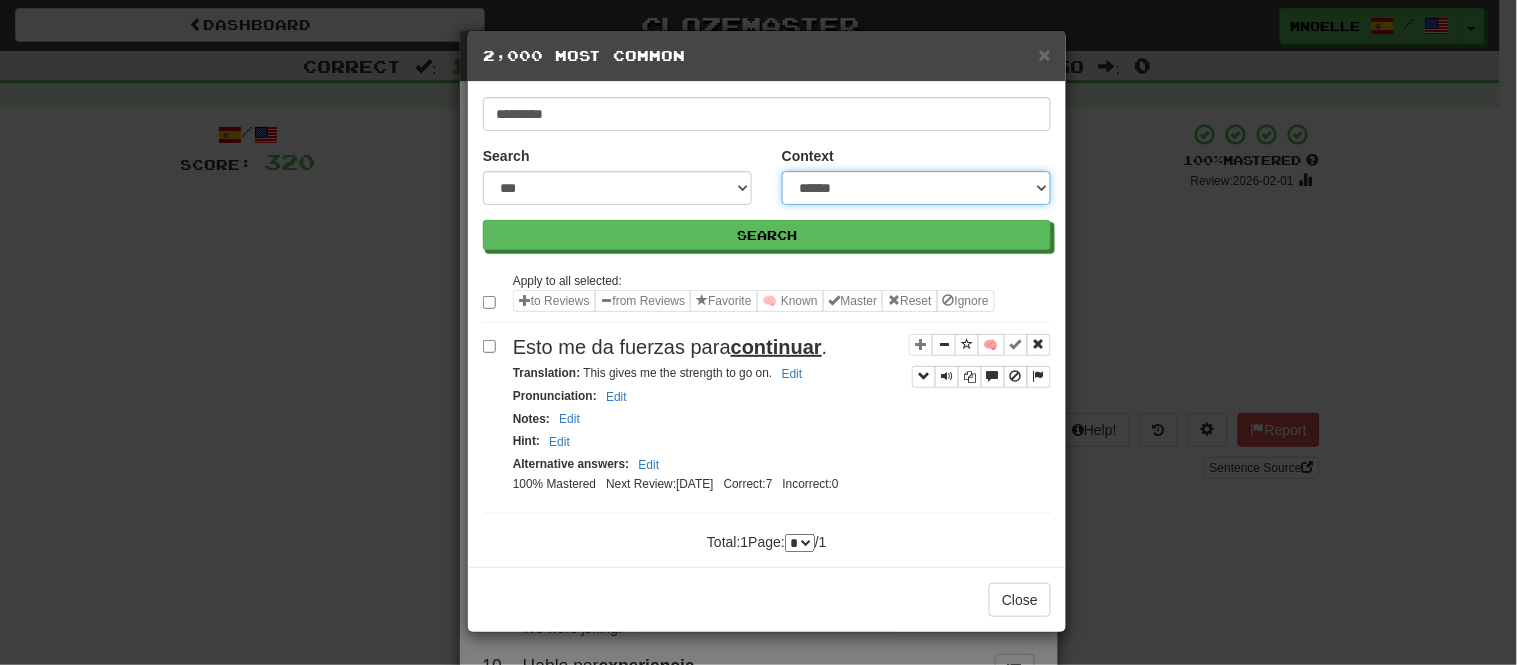 click on "**********" at bounding box center [916, 188] 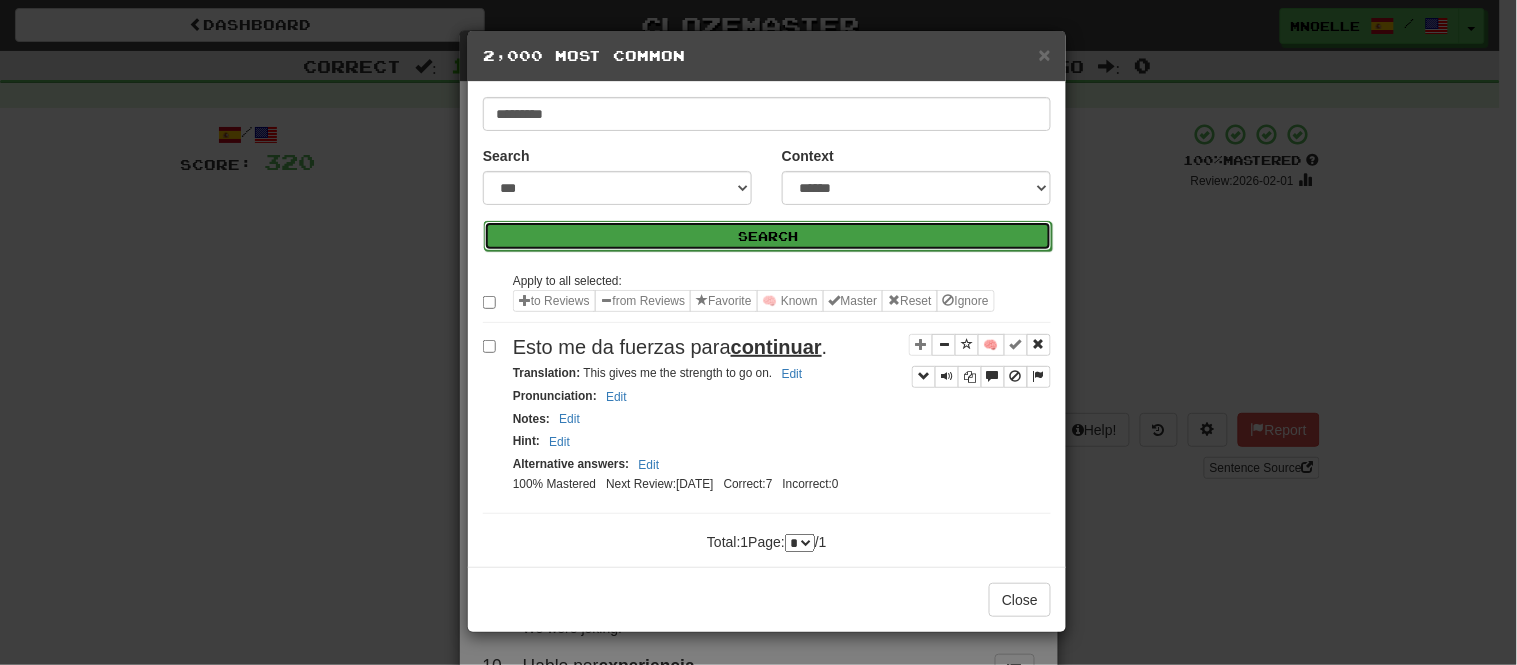 click on "Search" at bounding box center [768, 236] 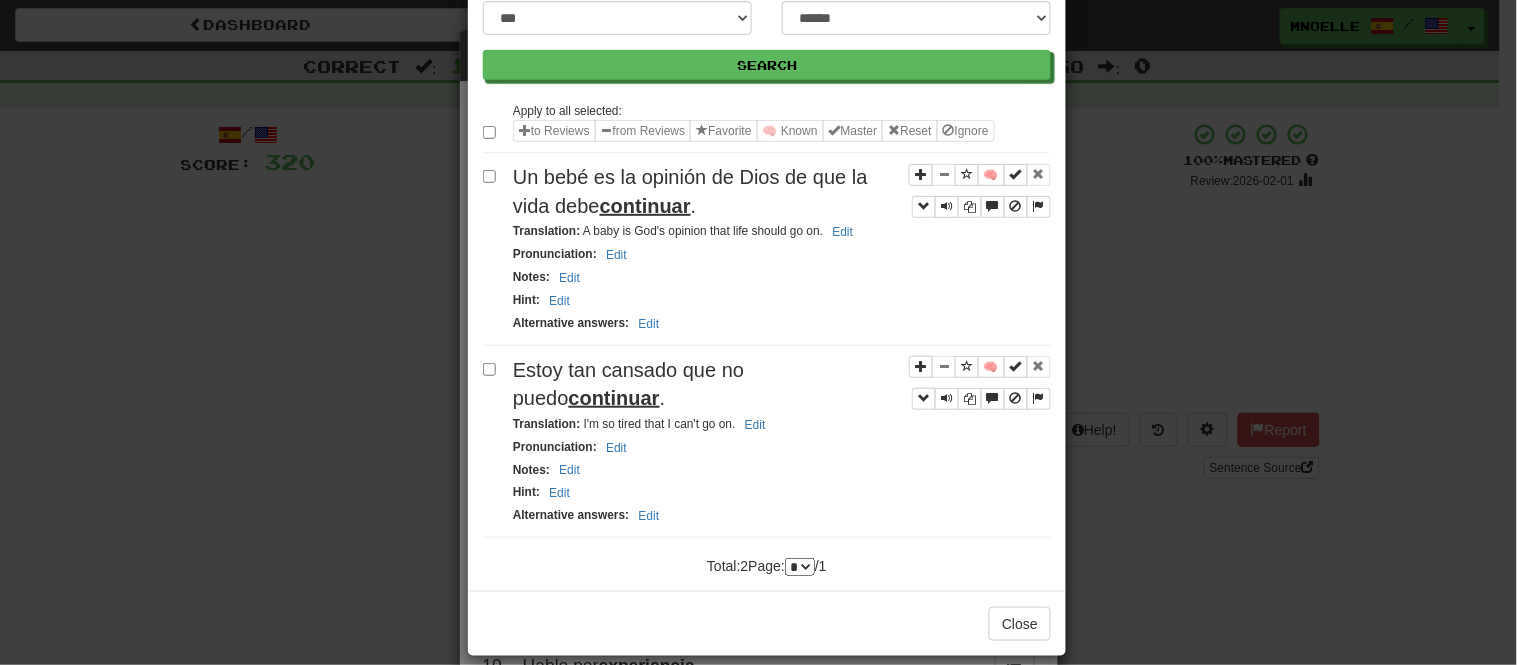 scroll, scrollTop: 173, scrollLeft: 0, axis: vertical 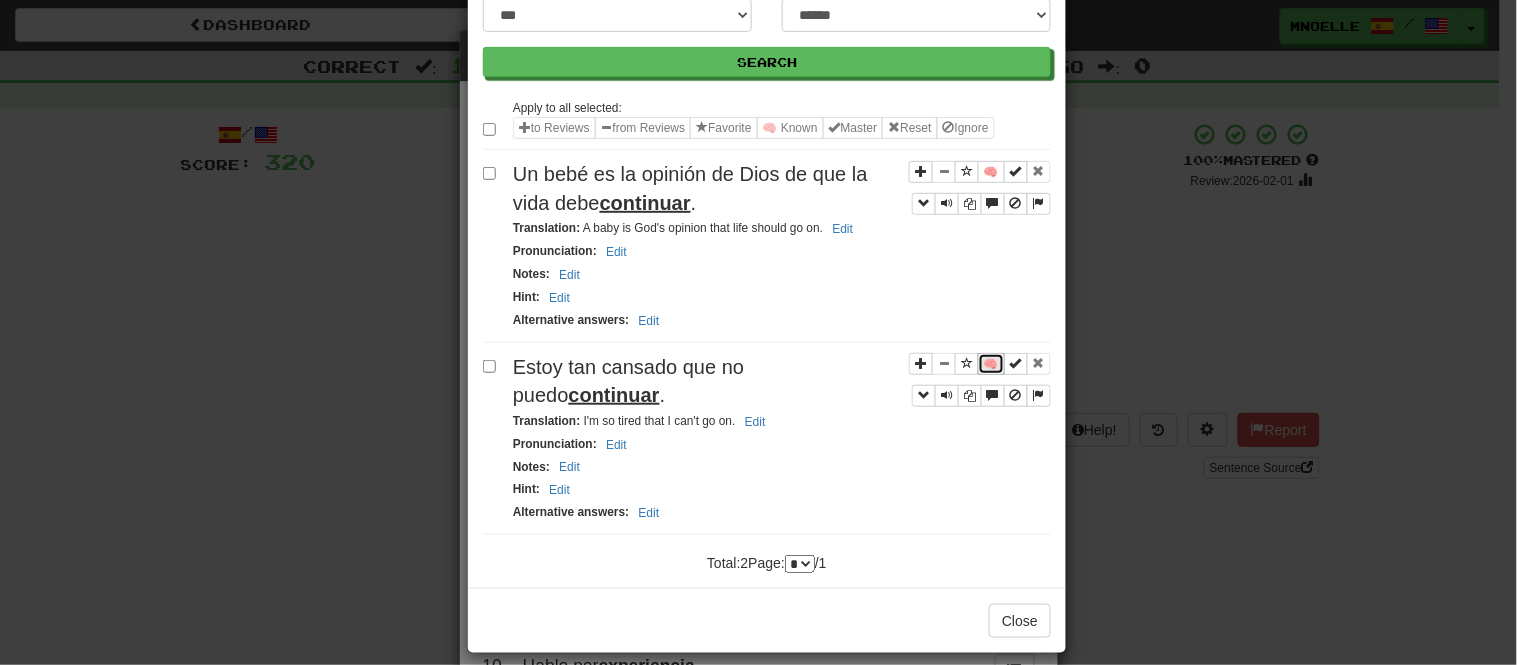 click on "🧠" at bounding box center [991, 364] 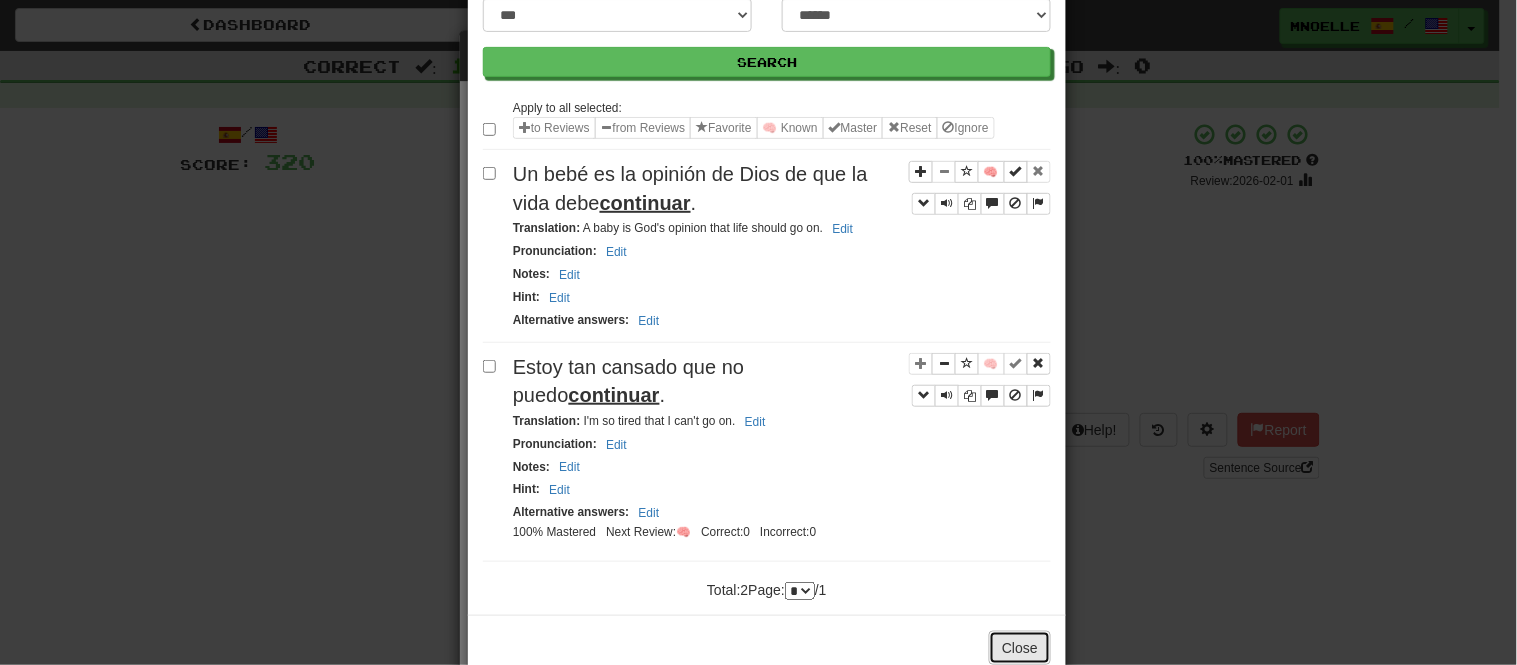 click on "Close" at bounding box center [1020, 648] 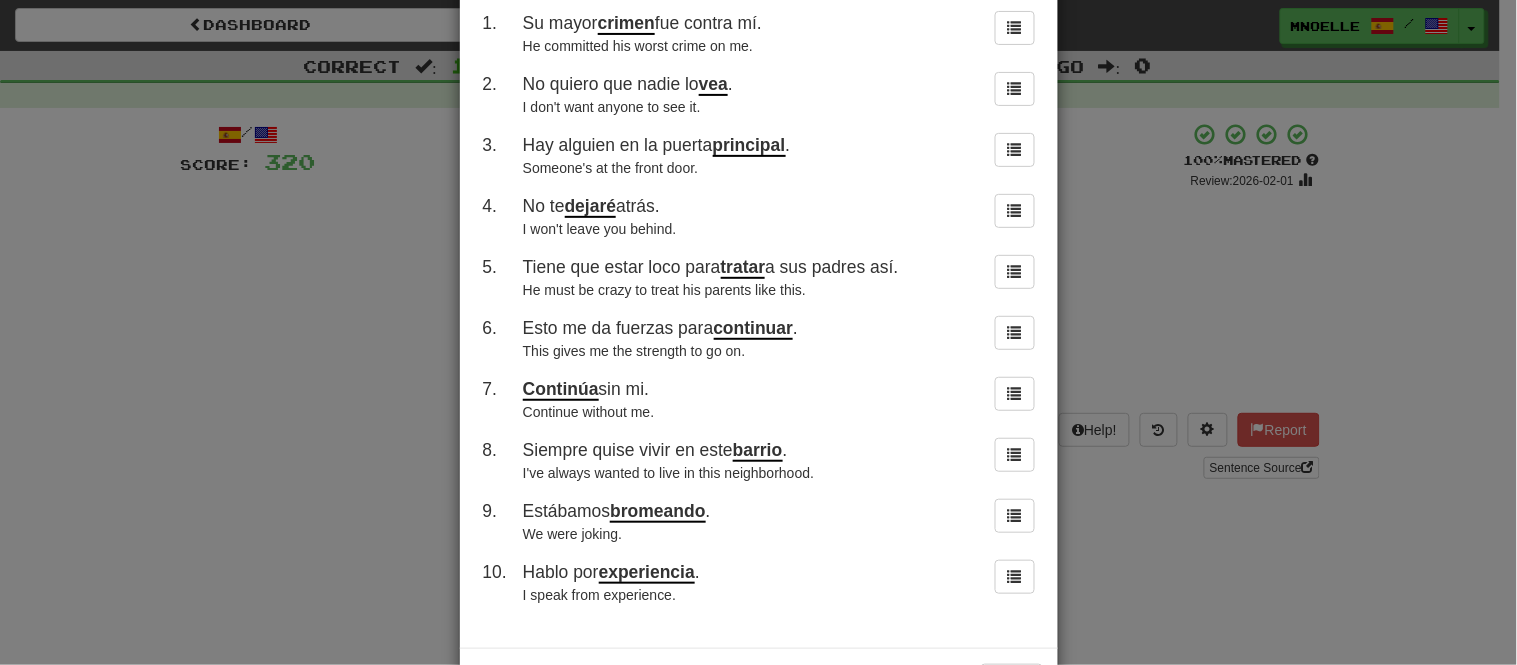 scroll, scrollTop: 172, scrollLeft: 0, axis: vertical 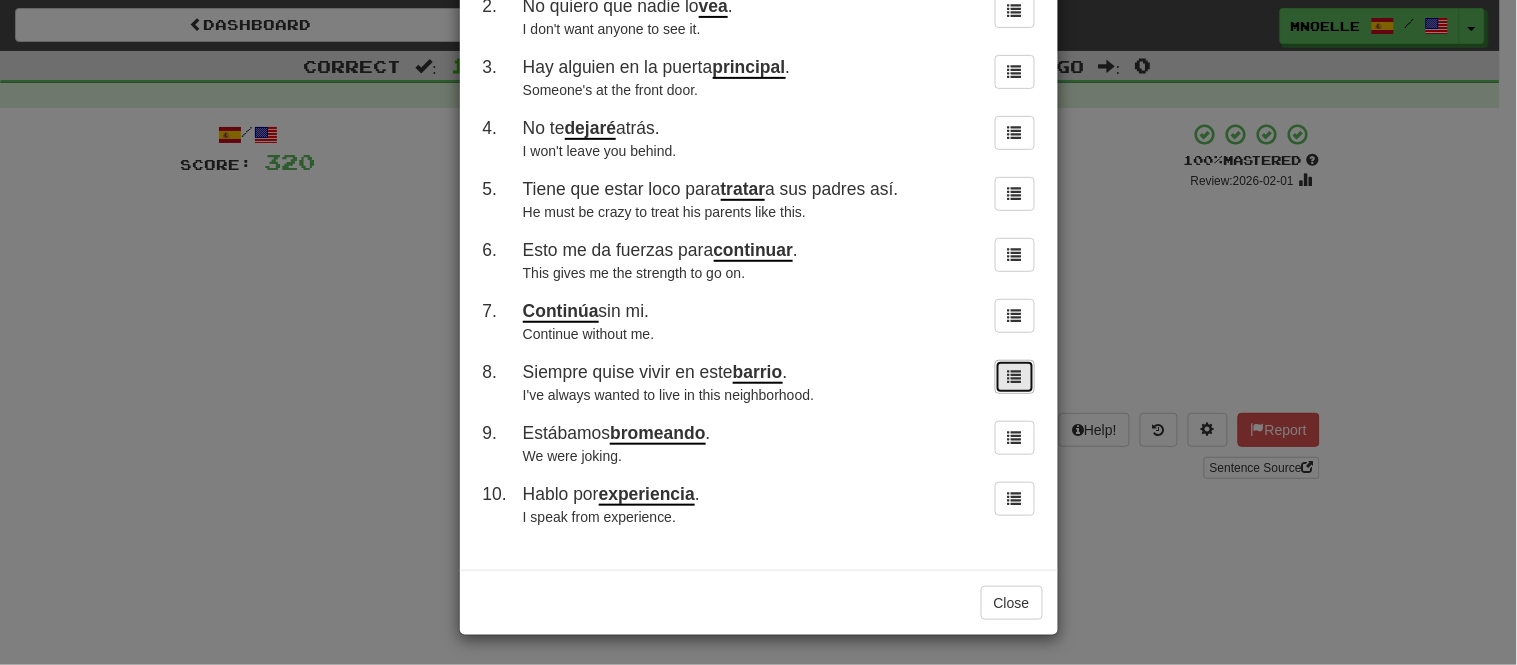 click at bounding box center (1015, 376) 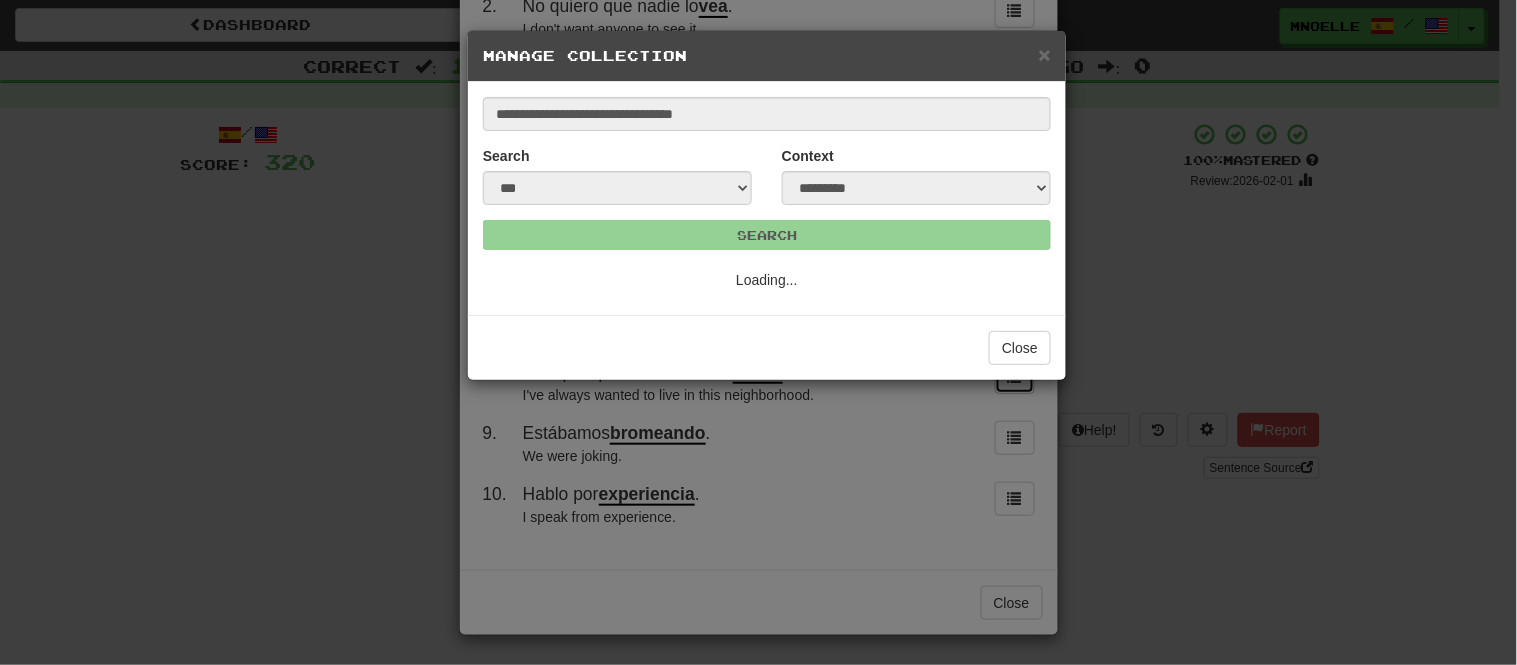 scroll, scrollTop: 0, scrollLeft: 0, axis: both 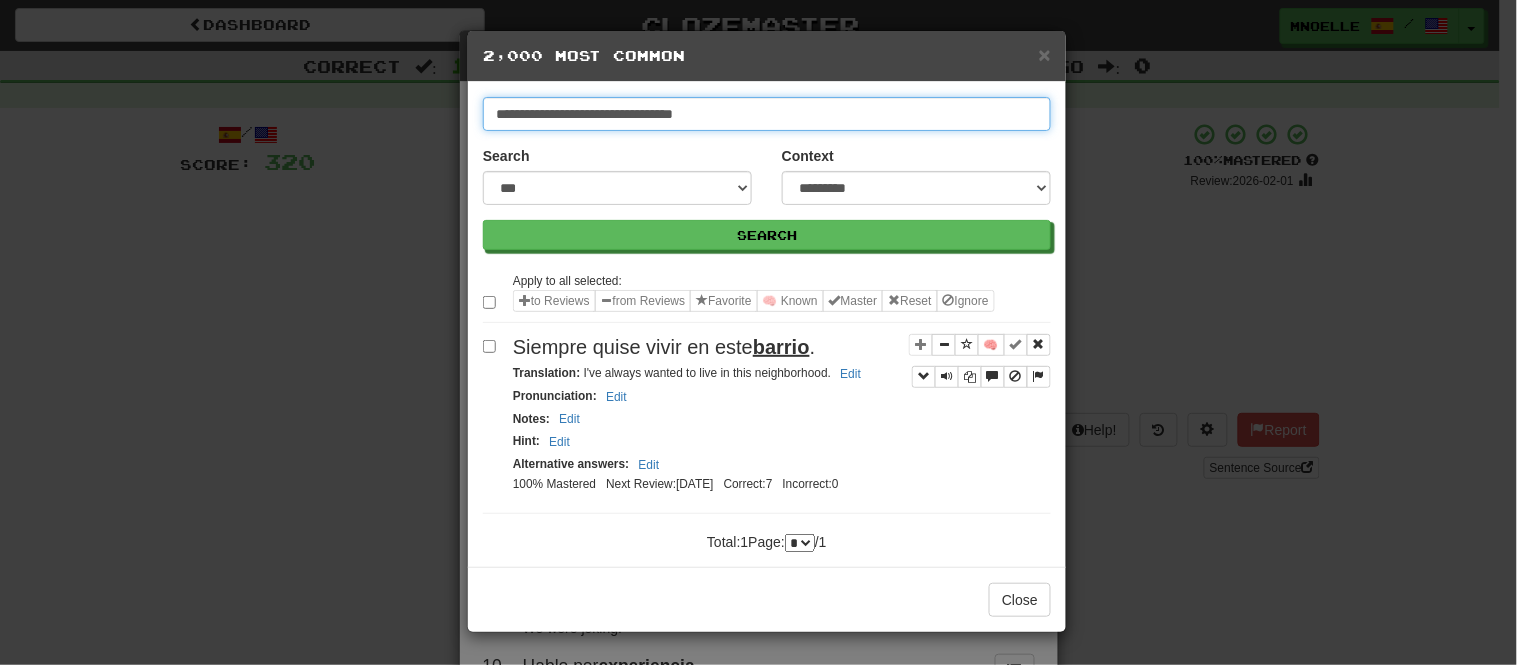 click on "**********" at bounding box center [767, 114] 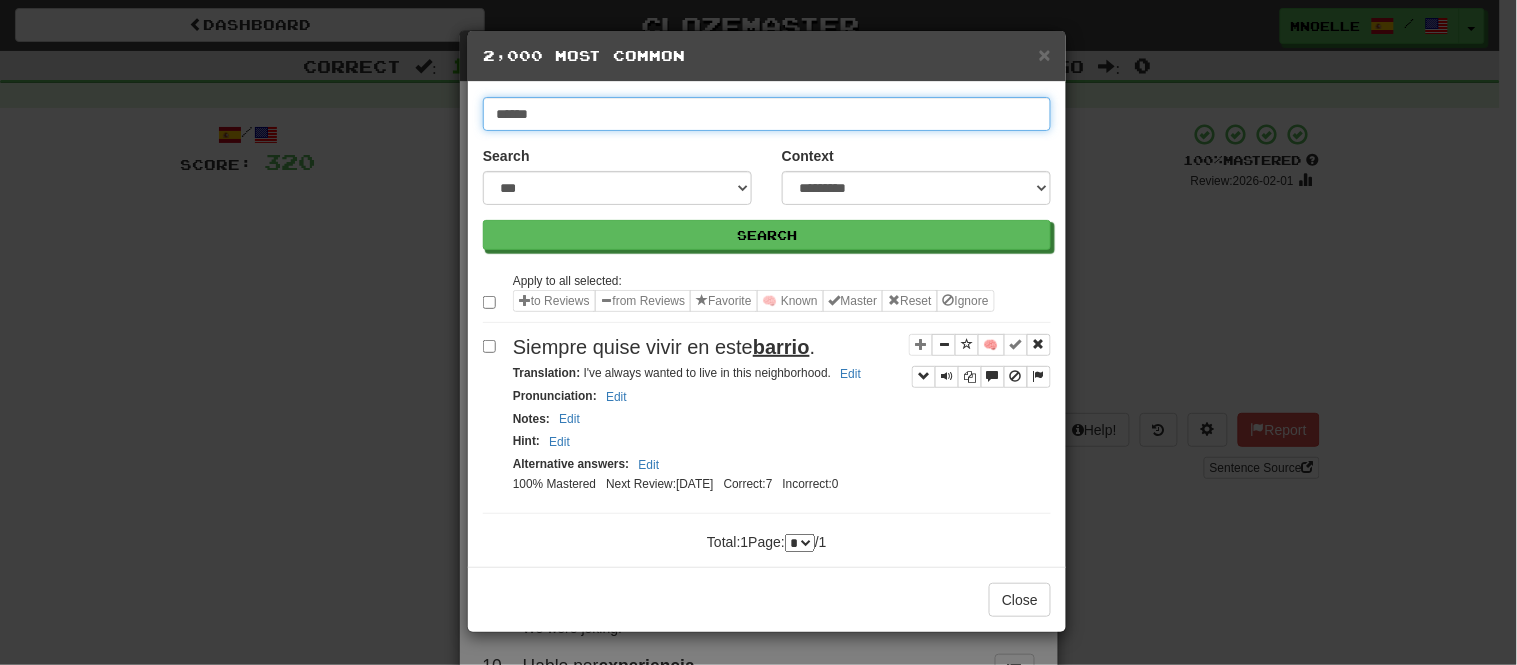 type on "******" 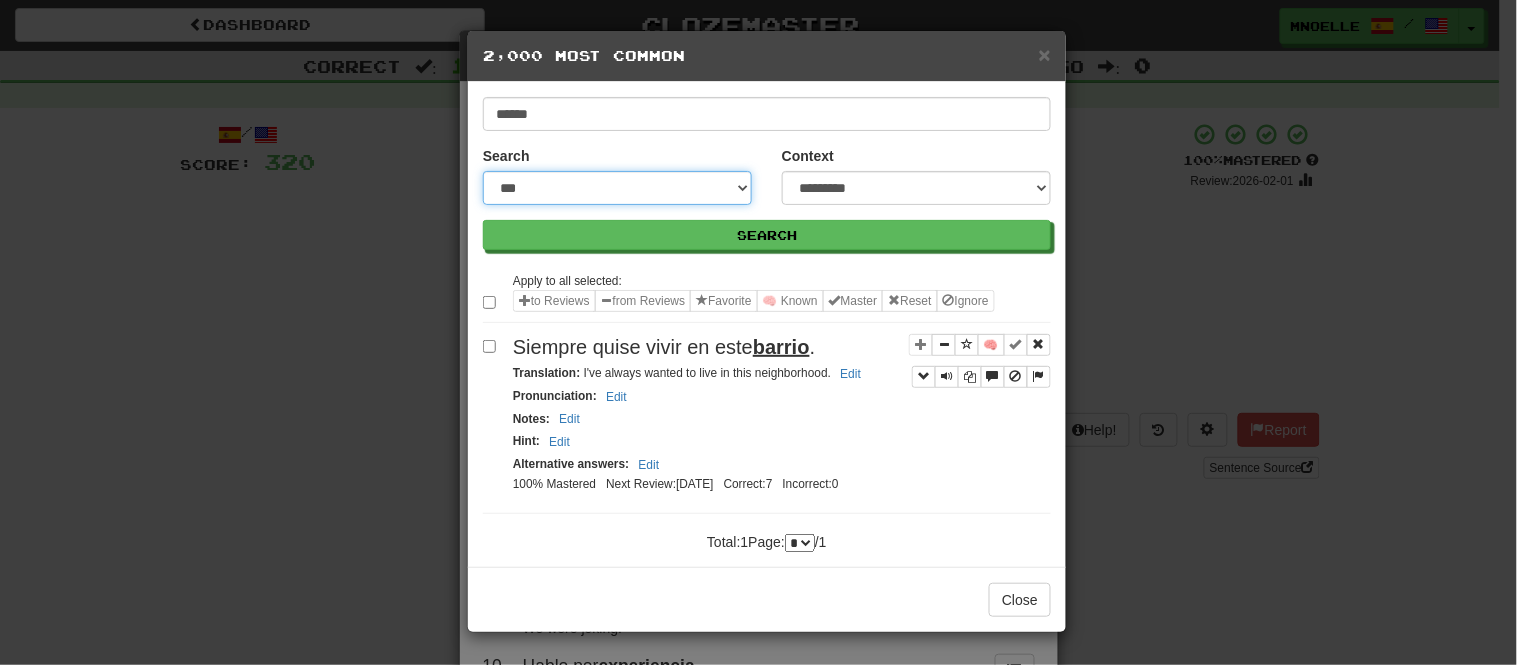 click on "**********" at bounding box center (617, 188) 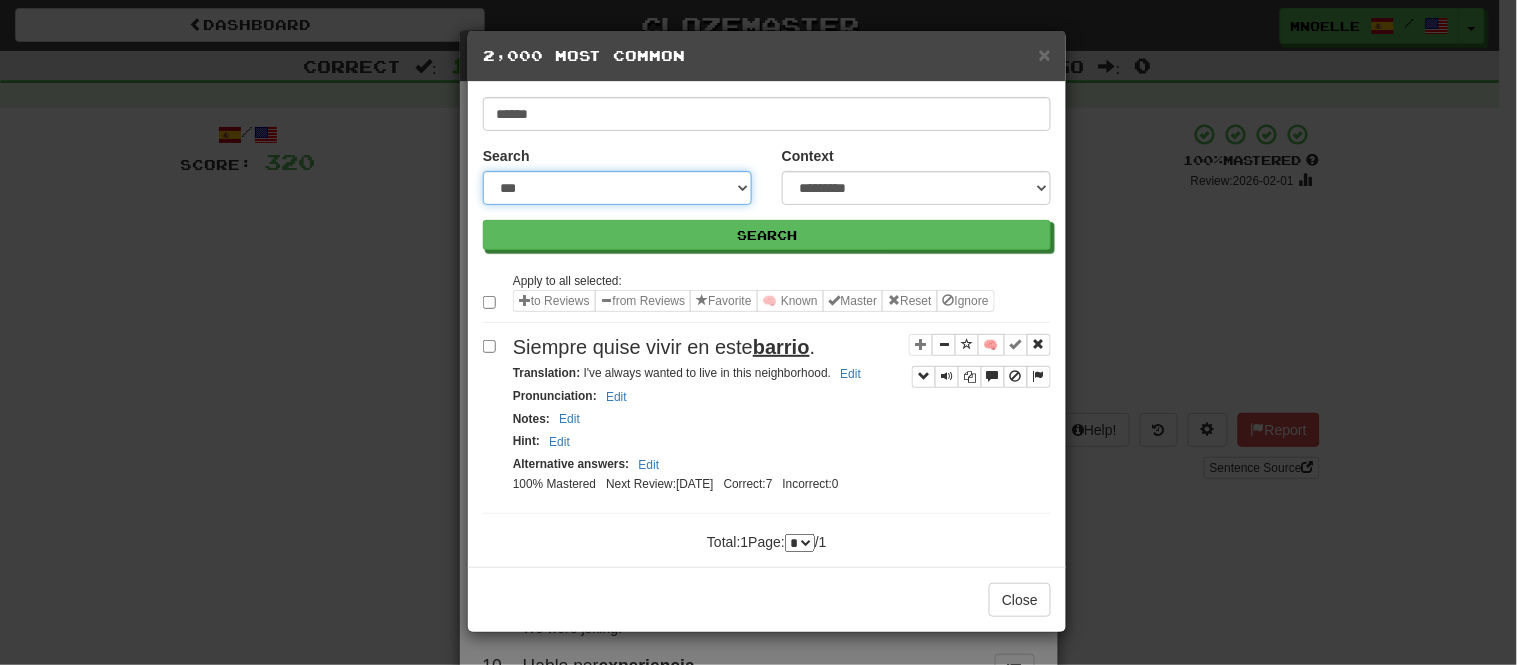select on "***" 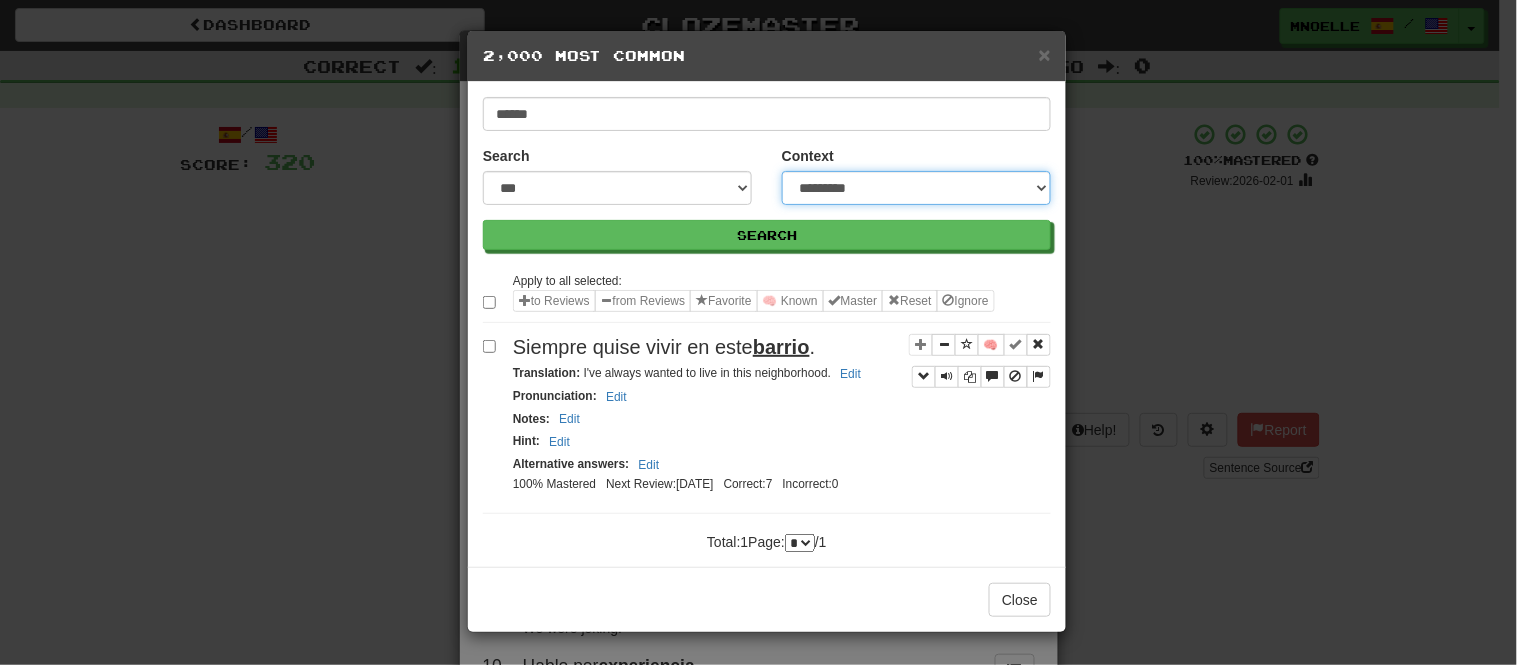 drag, startPoint x: 843, startPoint y: 186, endPoint x: 842, endPoint y: 263, distance: 77.00649 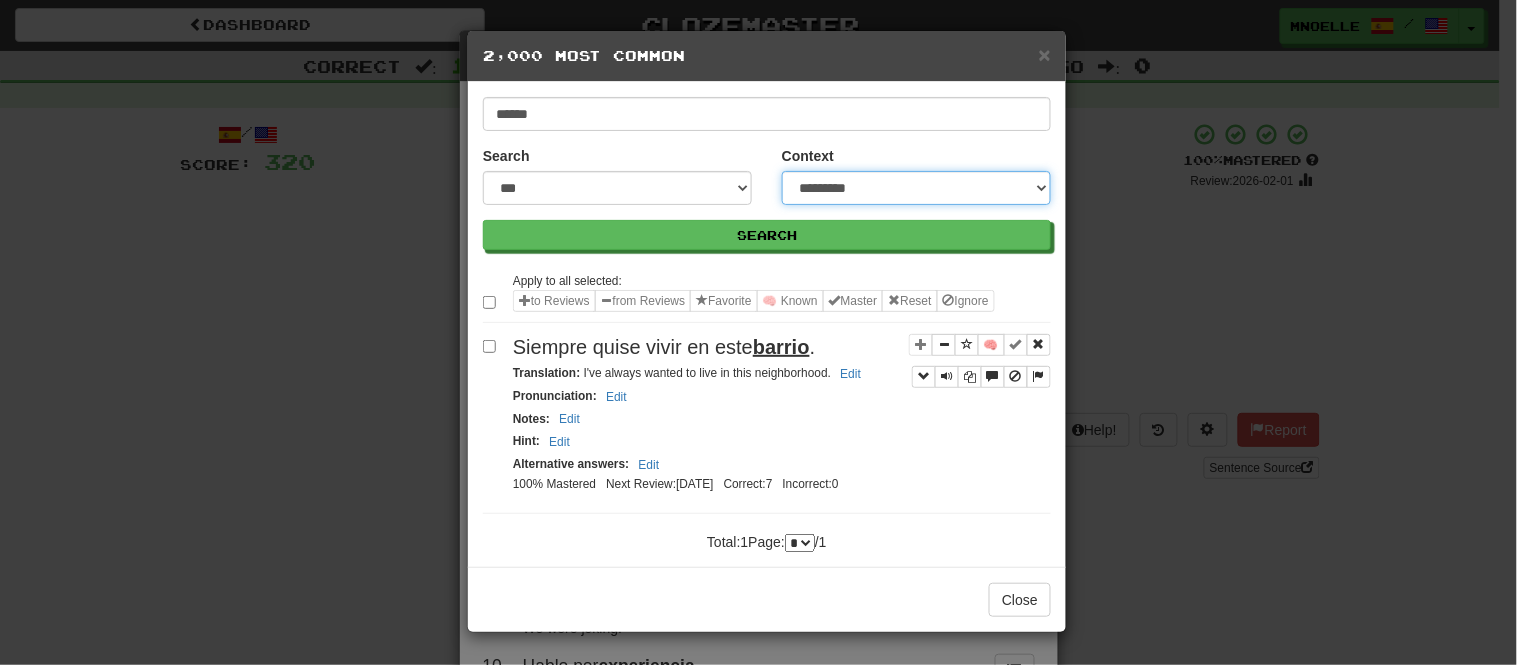 select on "*****" 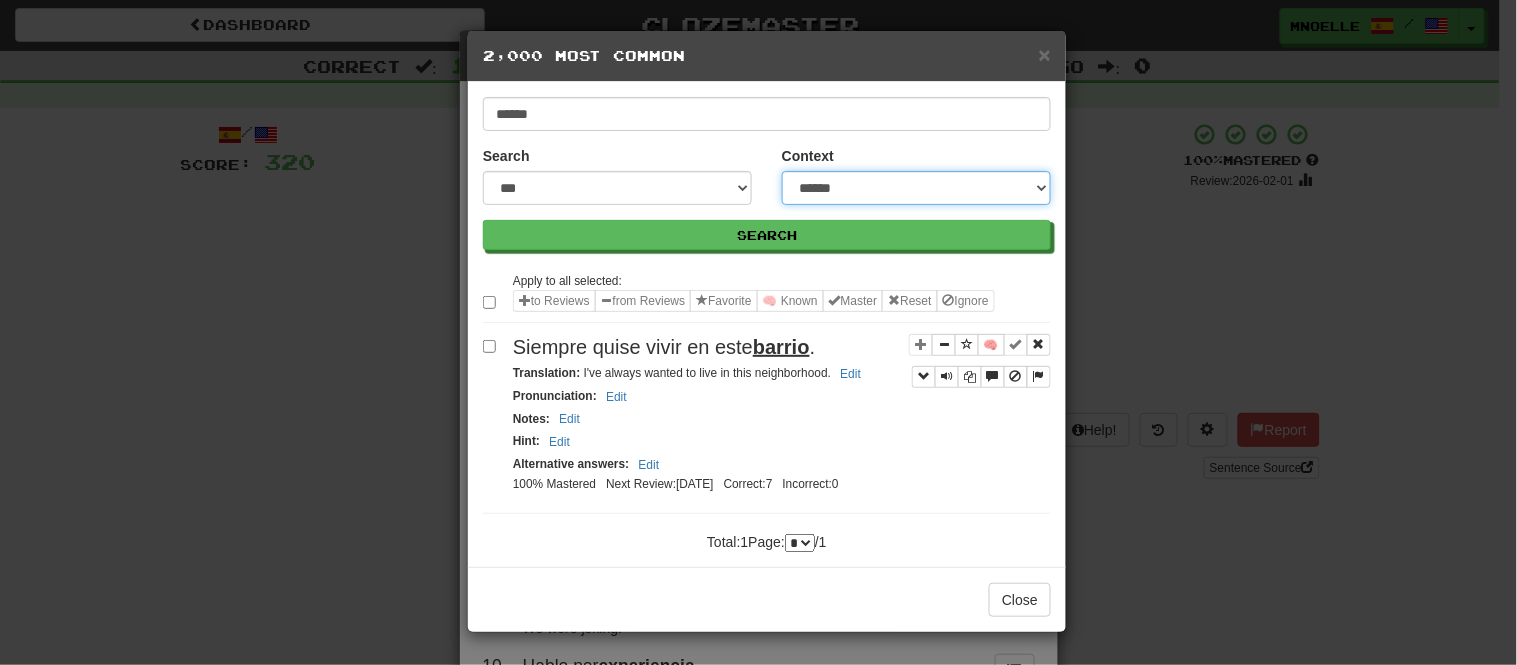 click on "**********" at bounding box center (916, 188) 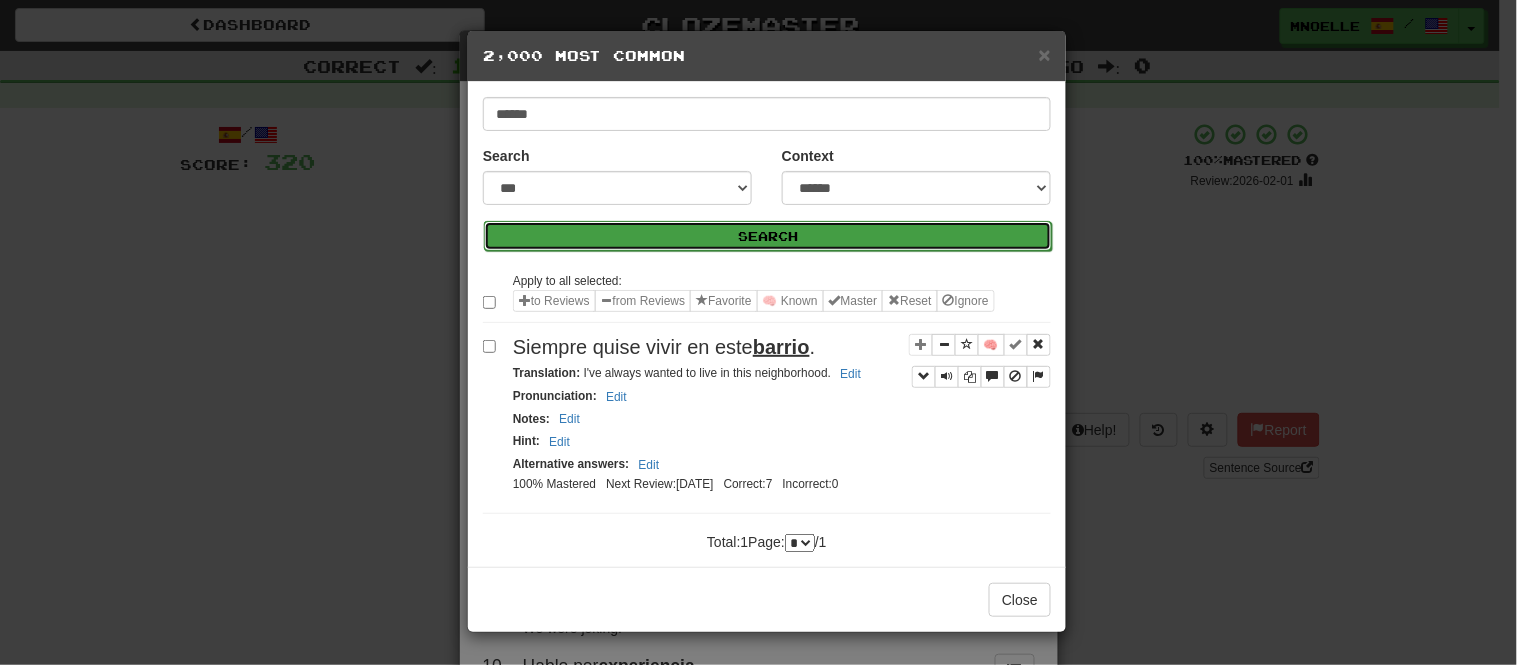 click on "Search" at bounding box center (768, 236) 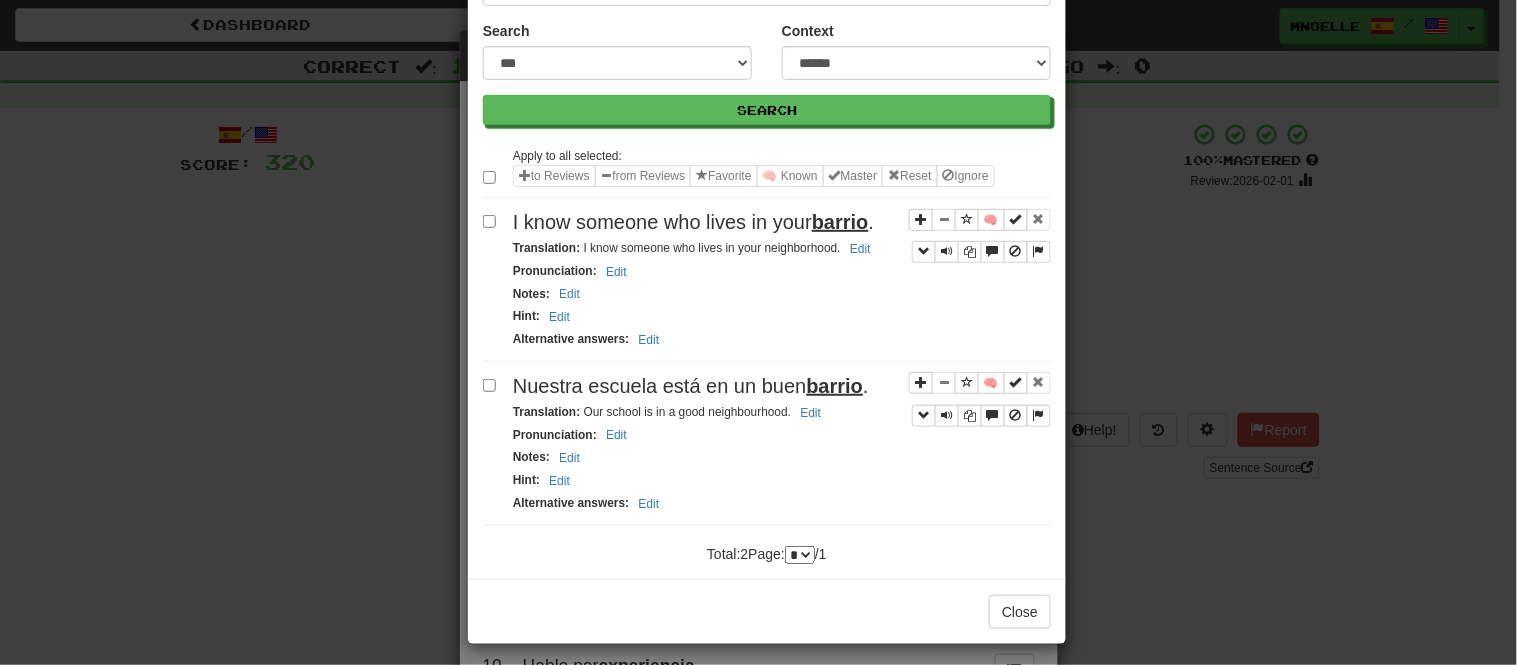 scroll, scrollTop: 128, scrollLeft: 0, axis: vertical 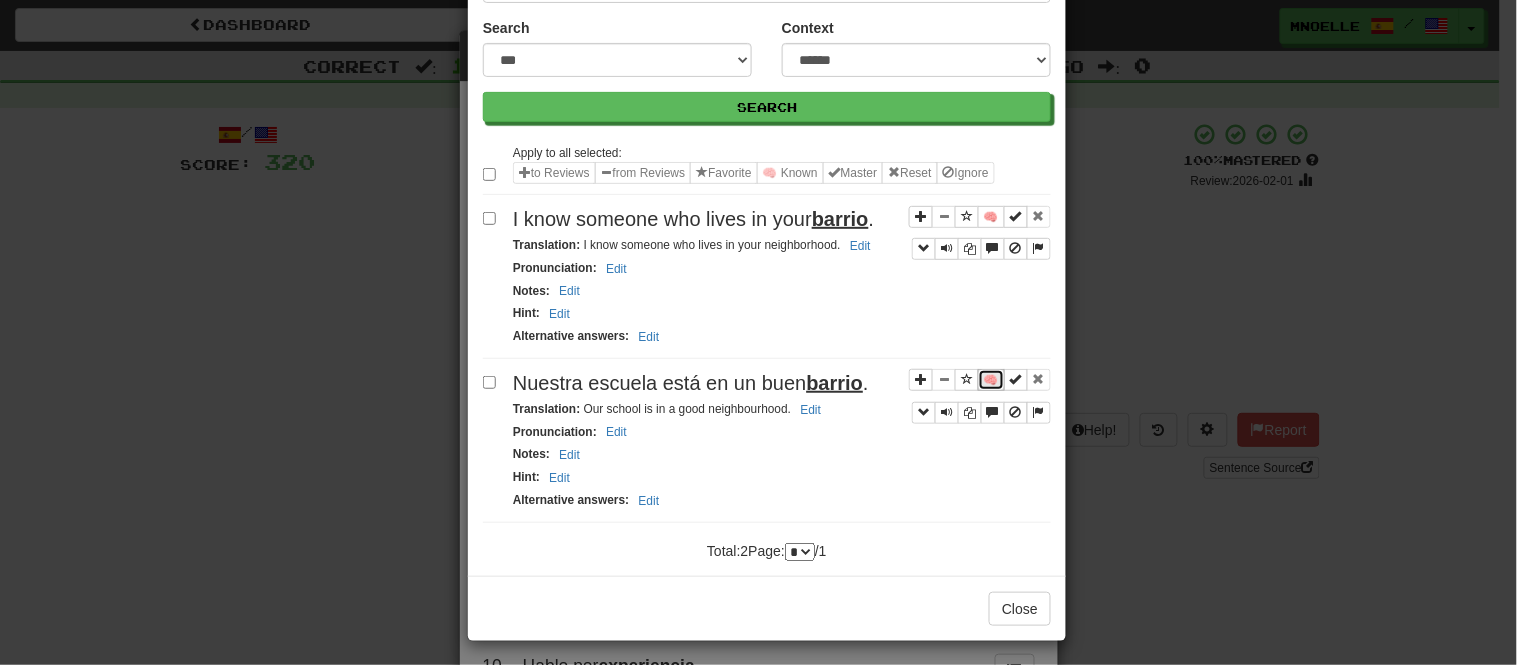 click on "🧠" at bounding box center (991, 380) 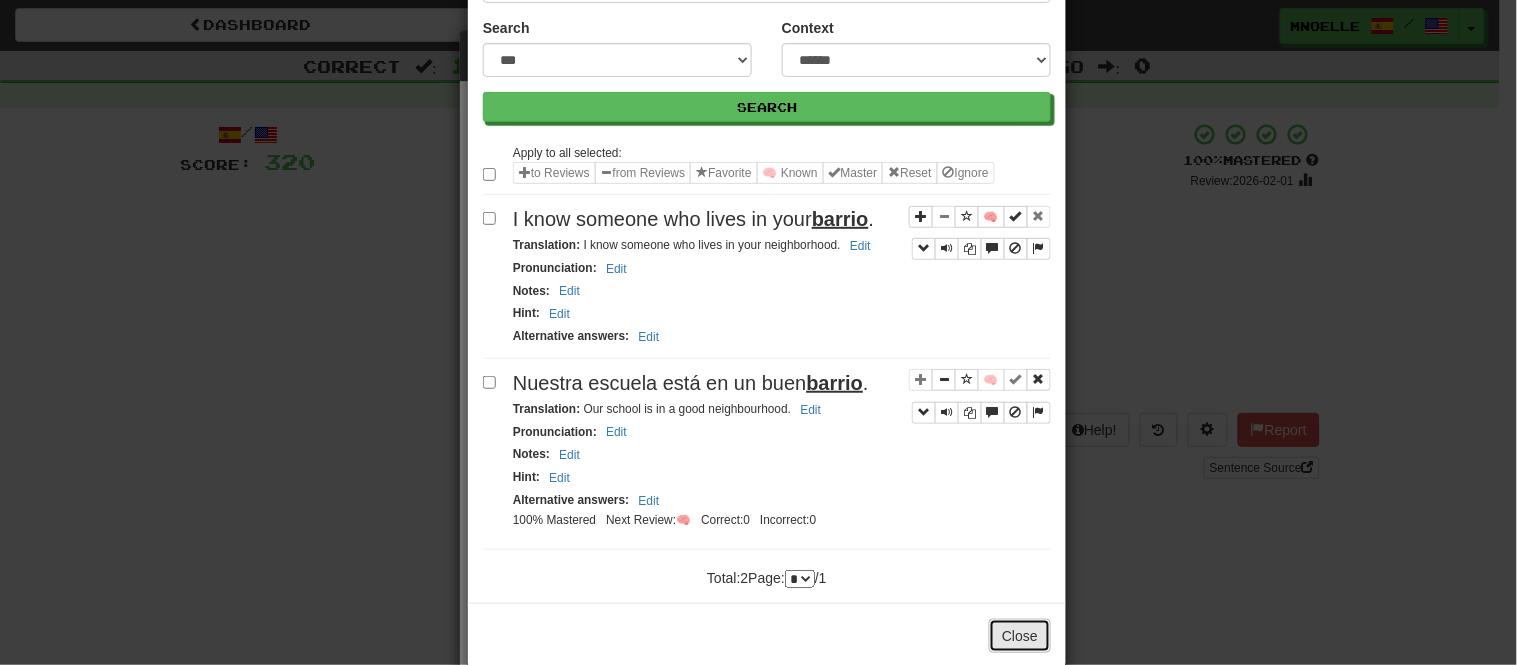 click on "Close" at bounding box center (1020, 636) 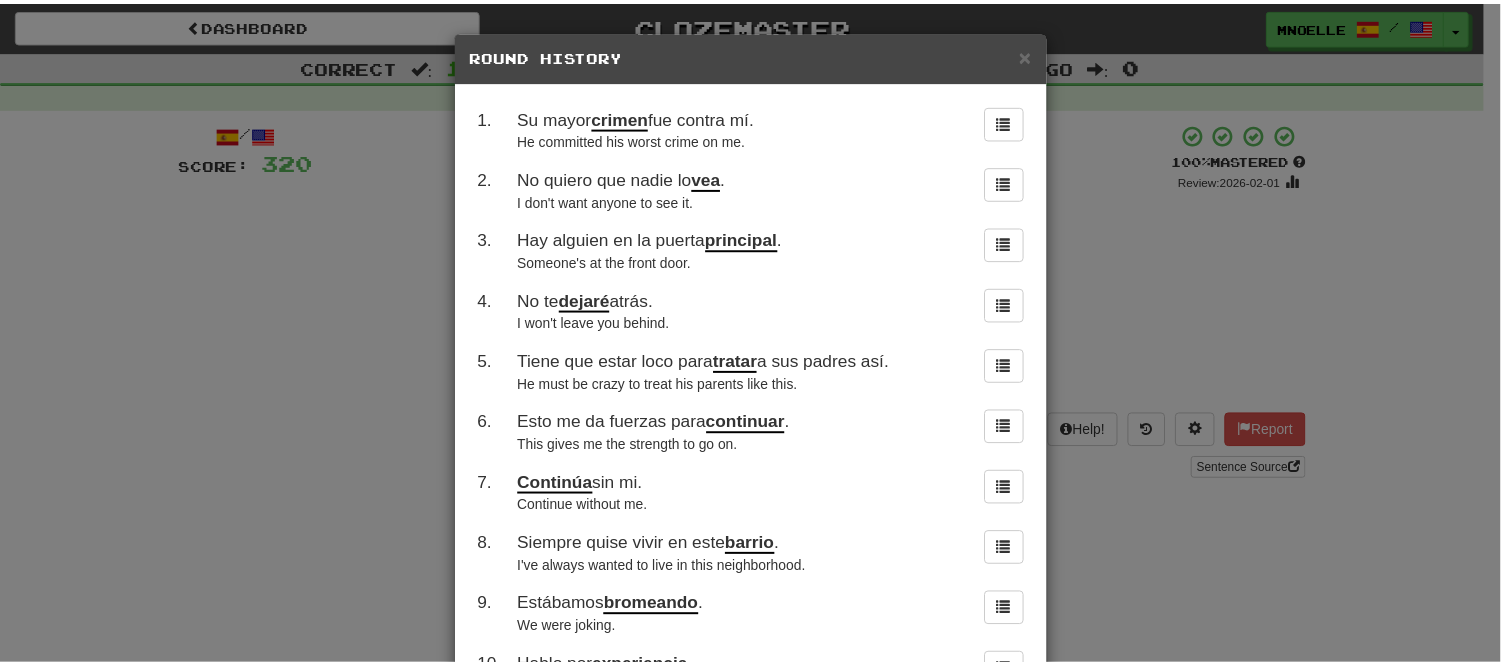 scroll, scrollTop: 172, scrollLeft: 0, axis: vertical 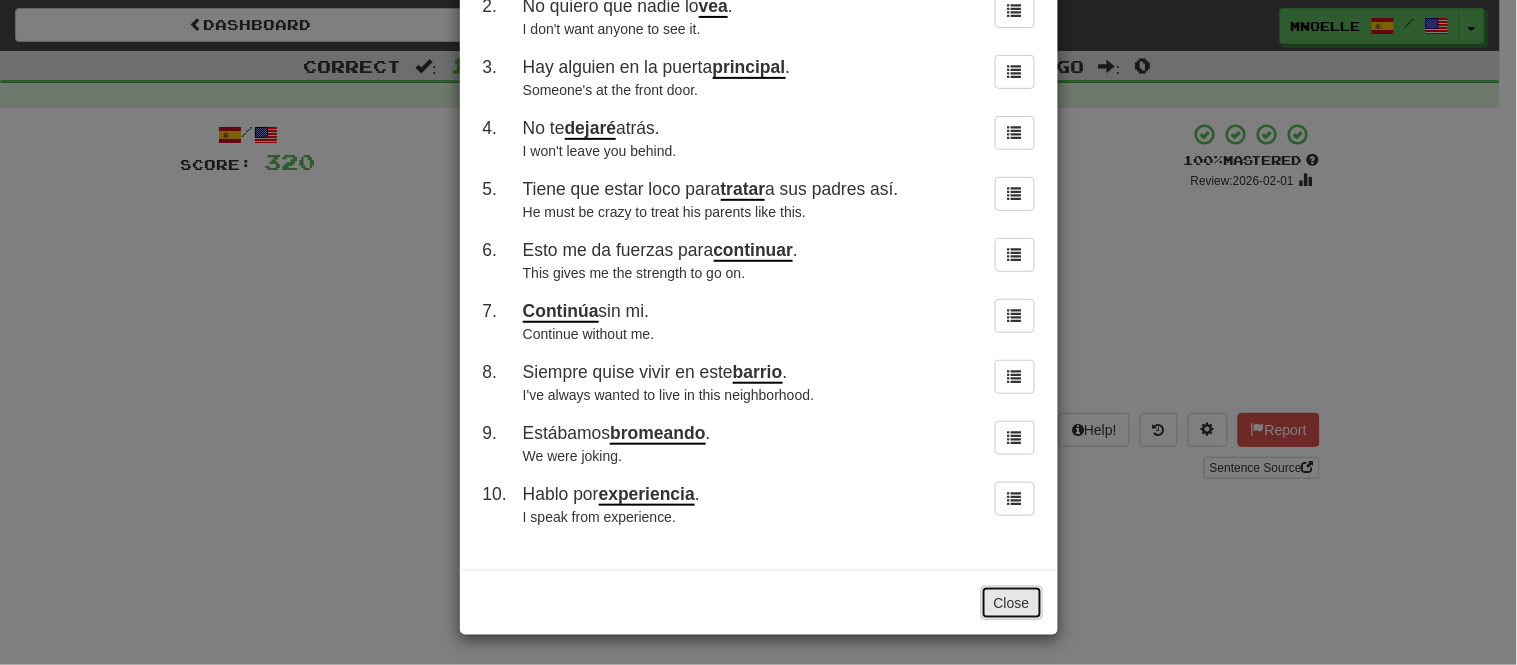 click on "Close" at bounding box center [1012, 603] 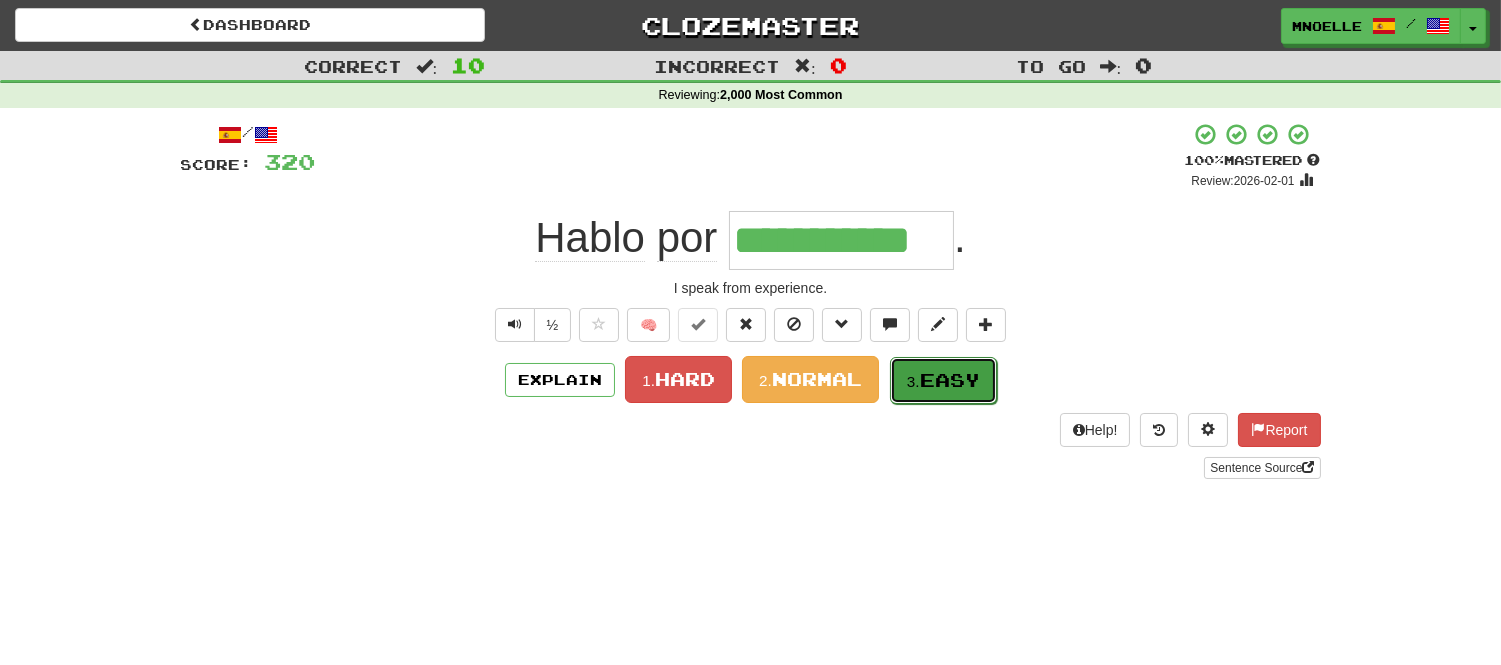 click on "Easy" at bounding box center [950, 380] 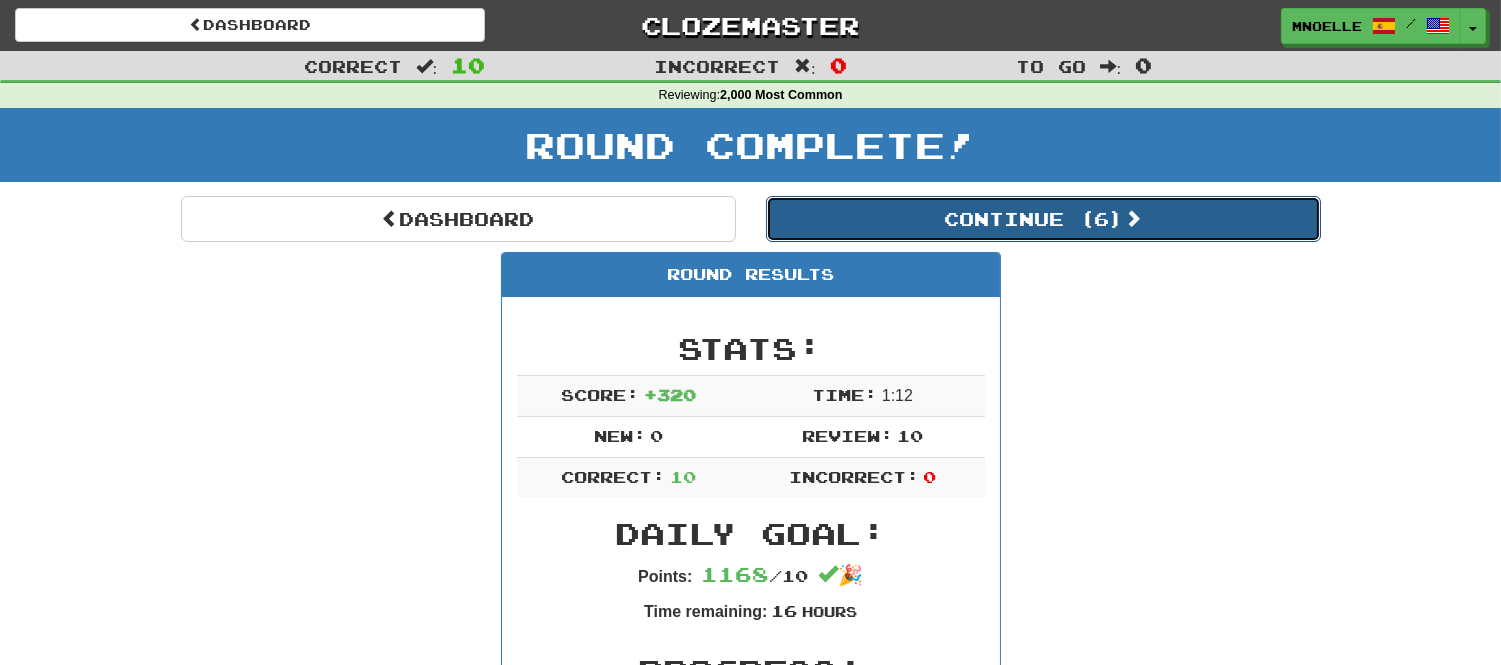 click on "Continue ( 6 )" at bounding box center (1043, 219) 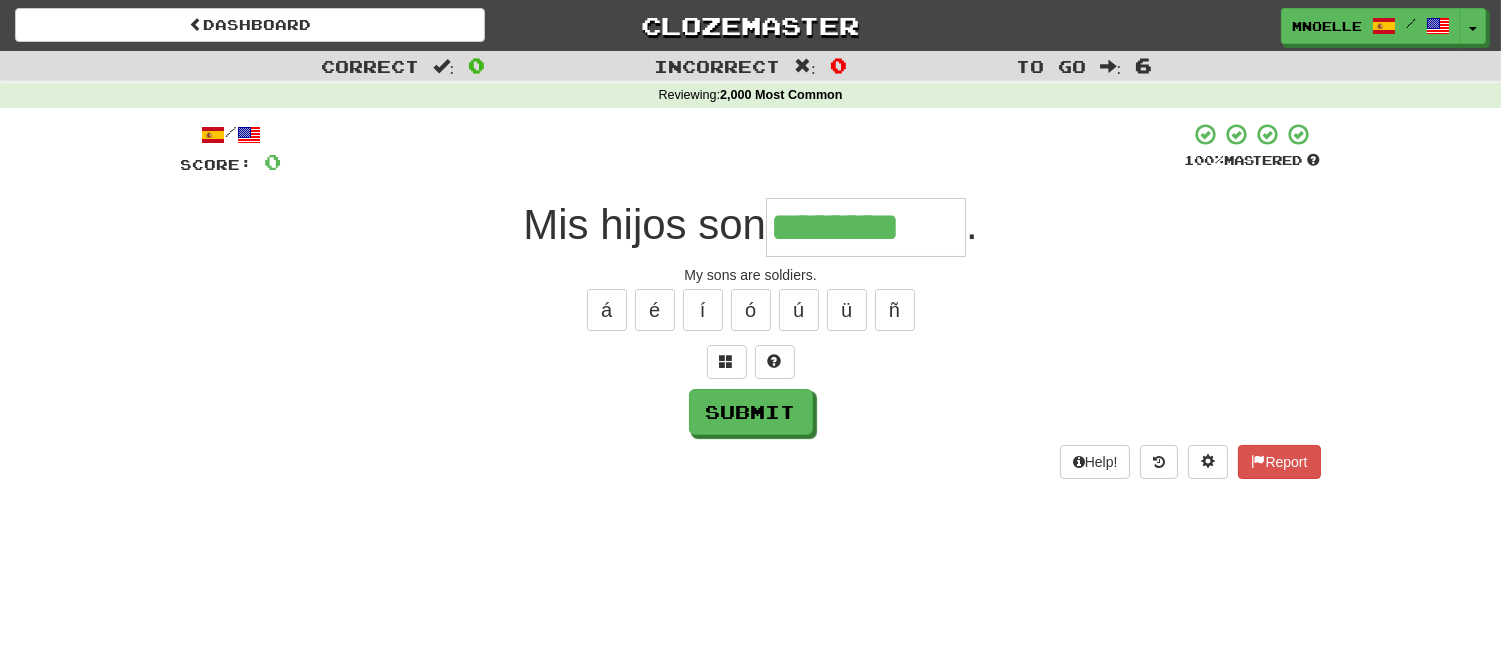 type on "********" 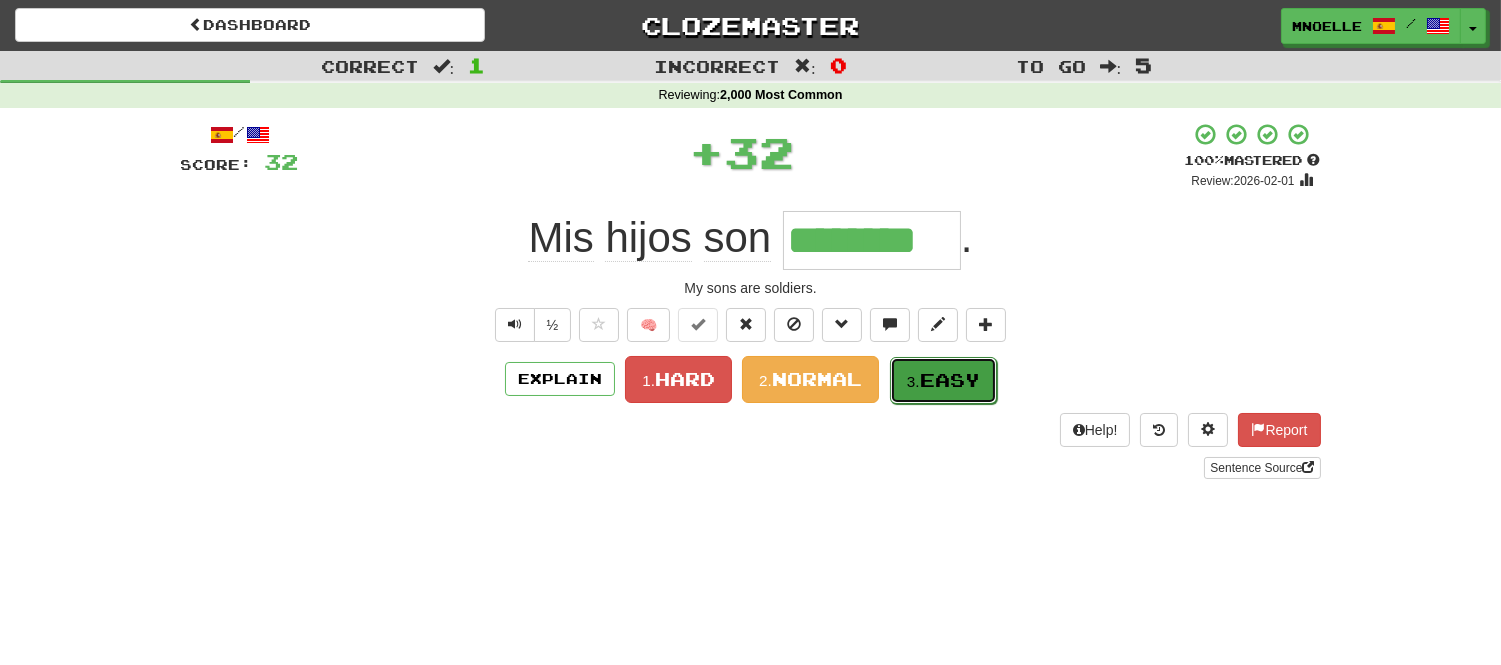 click on "Easy" at bounding box center (950, 380) 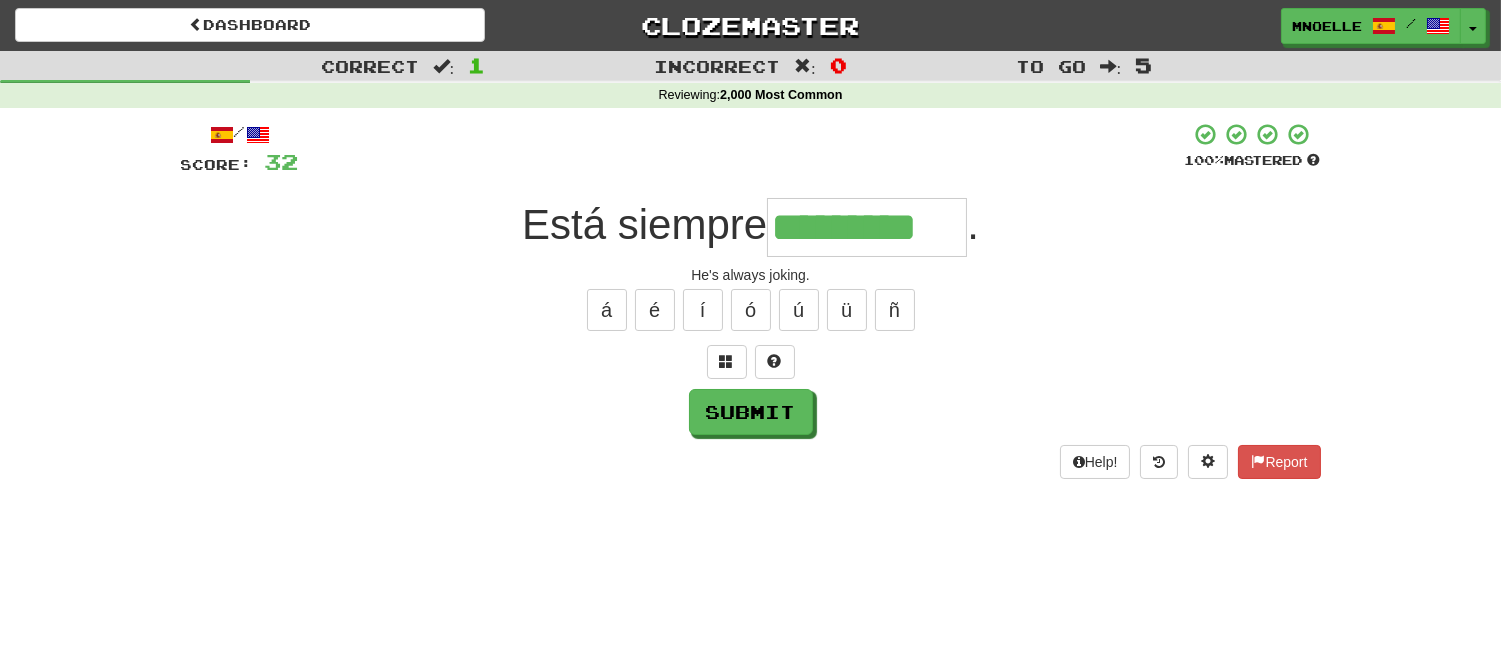 scroll, scrollTop: 0, scrollLeft: 20, axis: horizontal 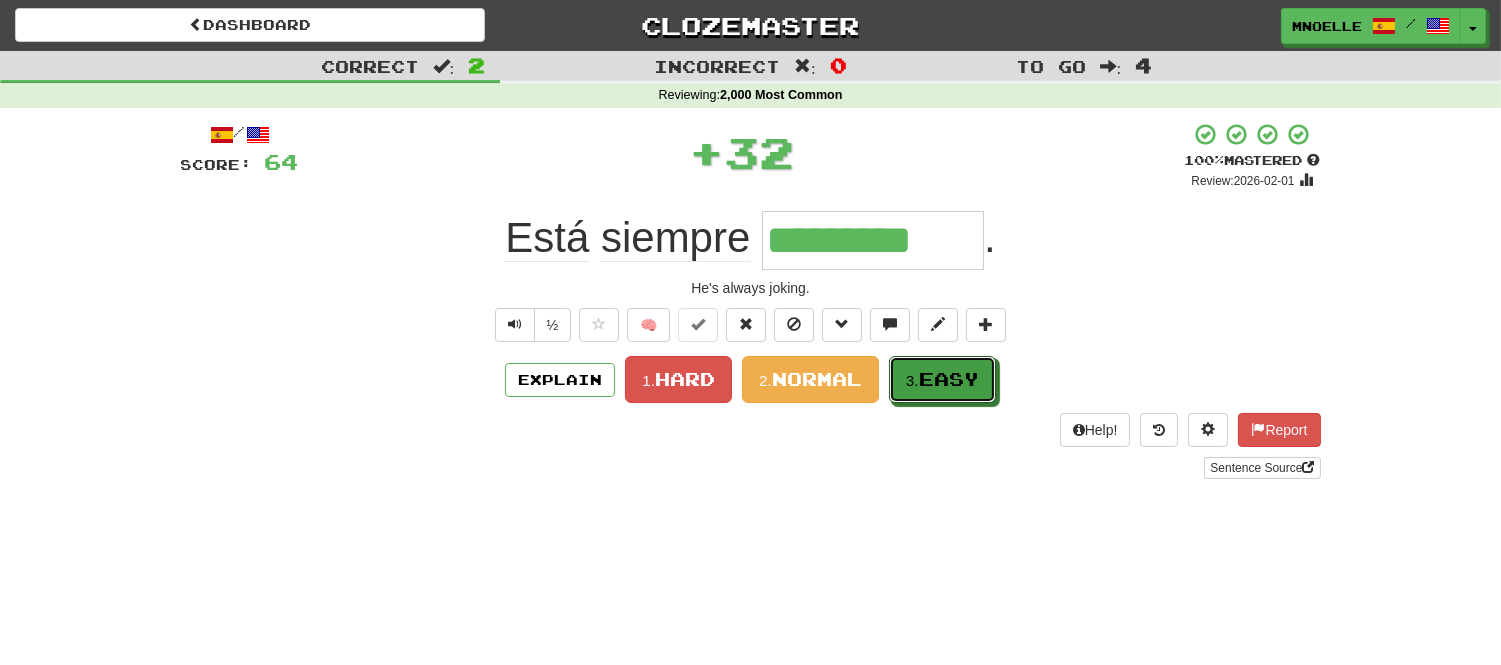 click on "Easy" at bounding box center [949, 379] 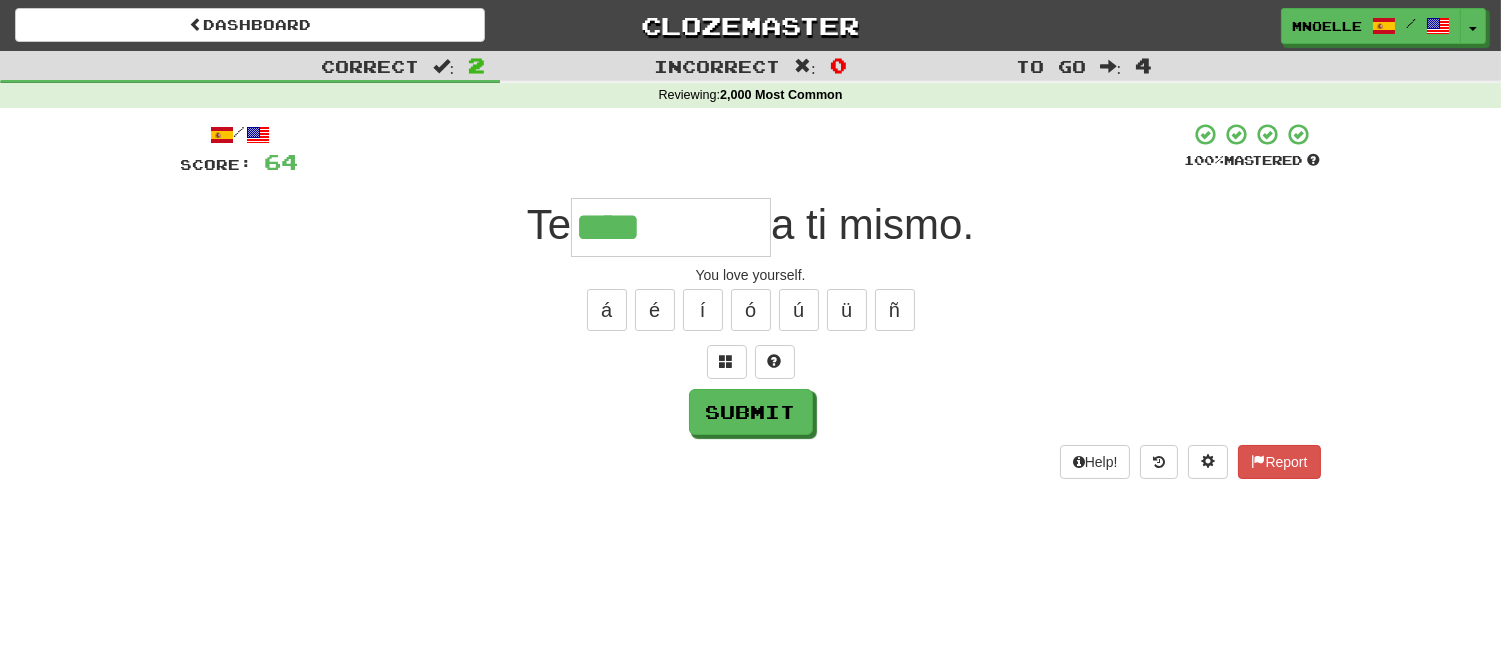 type on "****" 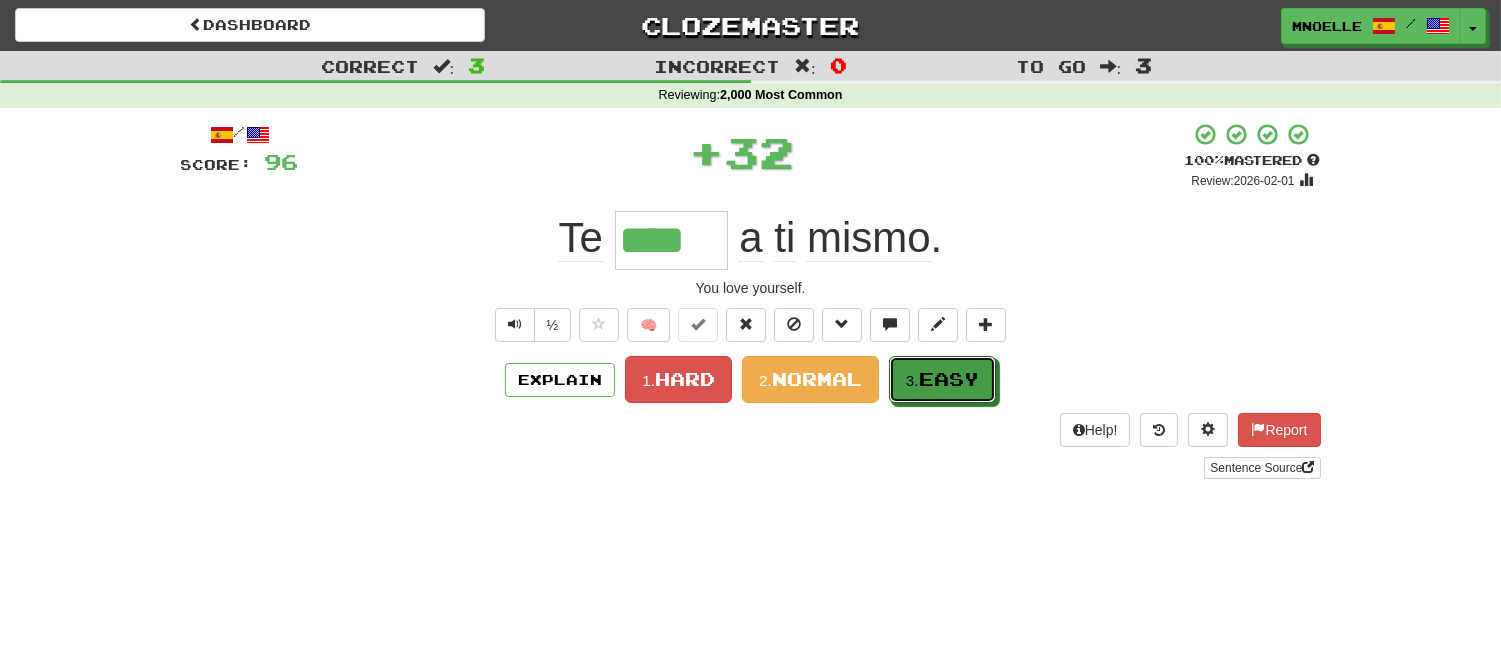 click on "Easy" at bounding box center (949, 379) 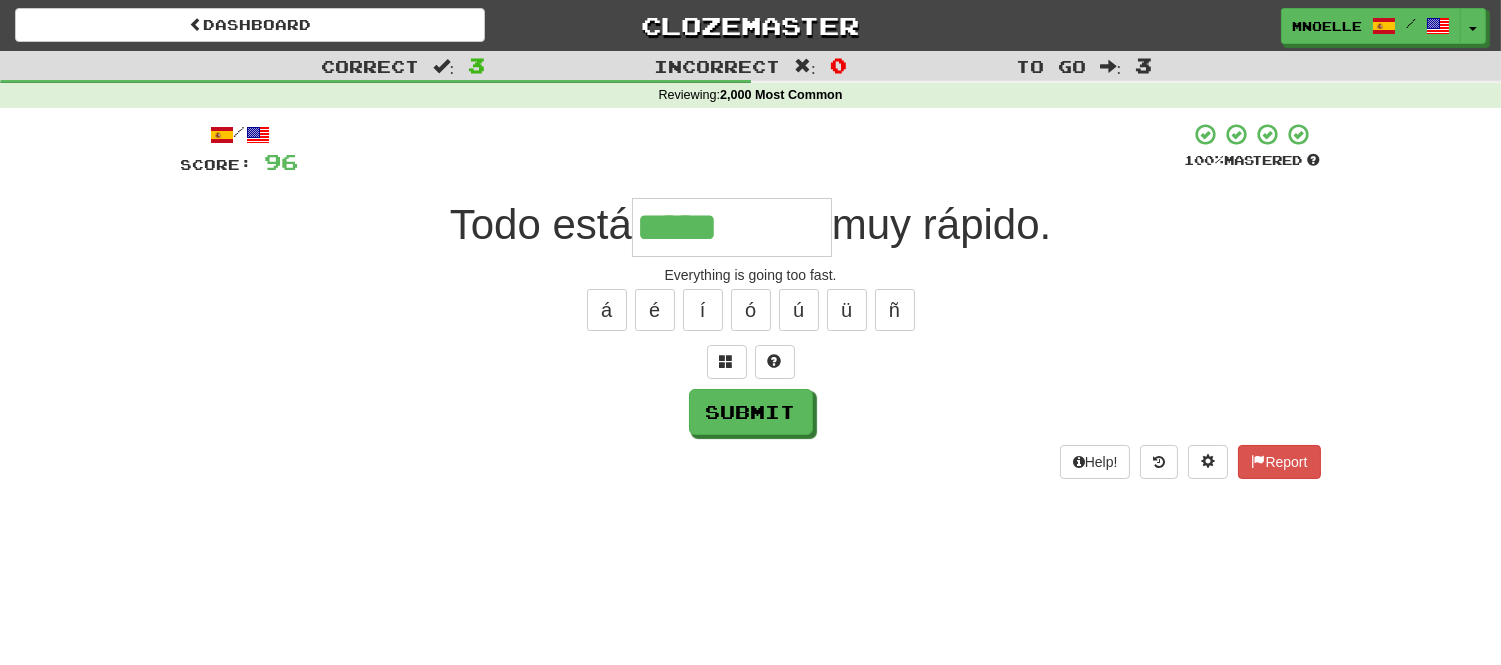 type on "*****" 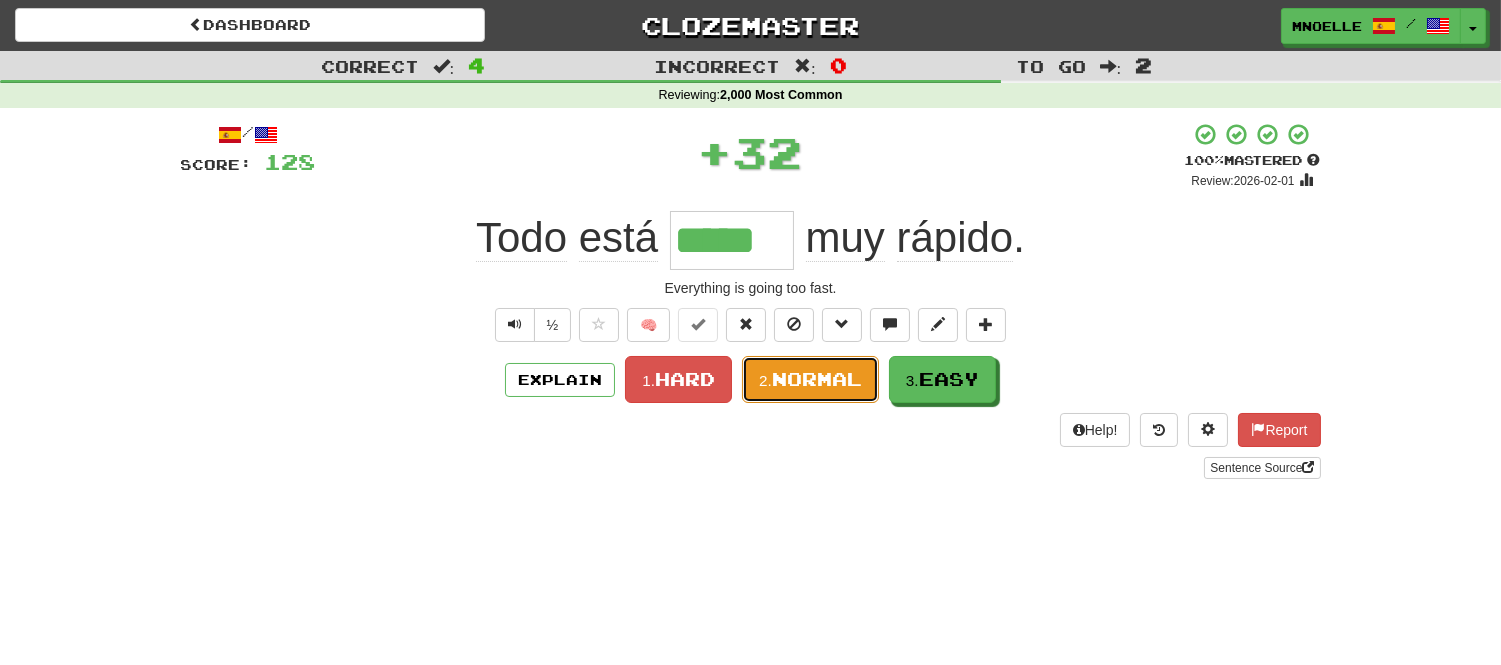 click on "Normal" at bounding box center (817, 379) 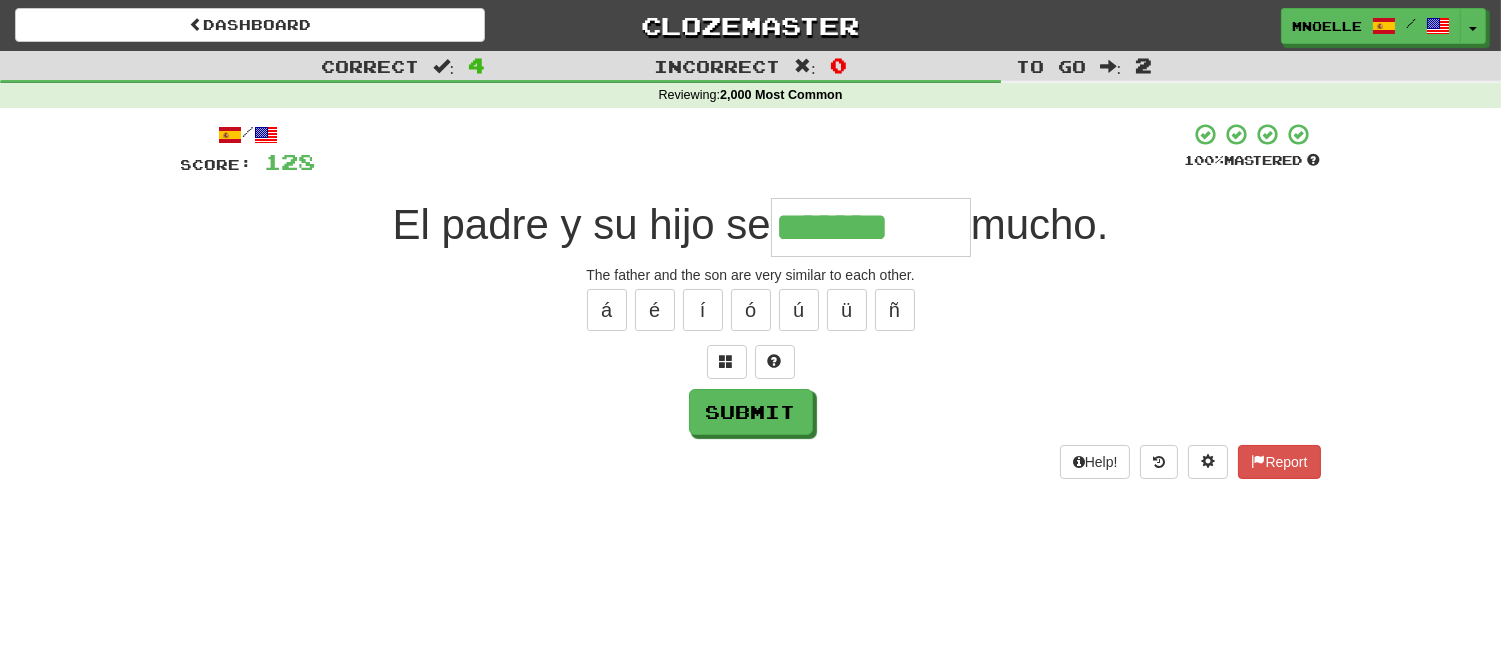 type on "*******" 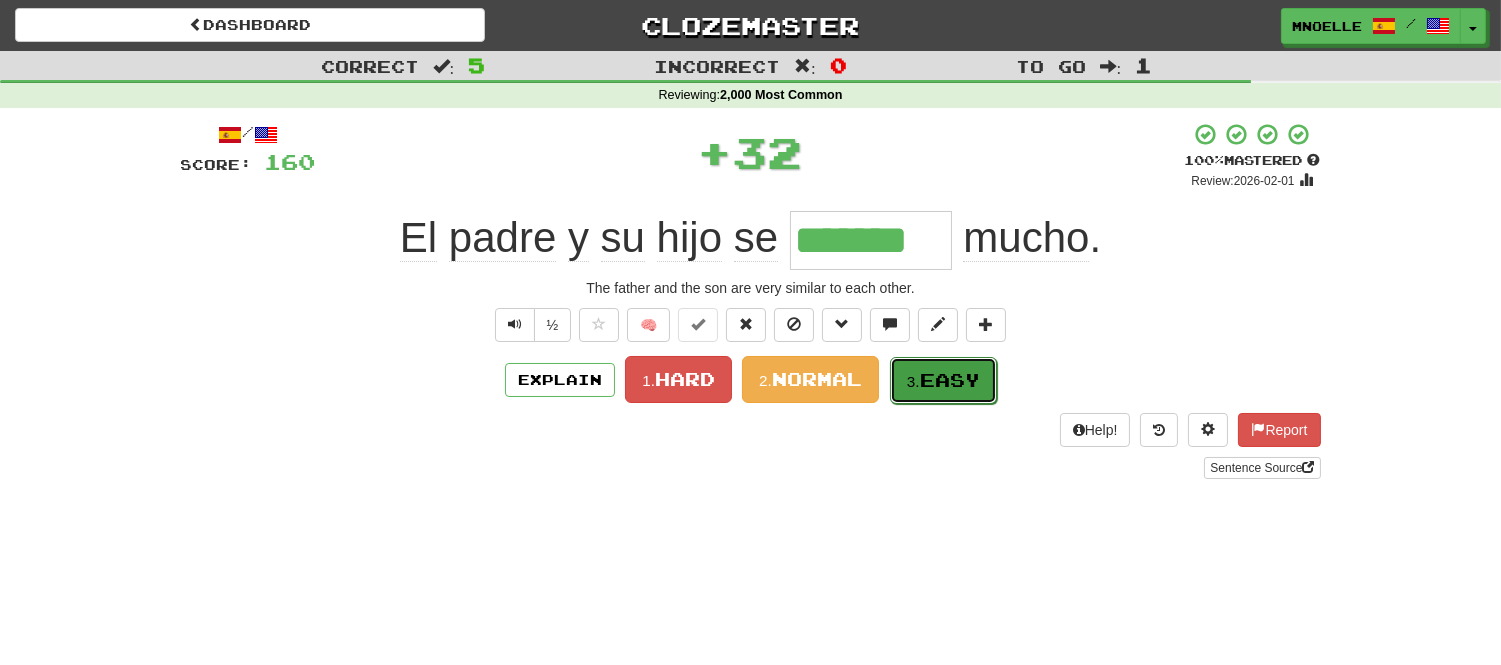 click on "Easy" at bounding box center (950, 380) 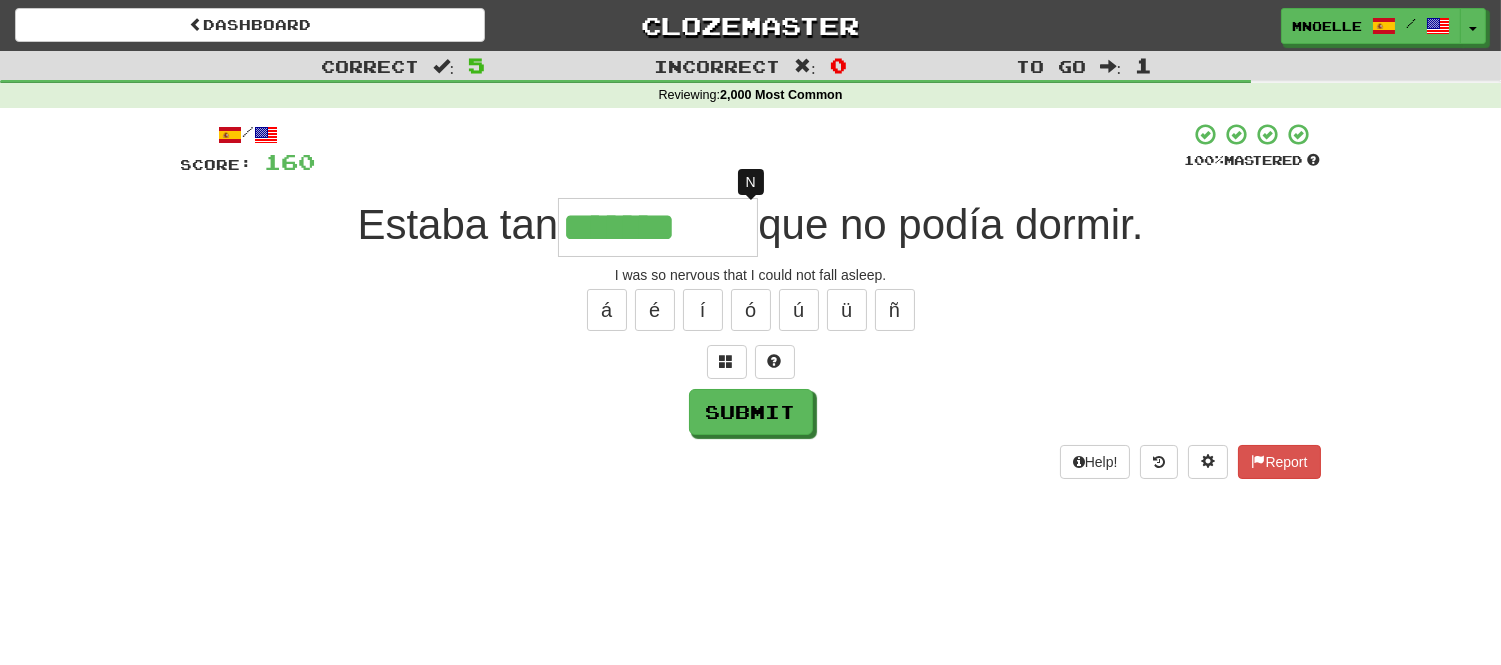 type on "********" 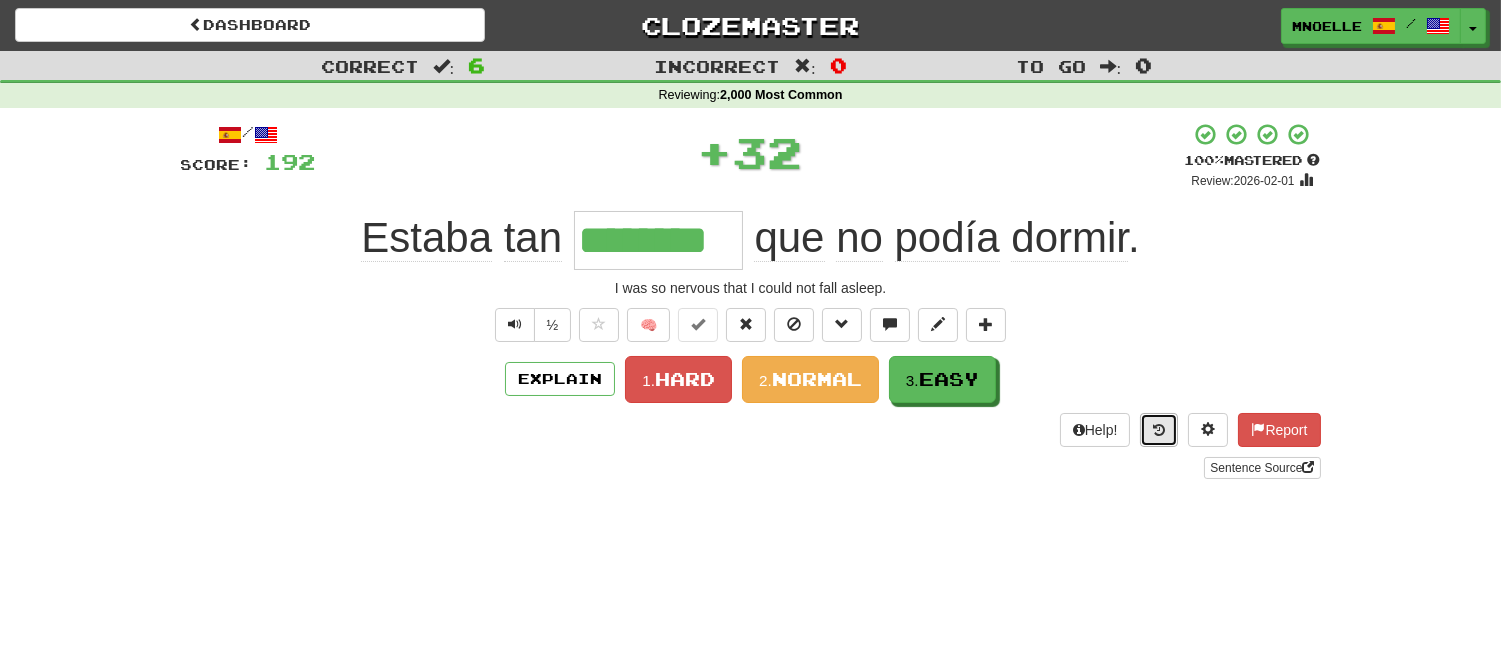 click at bounding box center [1159, 430] 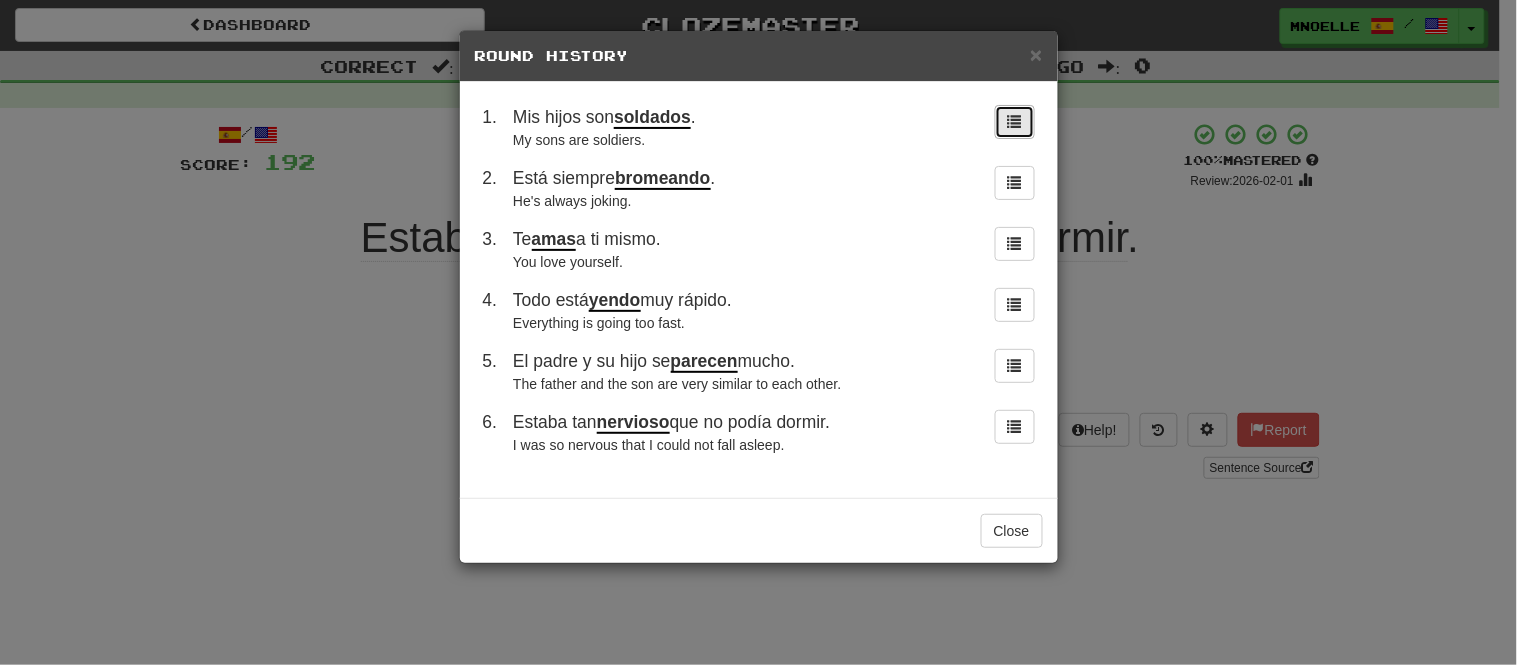 click at bounding box center (1015, 121) 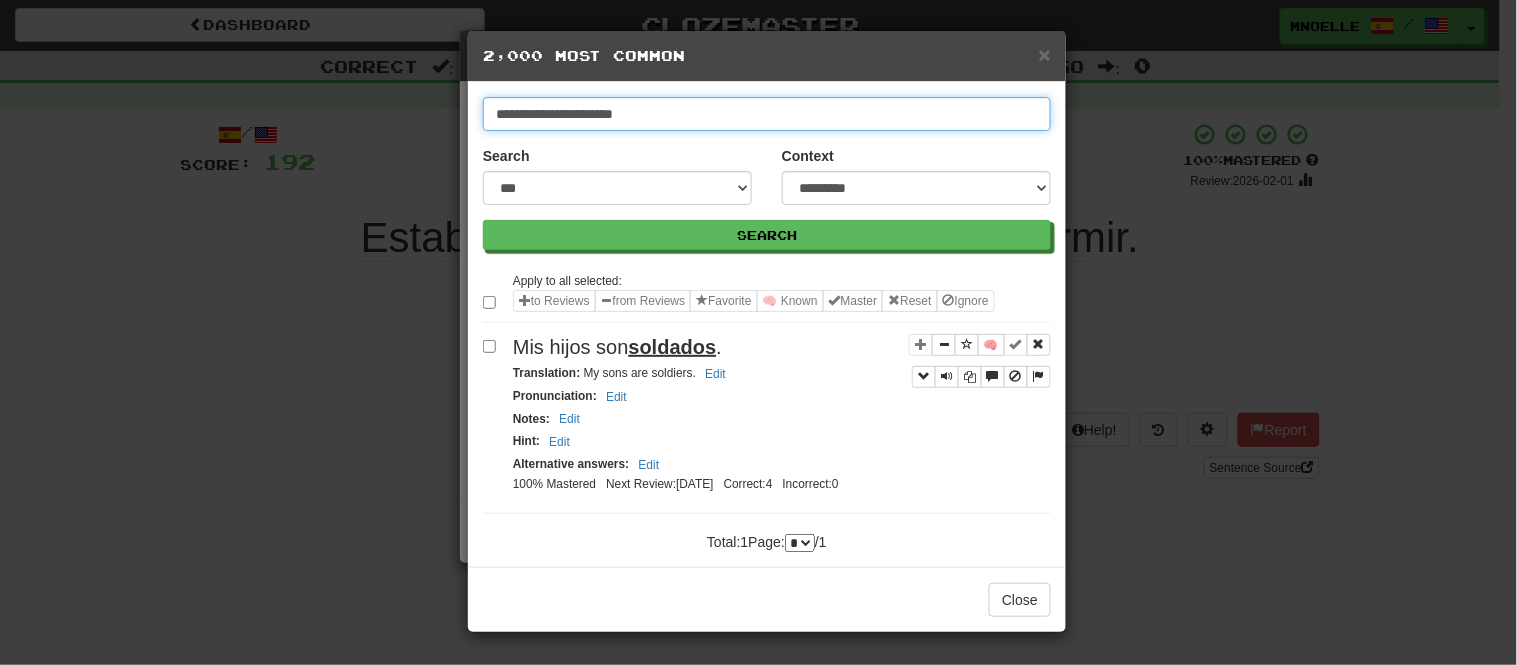 click on "**********" at bounding box center [767, 114] 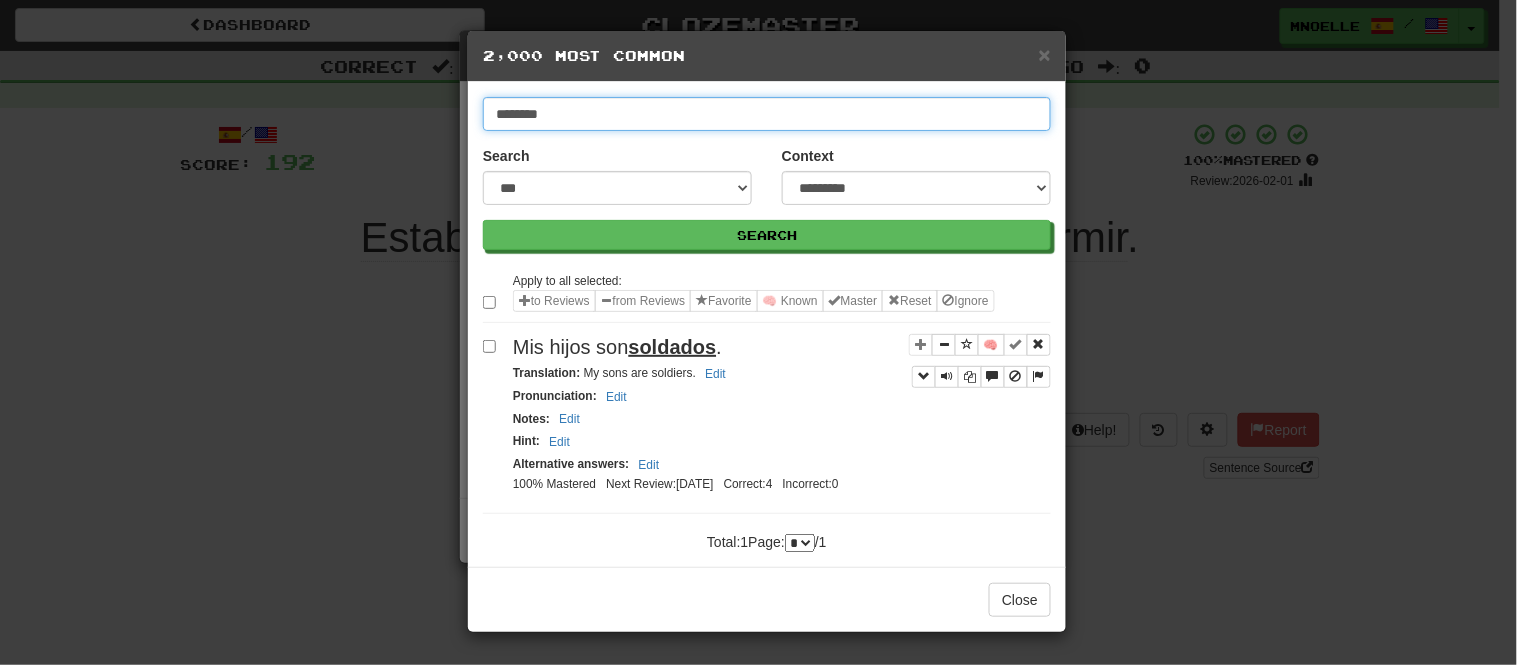 type on "********" 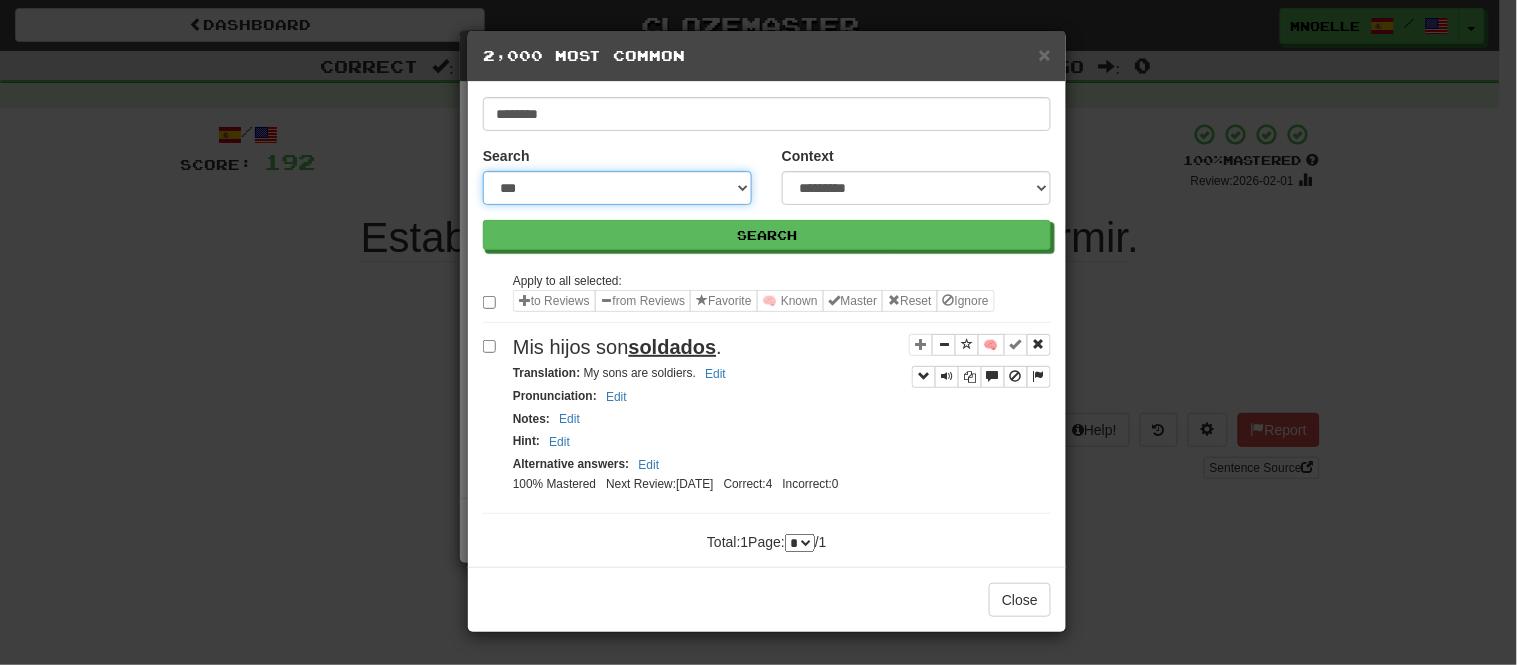 click on "**********" at bounding box center (617, 188) 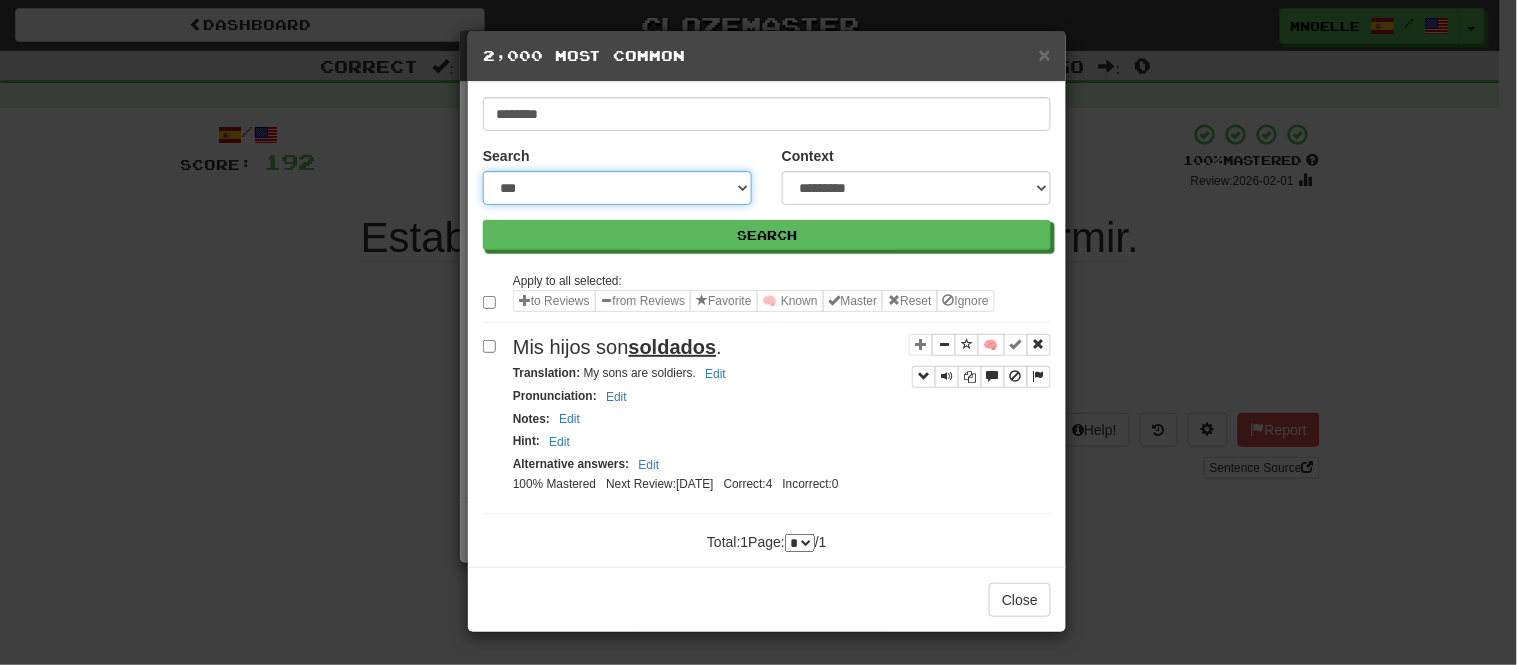 select on "***" 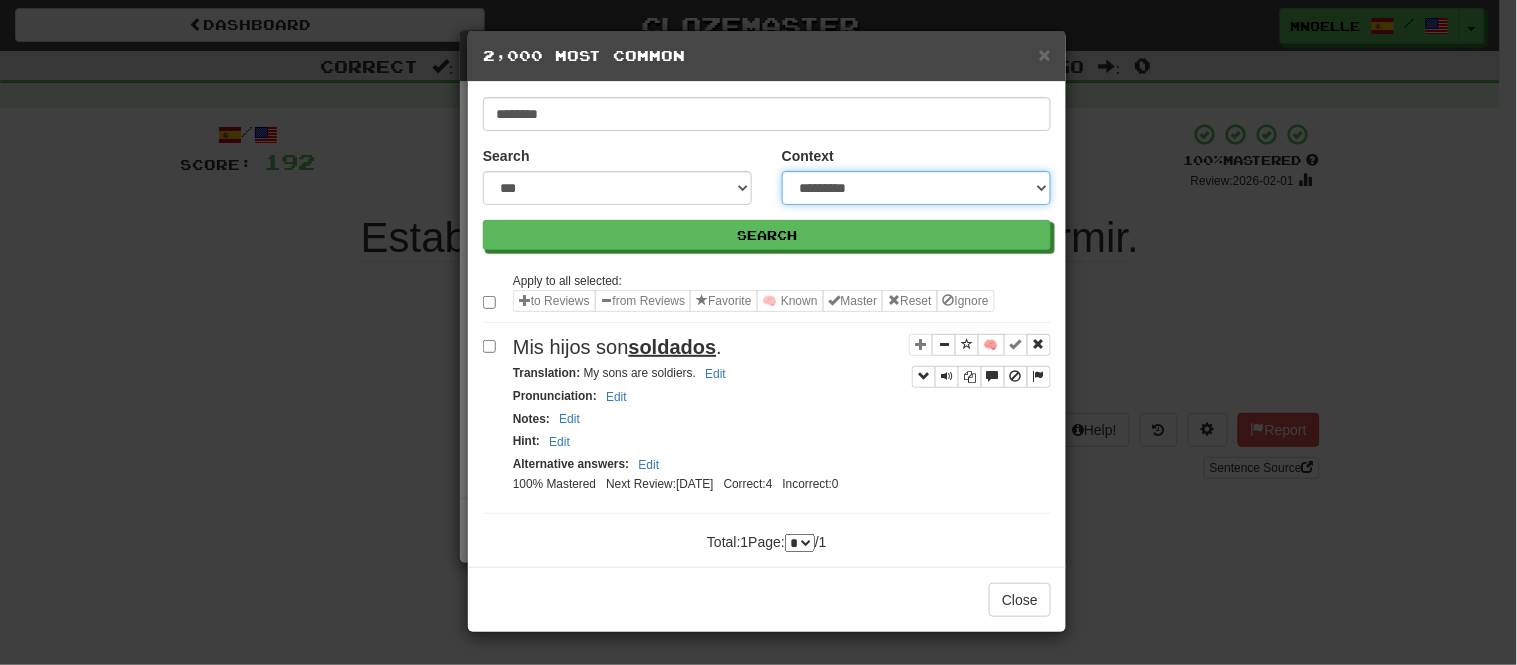 click on "**********" at bounding box center (916, 188) 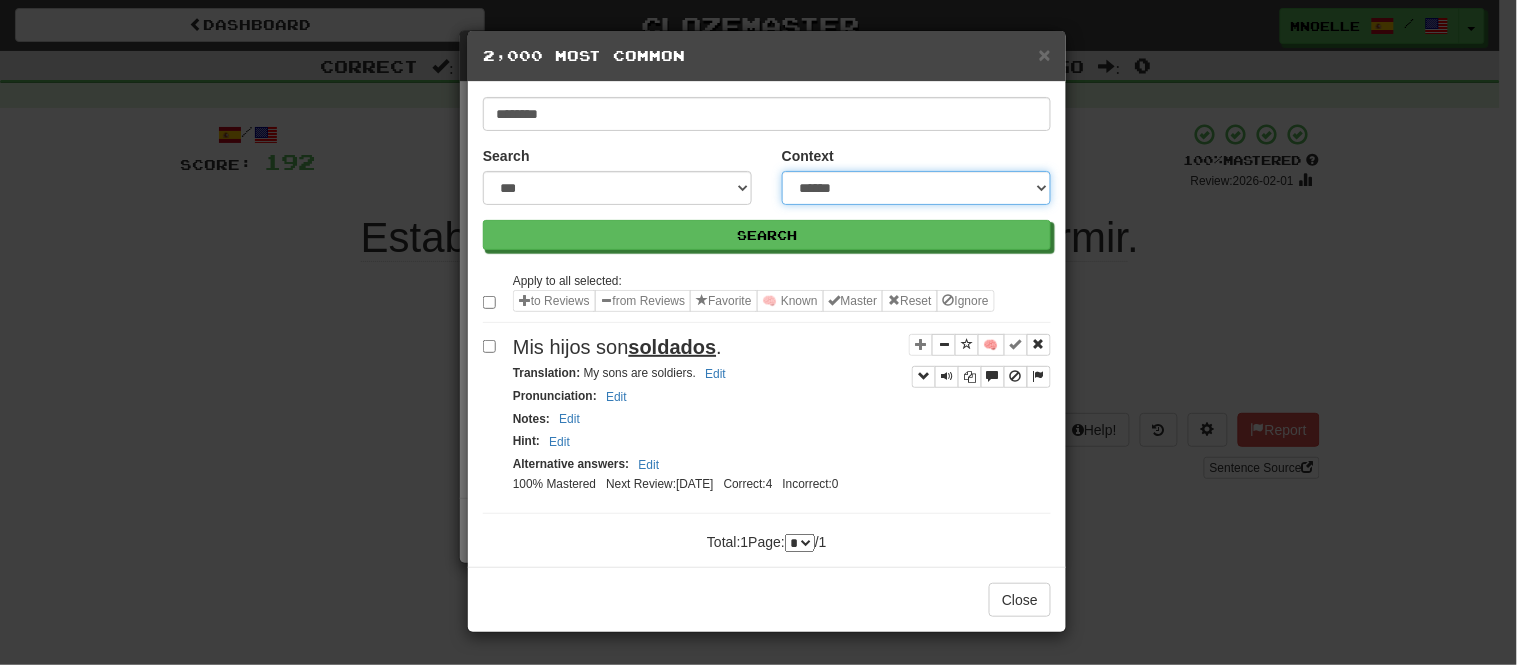 click on "**********" at bounding box center (916, 188) 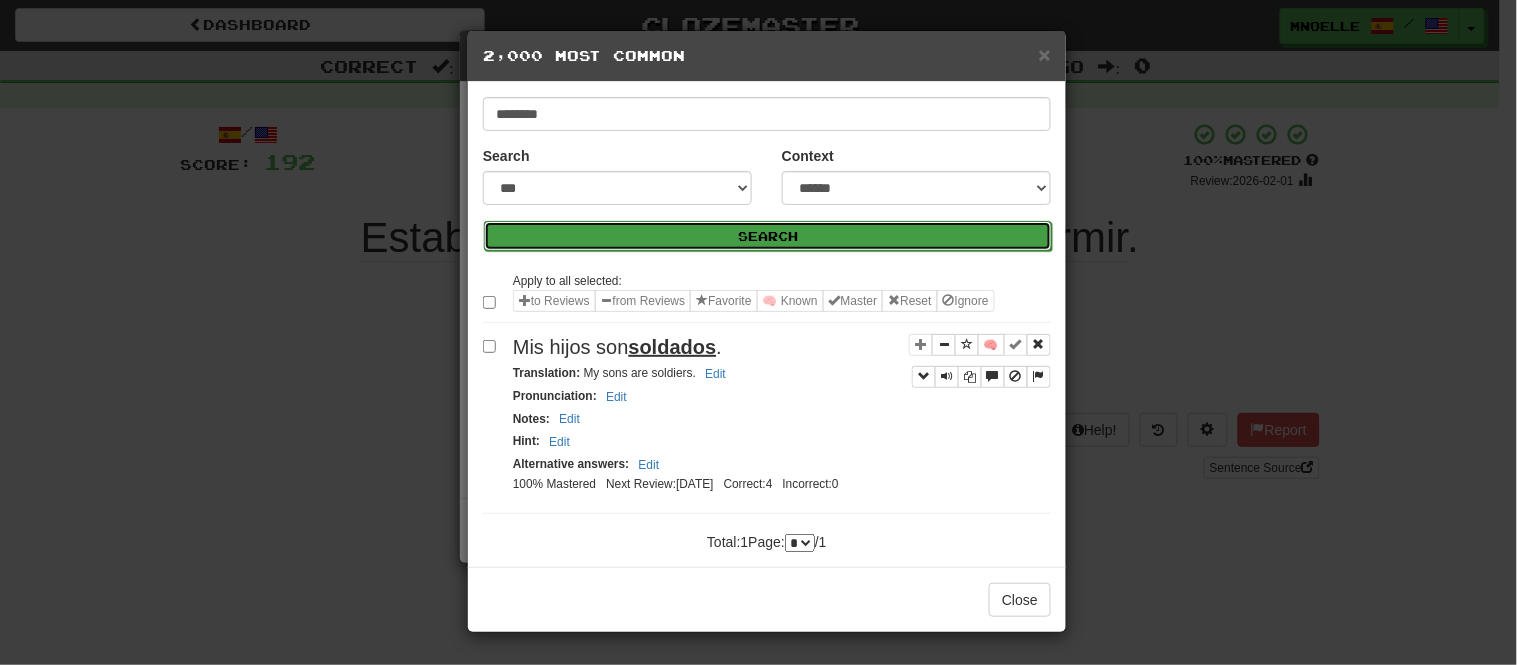 click on "Search" at bounding box center (768, 236) 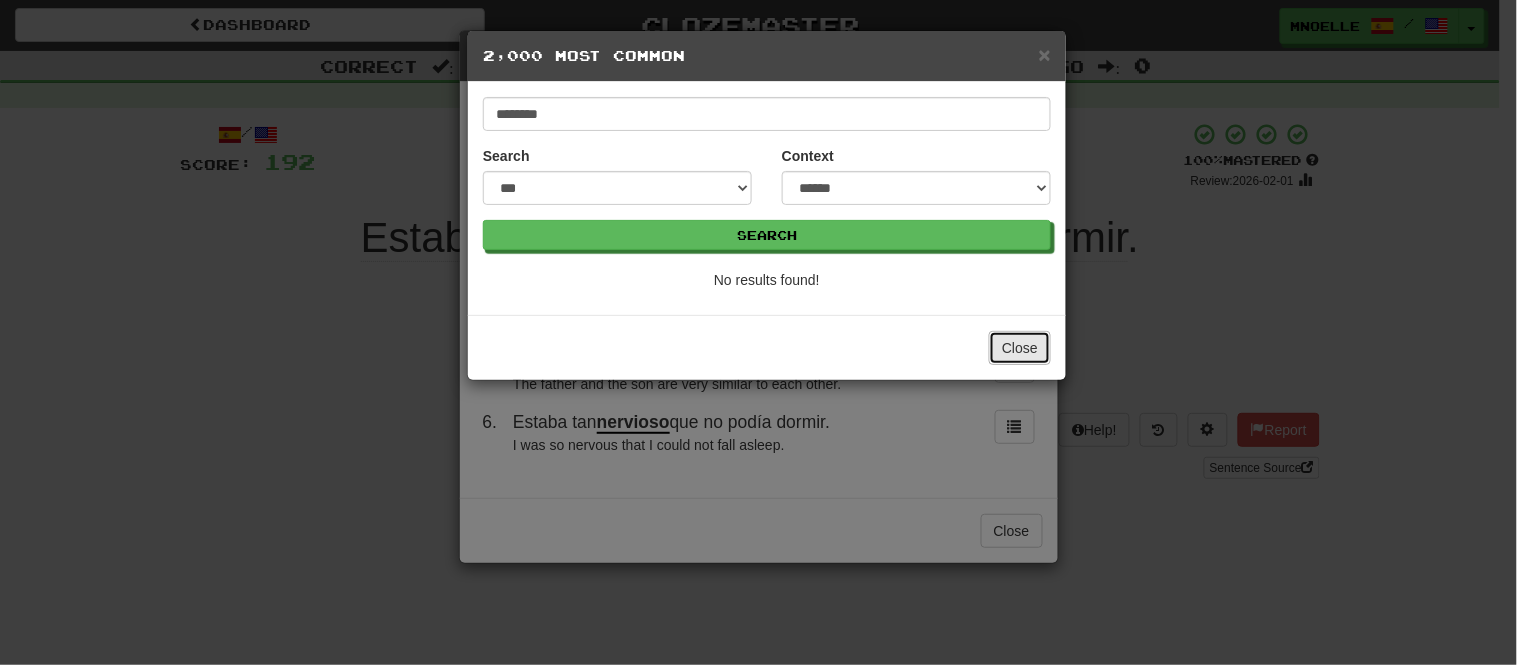 click on "Close" at bounding box center [1020, 348] 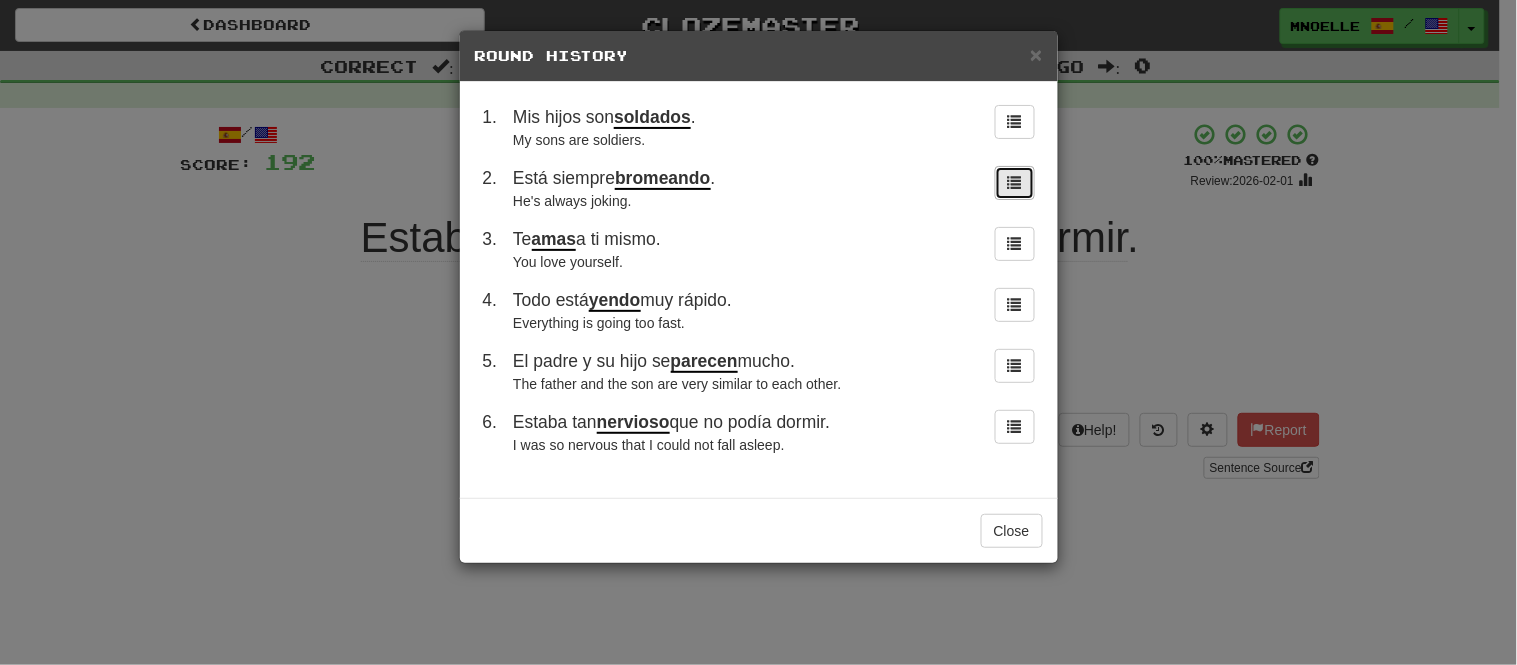 click at bounding box center (1015, 182) 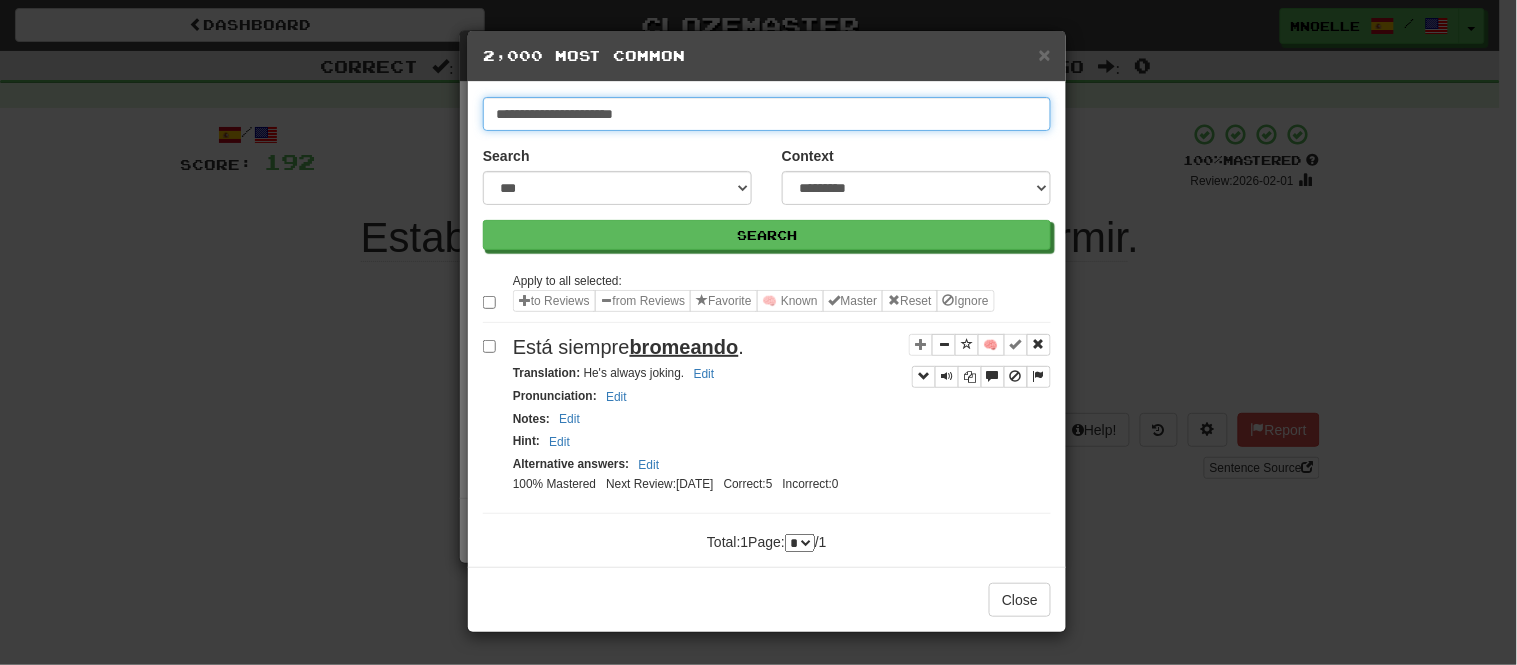 click on "**********" at bounding box center (767, 114) 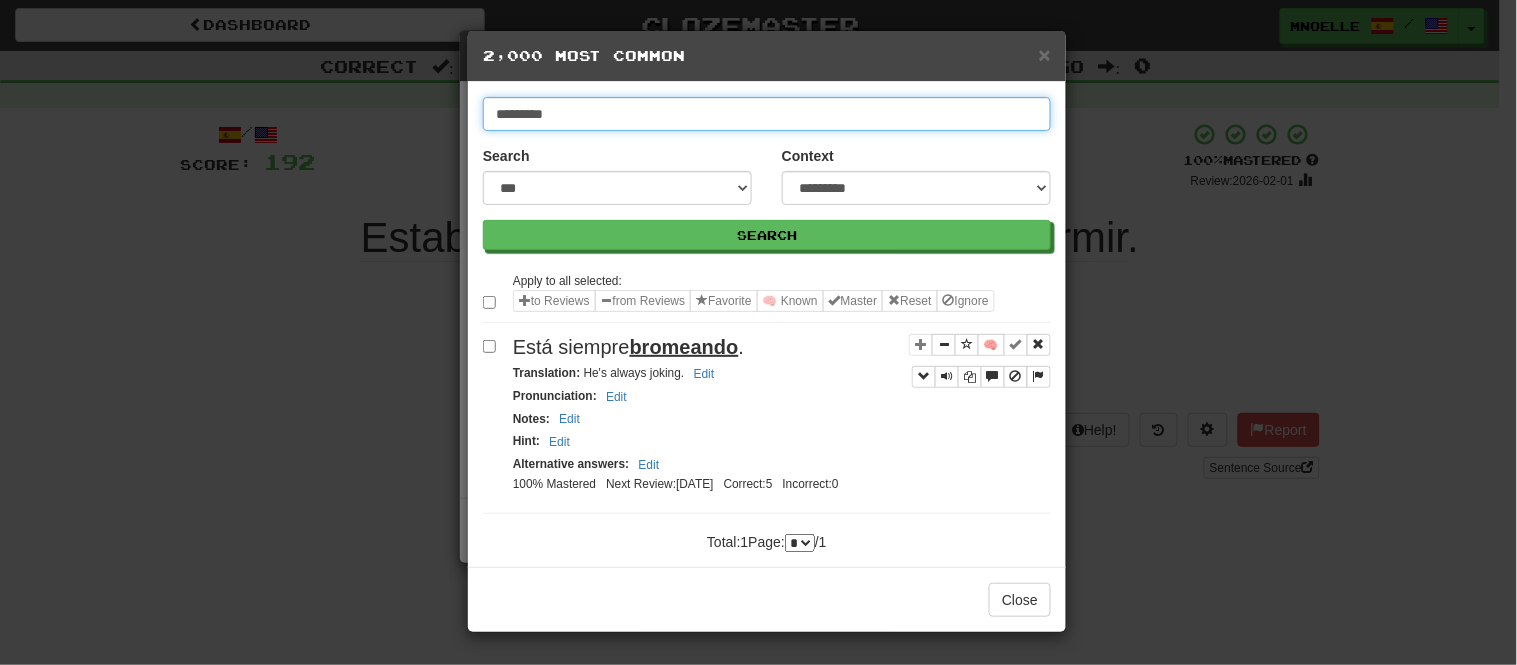 type on "*********" 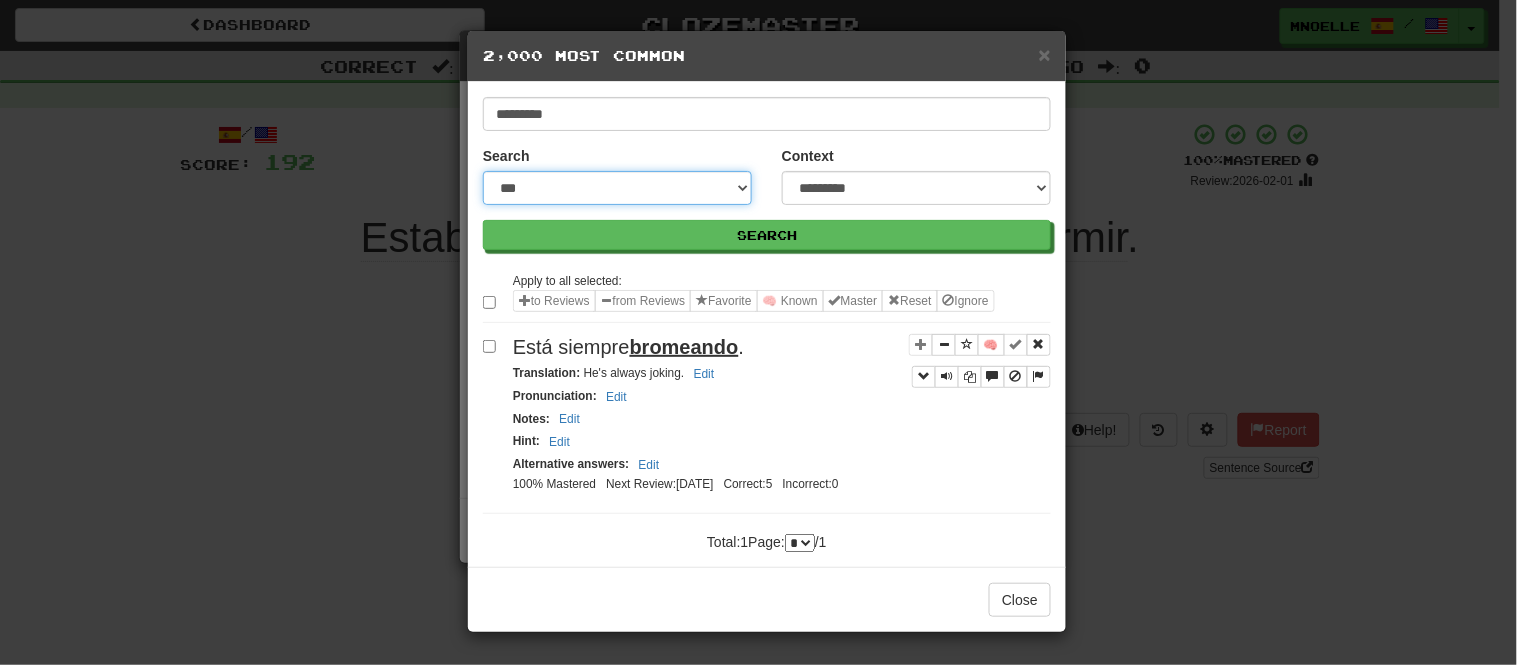 click on "**********" at bounding box center (617, 188) 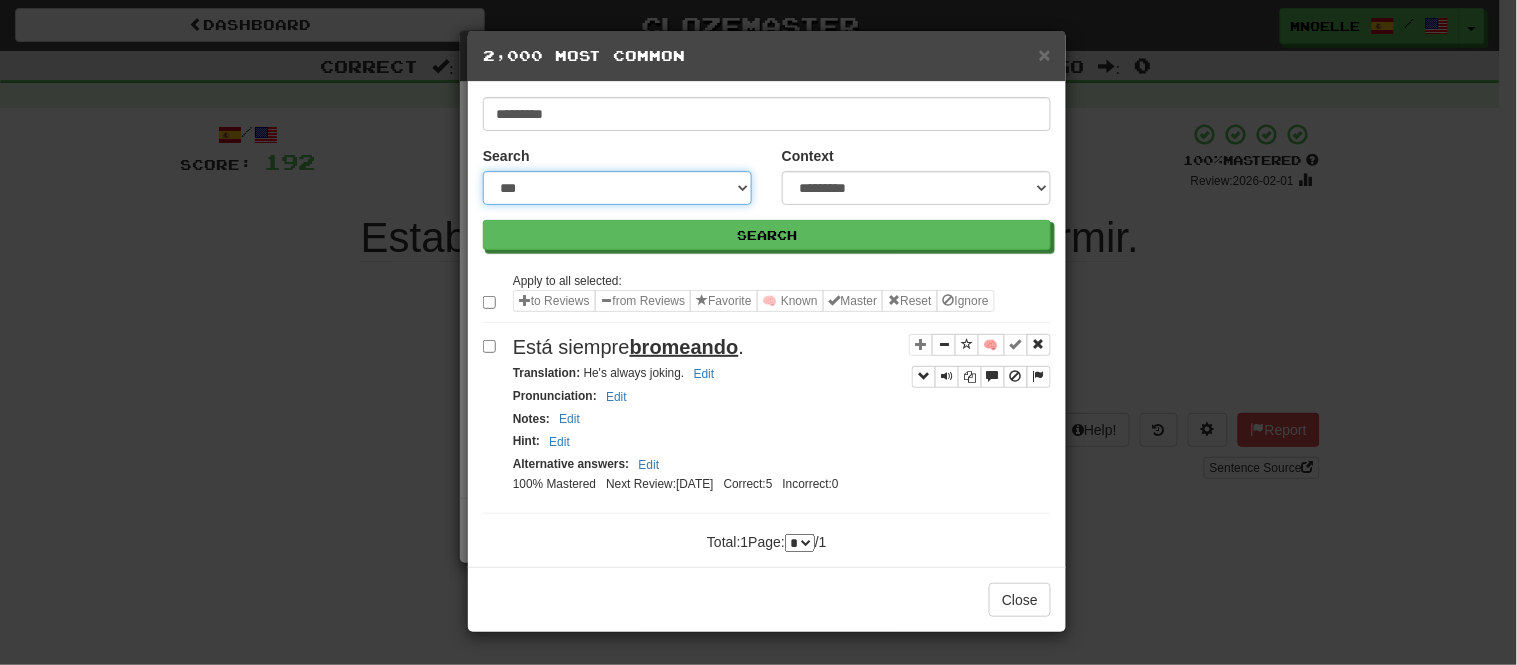 select on "***" 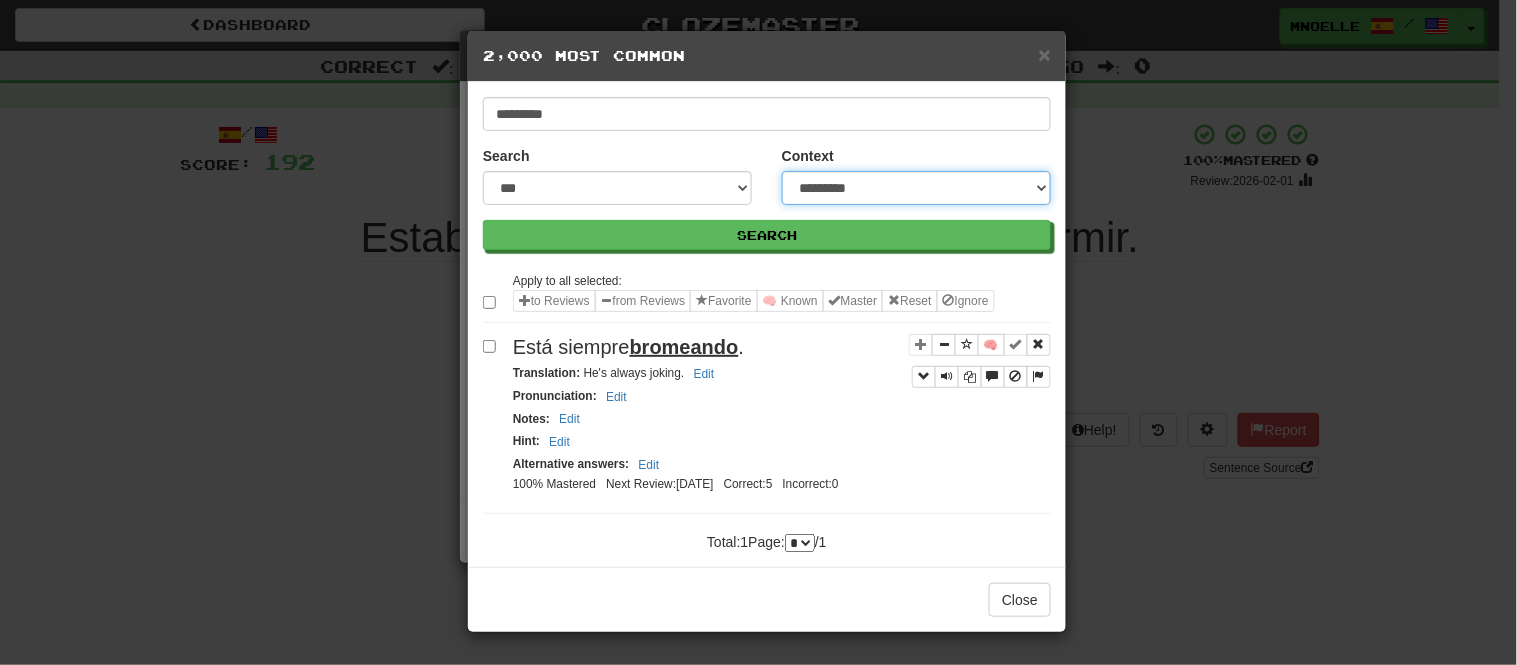 click on "**********" at bounding box center [916, 188] 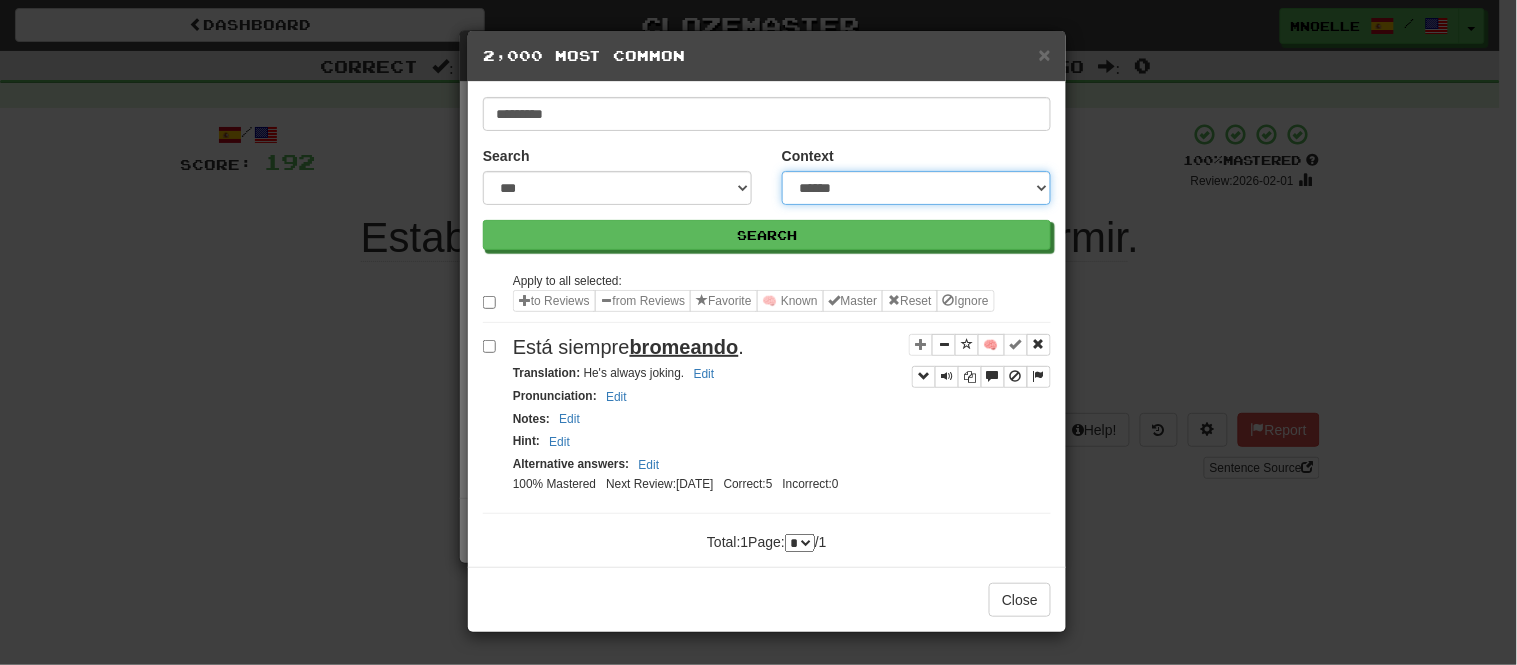 click on "**********" at bounding box center (916, 188) 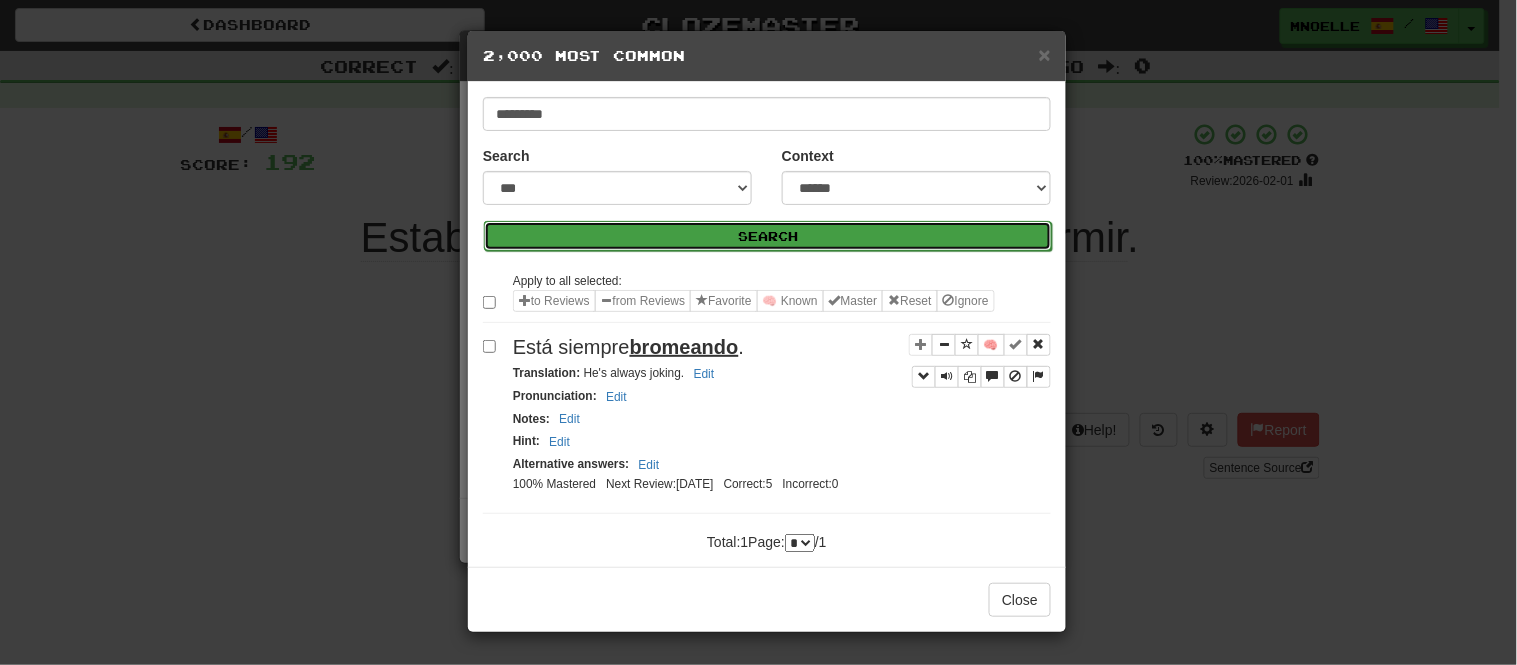 click on "Search" at bounding box center [768, 236] 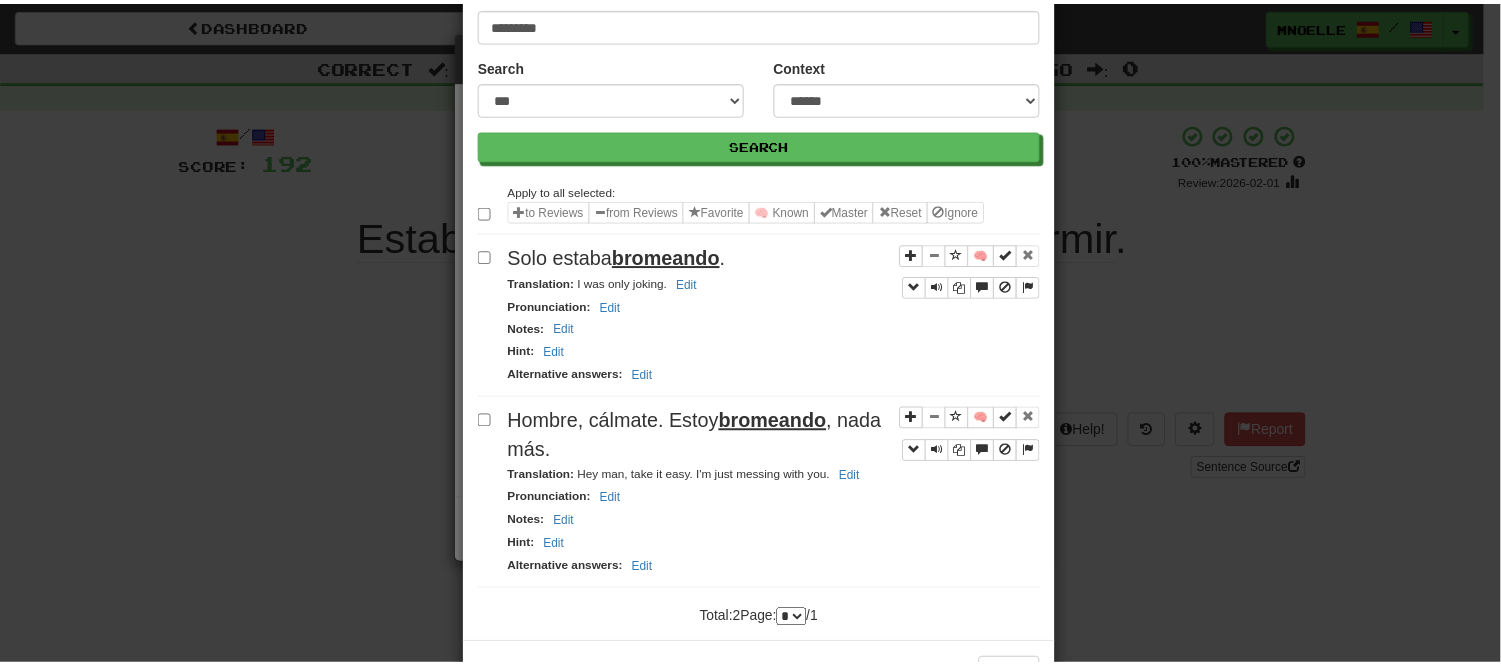 scroll, scrollTop: 157, scrollLeft: 0, axis: vertical 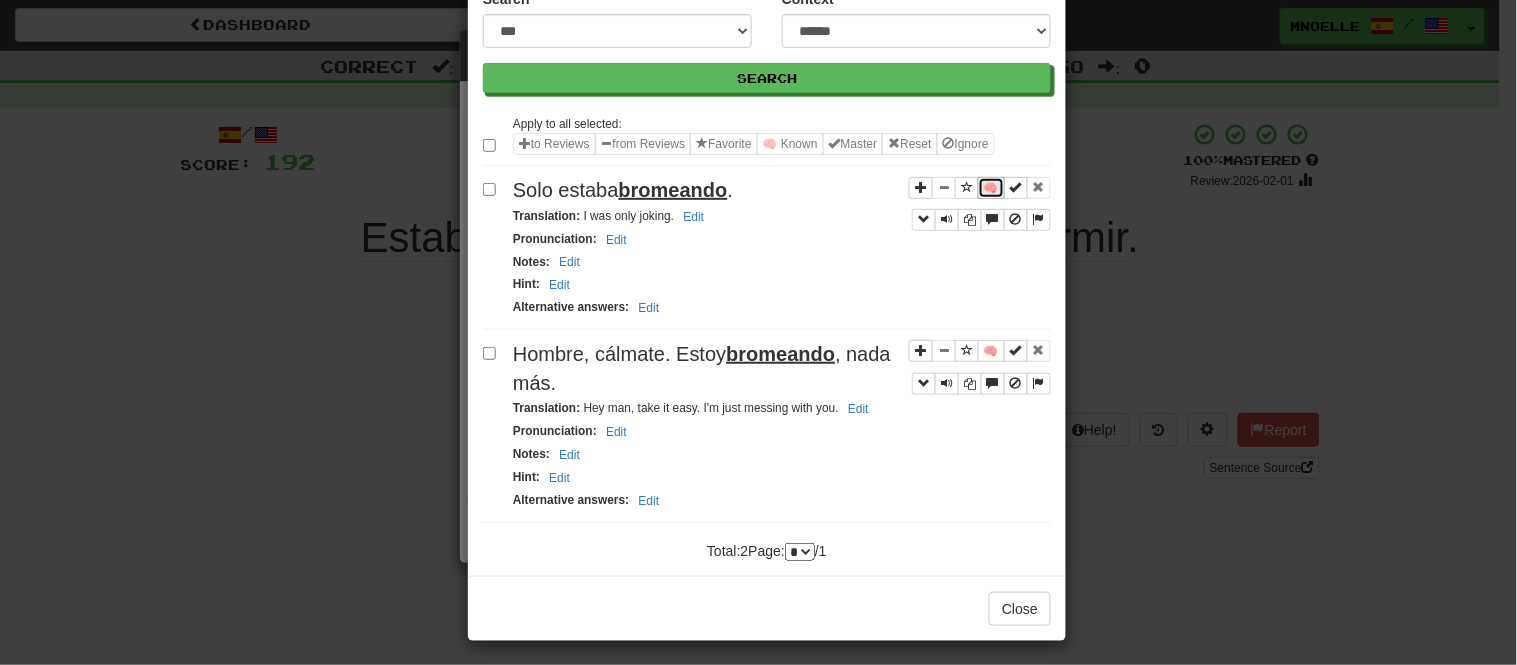click on "🧠" at bounding box center (991, 188) 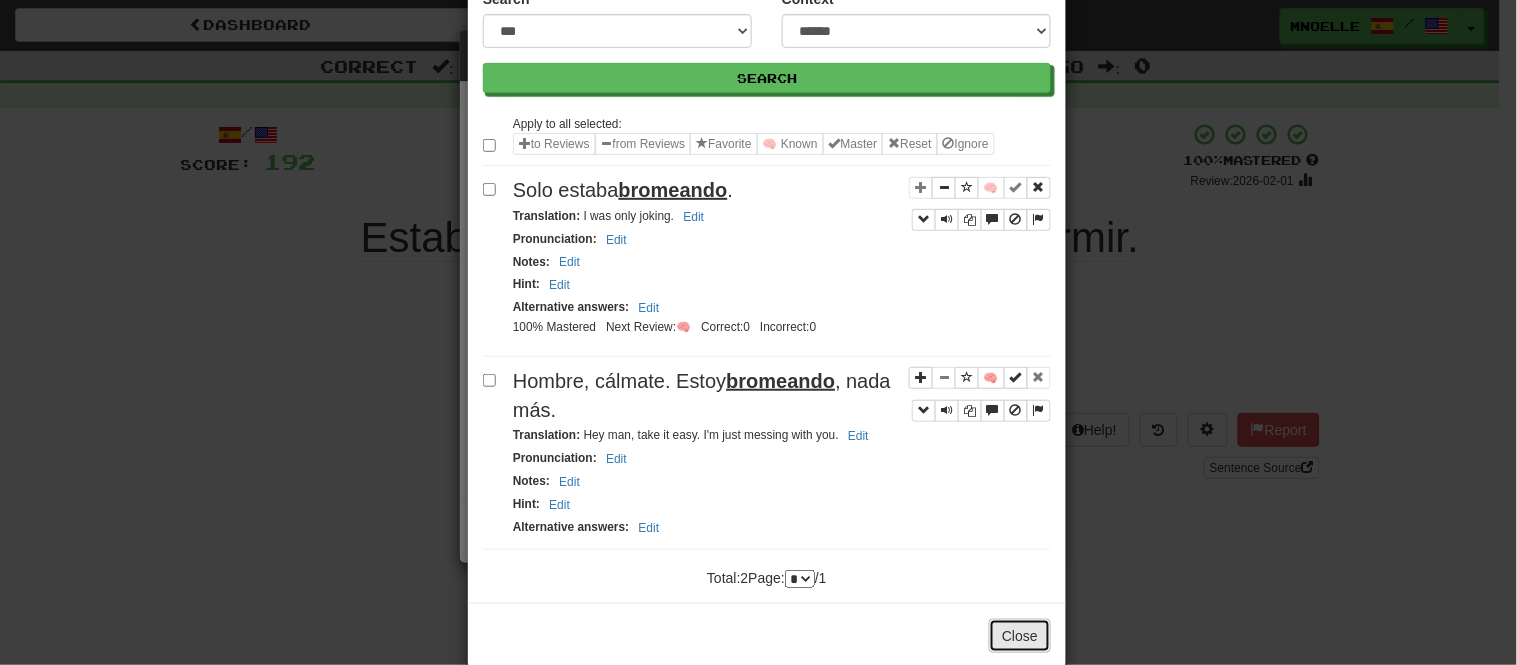 click on "Close" at bounding box center [1020, 636] 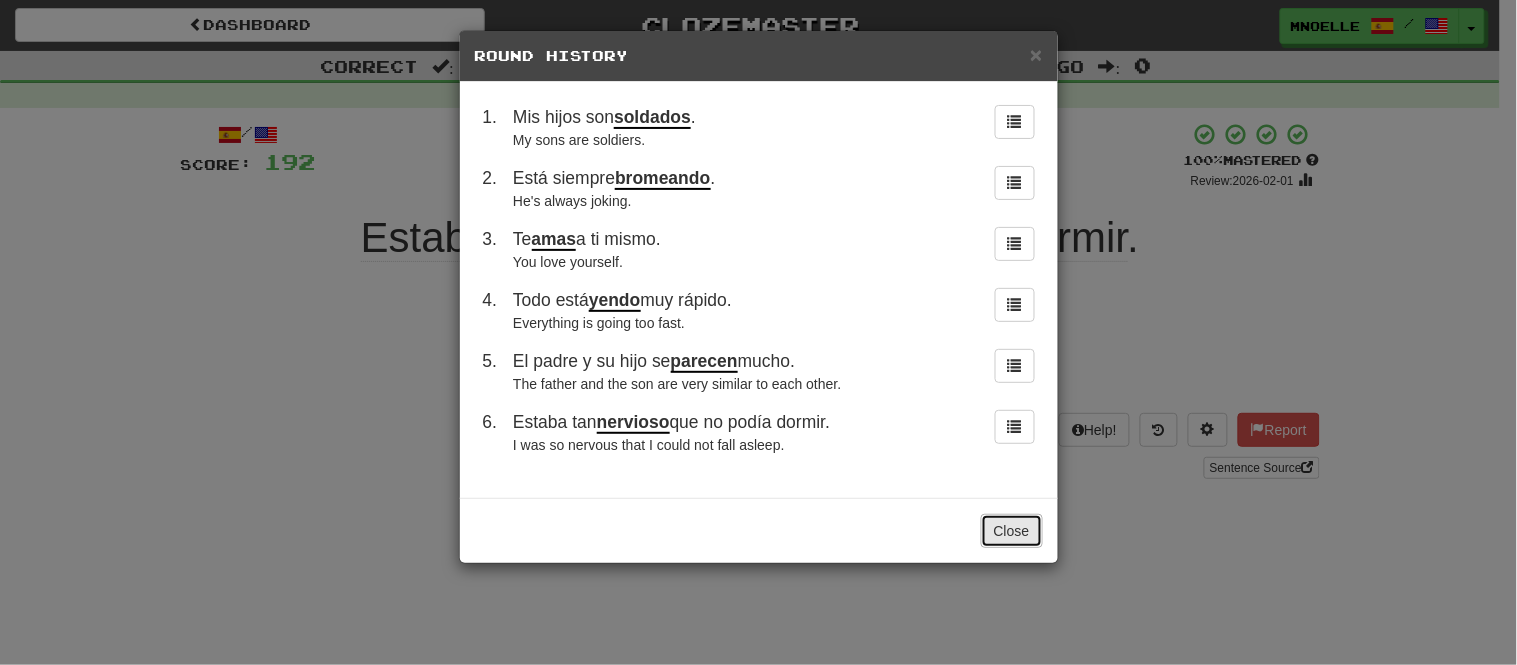 click on "Close" at bounding box center [1012, 531] 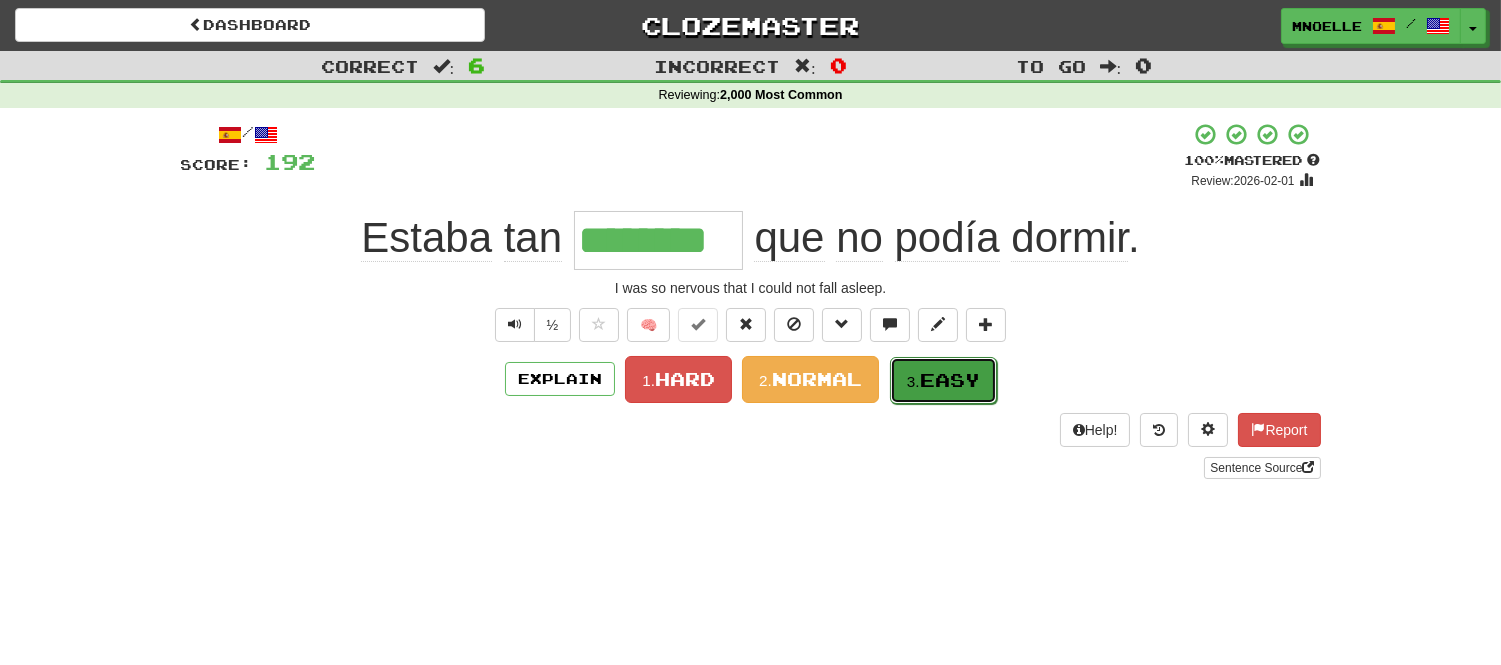 click on "3.  Easy" at bounding box center [943, 380] 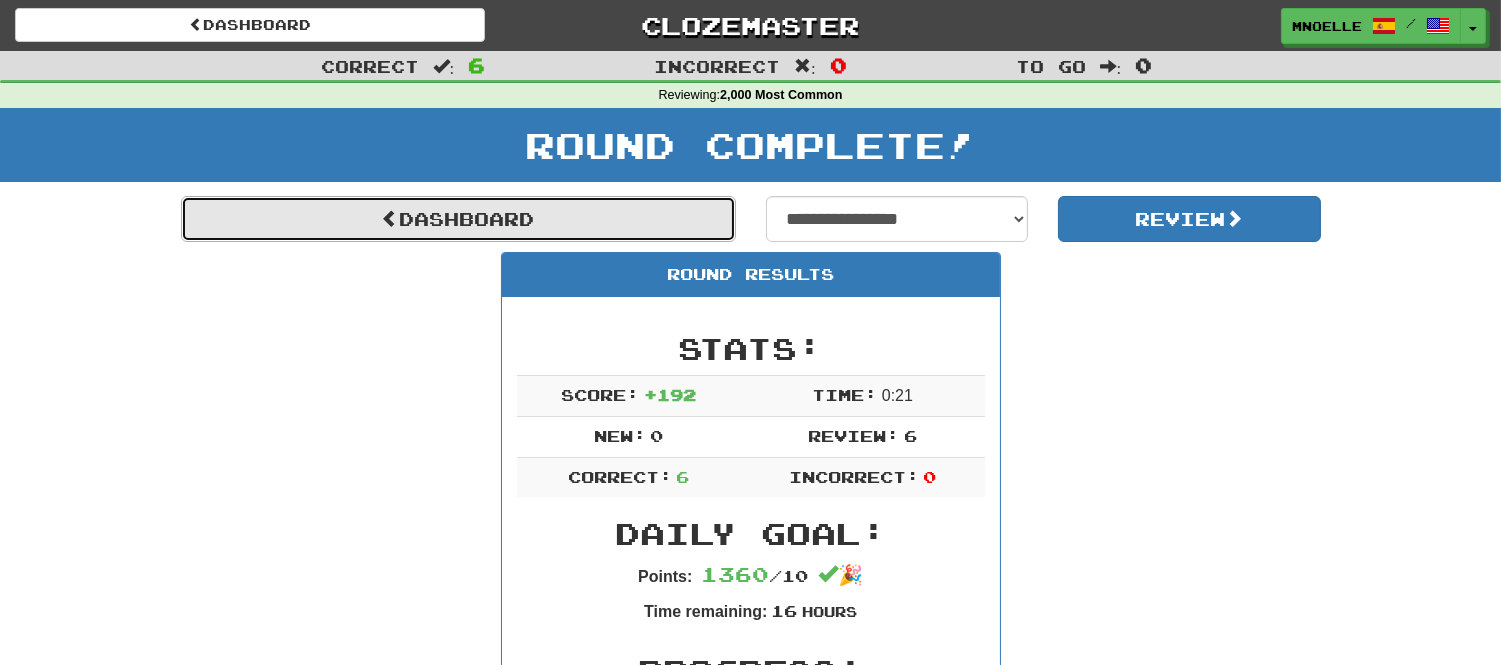 click on "Dashboard" at bounding box center [458, 219] 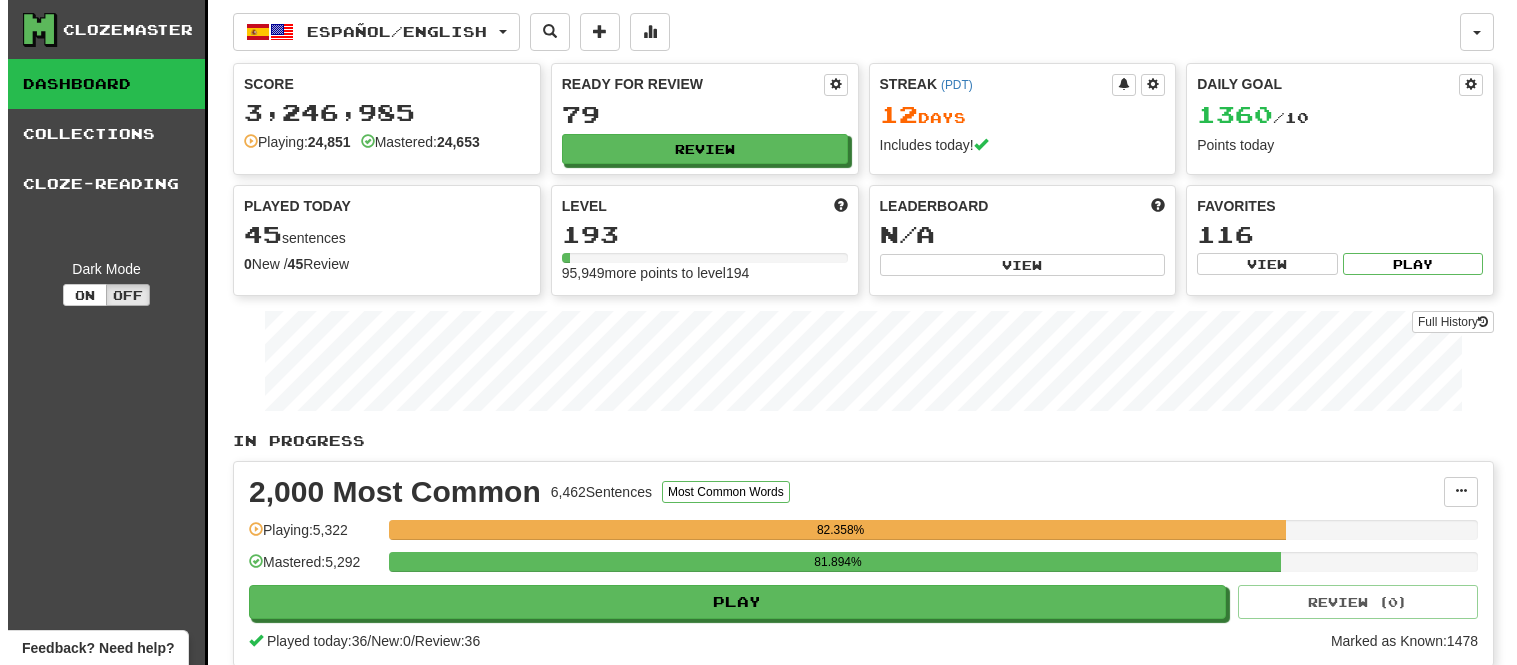 scroll, scrollTop: 0, scrollLeft: 0, axis: both 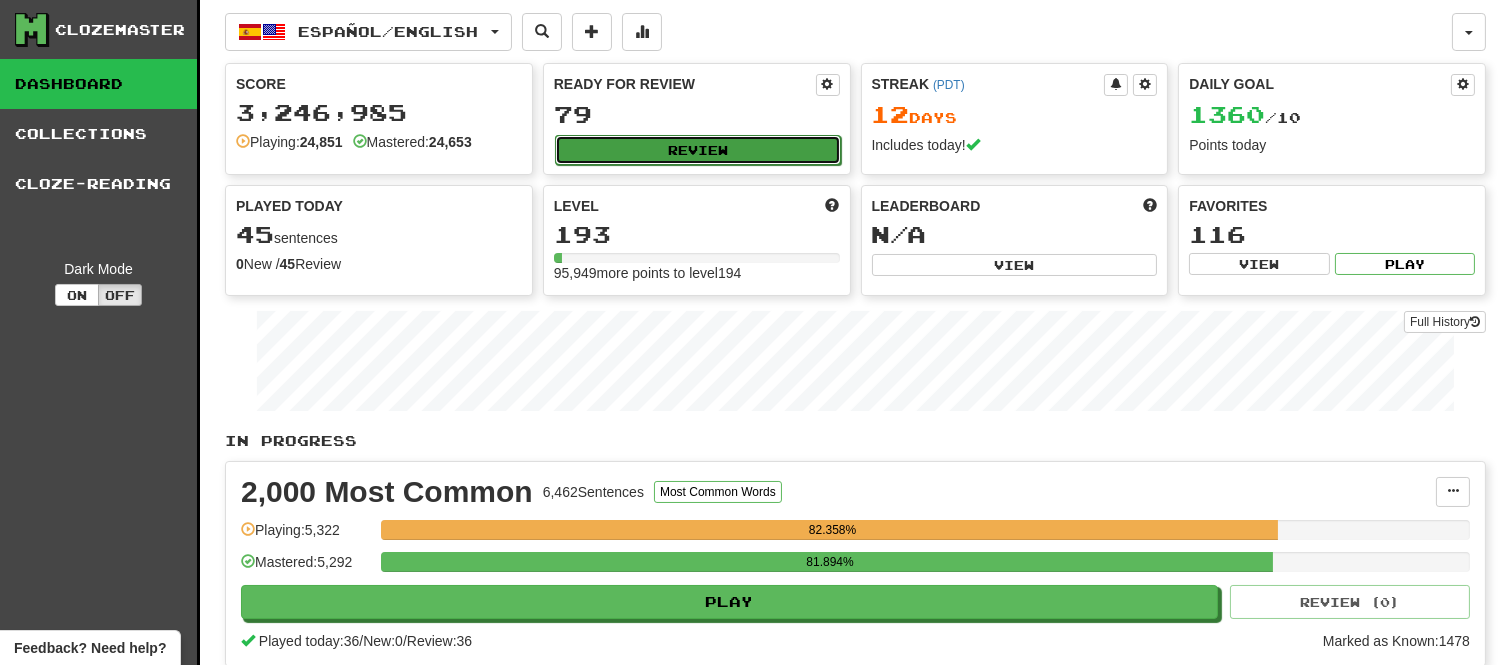 click on "Review" at bounding box center [698, 150] 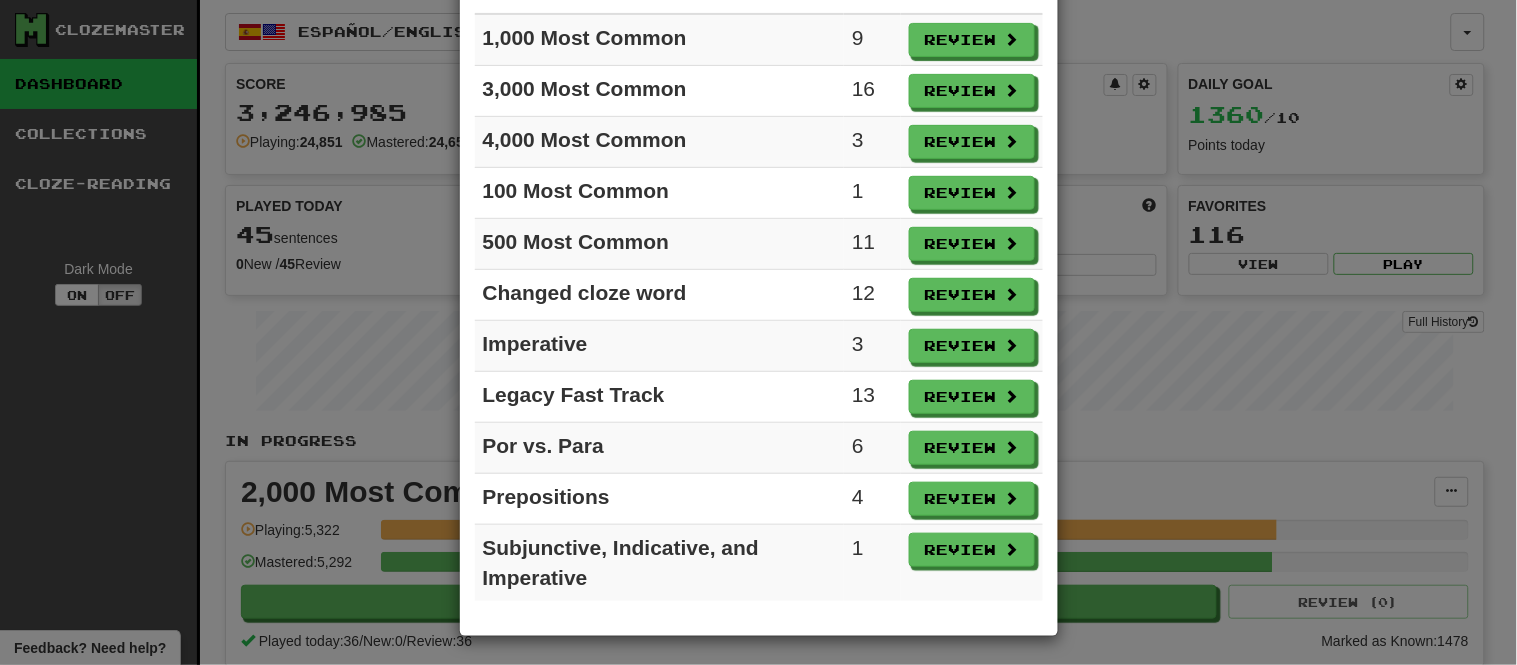 scroll, scrollTop: 170, scrollLeft: 0, axis: vertical 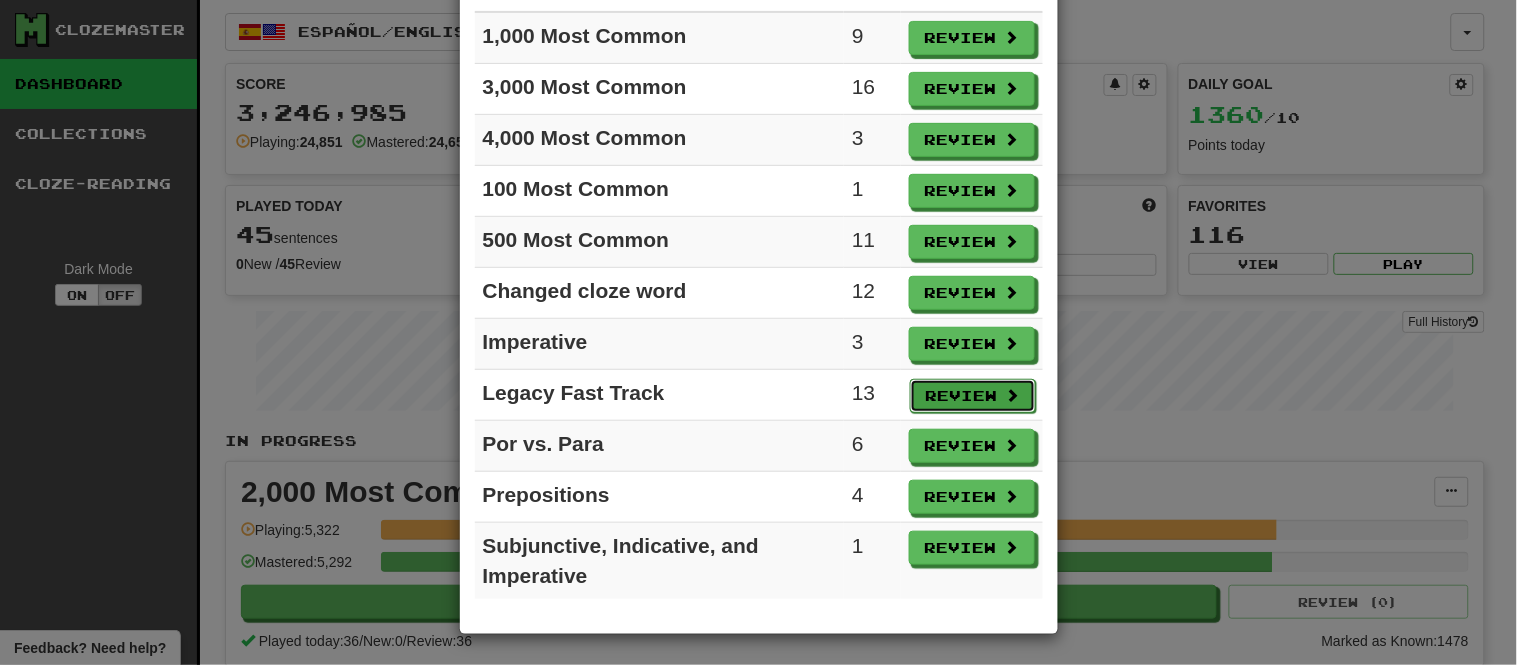 click at bounding box center [1013, 395] 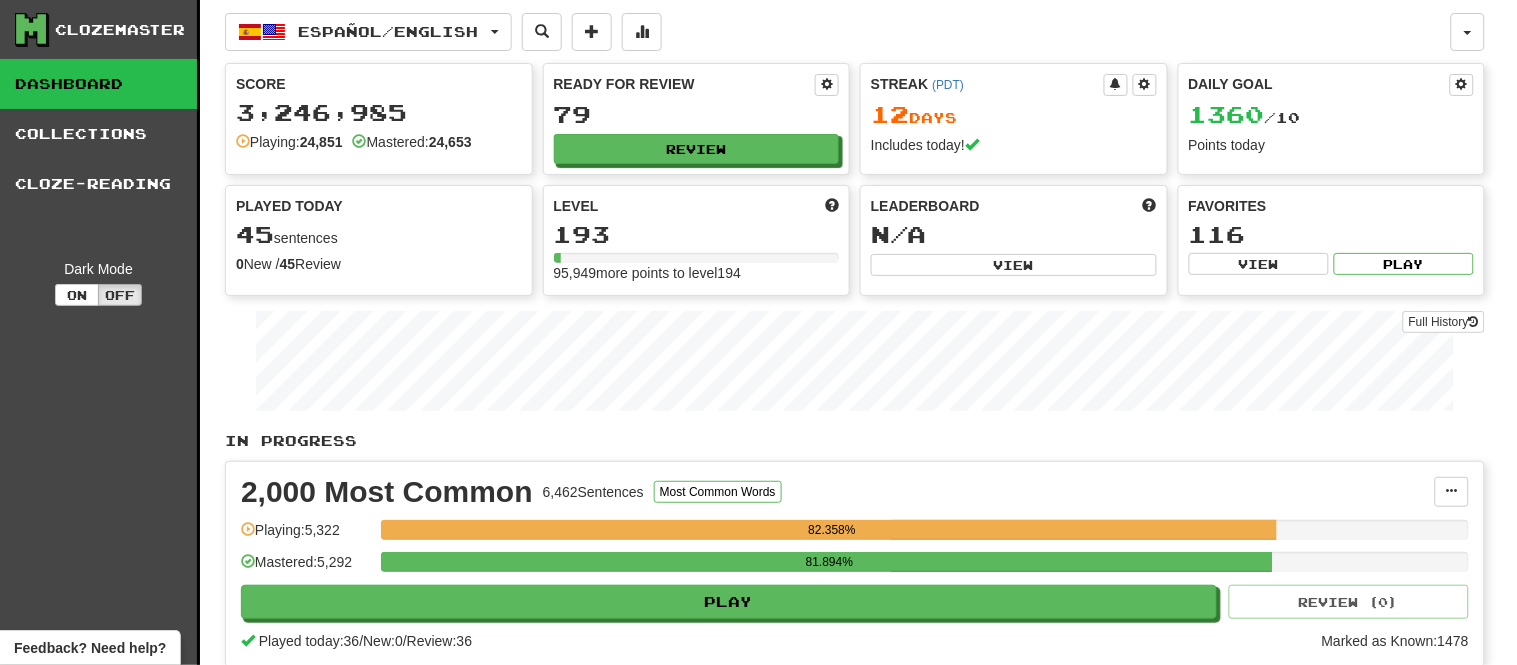 select on "**" 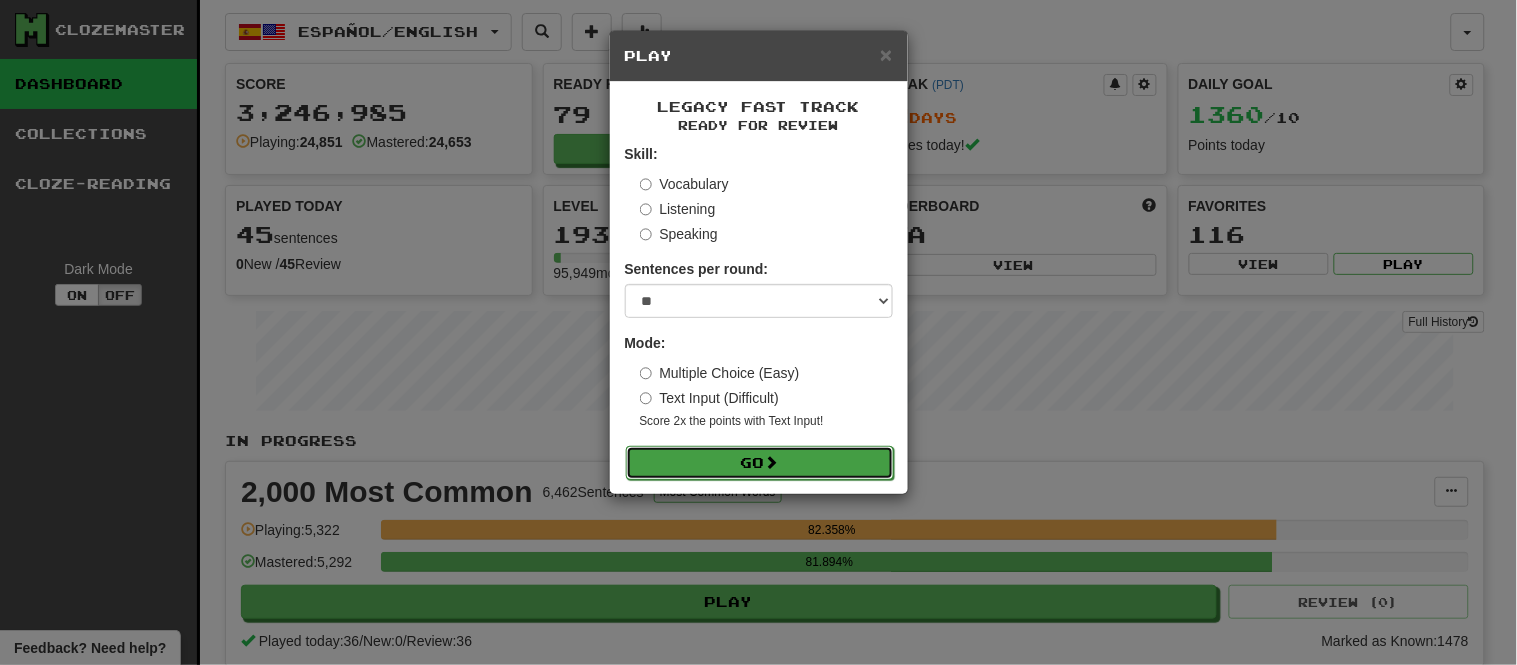 click on "Go" at bounding box center (760, 463) 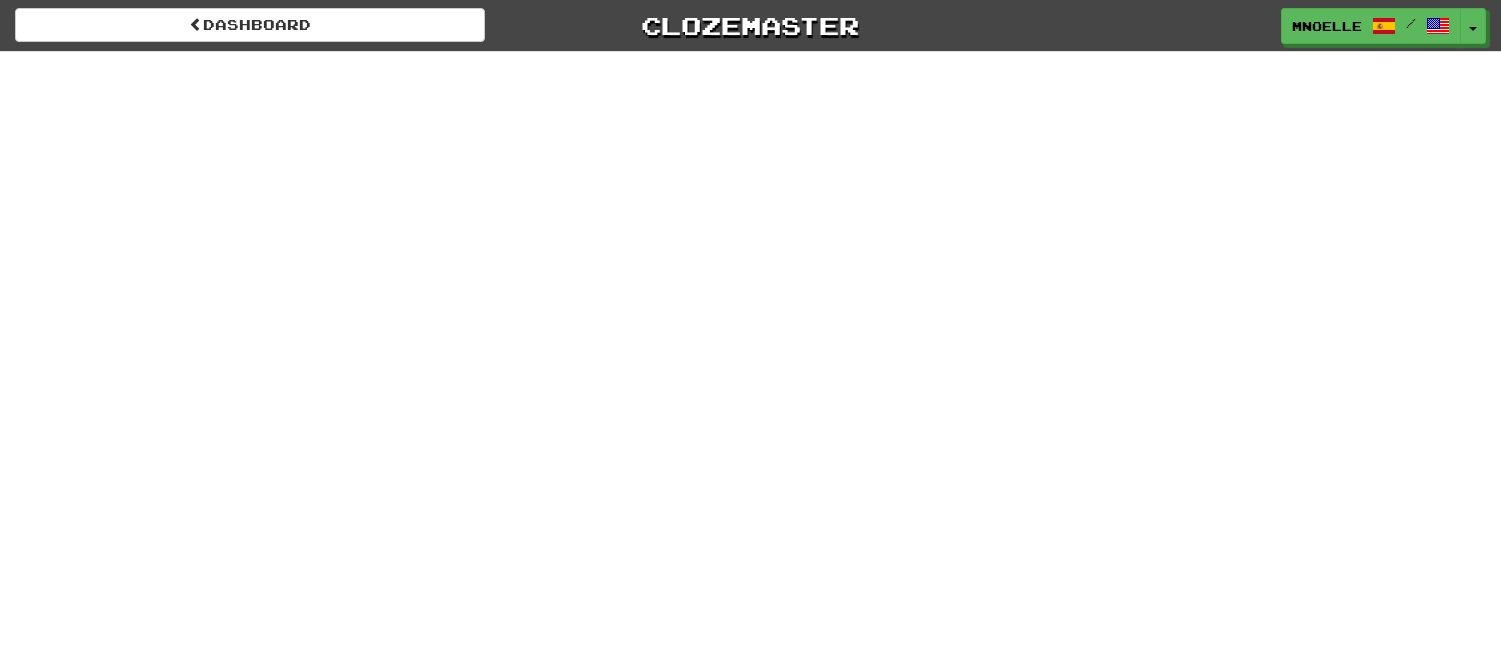 scroll, scrollTop: 0, scrollLeft: 0, axis: both 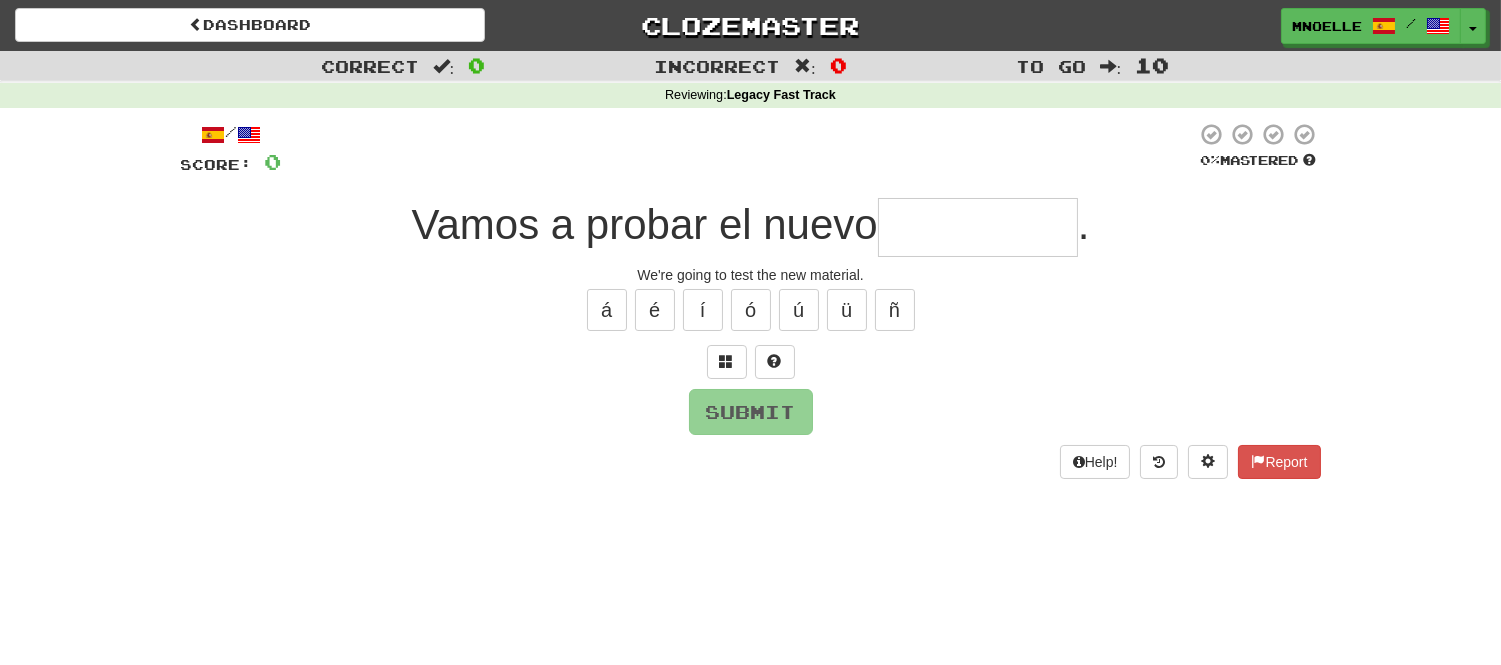 click at bounding box center [978, 227] 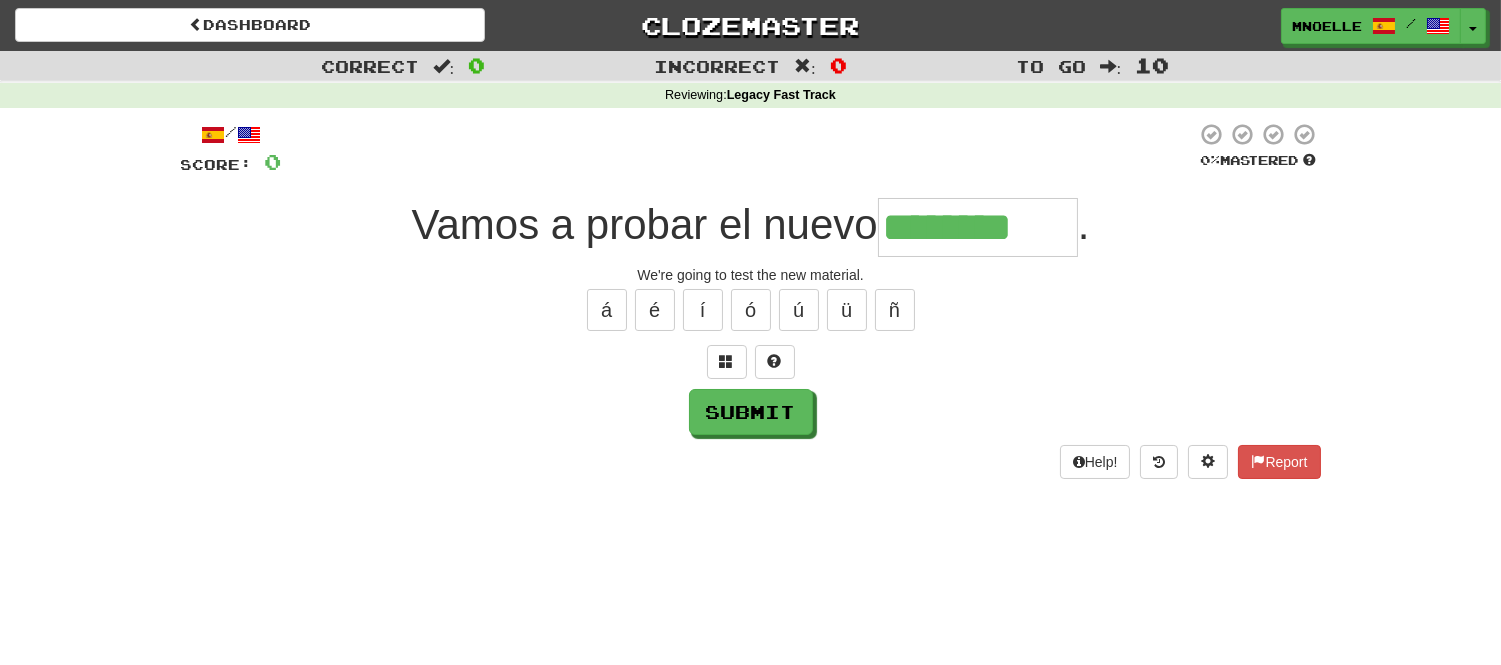 type on "********" 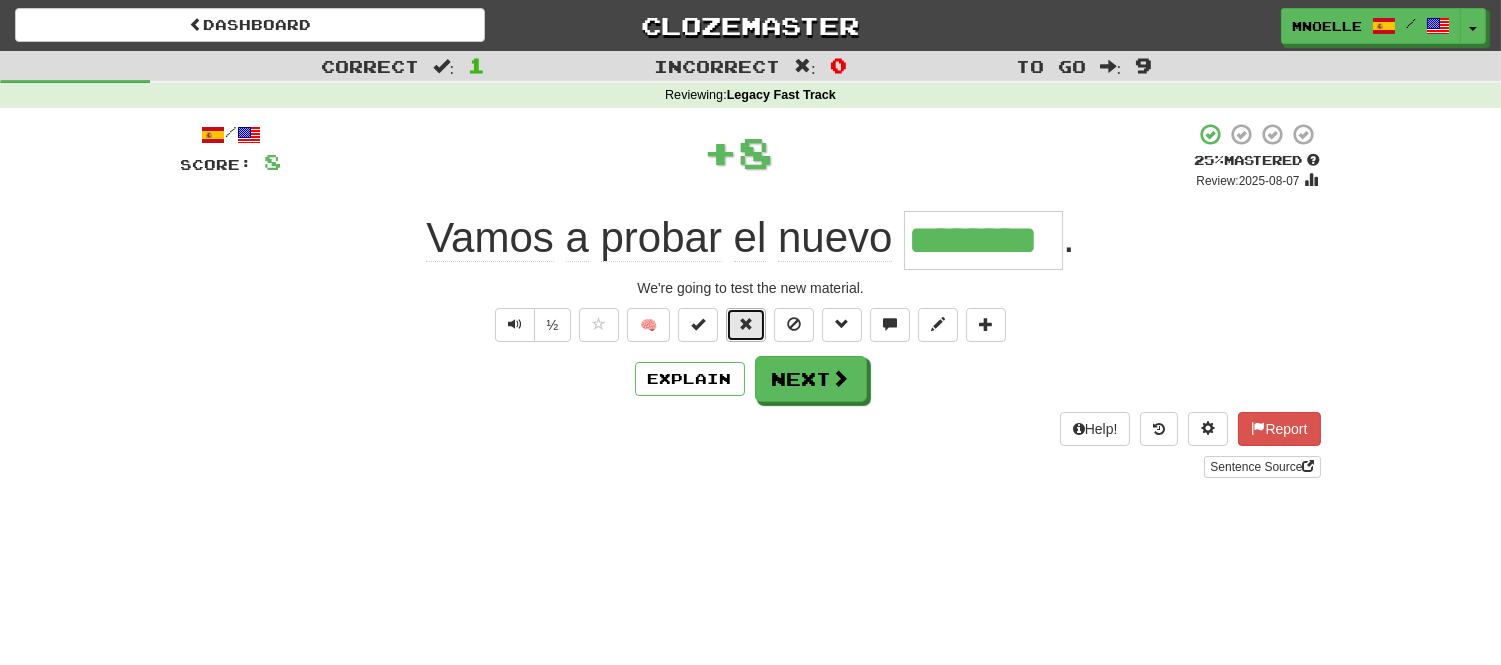 click at bounding box center (746, 324) 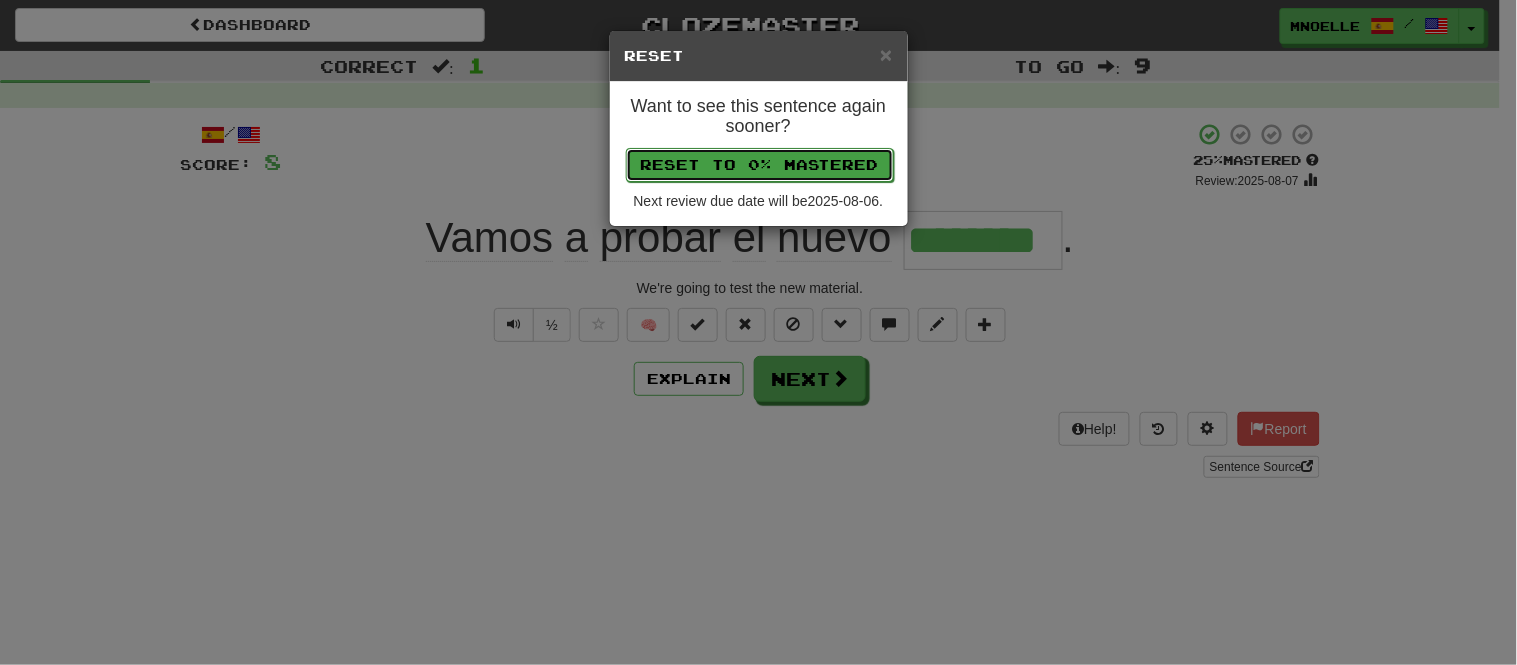 click on "Reset to 0% Mastered" at bounding box center [760, 165] 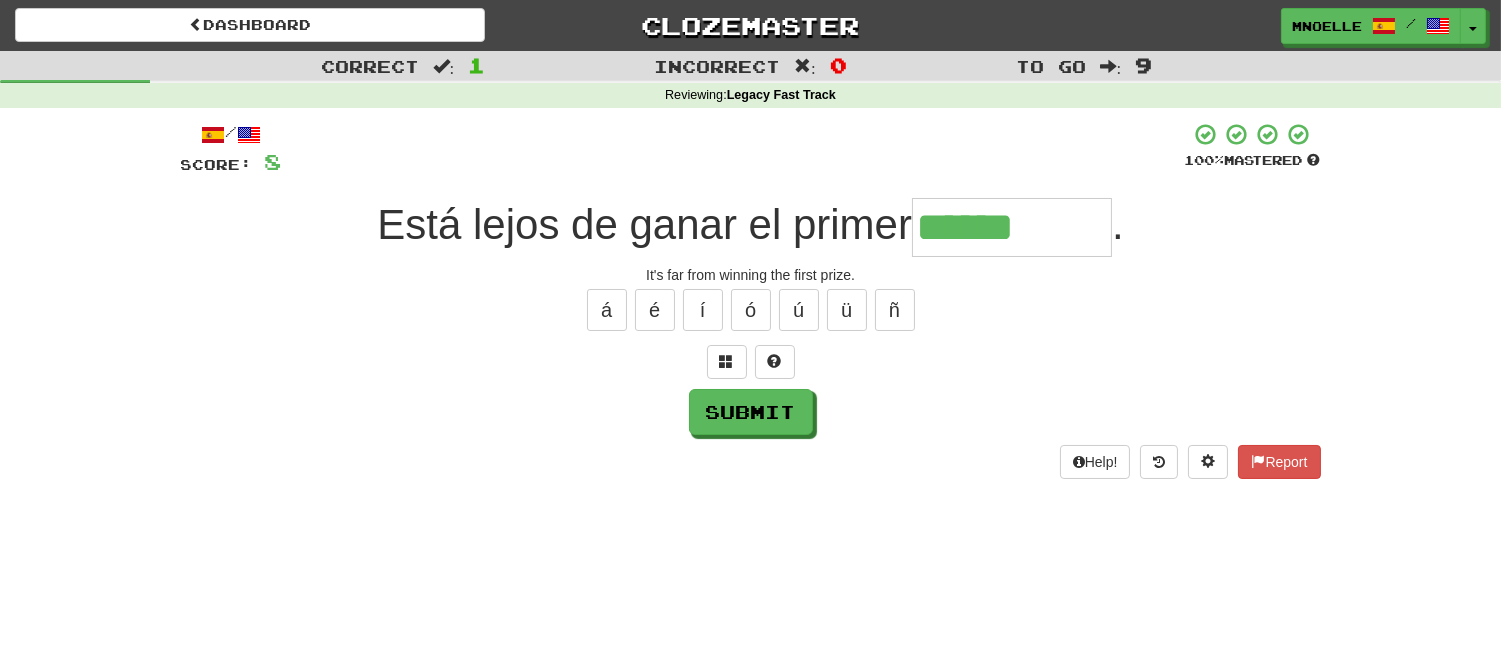 type on "******" 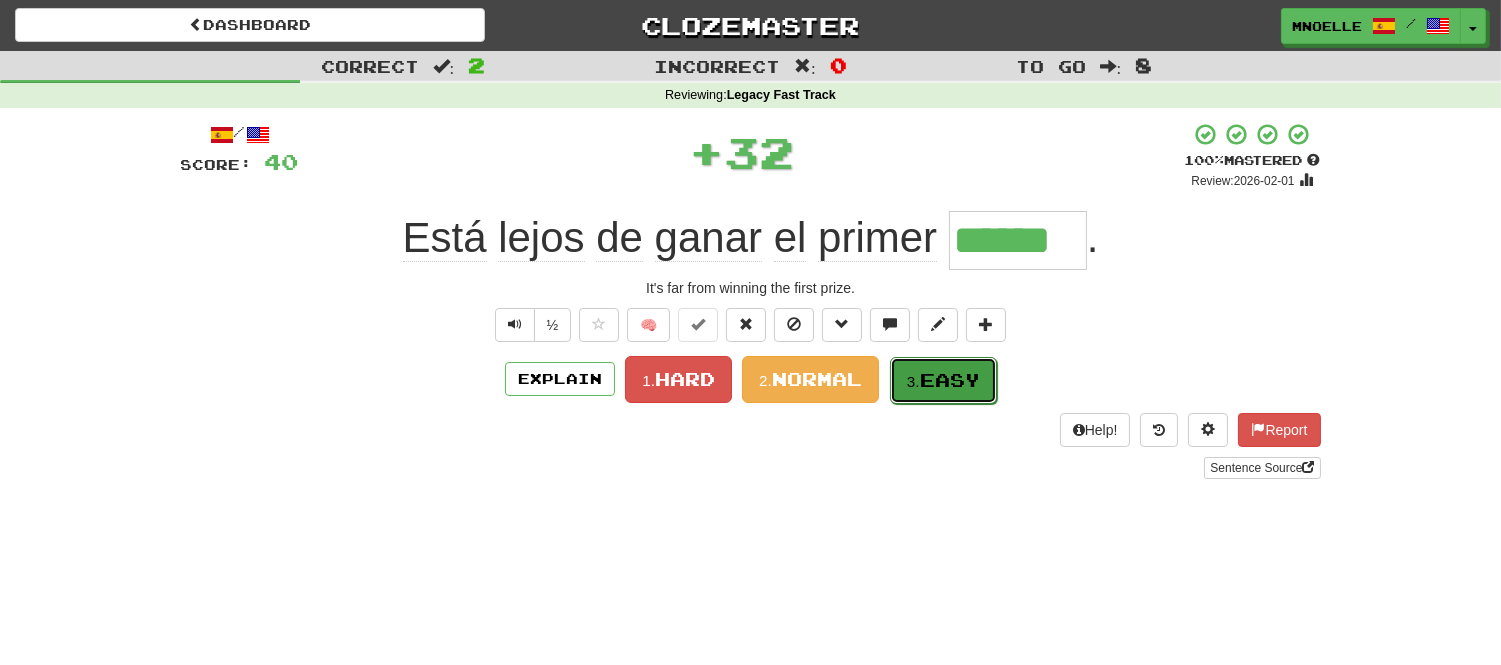 click on "Easy" at bounding box center (950, 380) 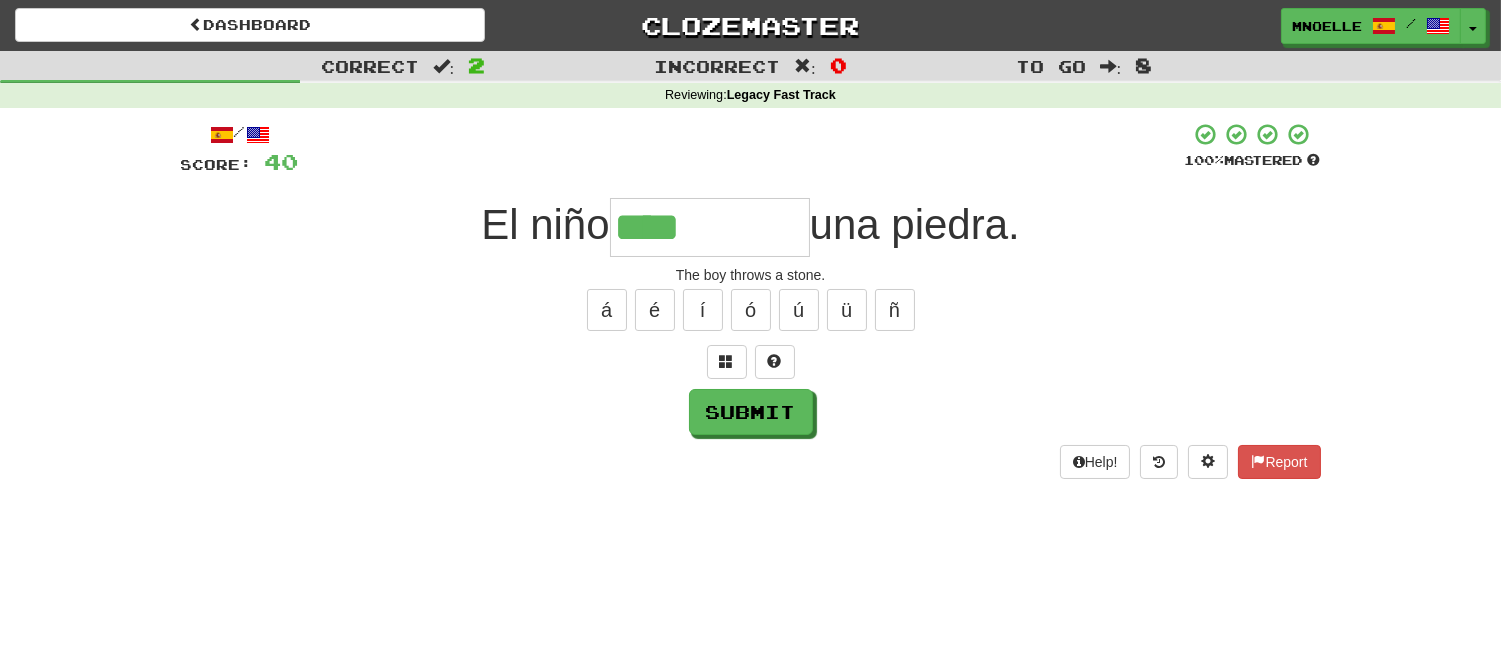 type on "****" 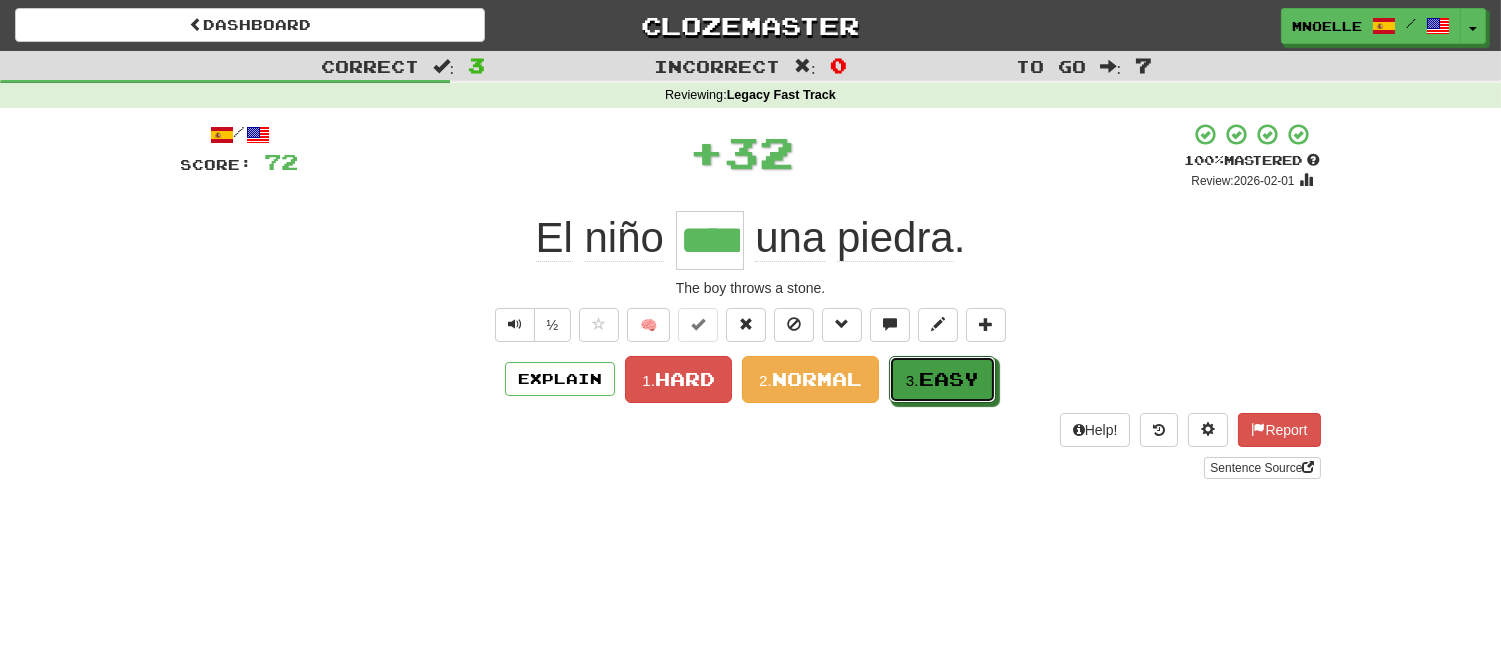 click on "Easy" at bounding box center [949, 379] 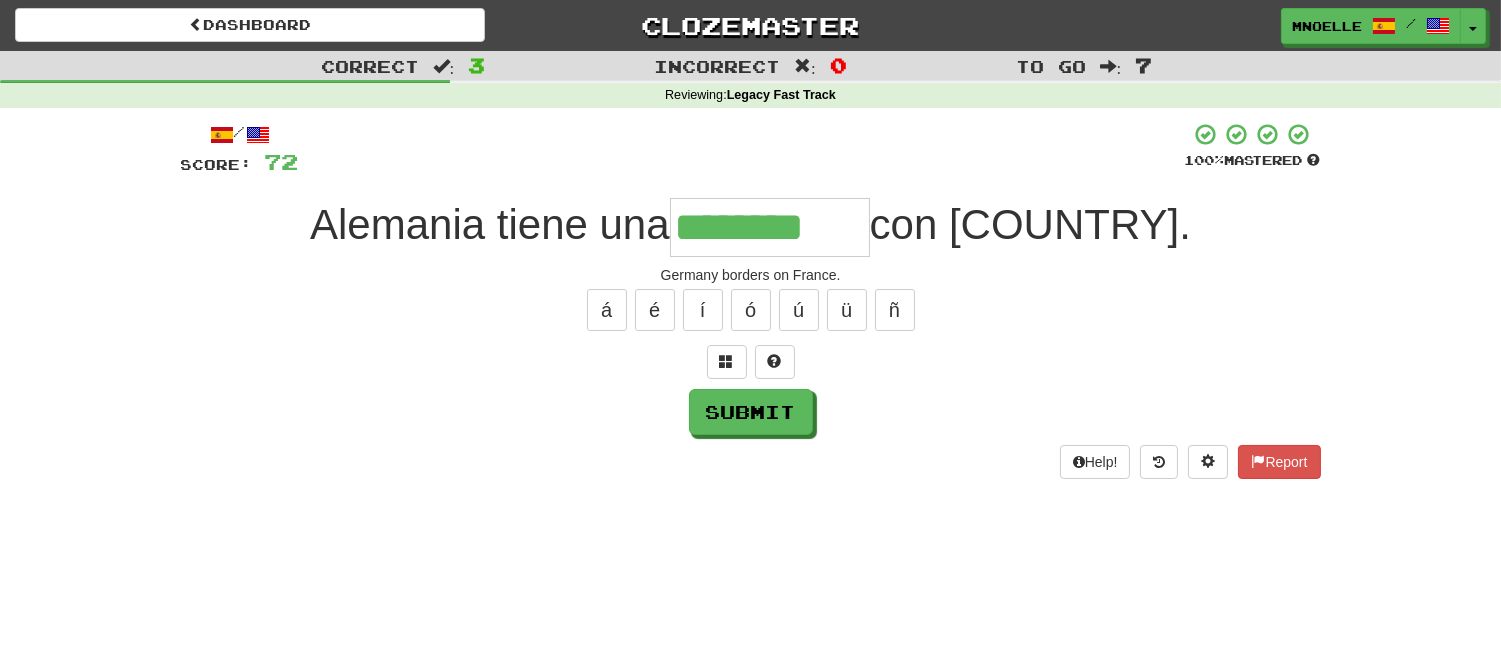 type on "********" 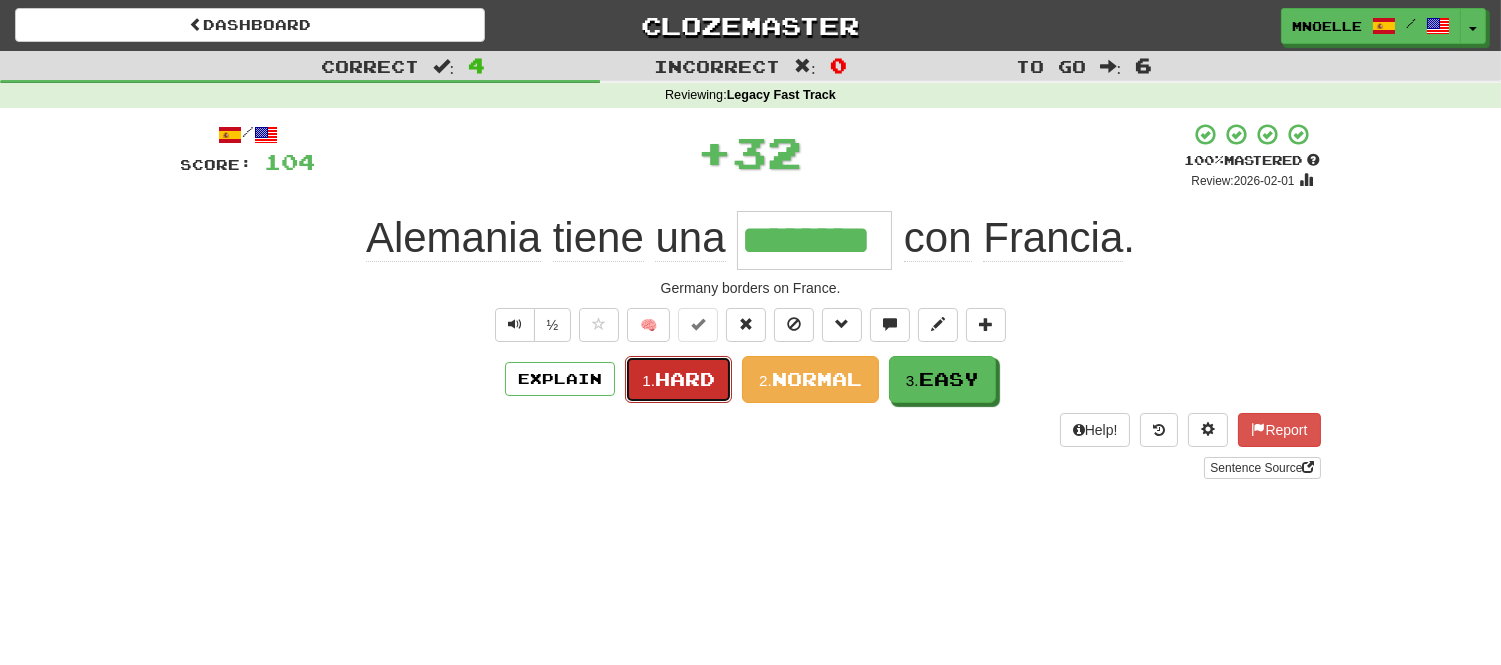 click on "Hard" at bounding box center (685, 379) 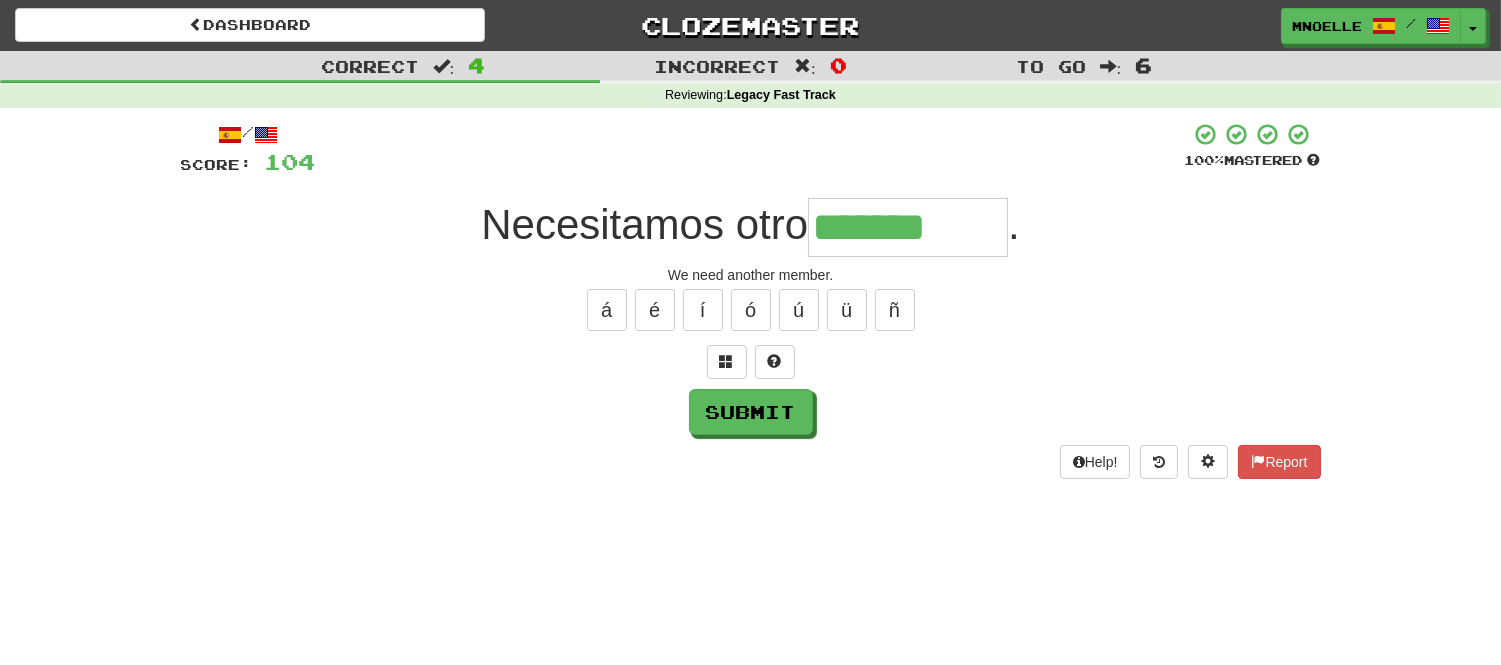 type on "*******" 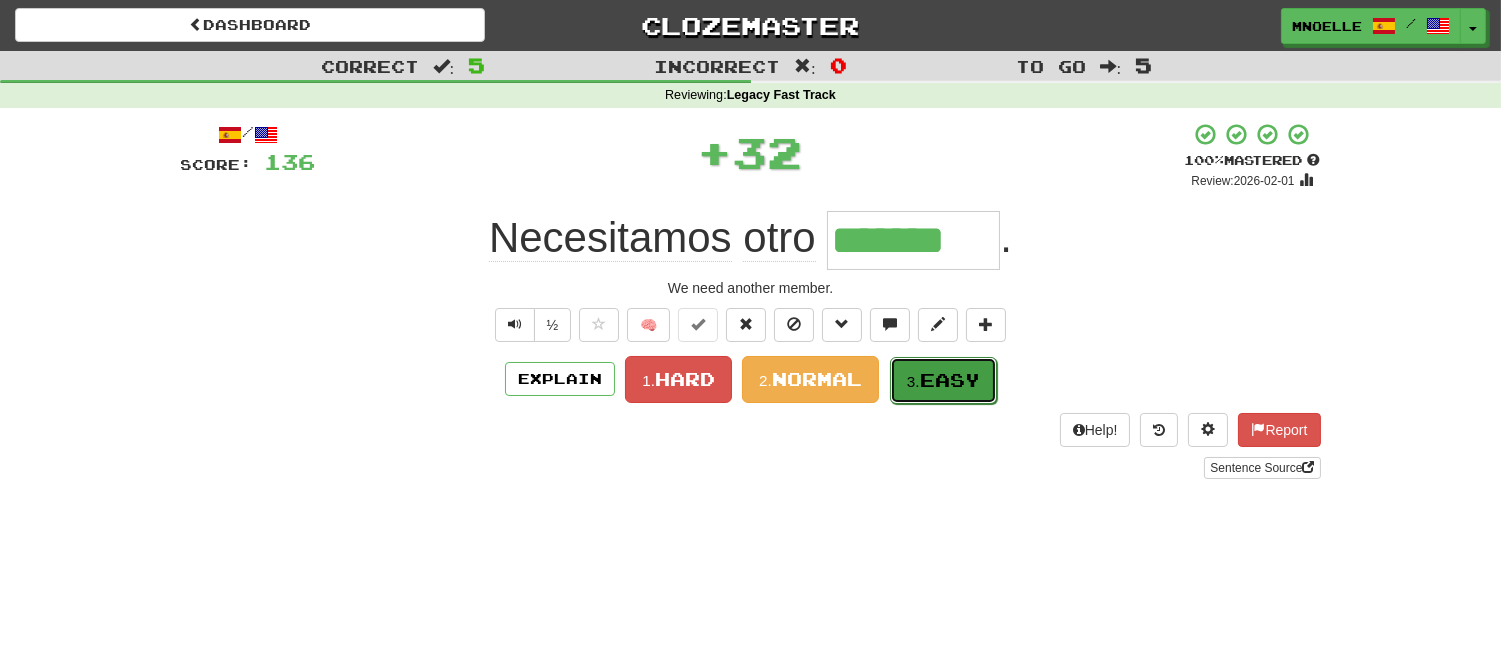 click on "Easy" at bounding box center (950, 380) 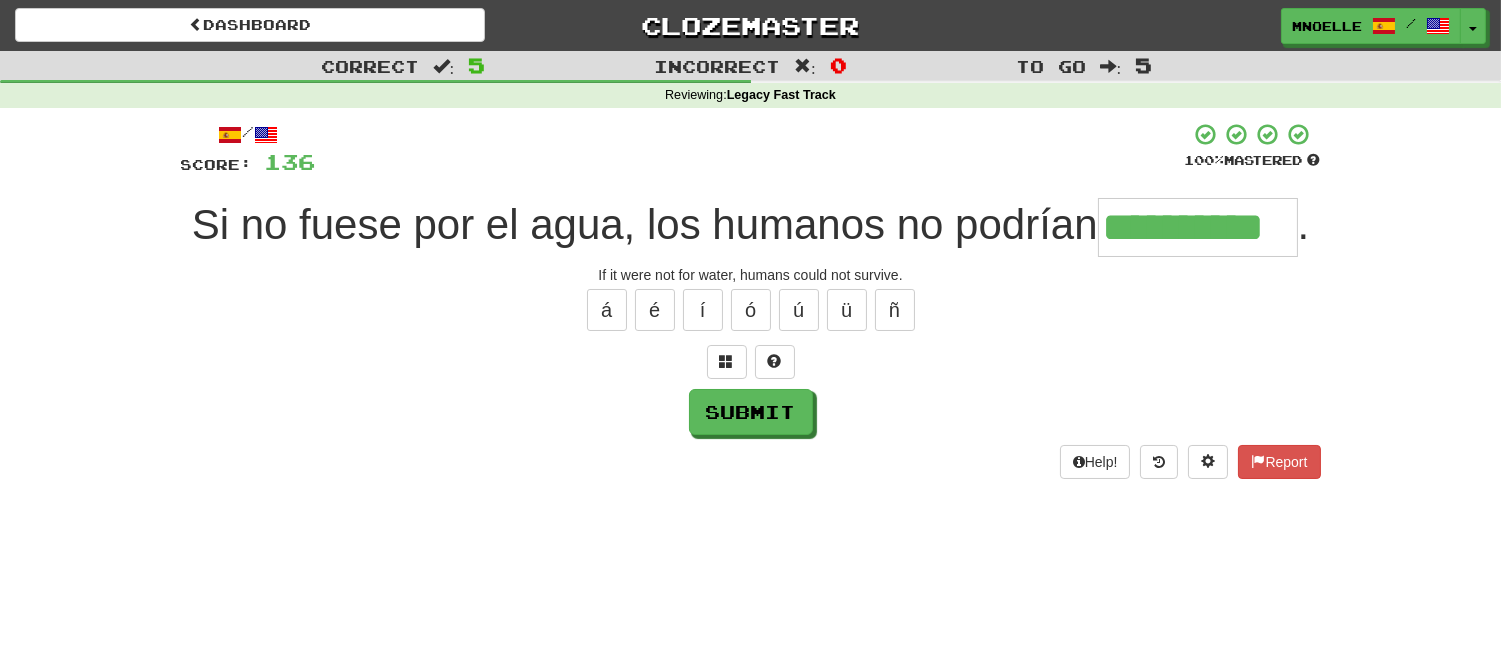 type on "**********" 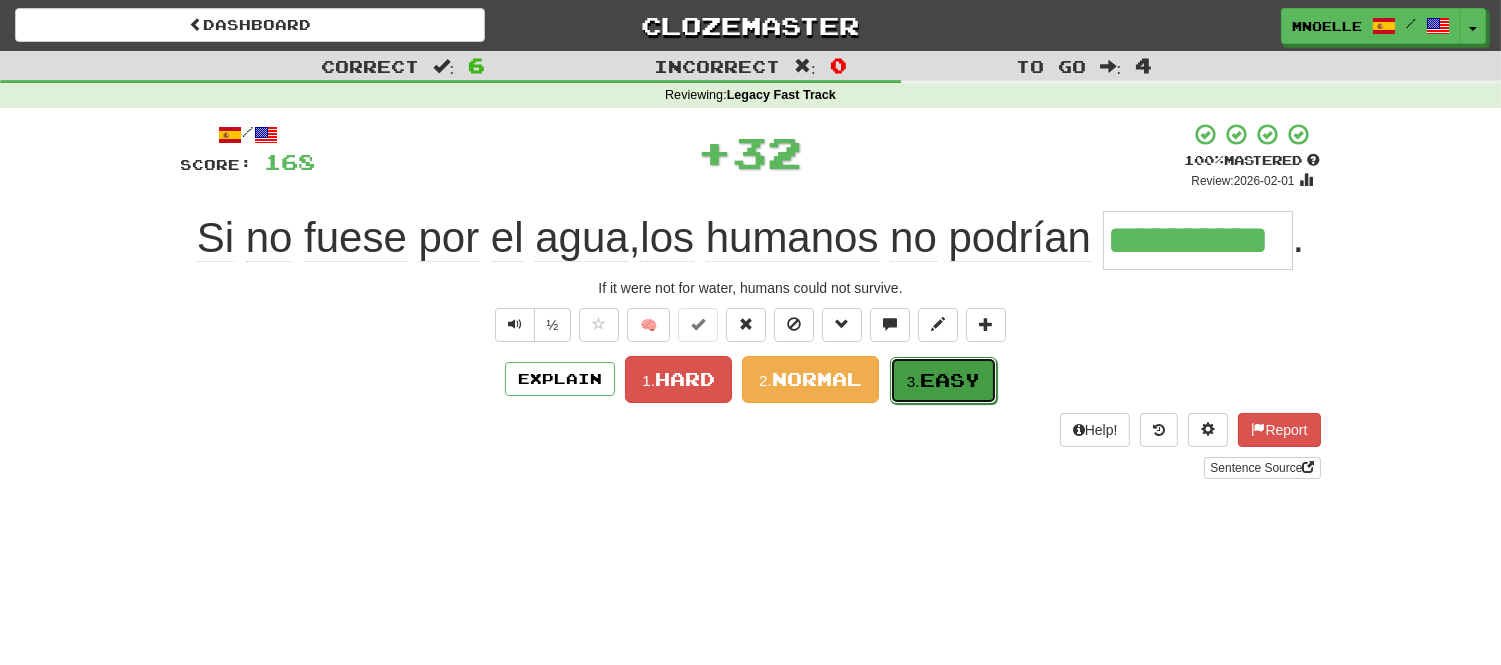 click on "Easy" at bounding box center [950, 380] 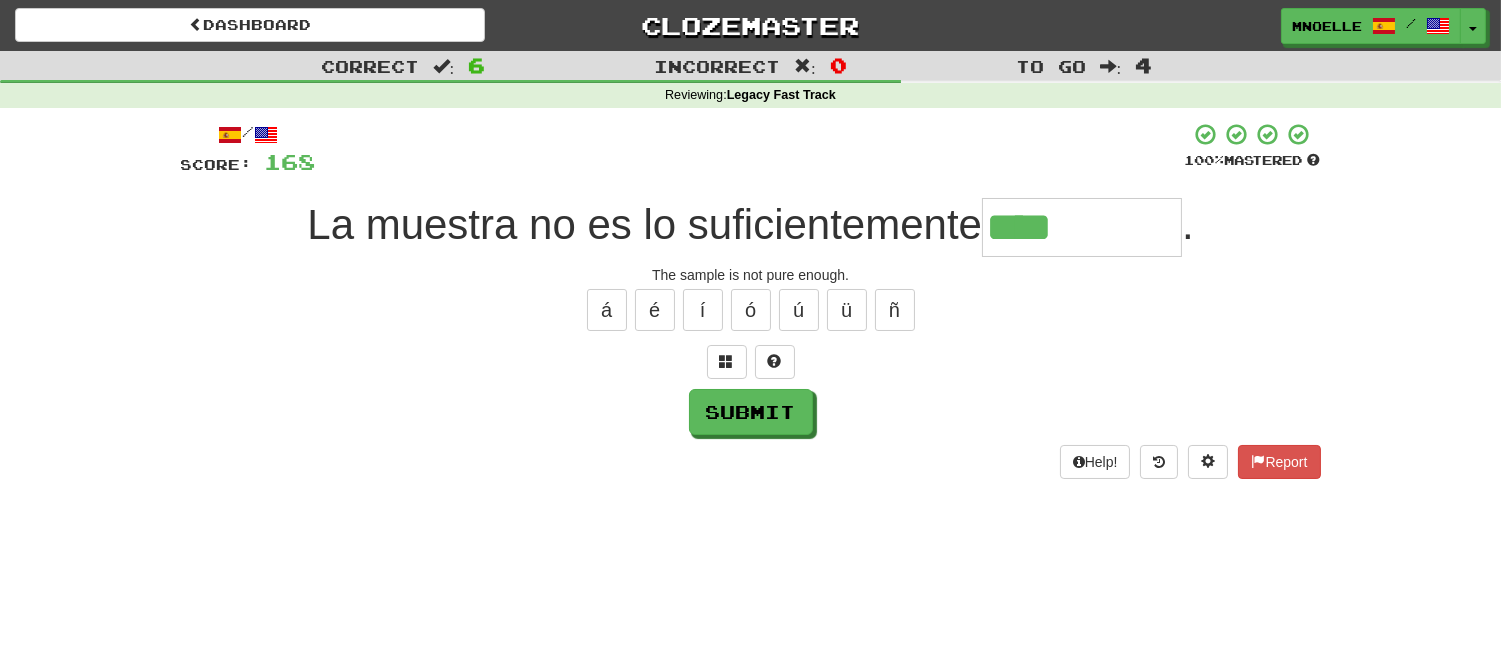 type on "****" 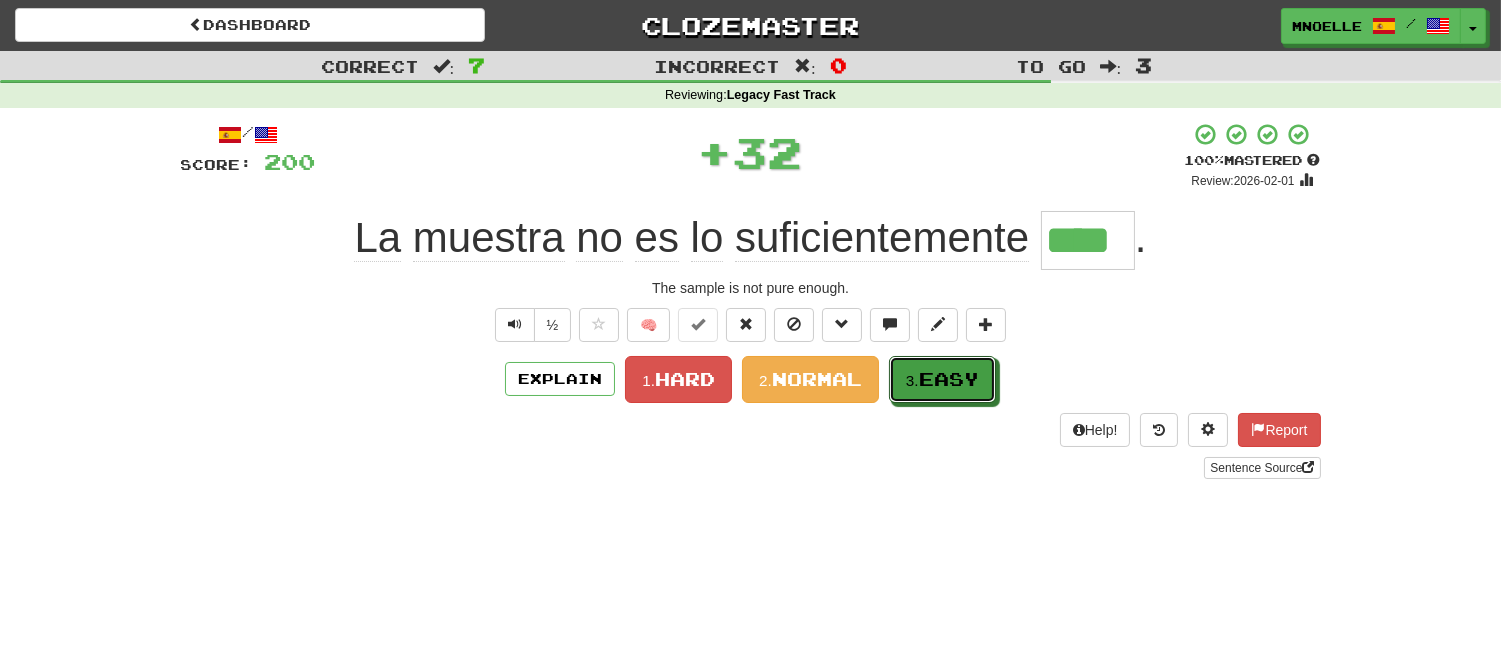 click on "Easy" at bounding box center [949, 379] 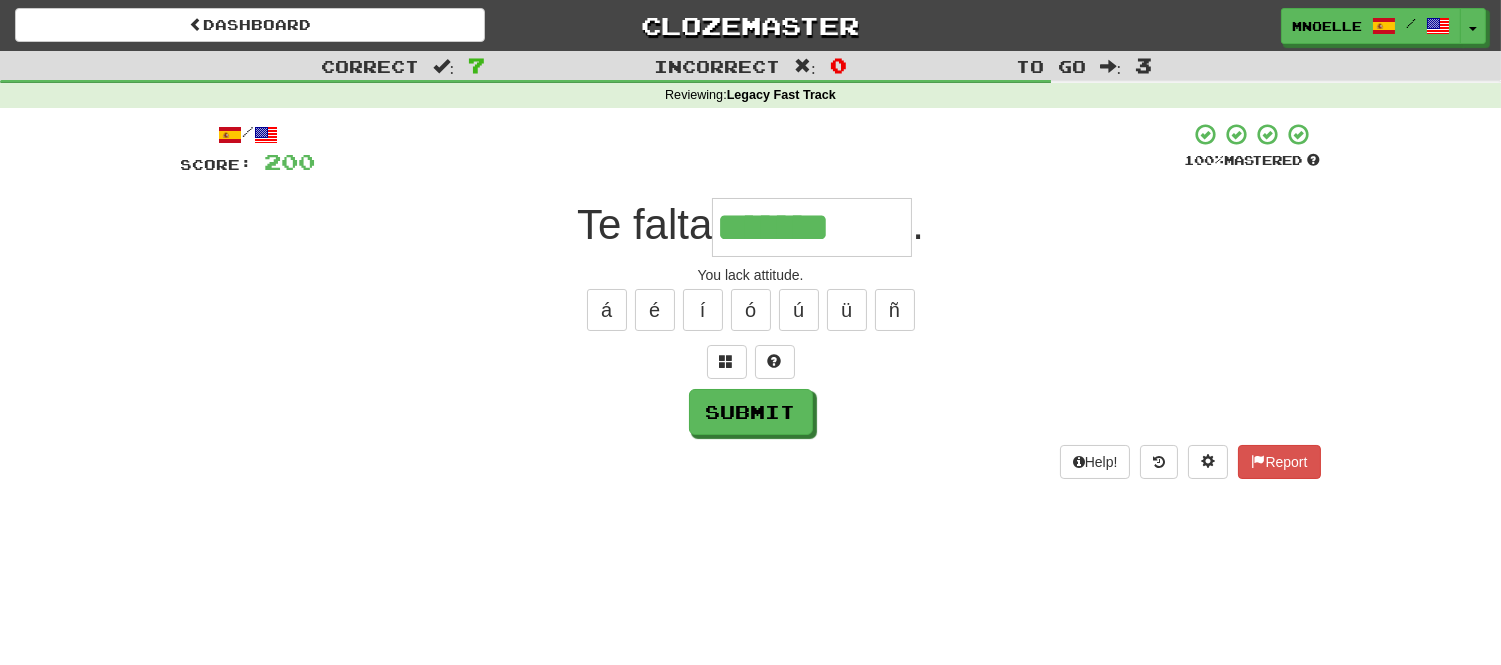 type on "*******" 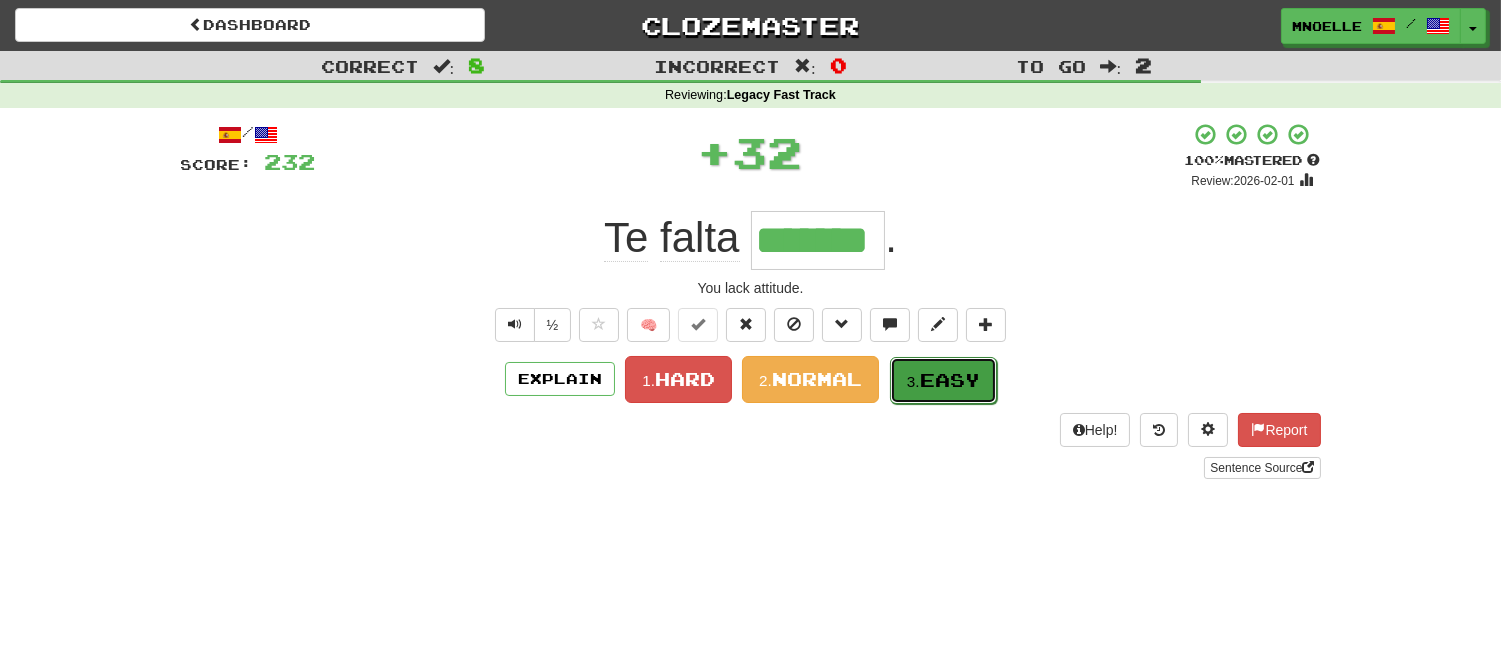click on "3.  Easy" at bounding box center [943, 380] 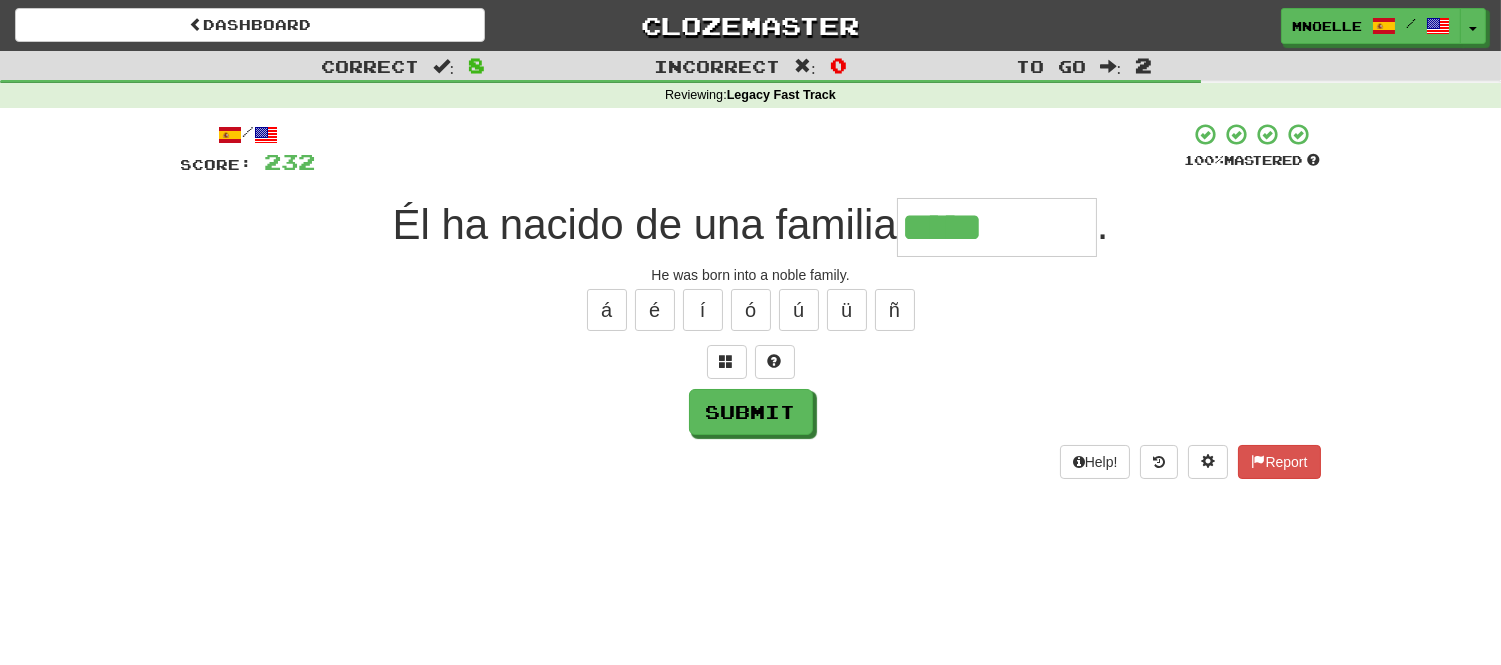 type on "*****" 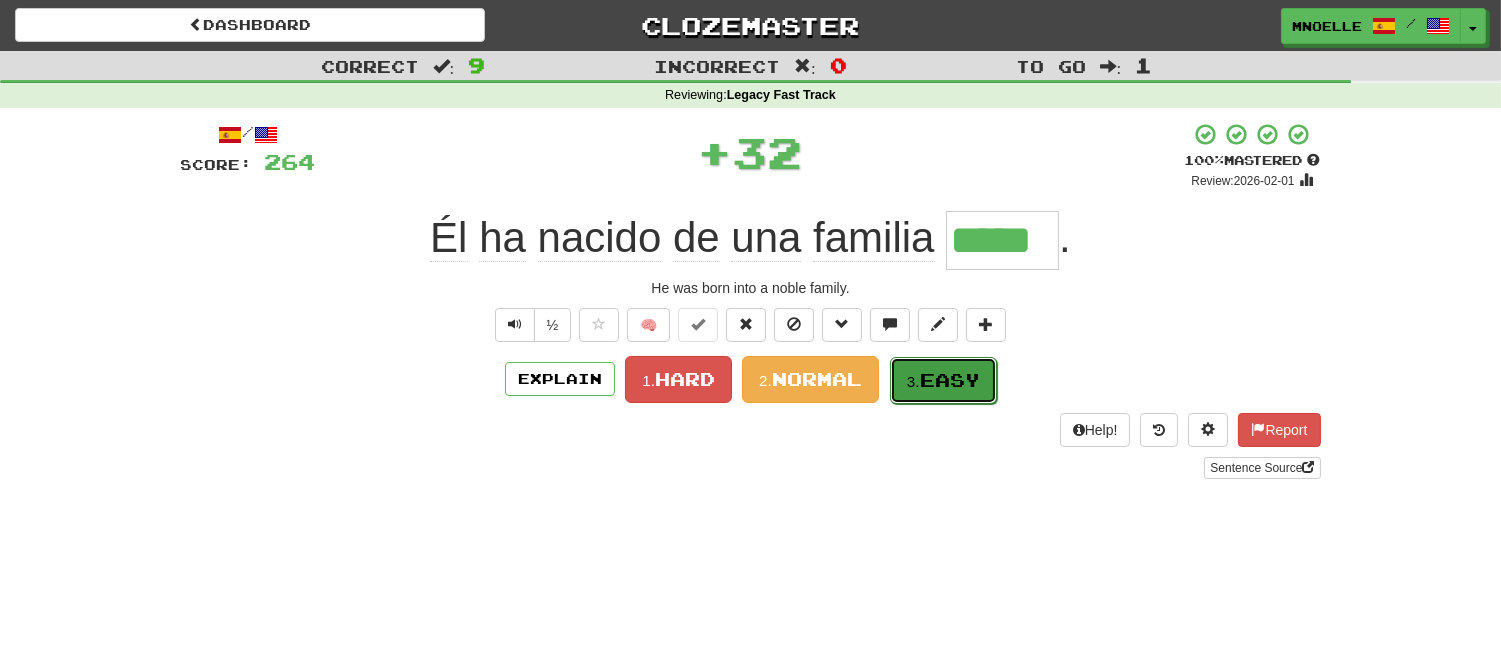 click on "Easy" at bounding box center (950, 380) 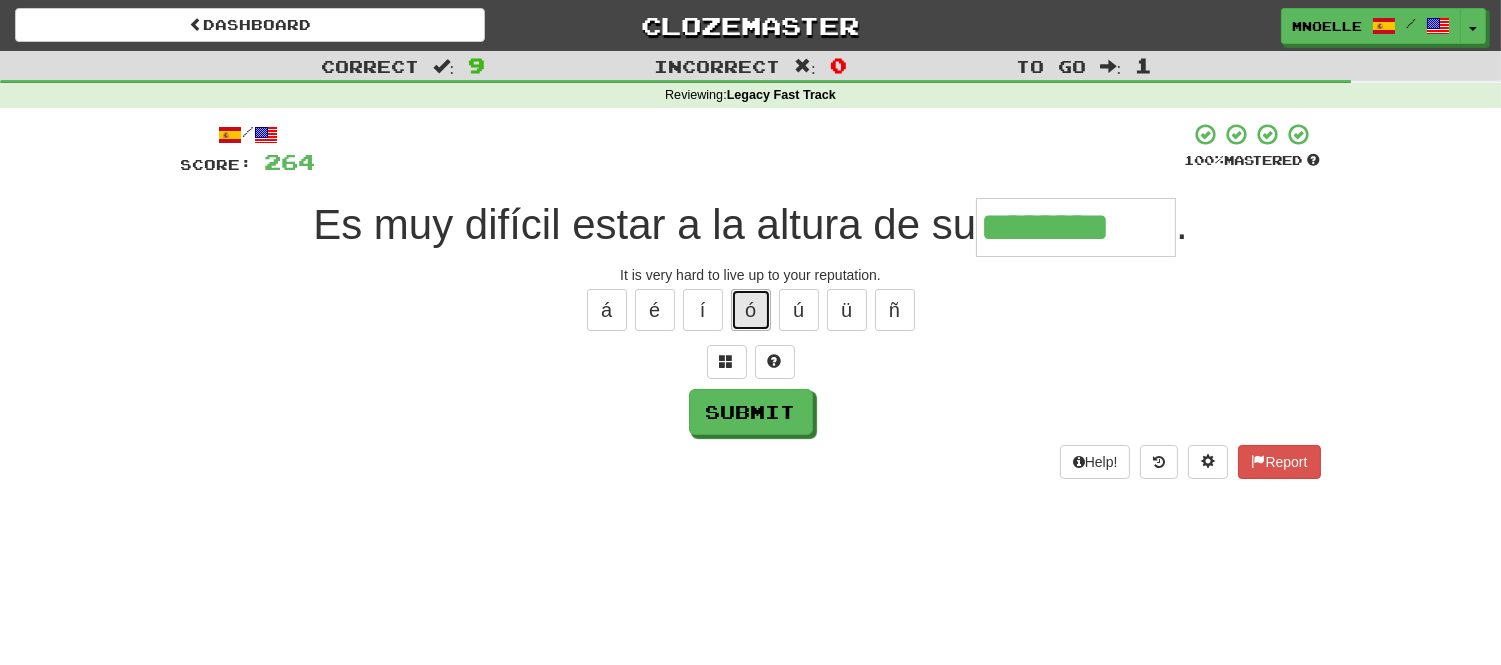 click on "ó" at bounding box center (751, 310) 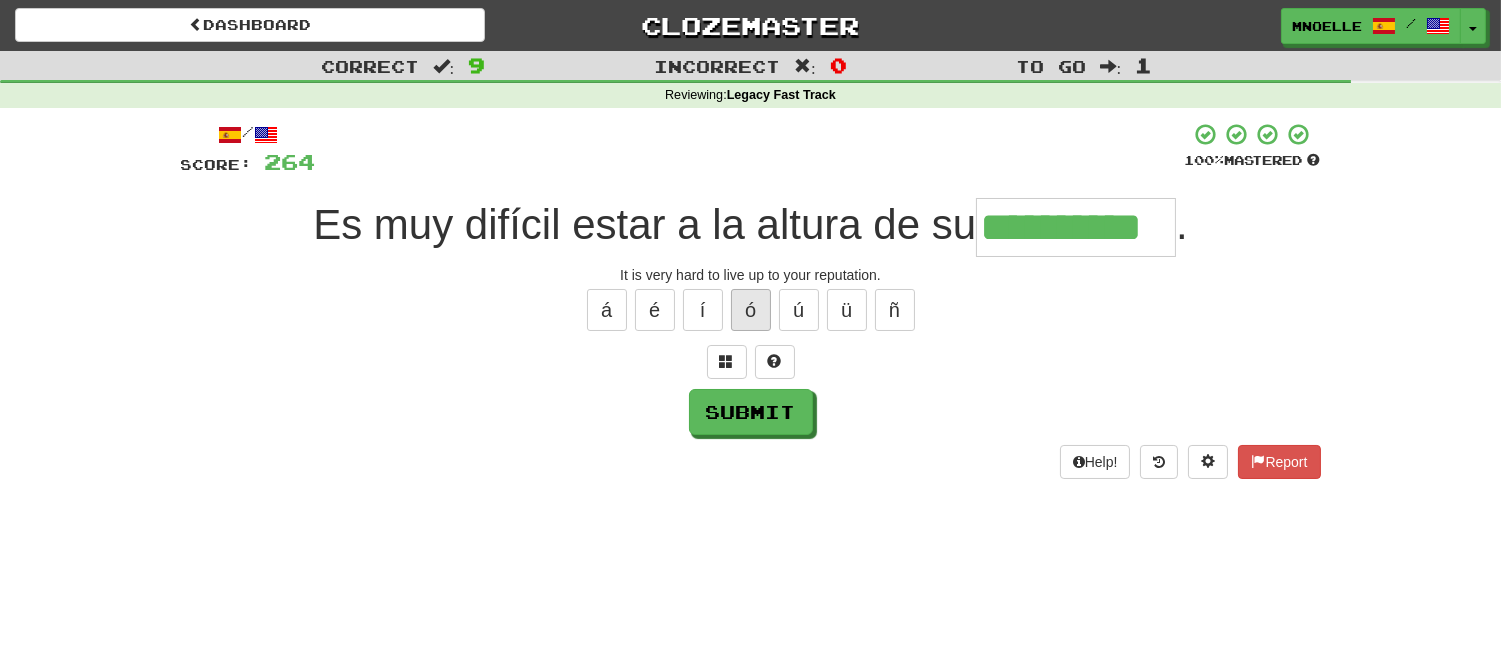 scroll, scrollTop: 0, scrollLeft: 4, axis: horizontal 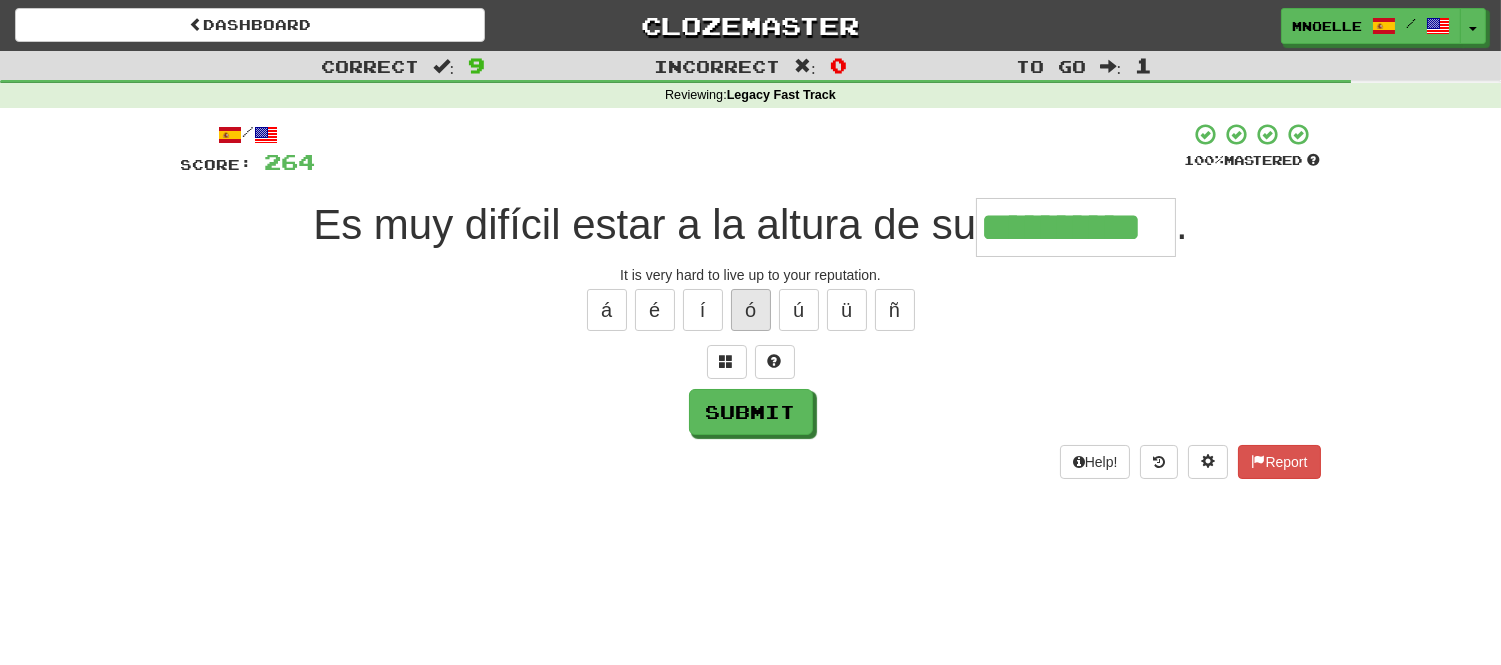 type on "**********" 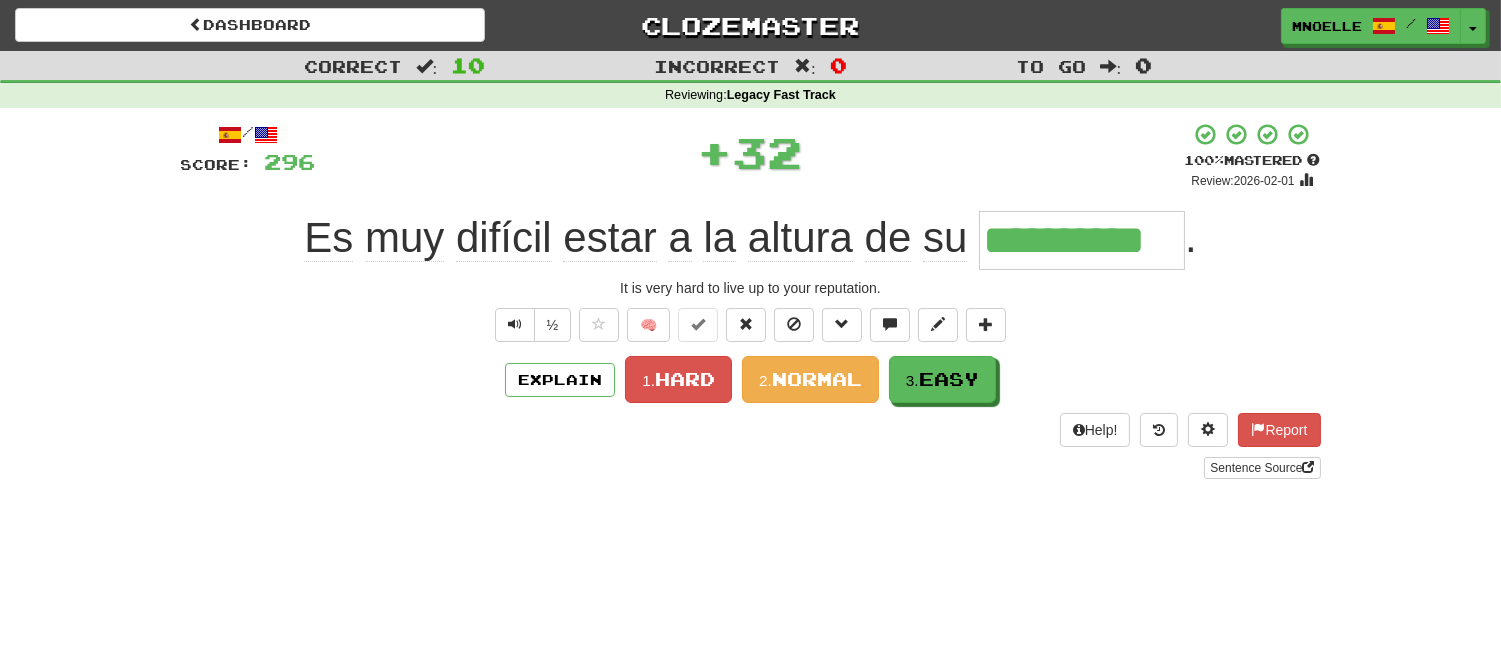scroll, scrollTop: 0, scrollLeft: 0, axis: both 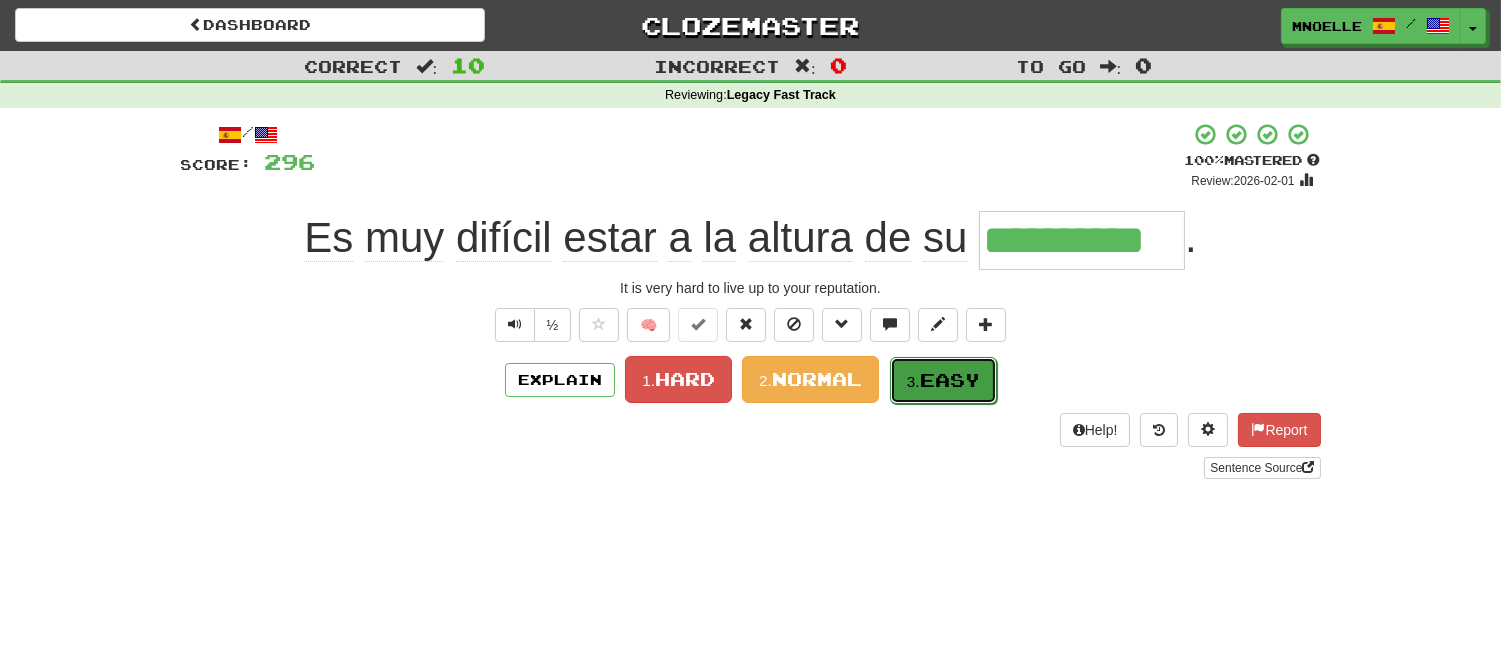 click on "3.  Easy" at bounding box center [943, 380] 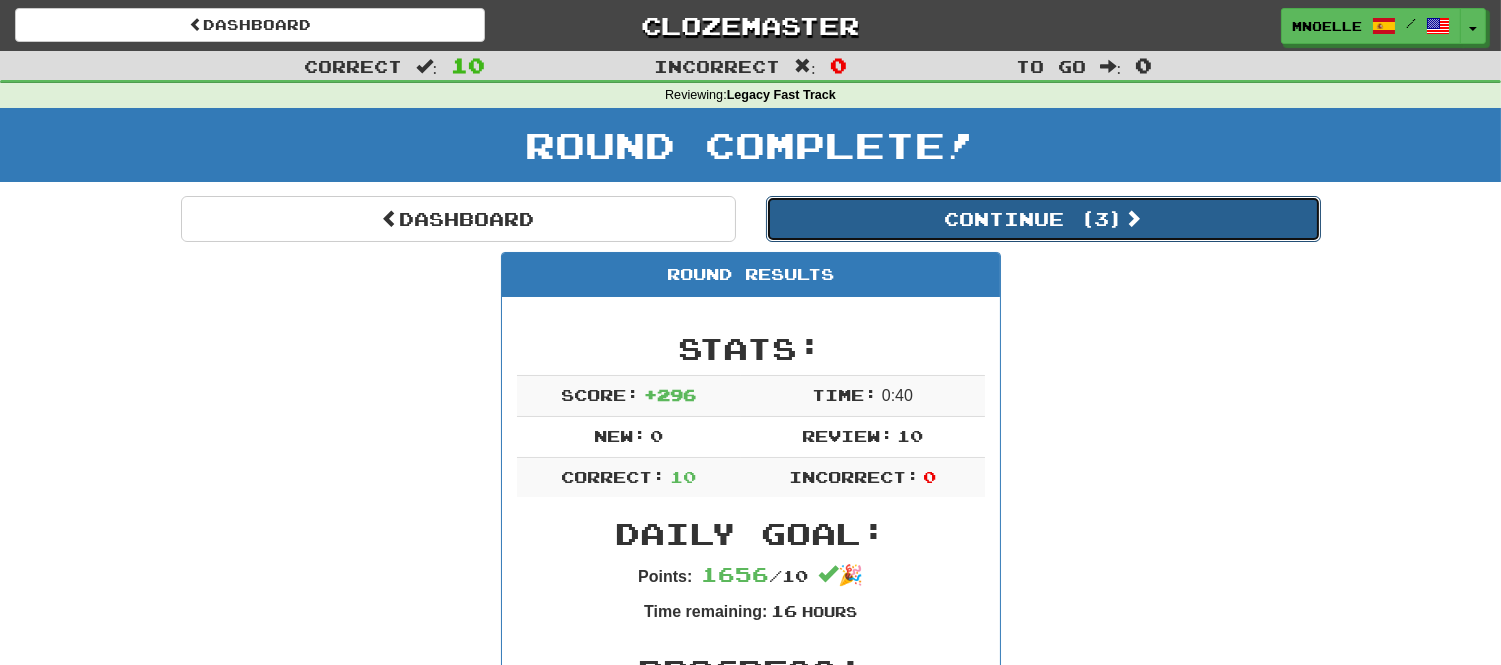 click on "Continue ( 3 )" at bounding box center [1043, 219] 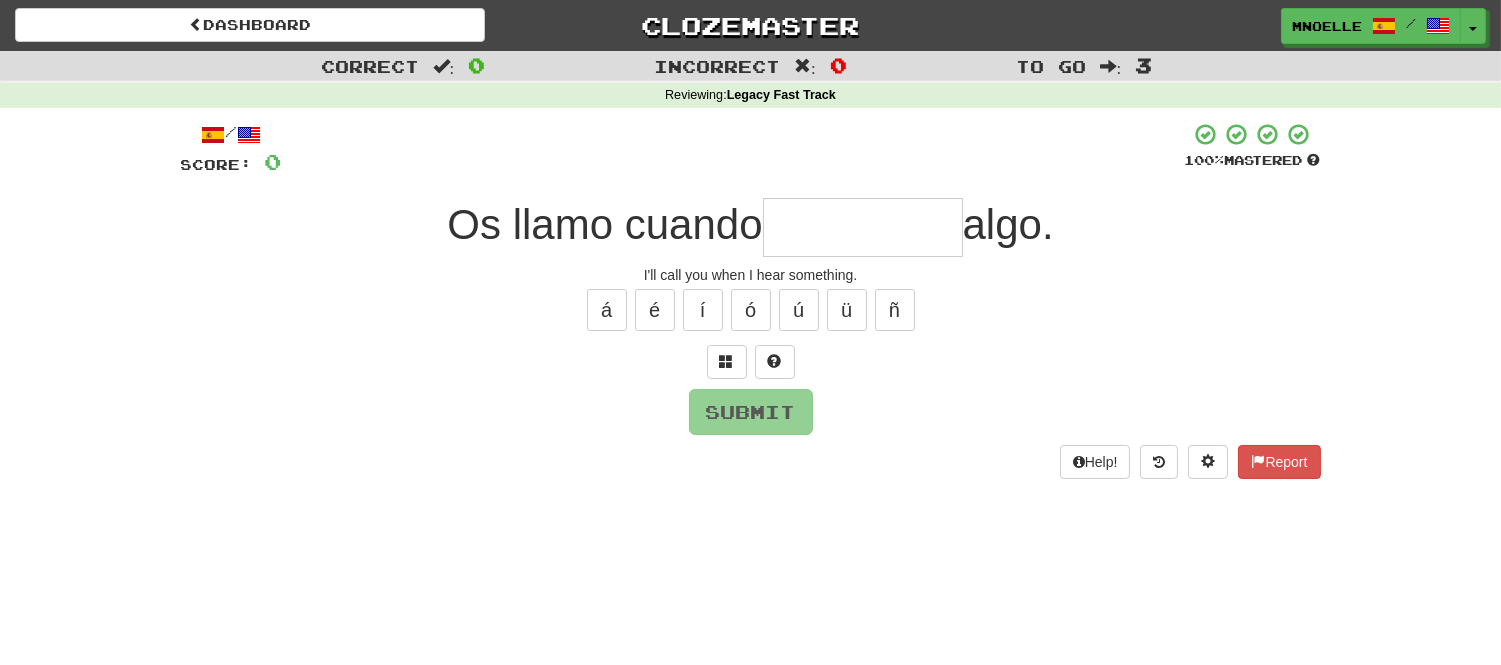 click at bounding box center (863, 227) 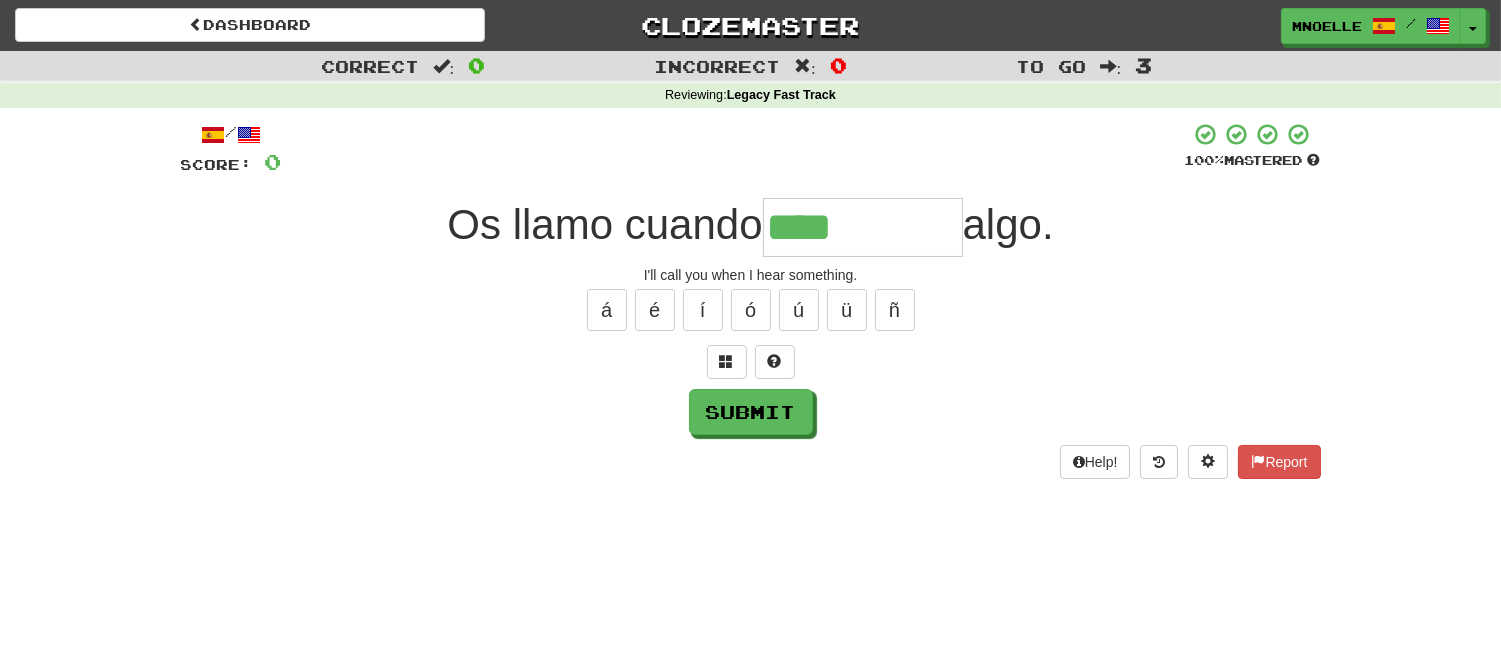 type on "****" 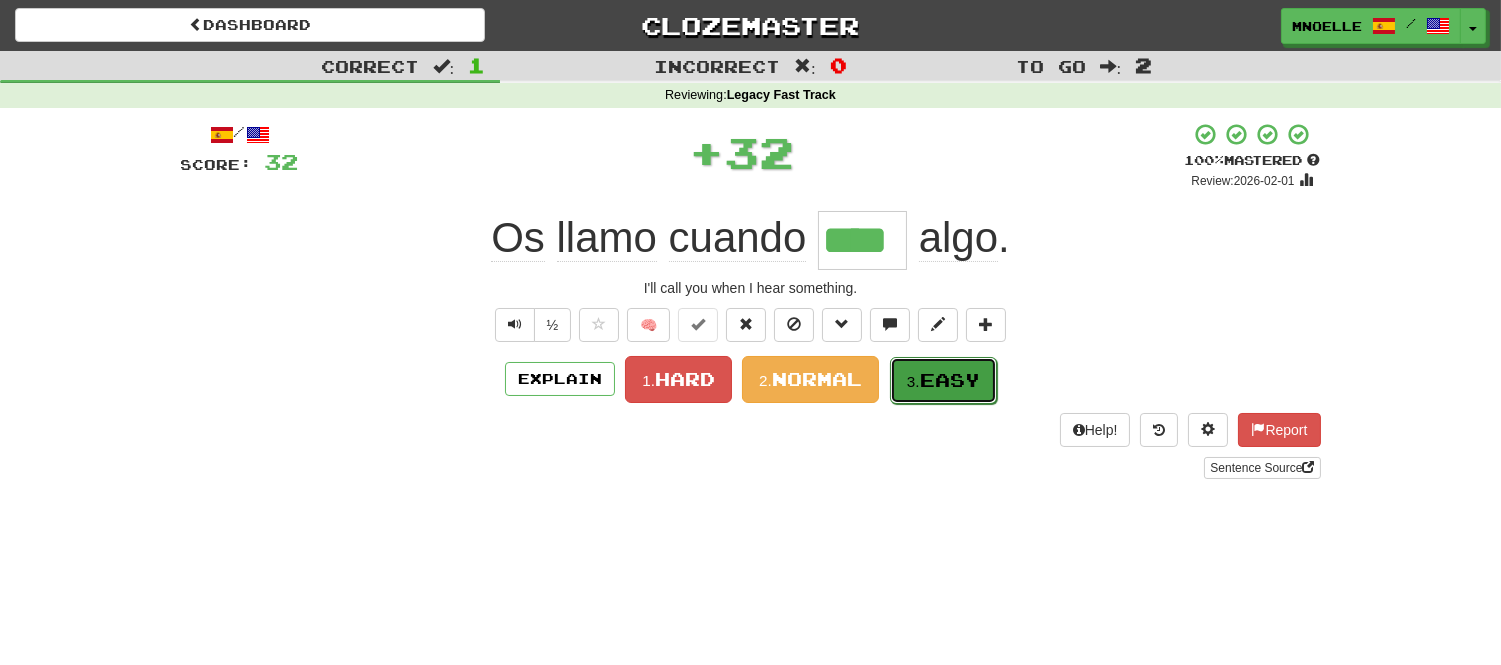 click on "Easy" at bounding box center [950, 380] 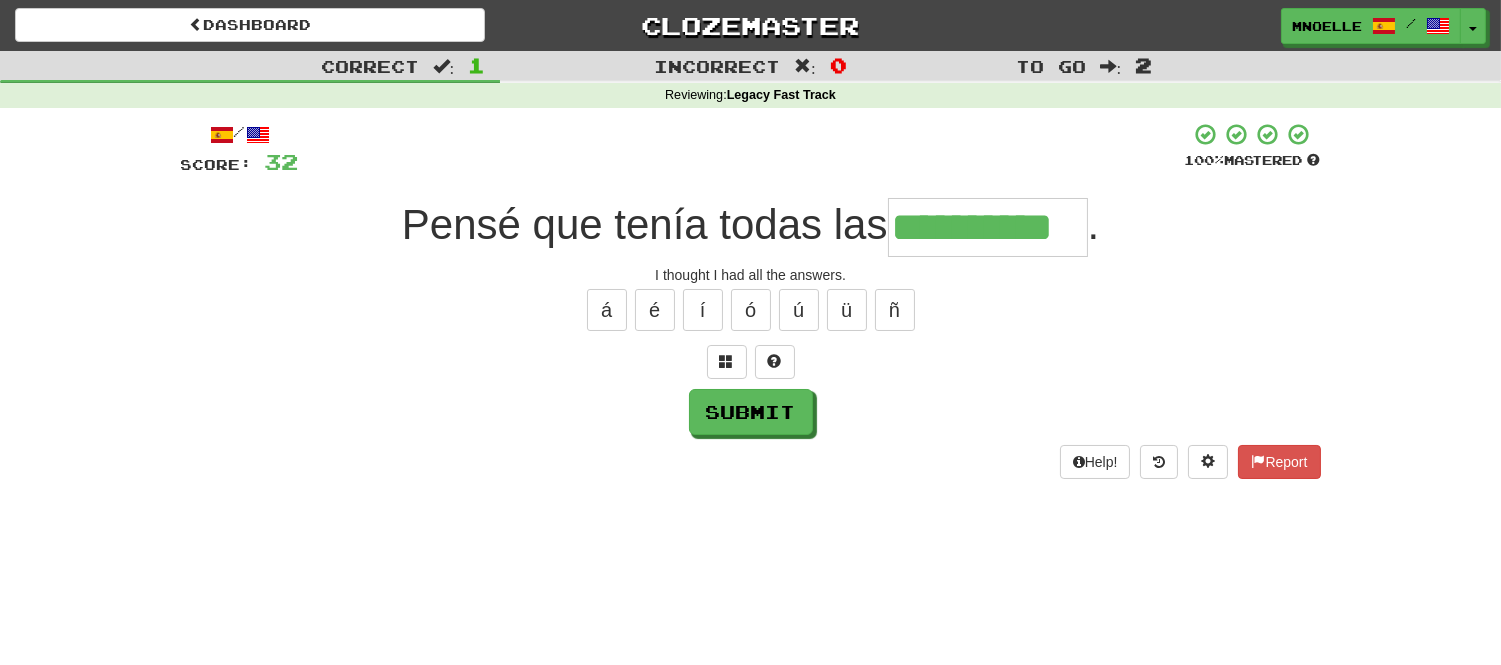 scroll, scrollTop: 0, scrollLeft: 13, axis: horizontal 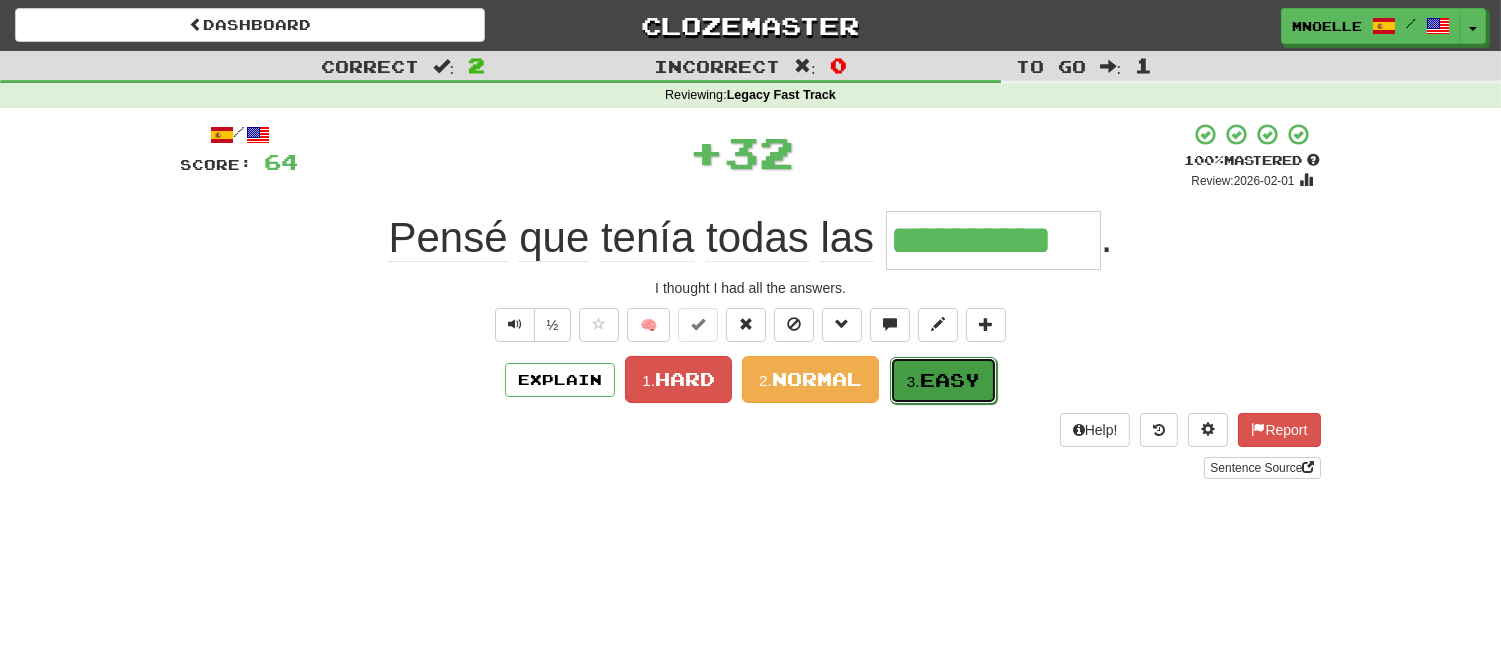 click on "Easy" at bounding box center (950, 380) 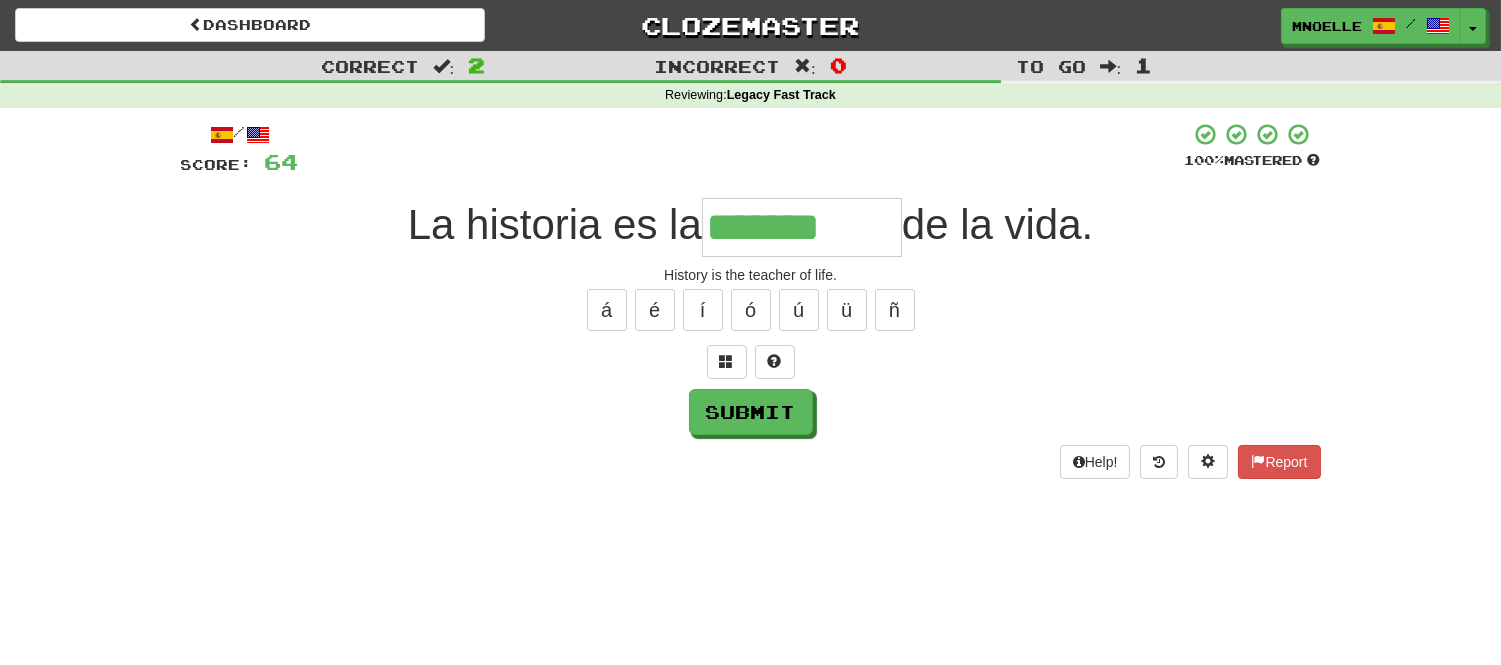 type on "*******" 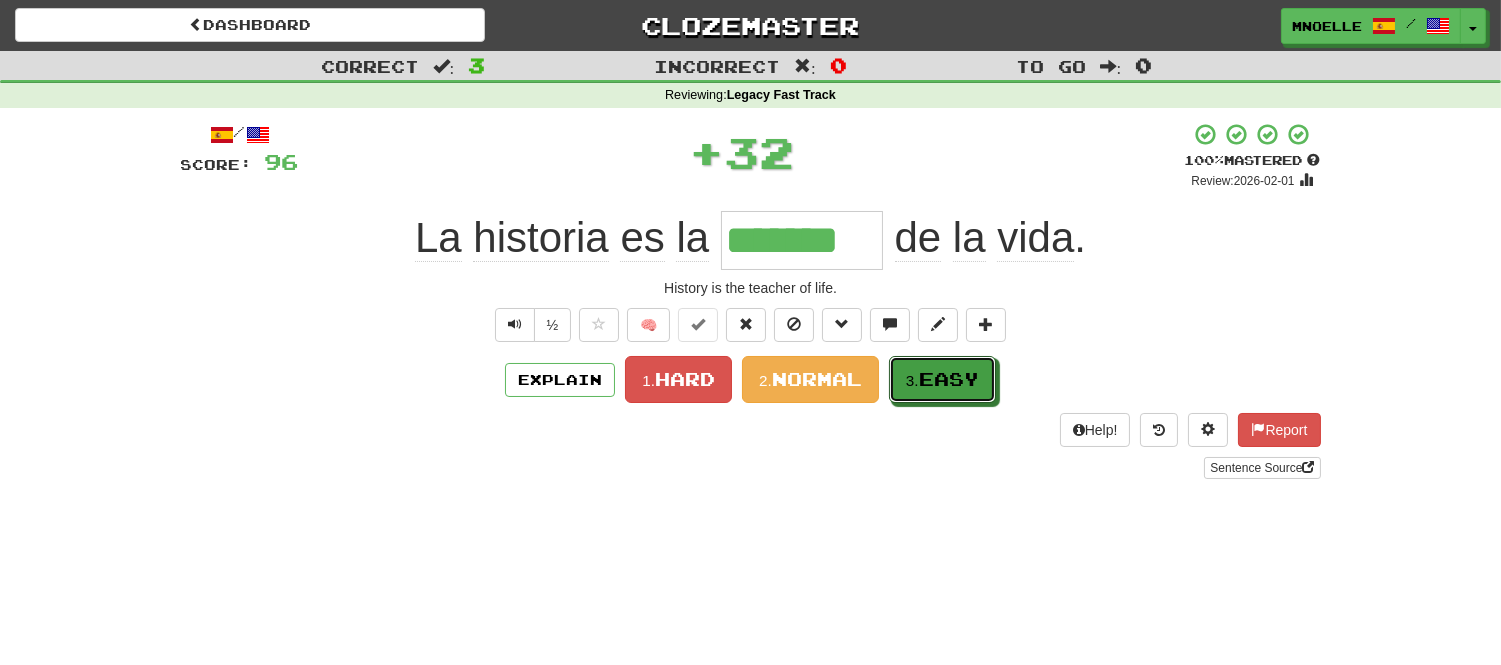 click on "Easy" at bounding box center [949, 379] 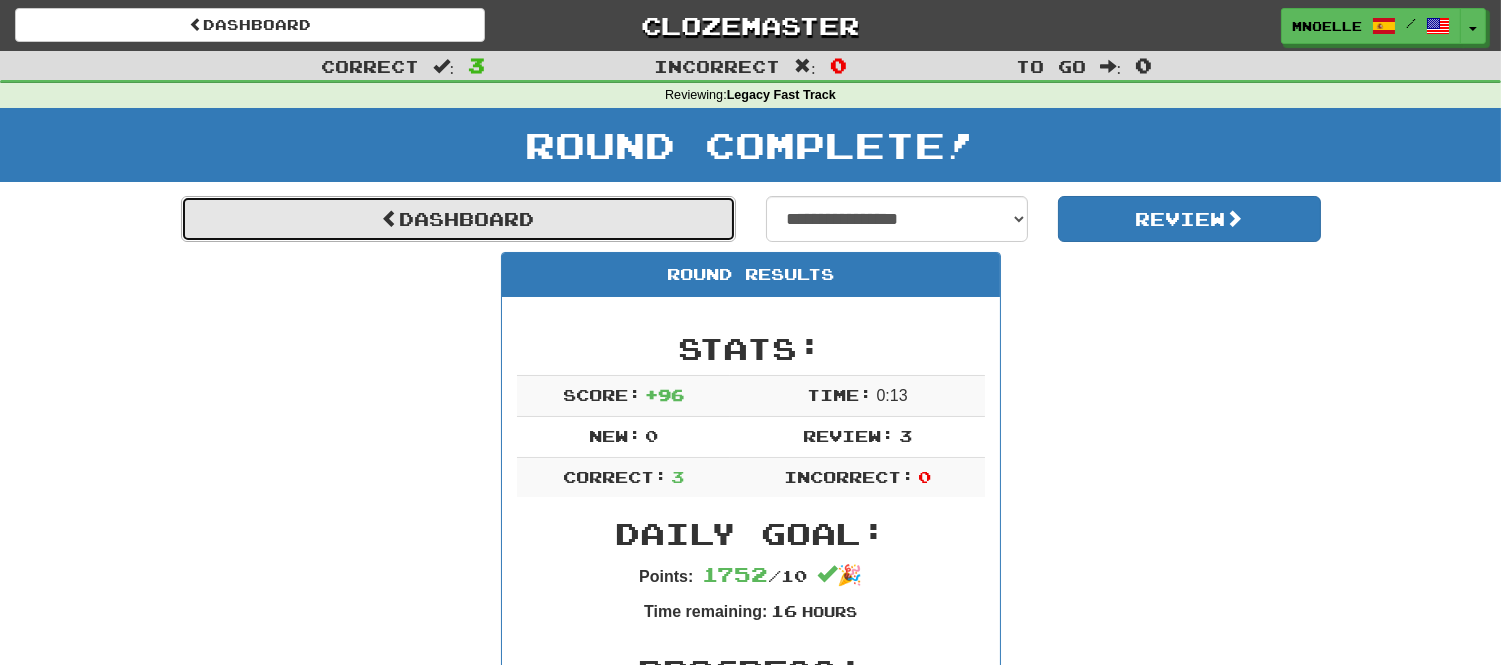 click on "Dashboard" at bounding box center [458, 219] 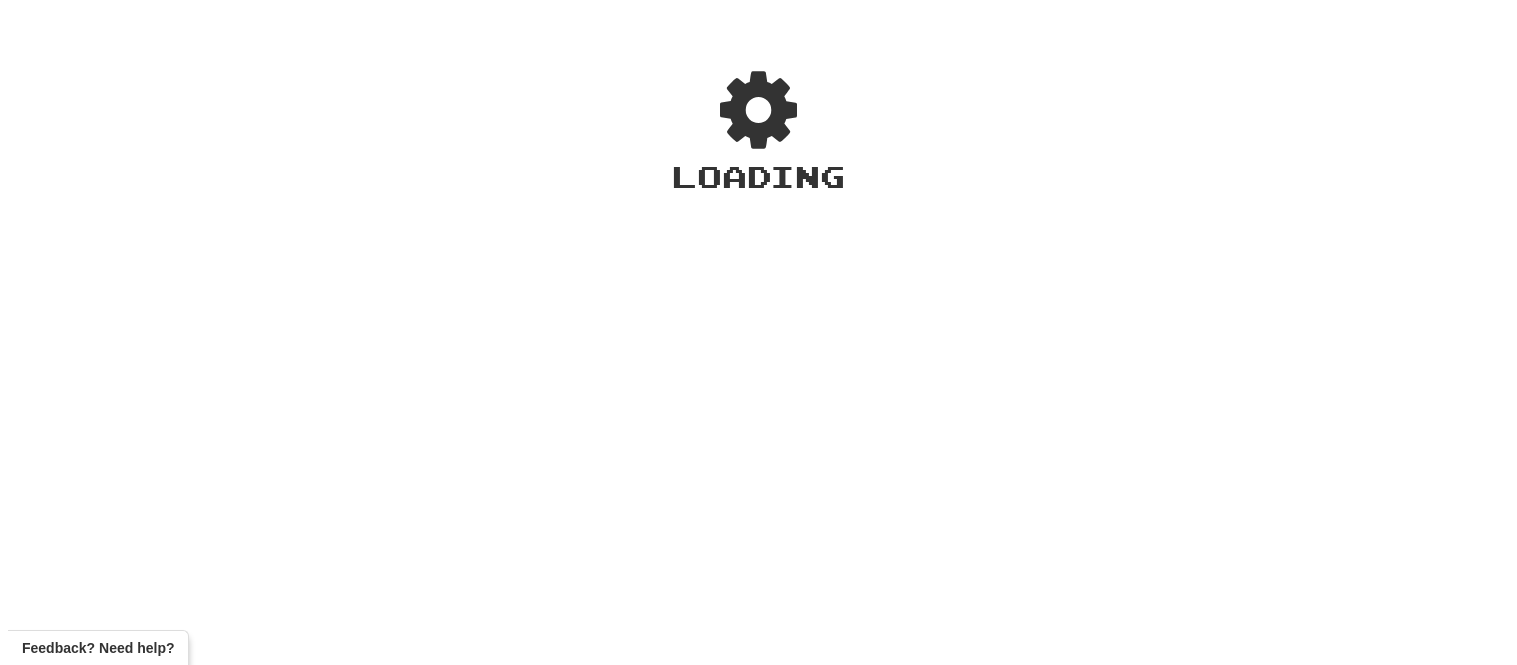 scroll, scrollTop: 0, scrollLeft: 0, axis: both 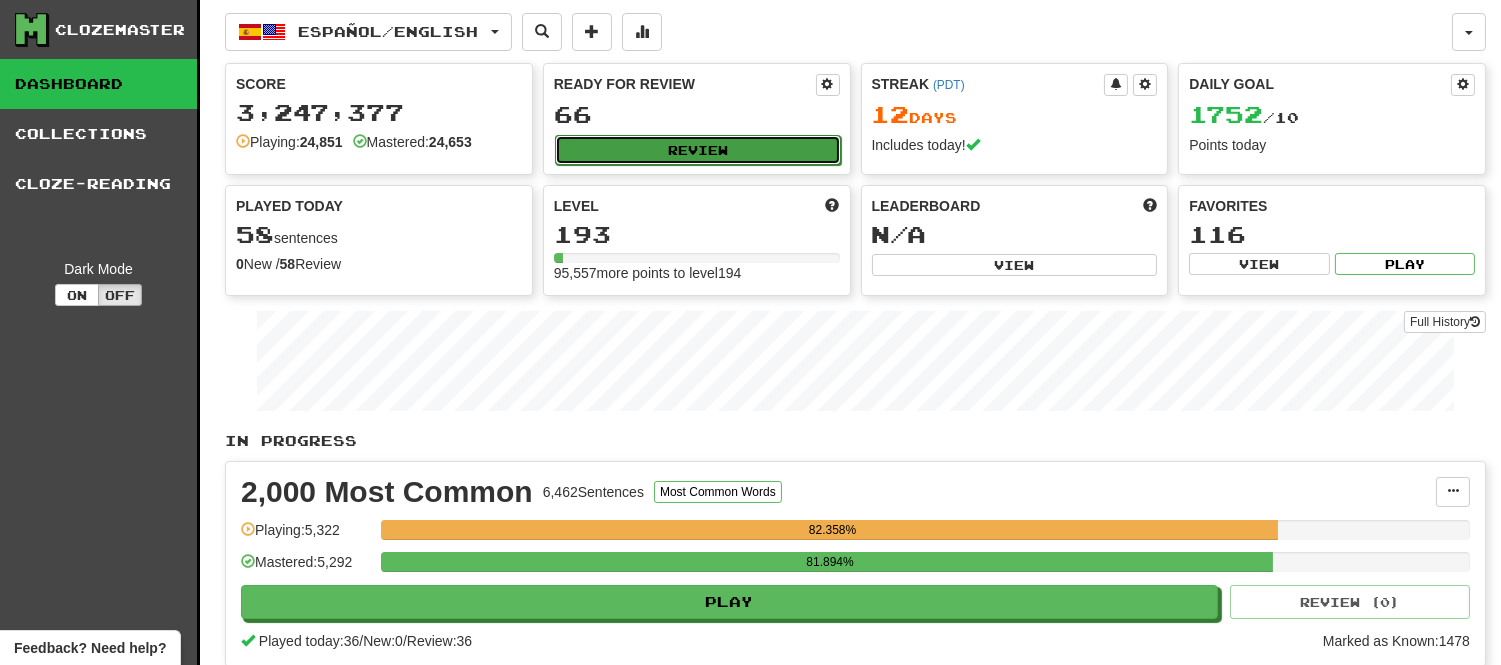 click on "Review" at bounding box center (698, 150) 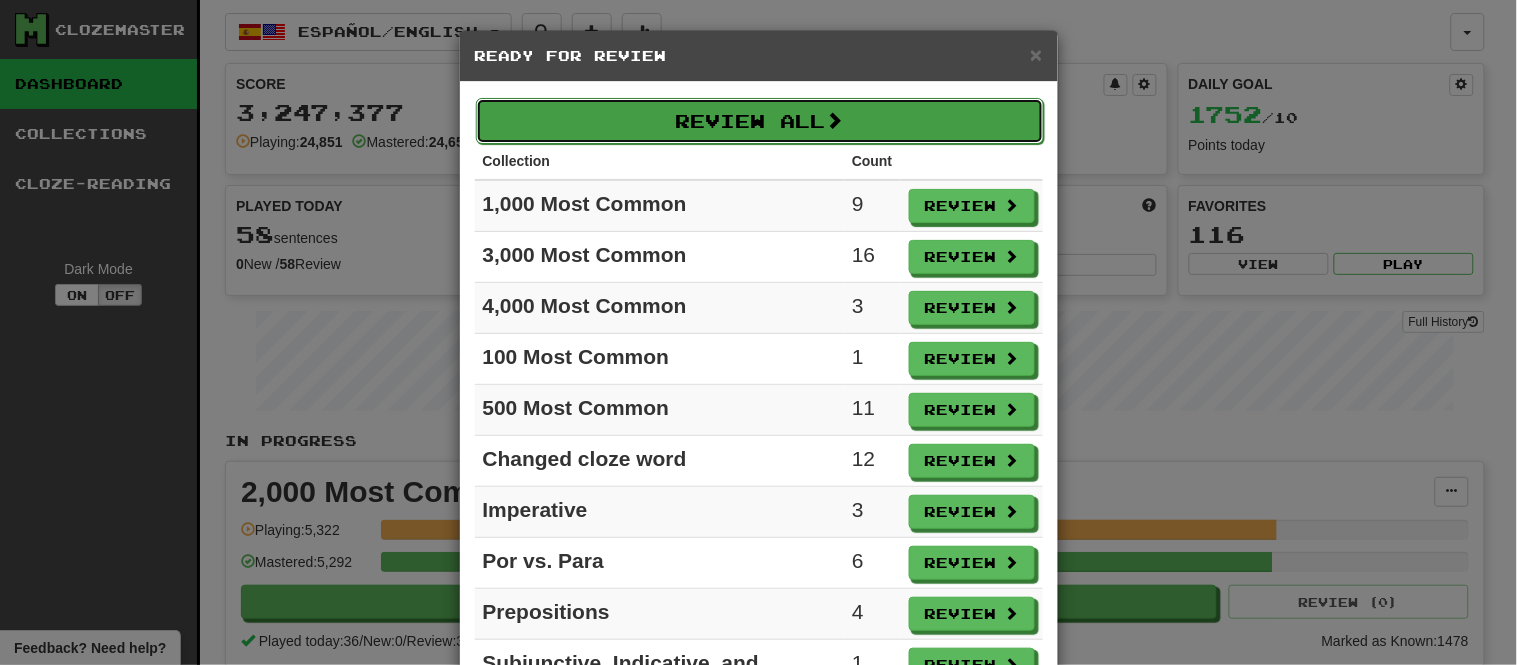 click on "Review All" at bounding box center (760, 121) 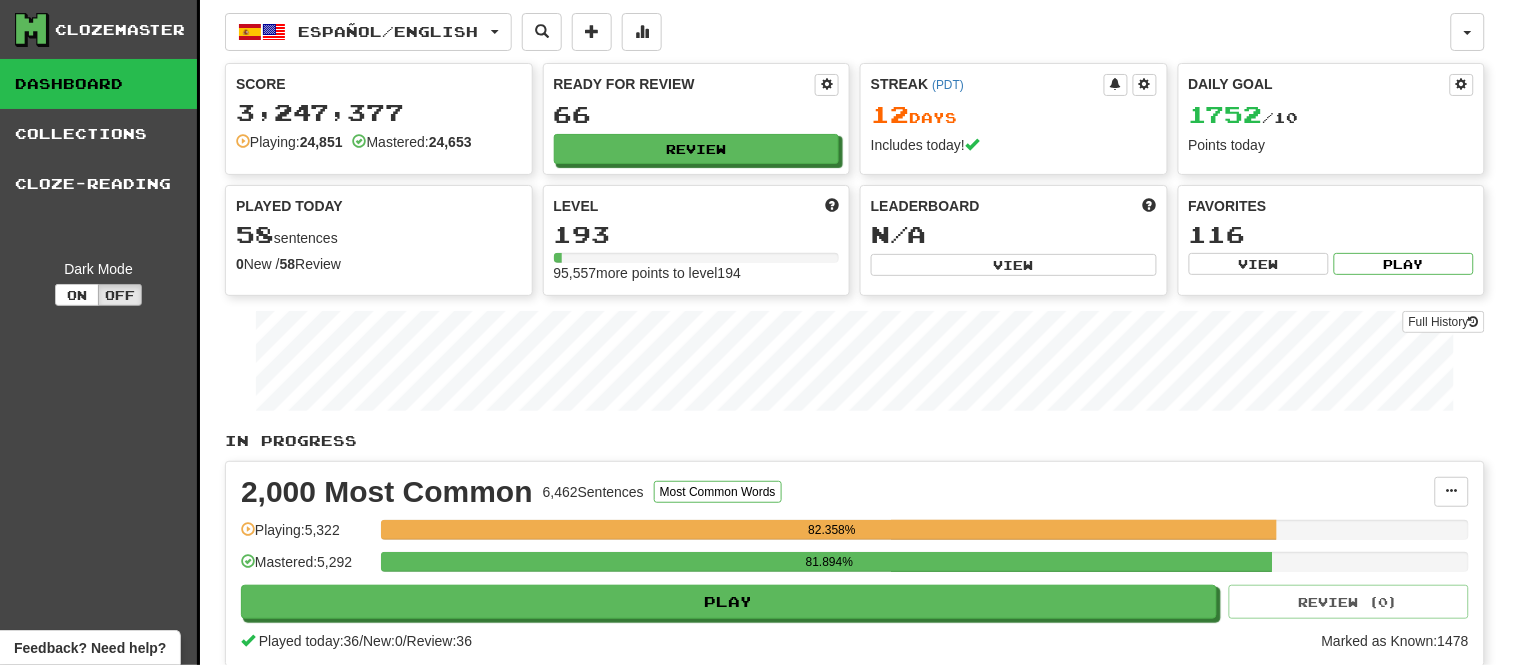 select on "**" 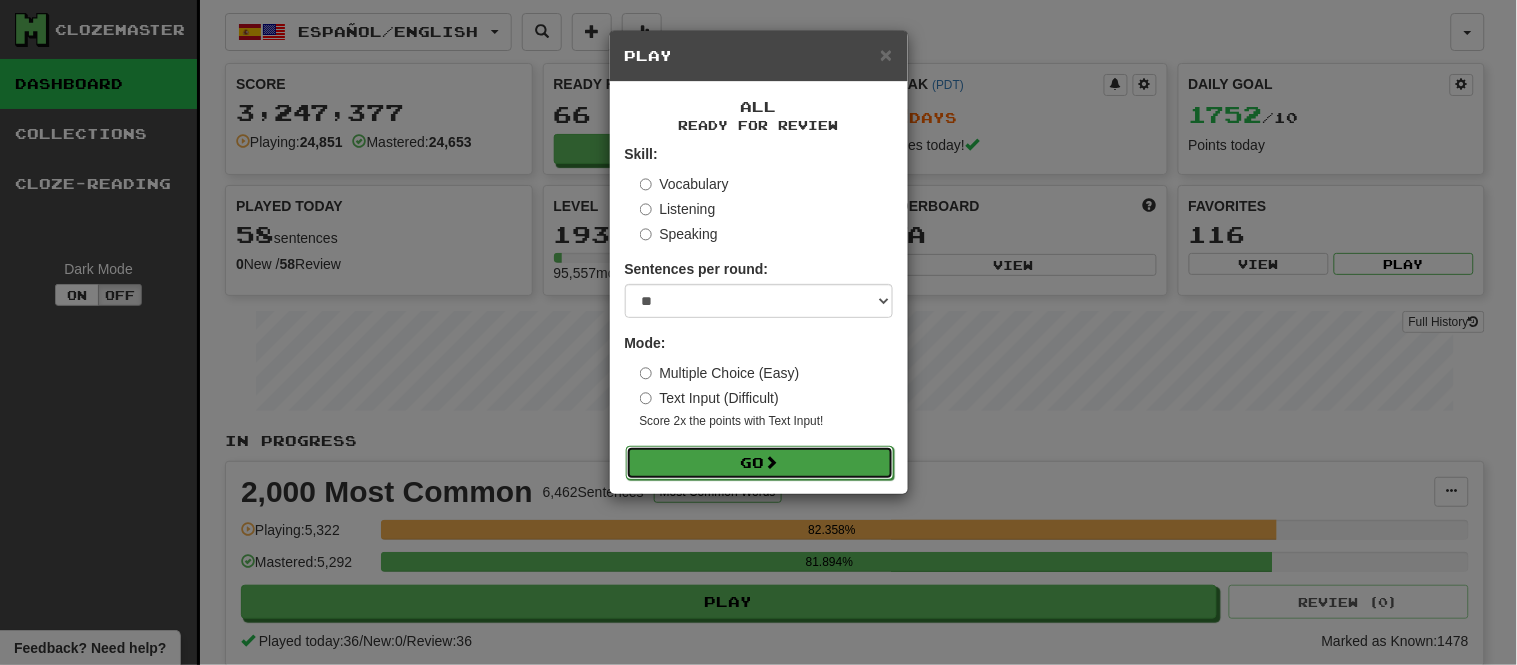 click on "Go" at bounding box center (760, 463) 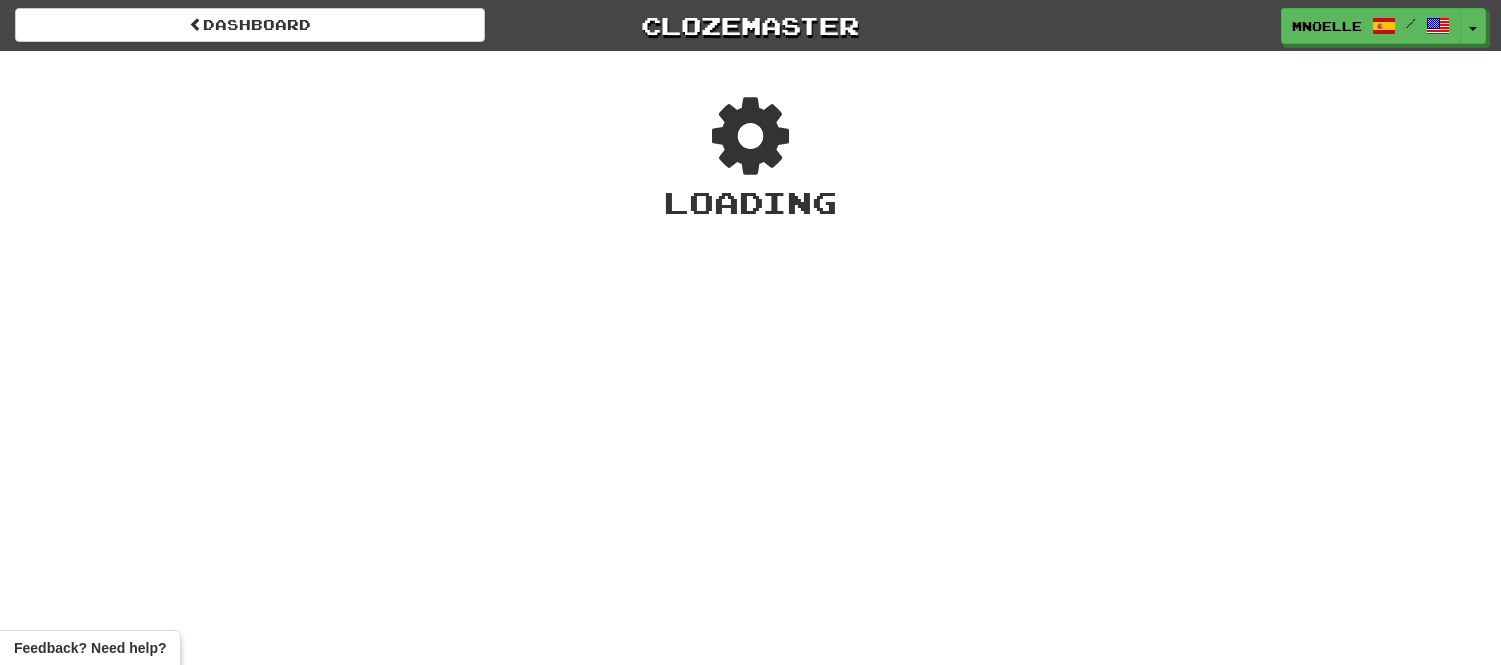 scroll, scrollTop: 0, scrollLeft: 0, axis: both 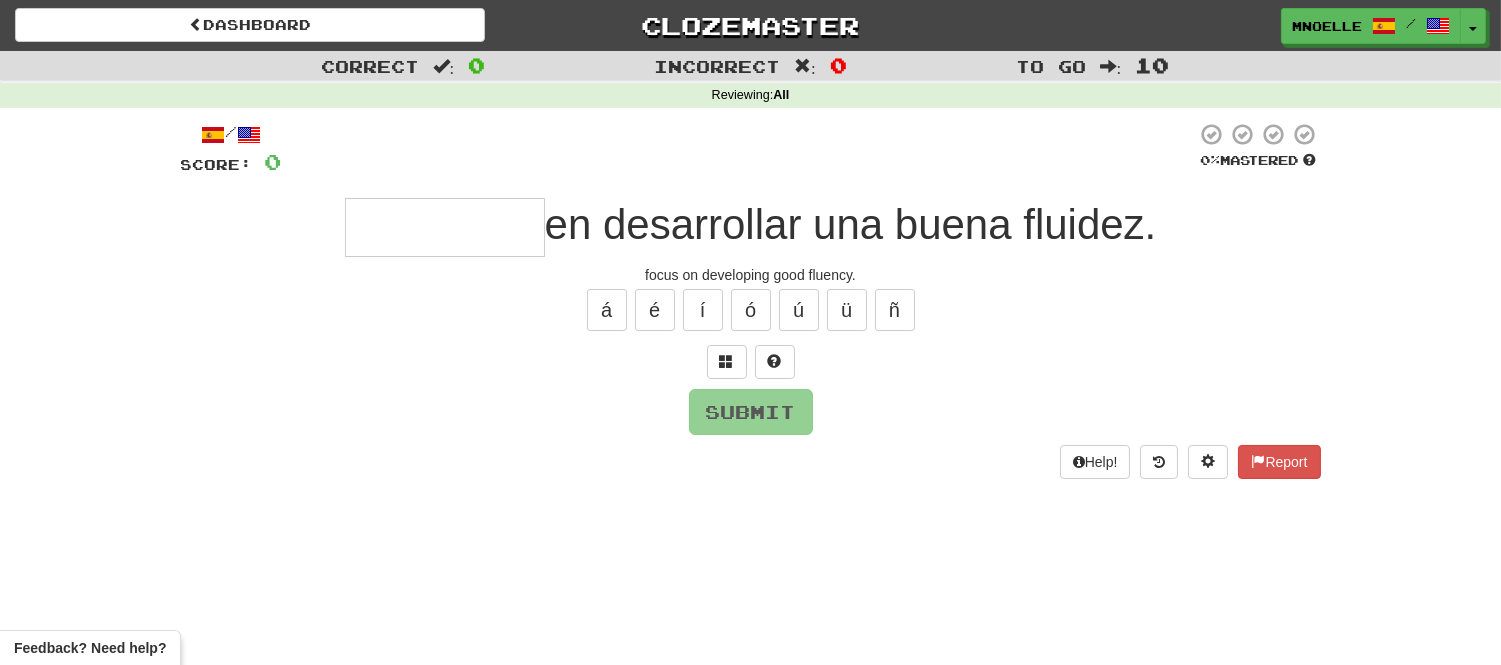 click at bounding box center [445, 227] 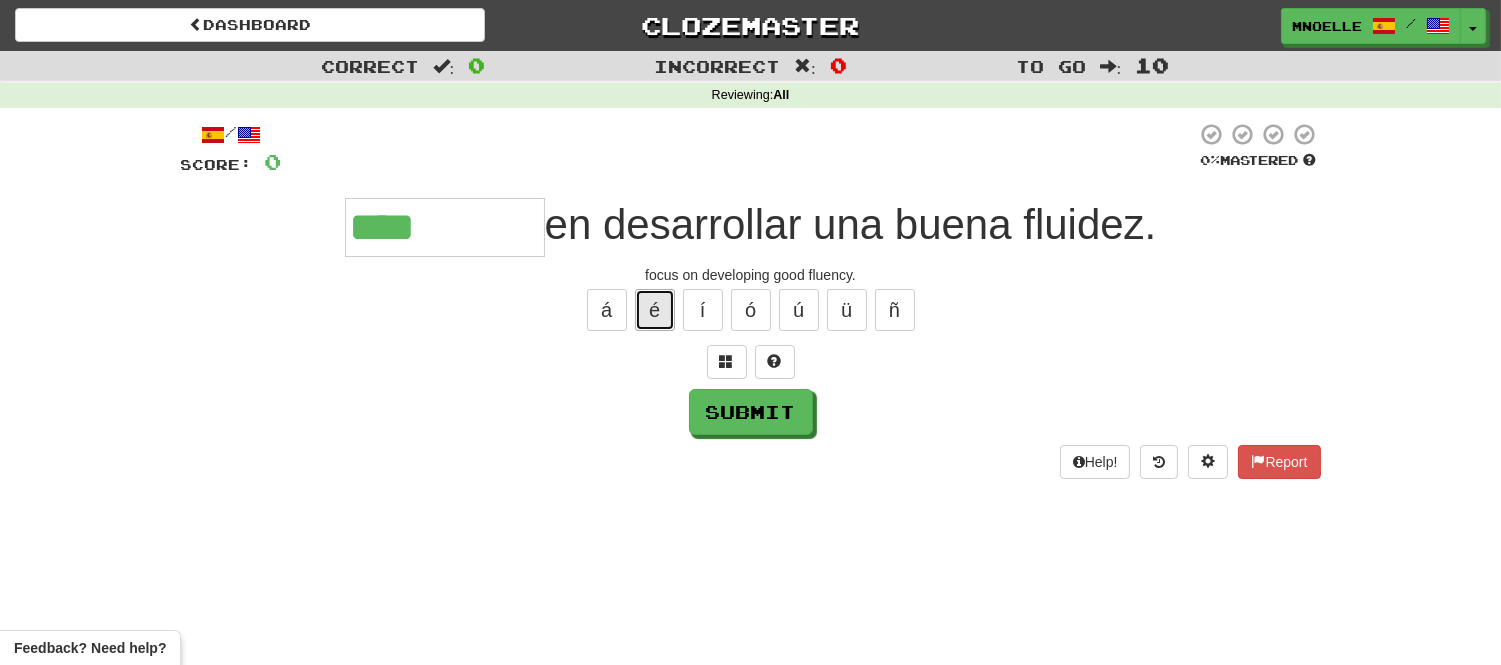 click on "é" at bounding box center (655, 310) 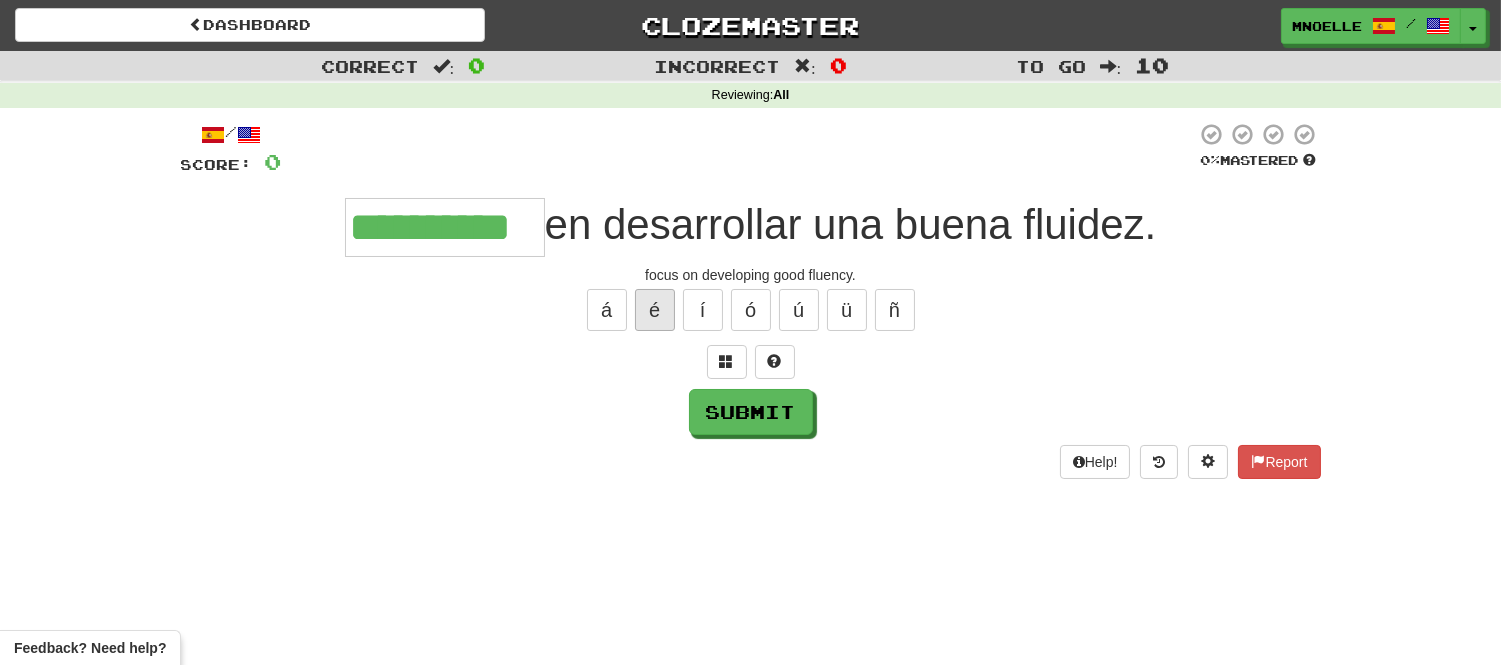 scroll, scrollTop: 0, scrollLeft: 27, axis: horizontal 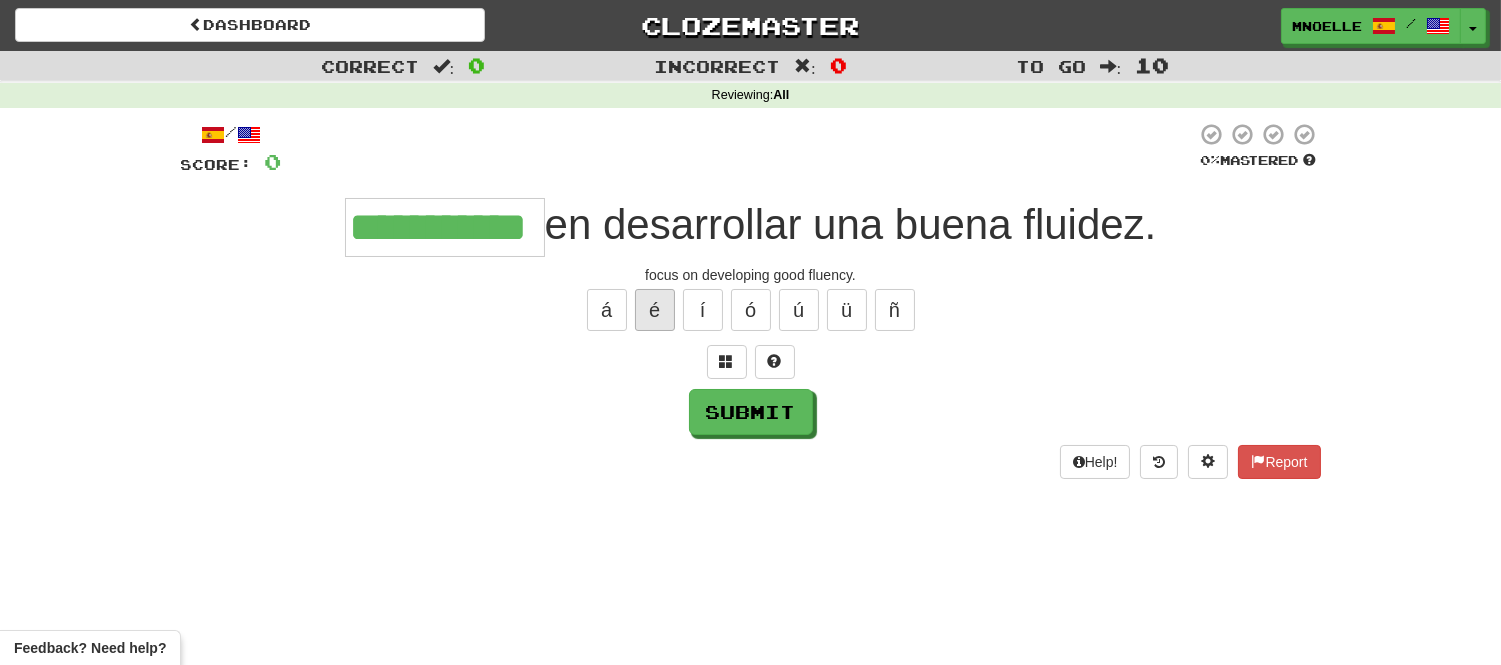 type on "**********" 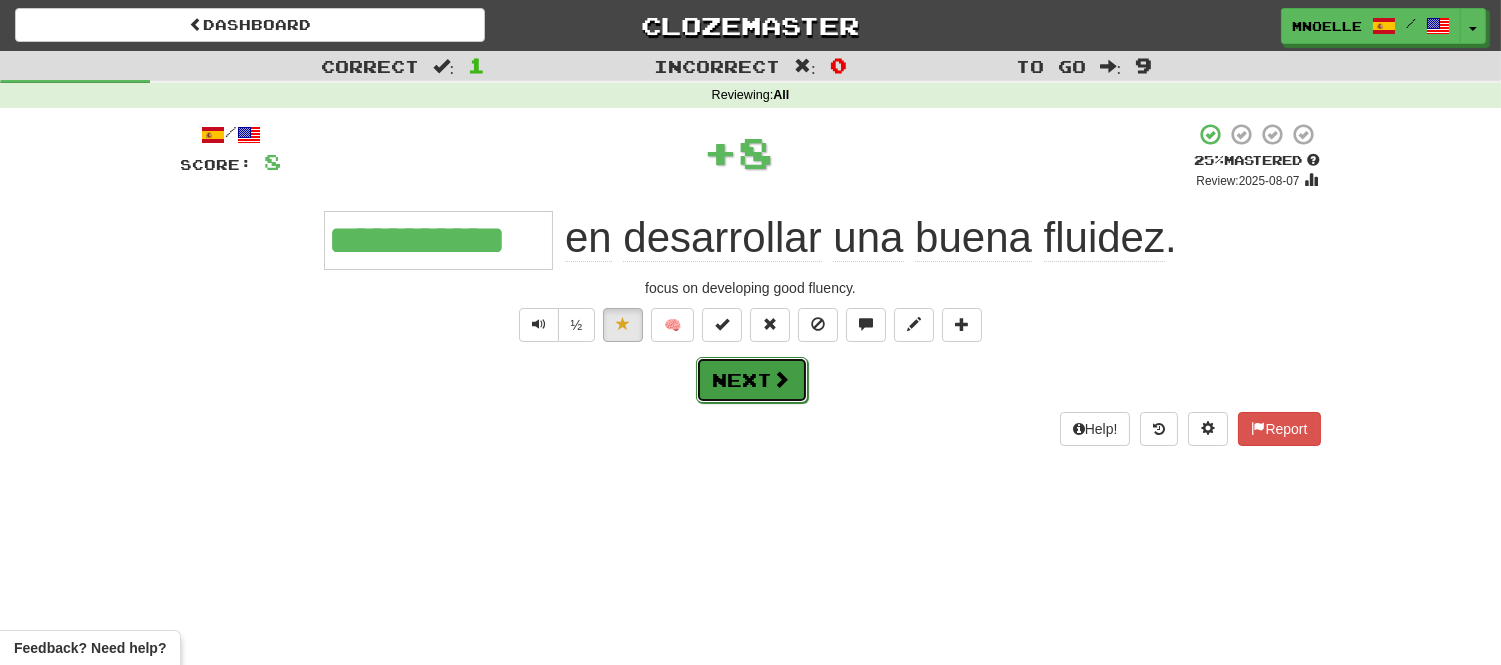 click at bounding box center (782, 379) 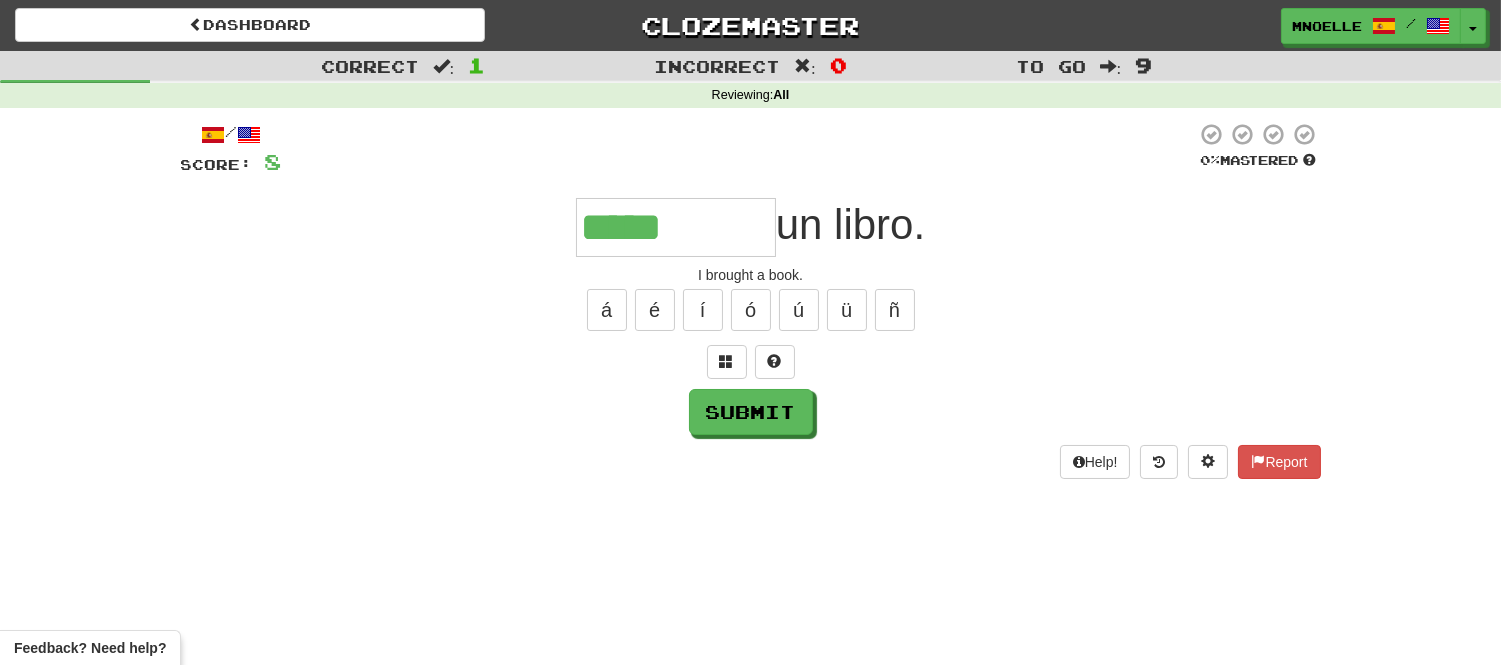 type on "*****" 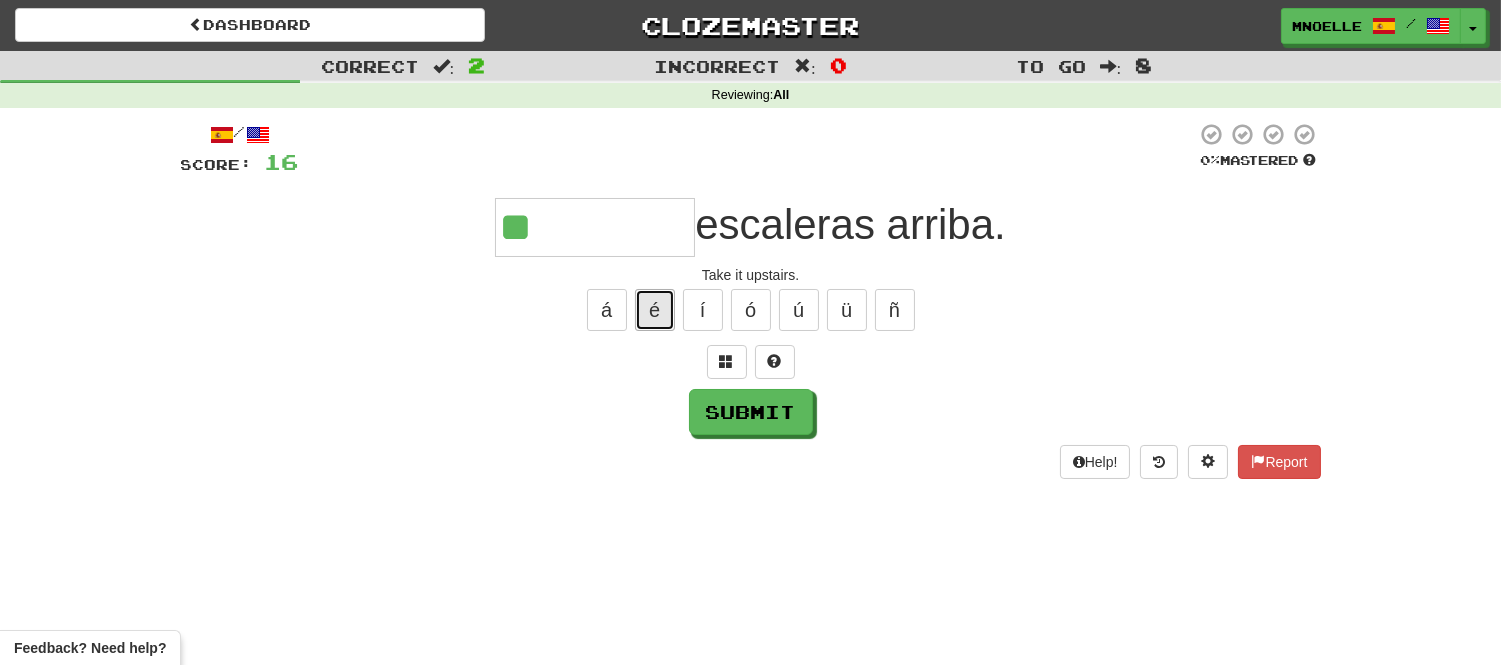 click on "é" at bounding box center [655, 310] 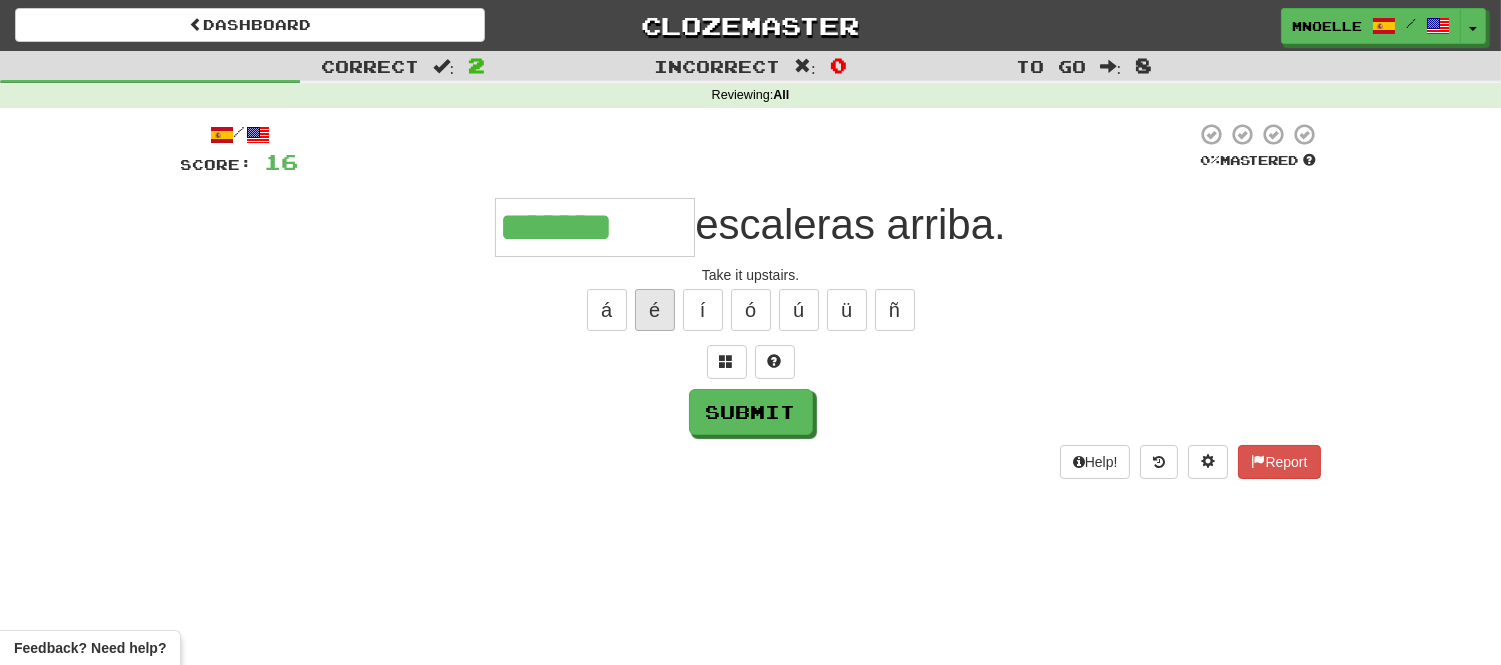type on "*******" 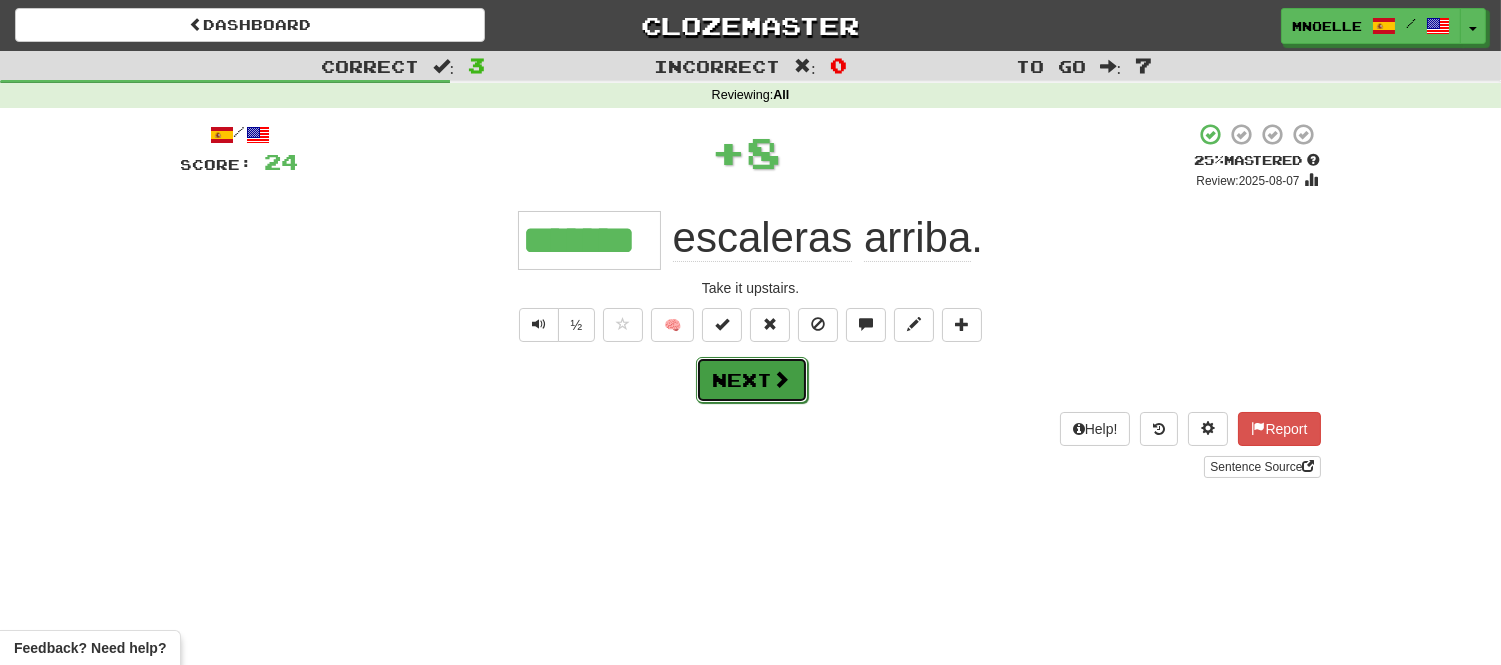 click at bounding box center (782, 379) 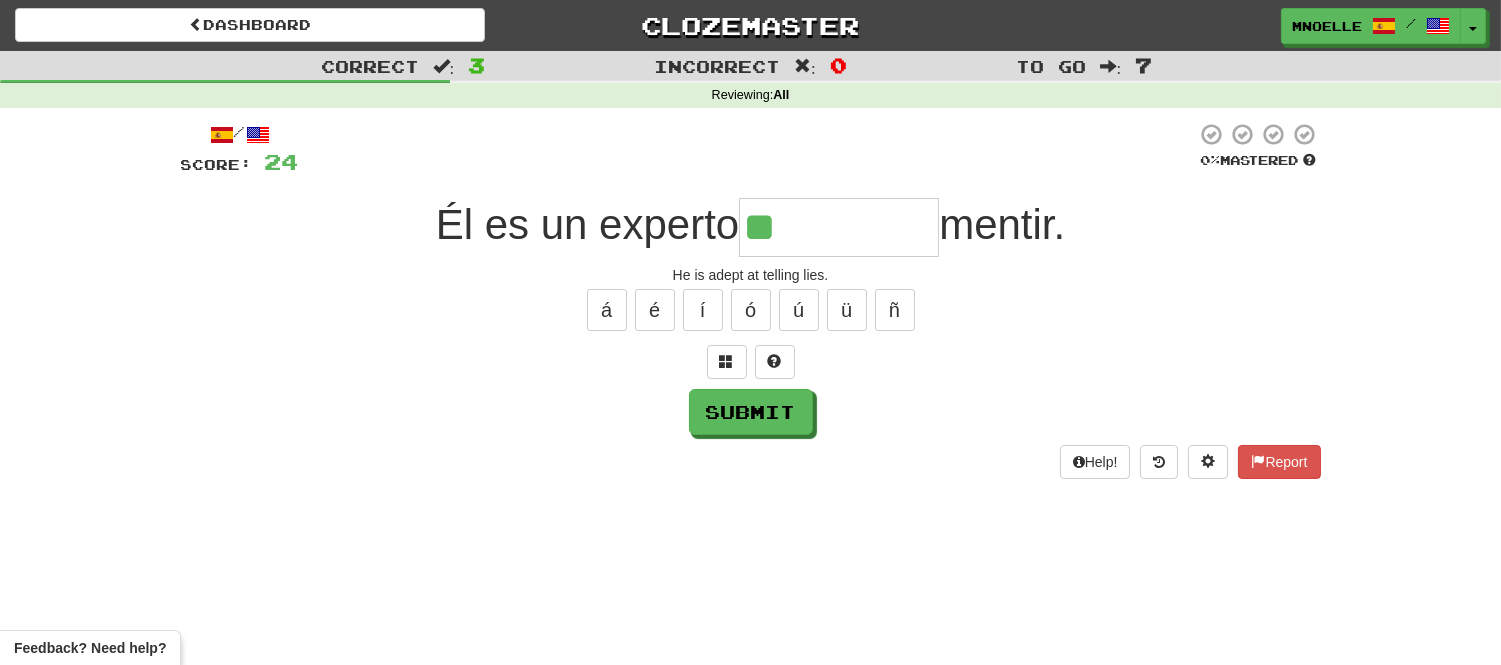 type on "**" 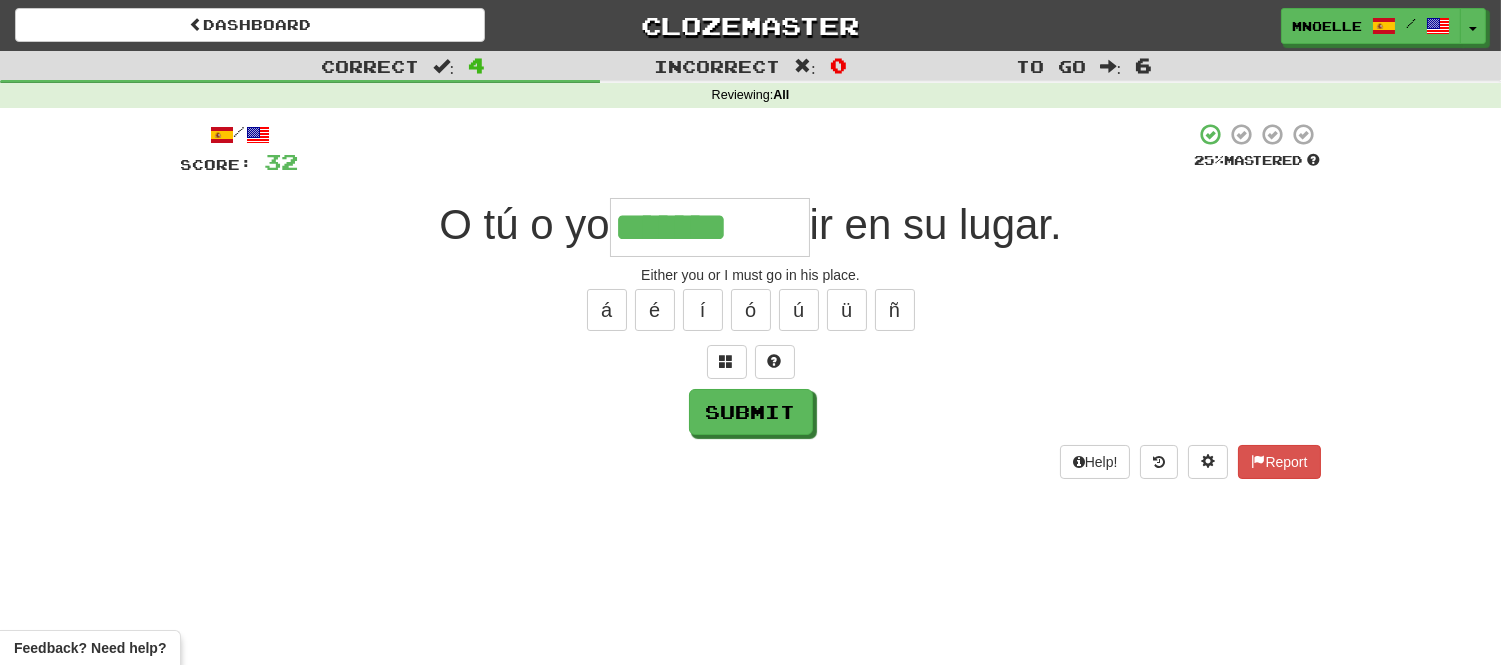 type on "*******" 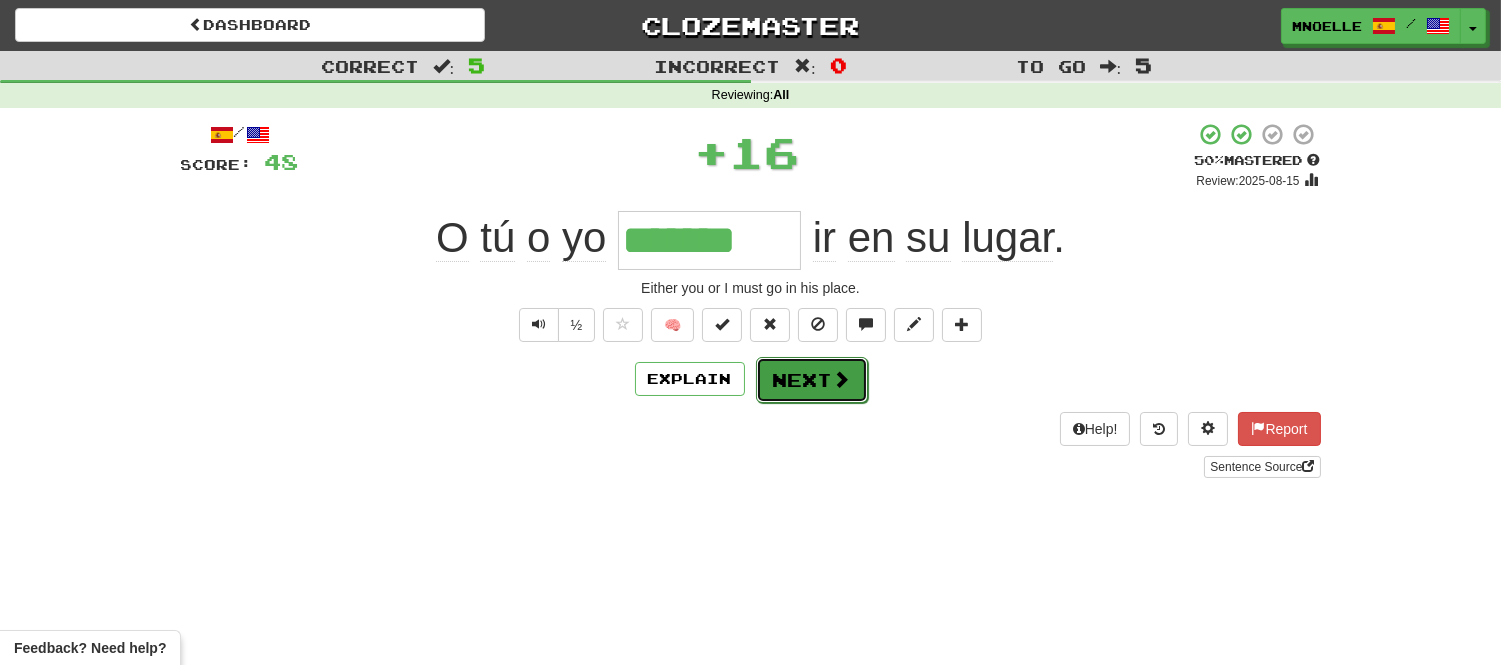 click on "Next" at bounding box center (812, 380) 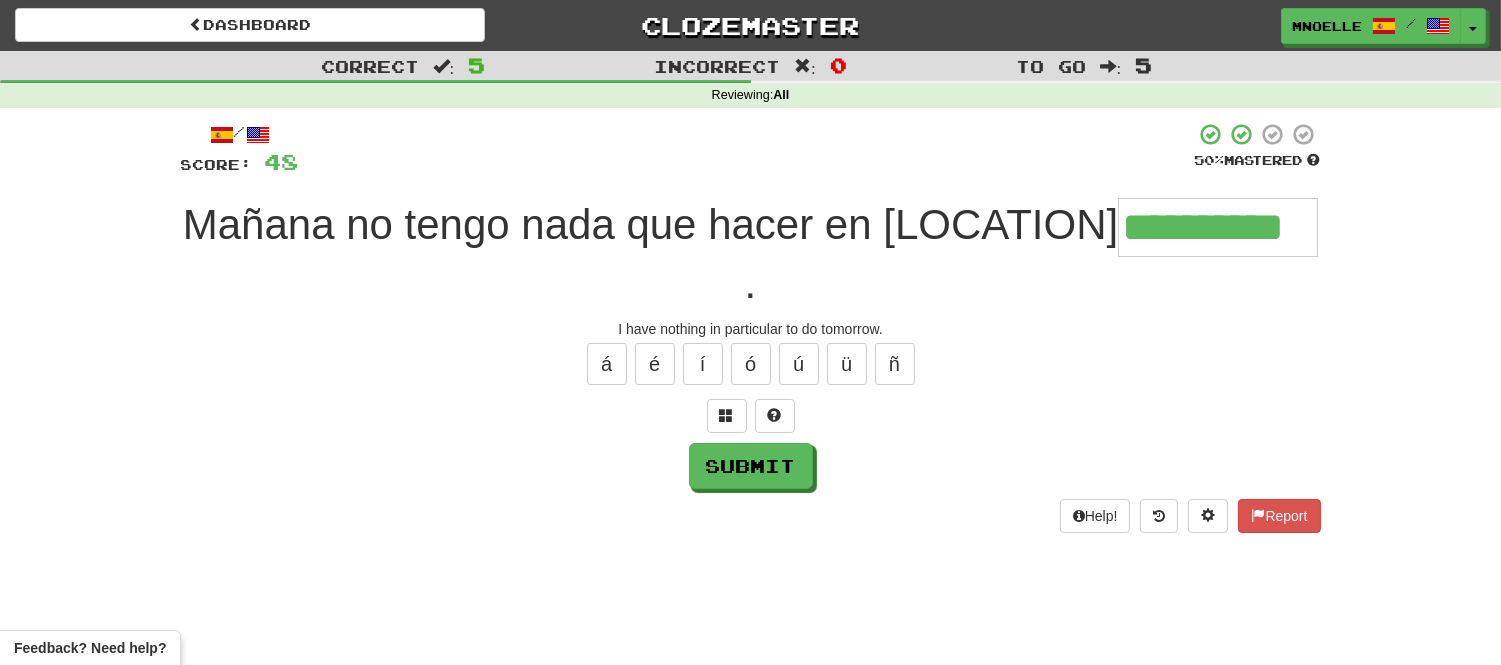 type on "**********" 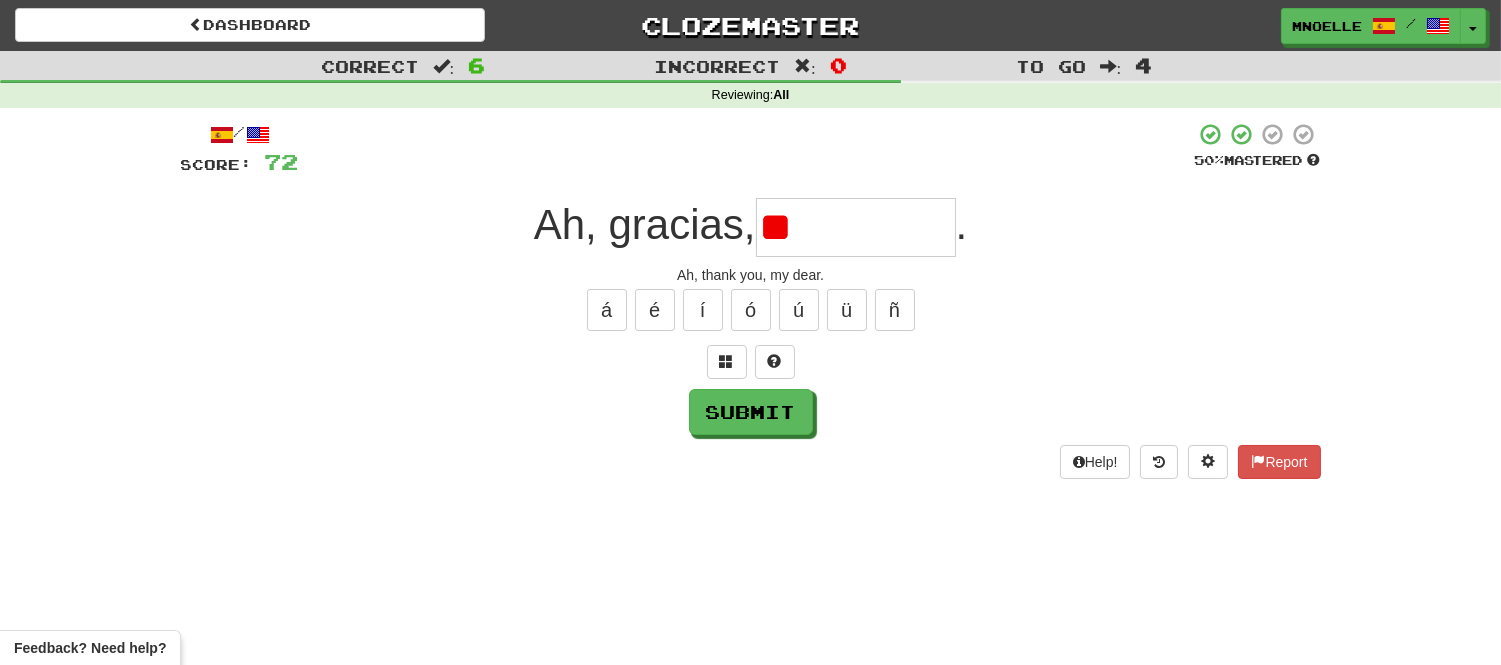 type on "*" 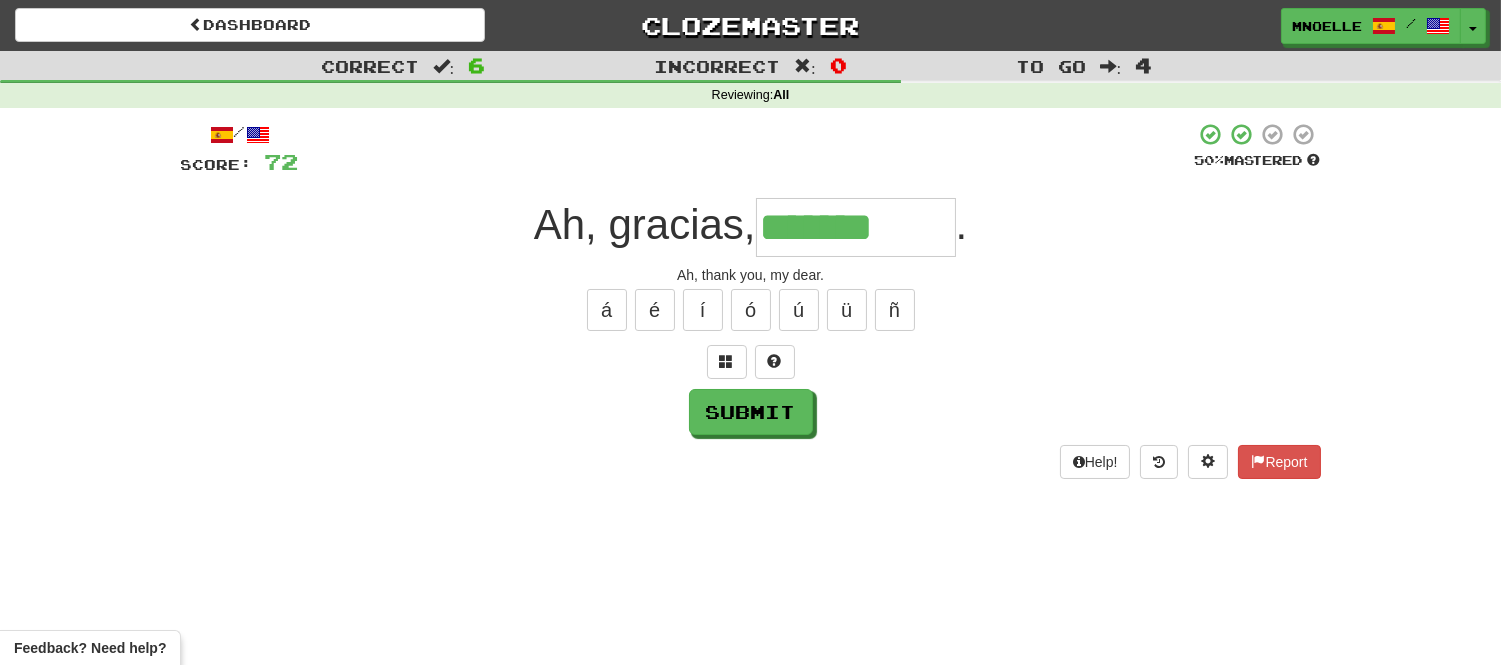type on "*******" 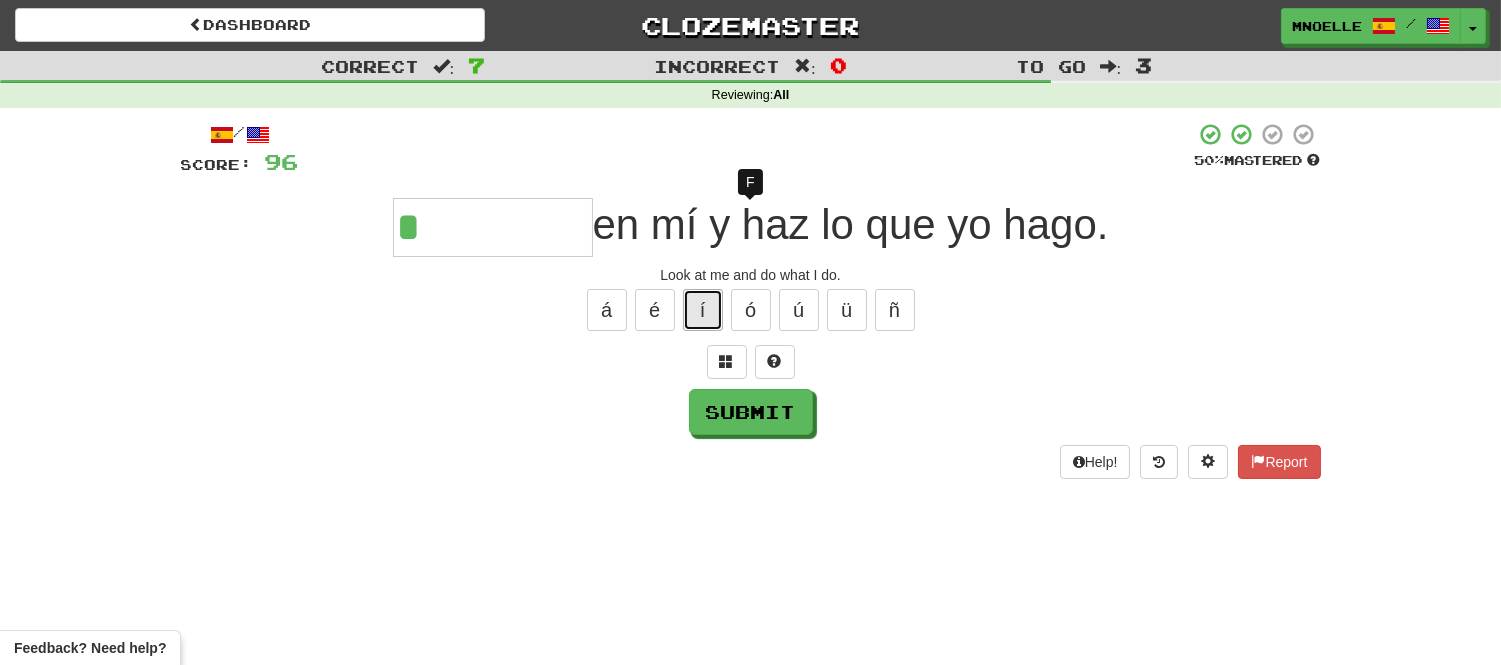 click on "í" at bounding box center (703, 310) 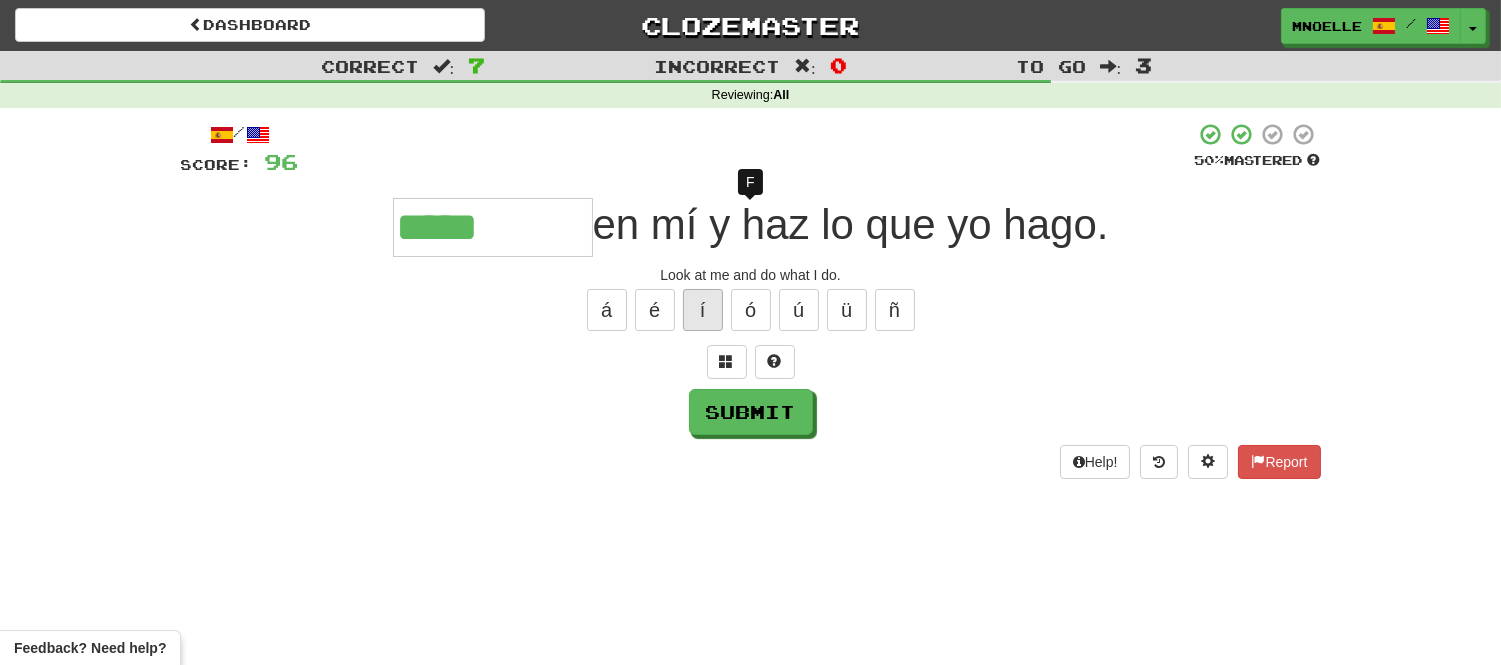 type on "******" 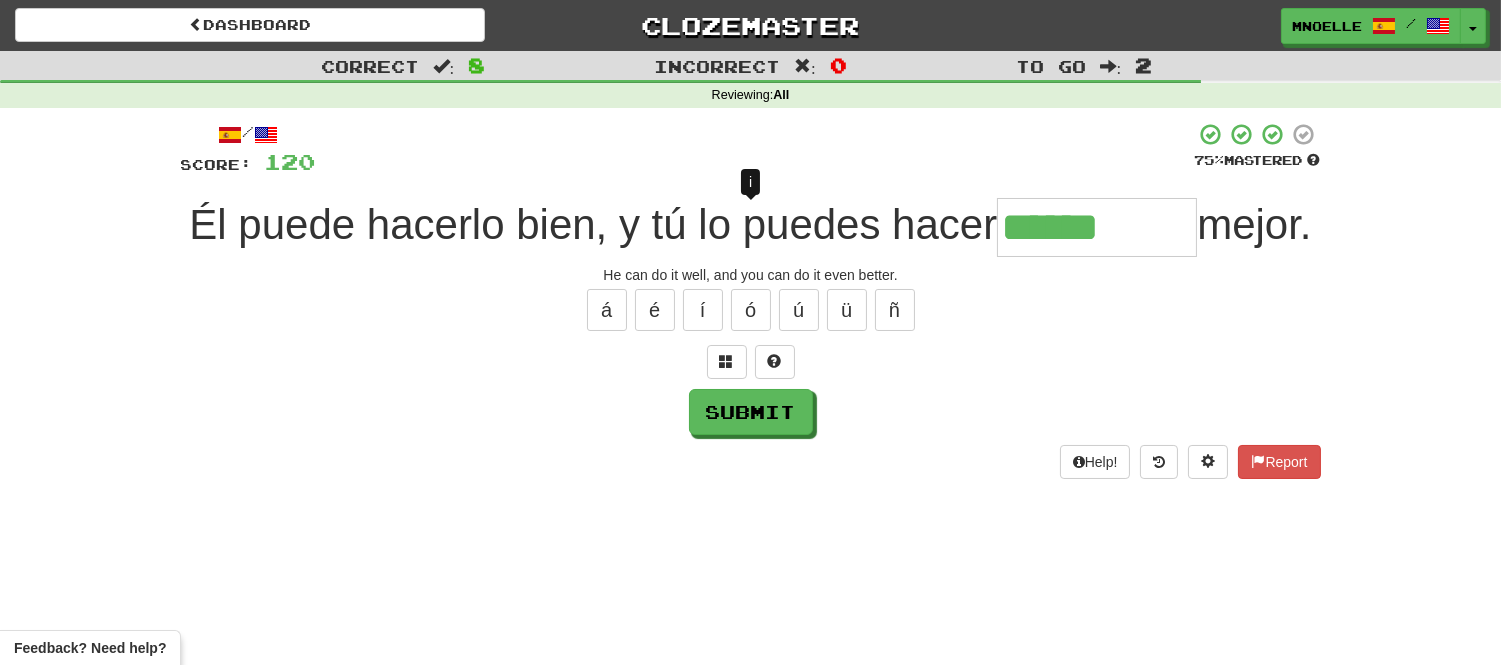 type on "*******" 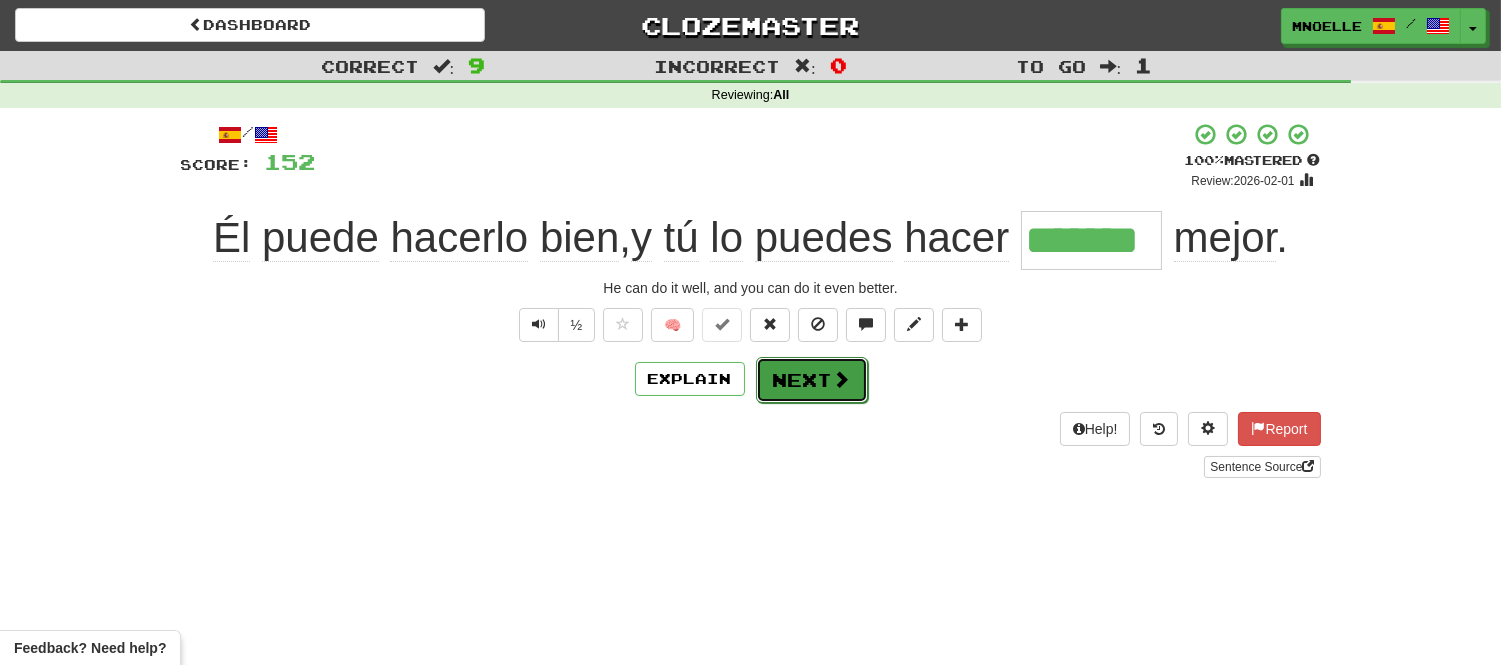 click on "Next" at bounding box center [812, 380] 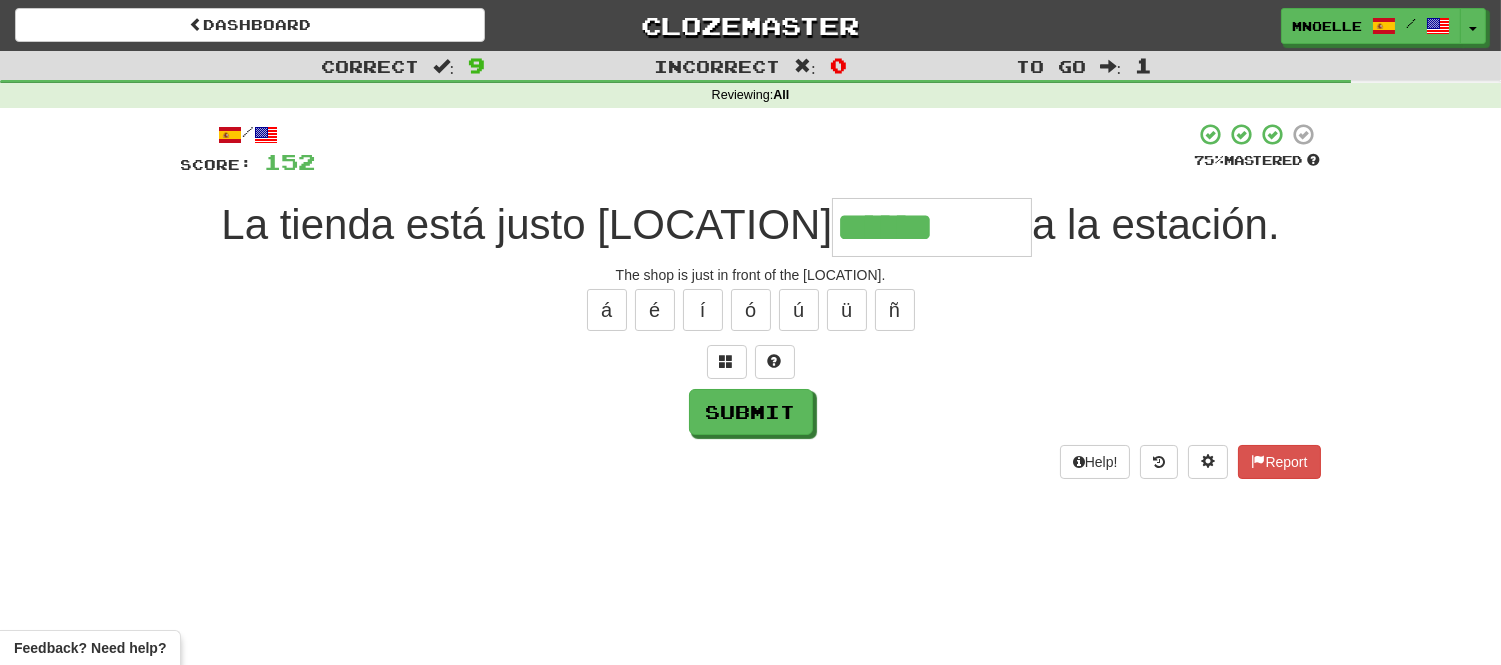 type on "******" 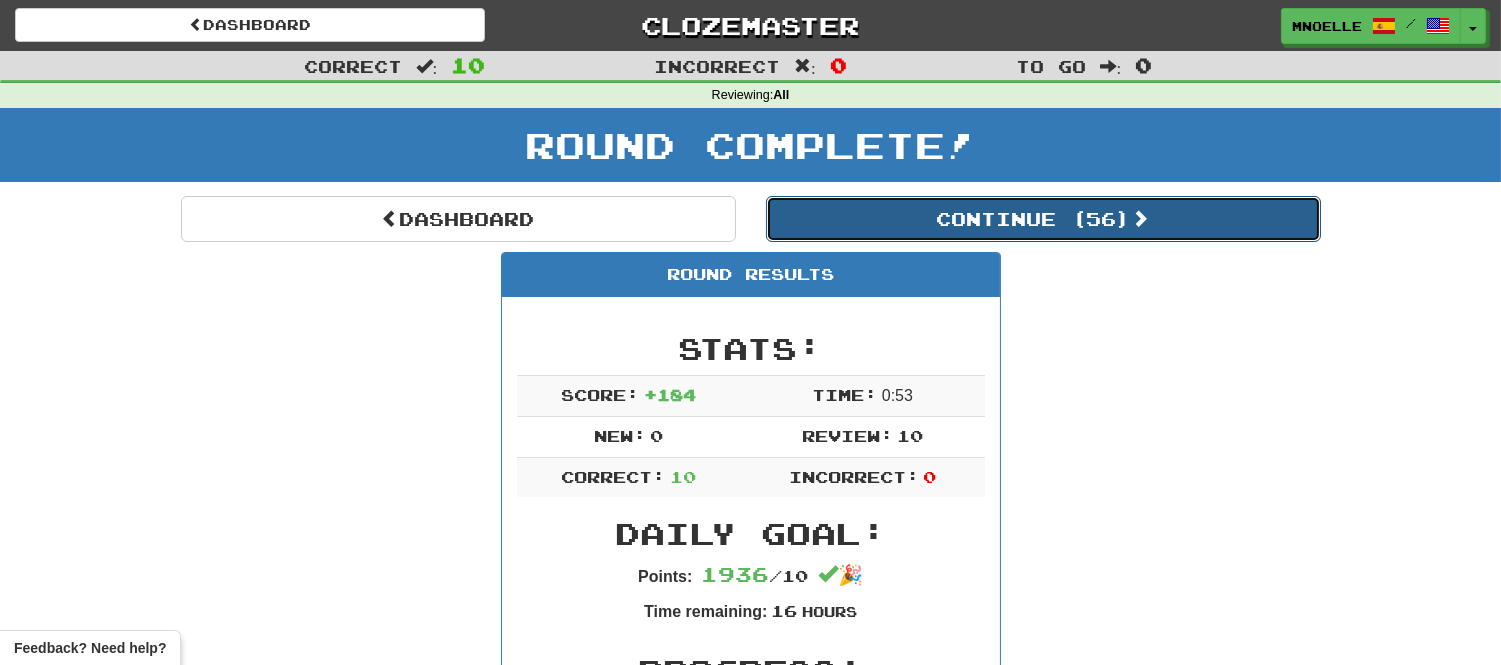 click on "Continue ( 56 )" at bounding box center (1043, 219) 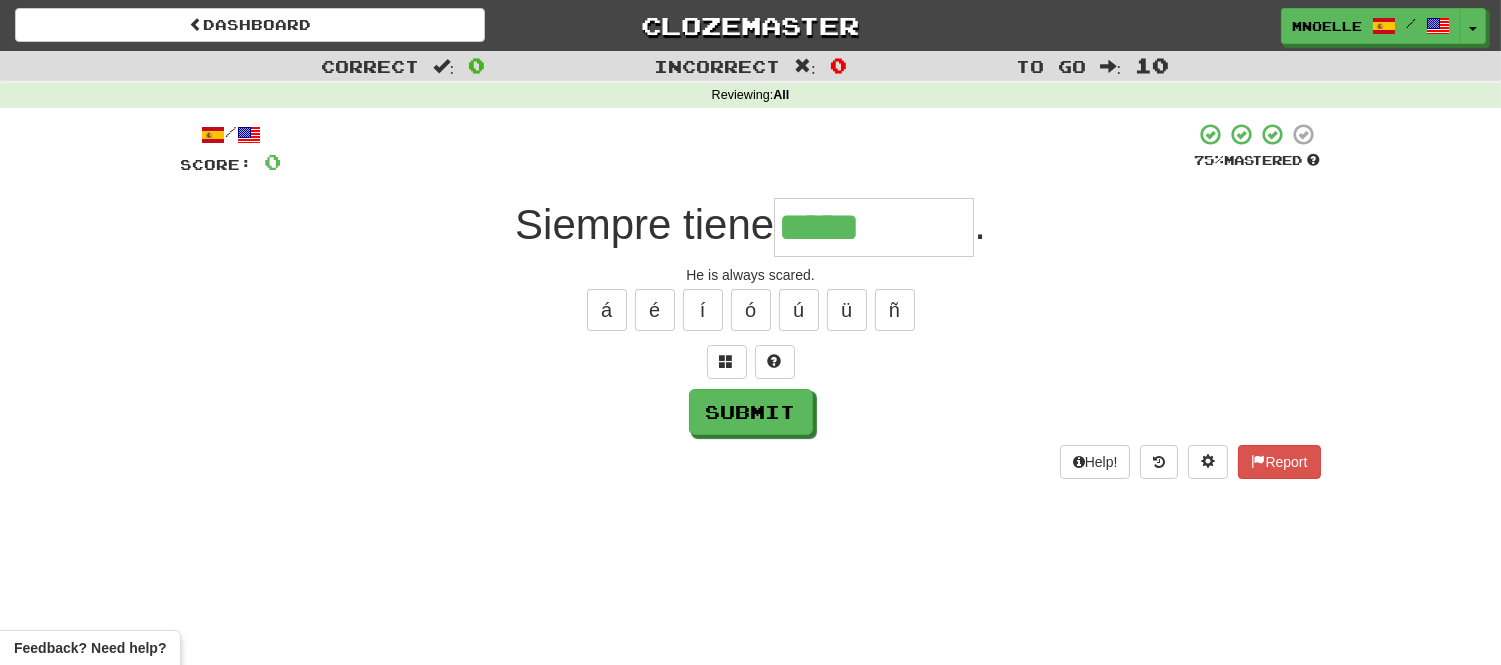 type on "*****" 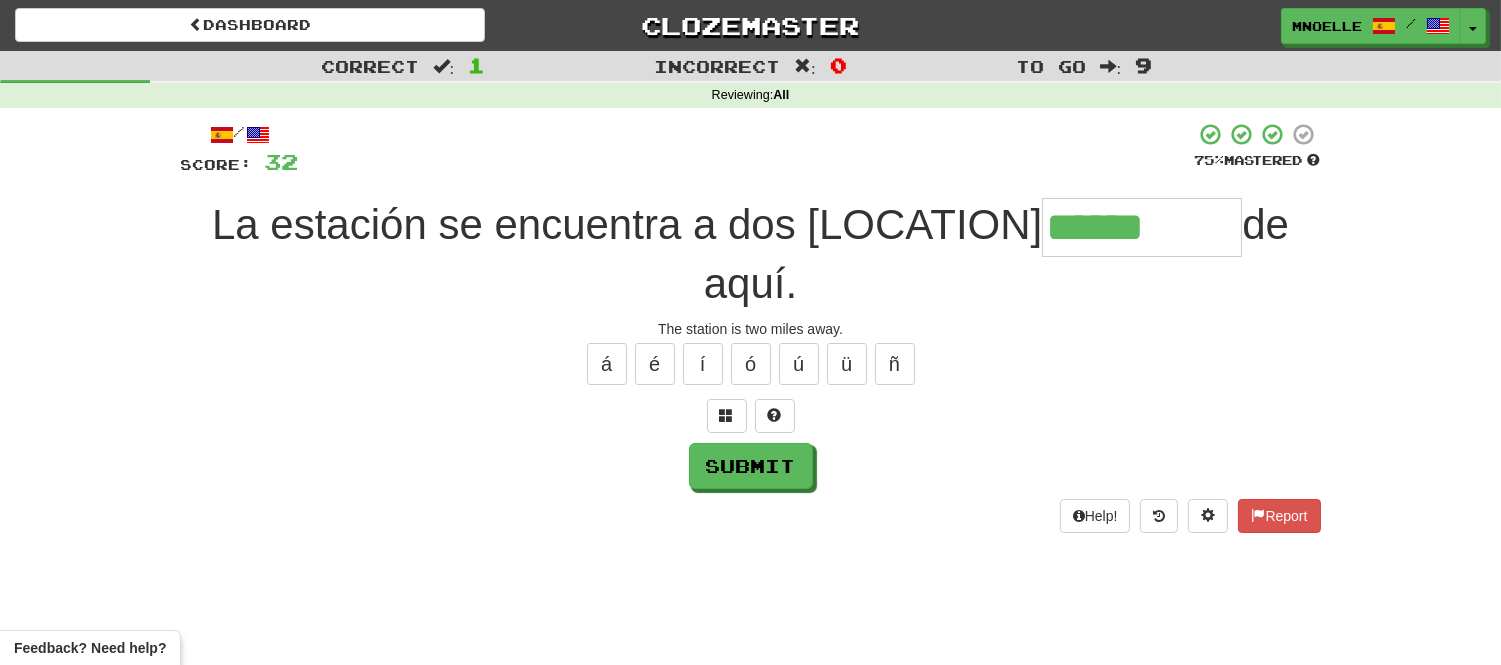 type on "******" 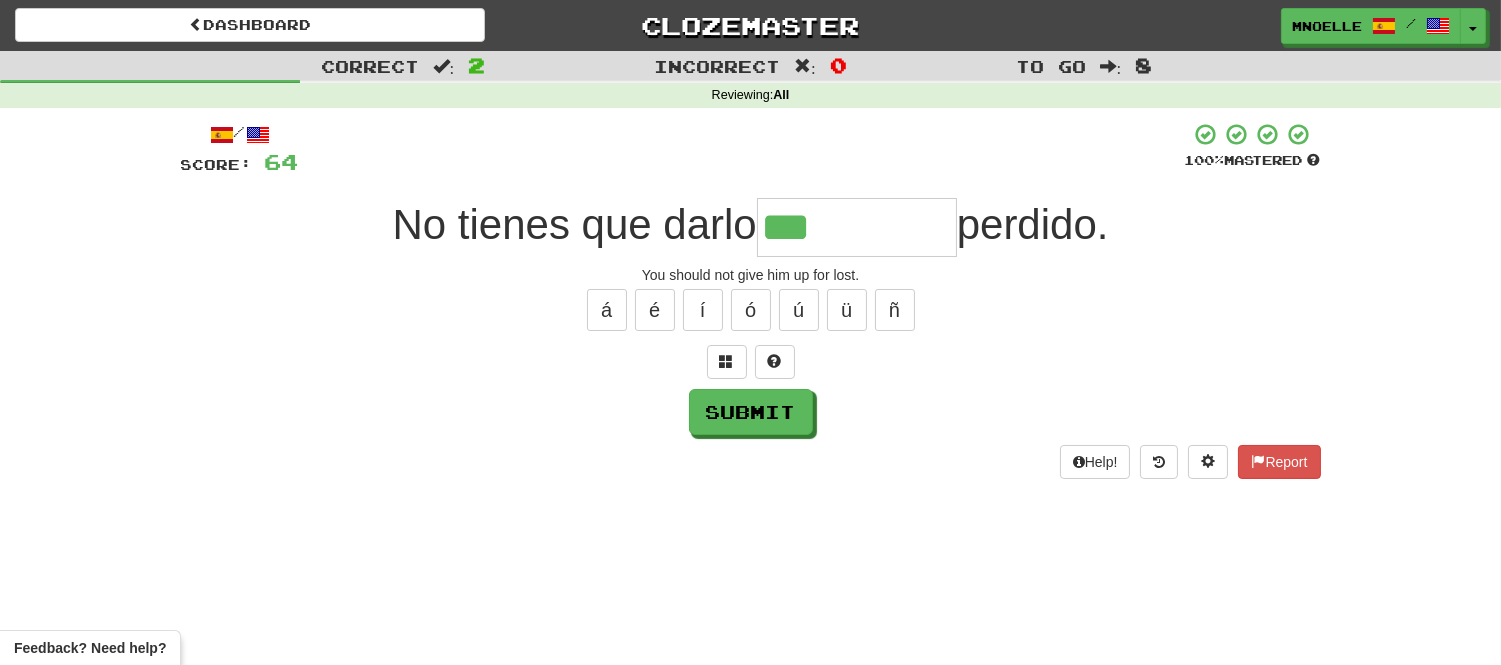type on "***" 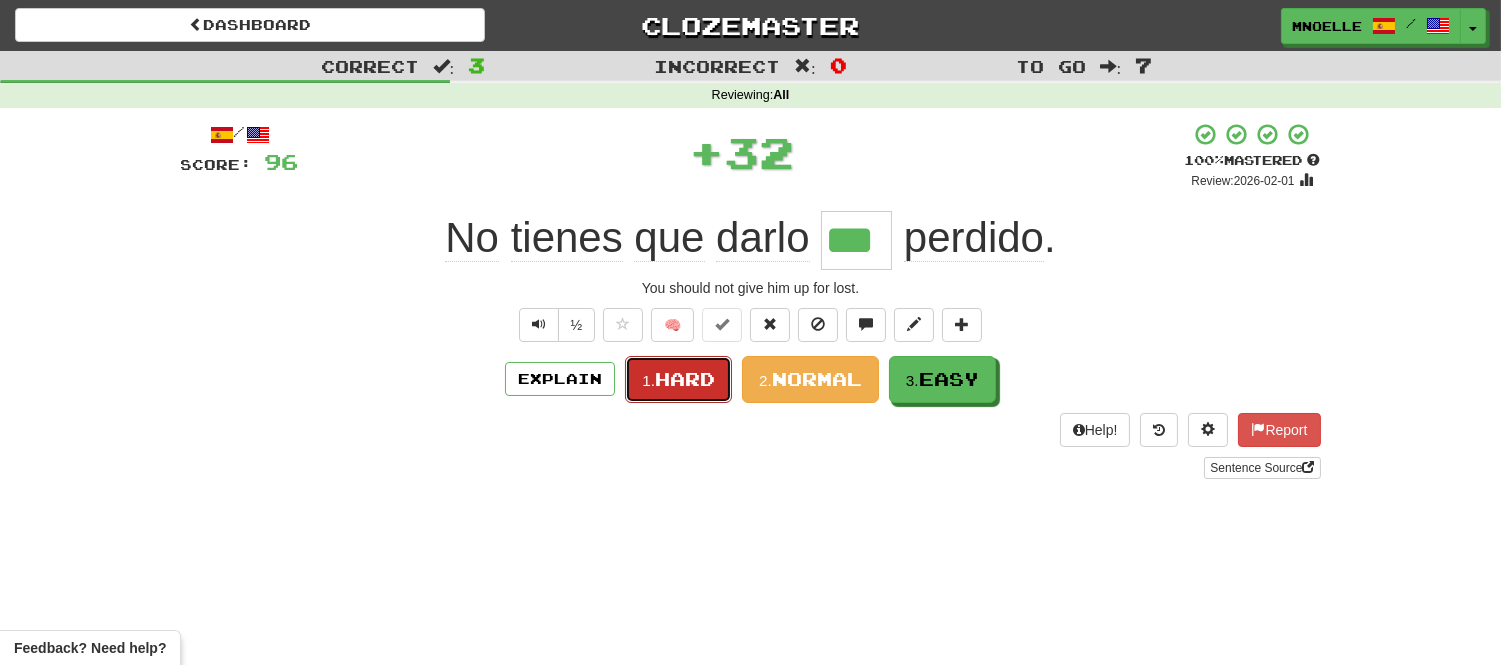 click on "Hard" at bounding box center (685, 379) 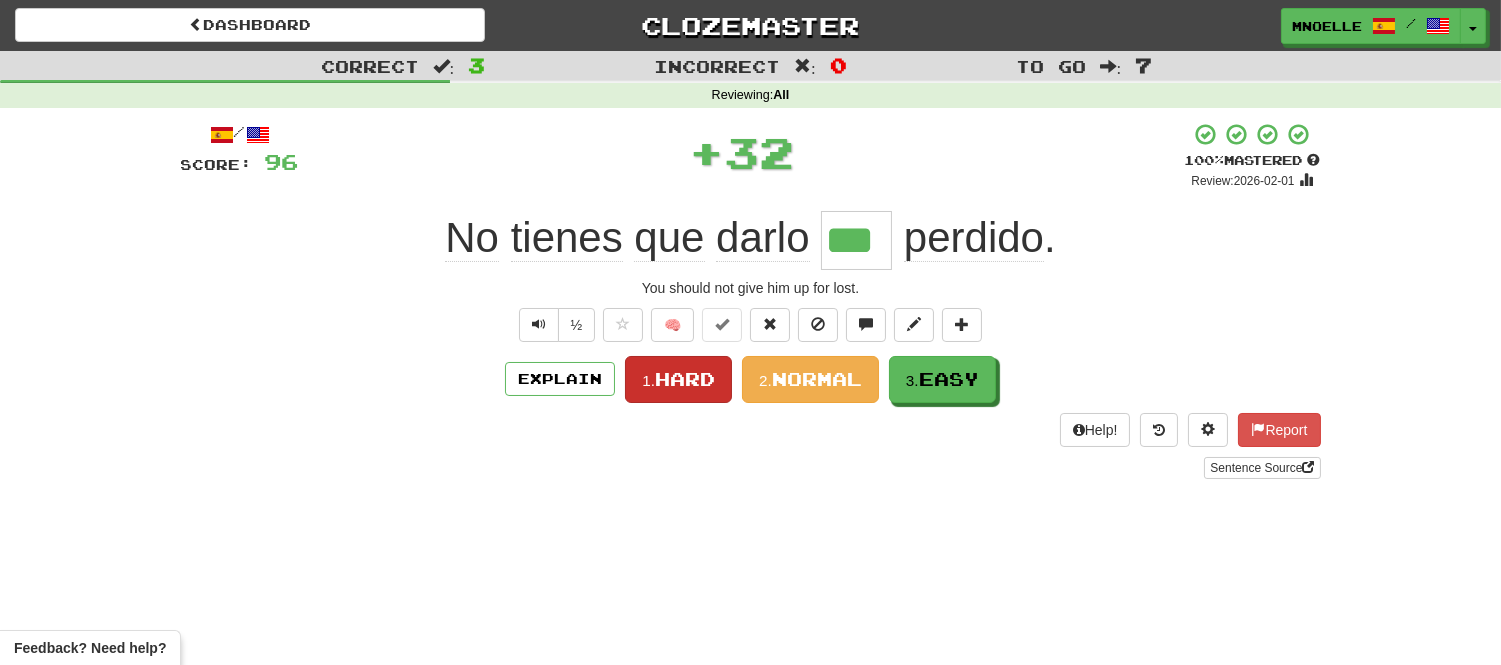 type 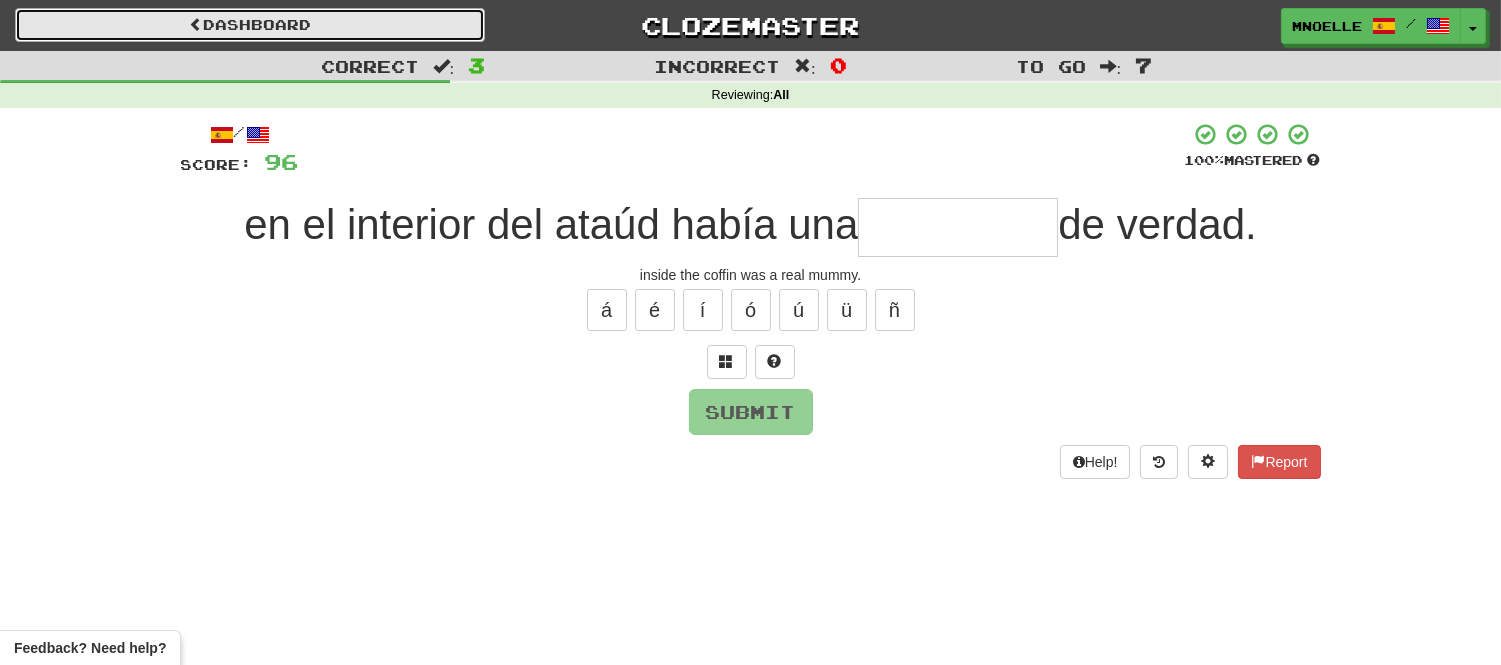 click on "Dashboard" at bounding box center [250, 25] 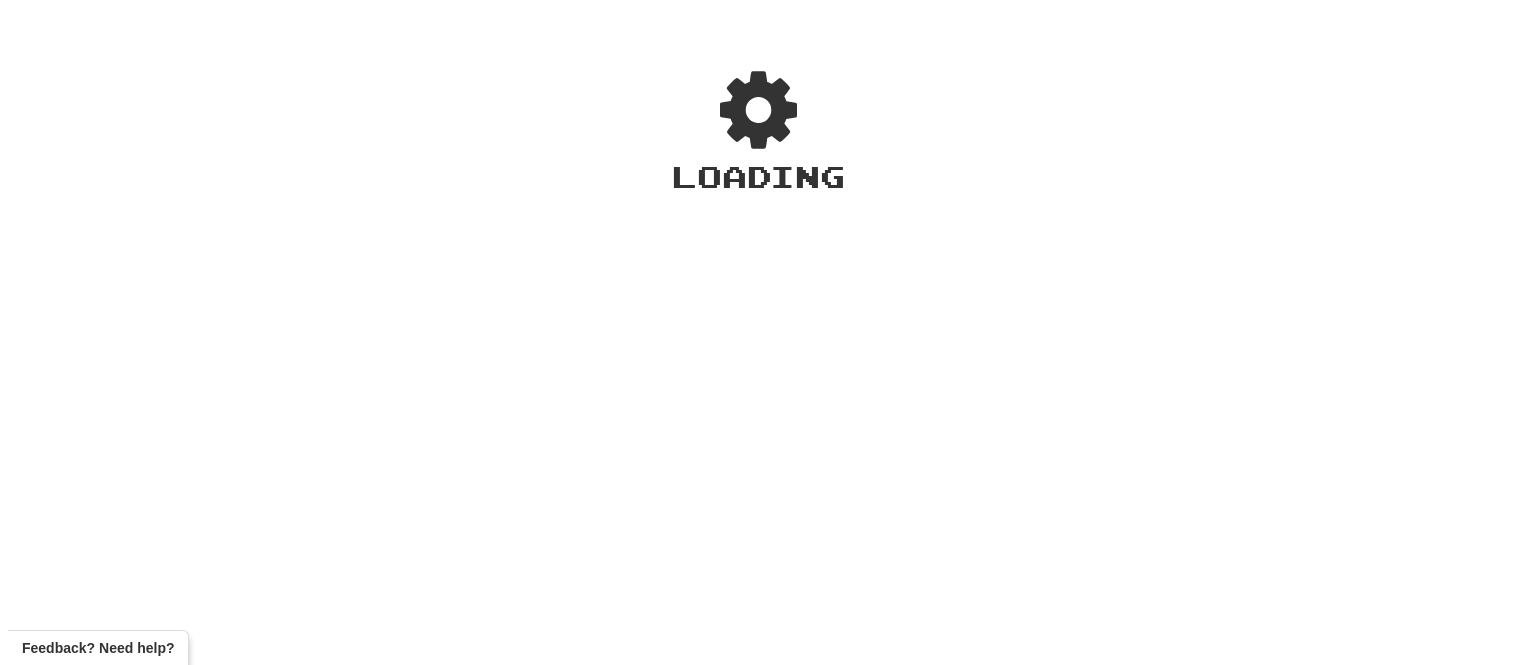 scroll, scrollTop: 0, scrollLeft: 0, axis: both 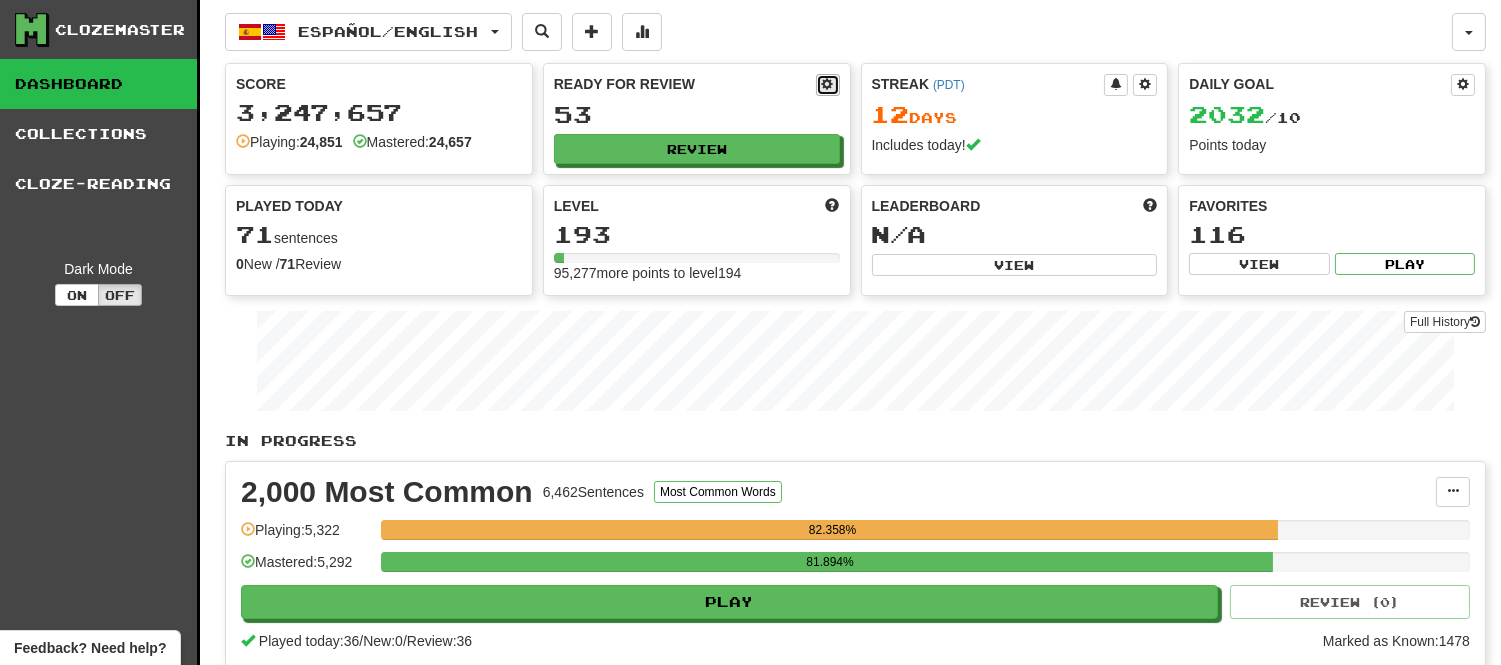click at bounding box center [828, 84] 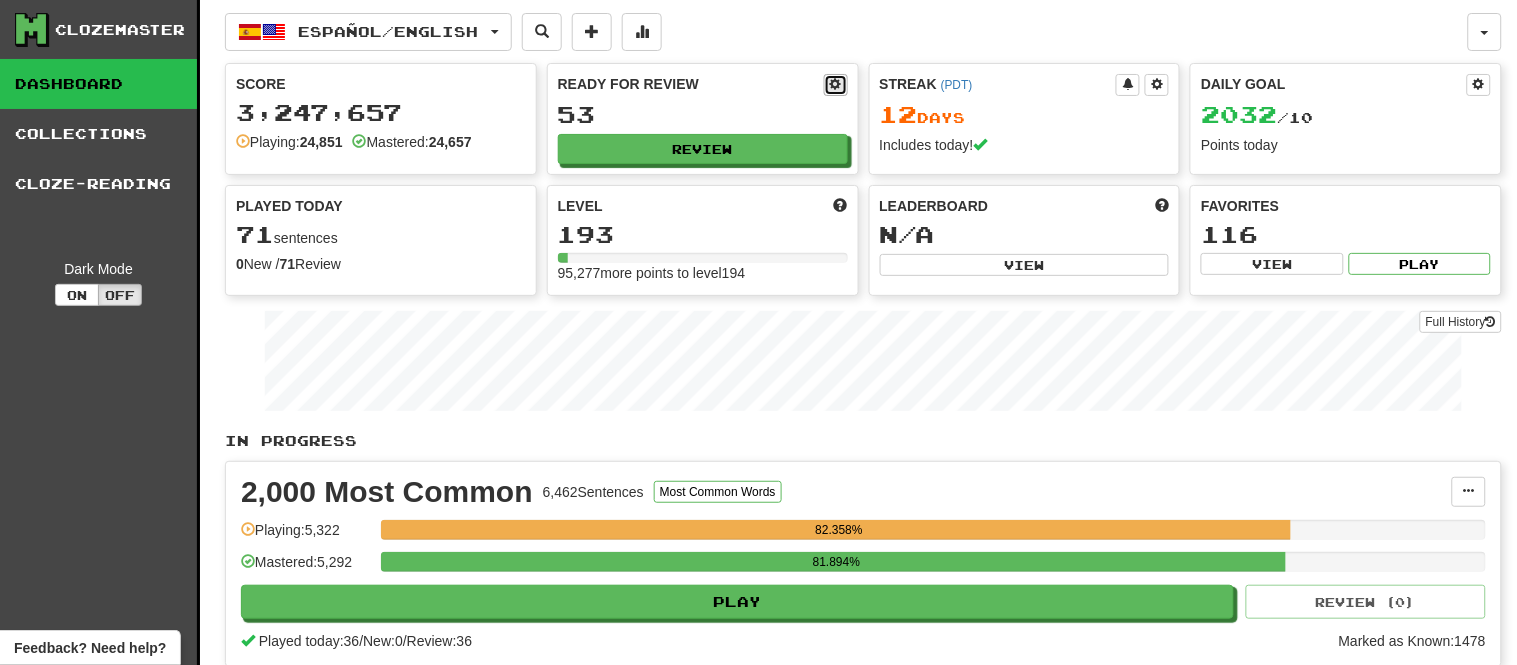 select on "*" 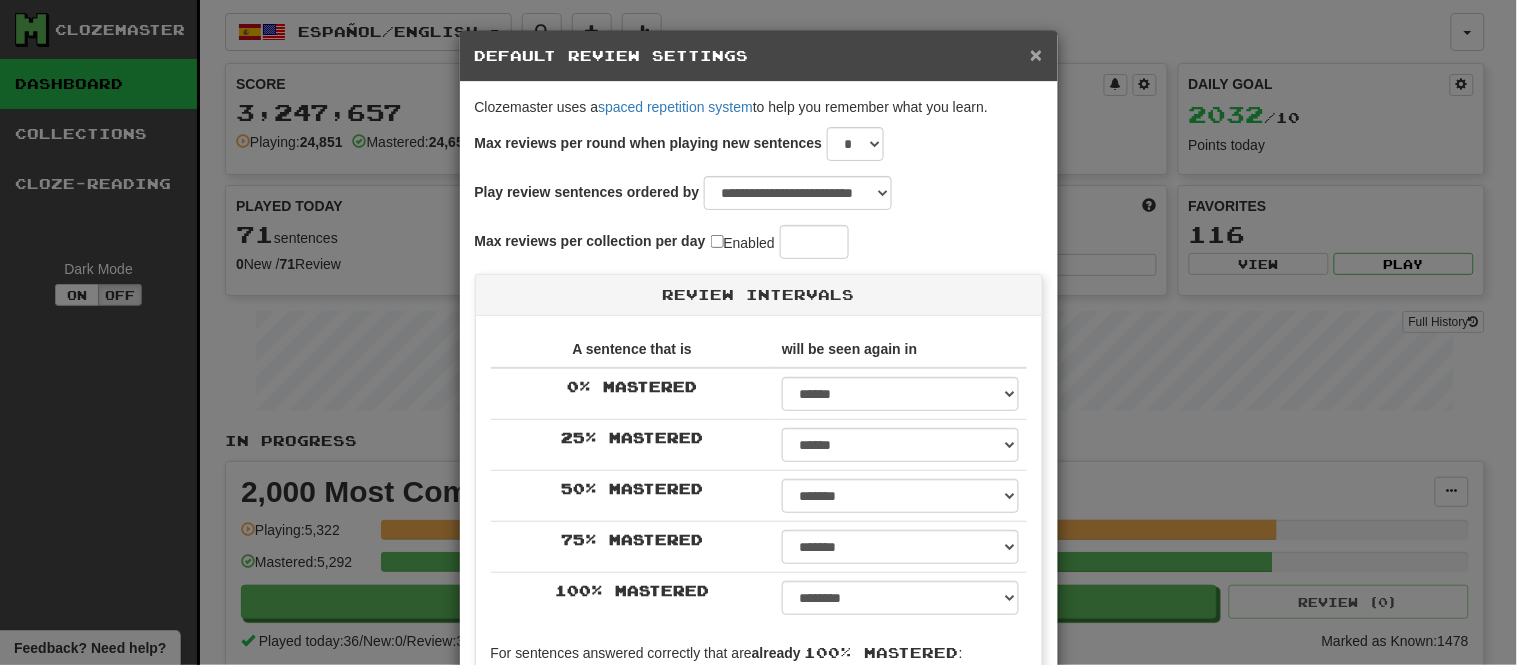 click on "×" at bounding box center (1036, 54) 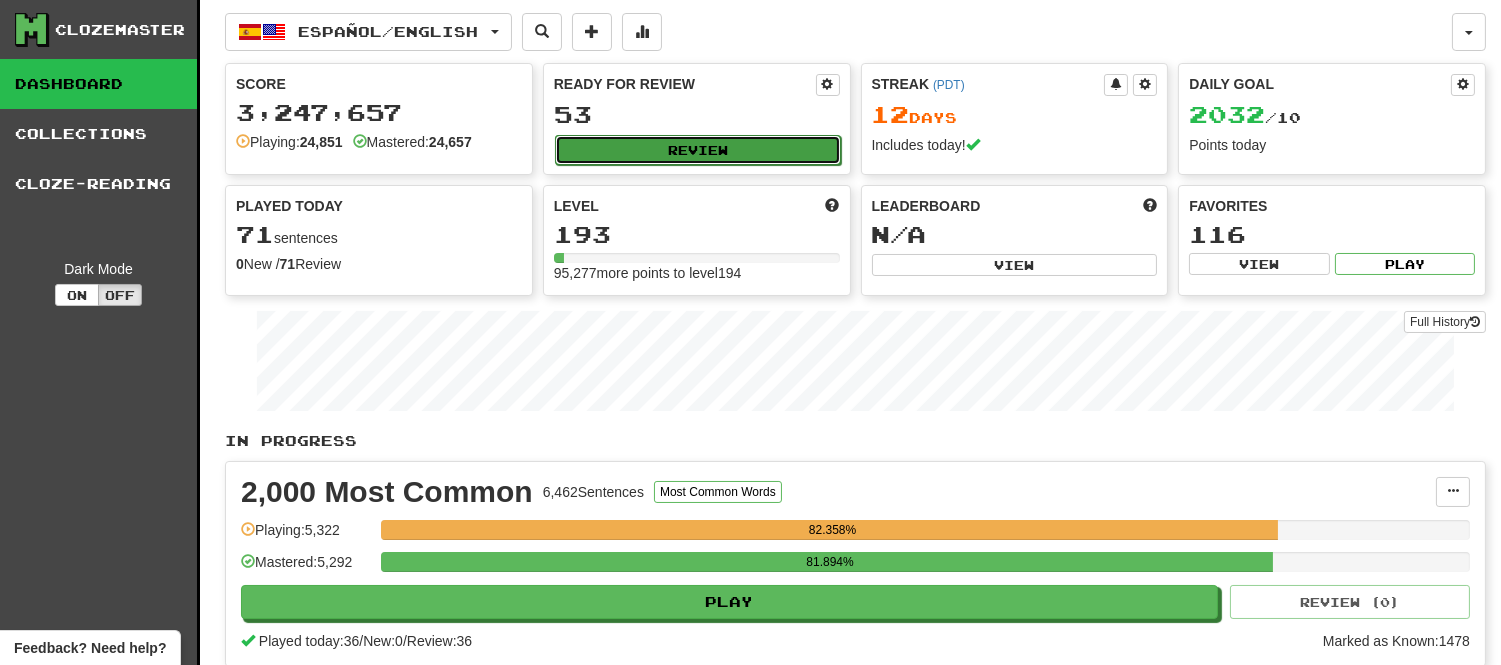 click on "Review" at bounding box center [698, 150] 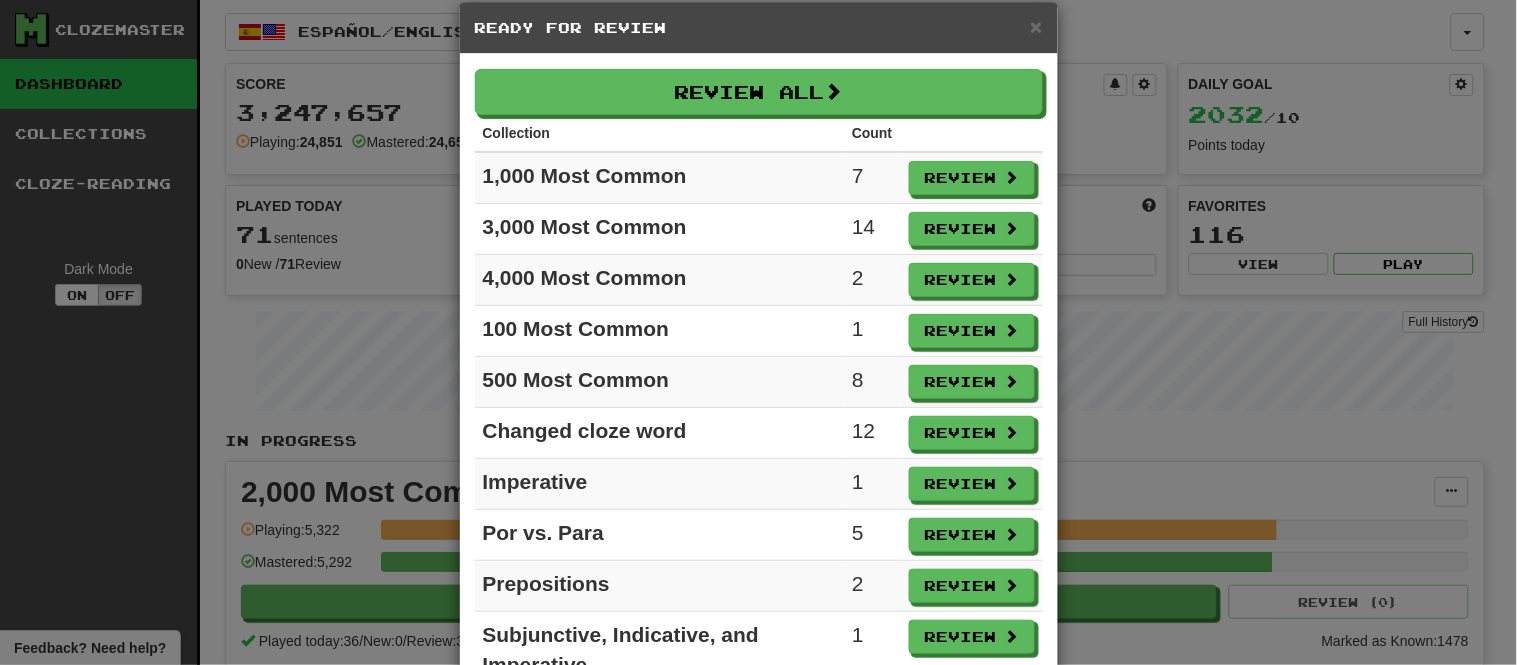 scroll, scrollTop: 0, scrollLeft: 0, axis: both 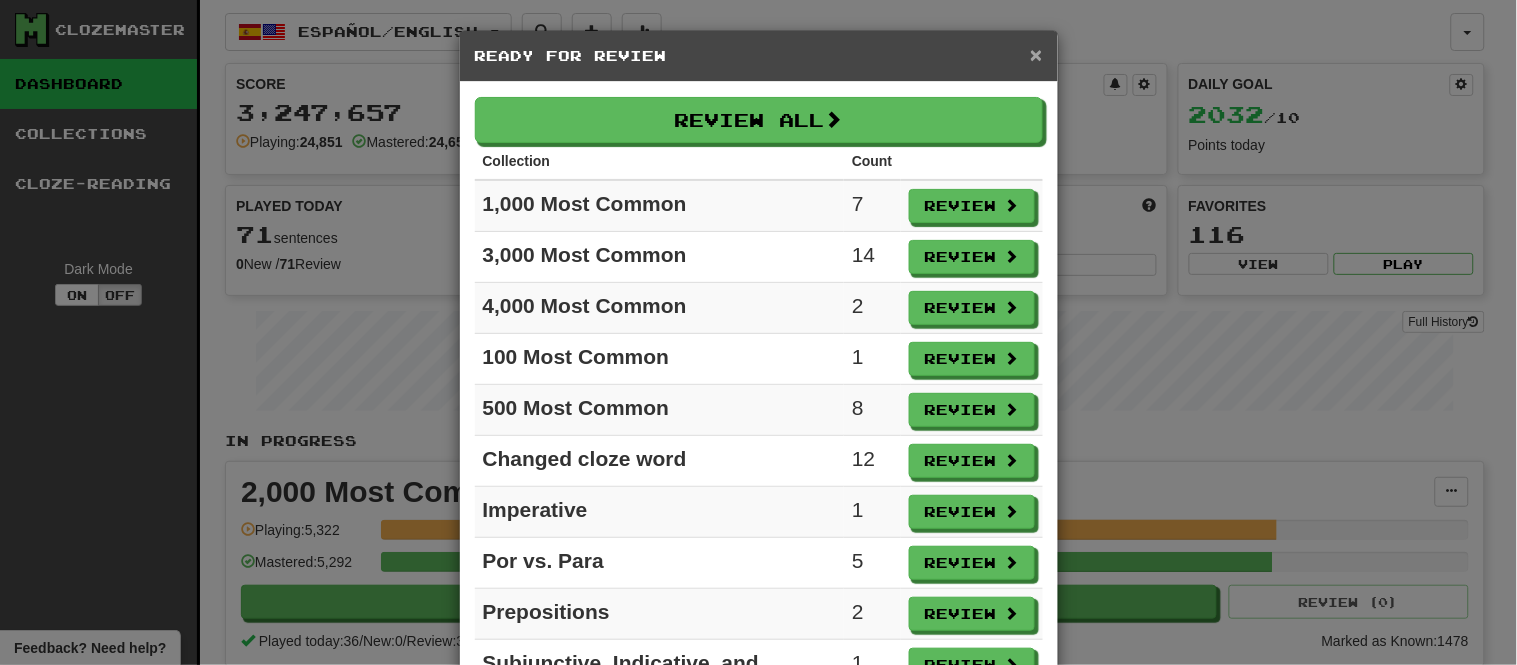 click on "×" at bounding box center [1036, 54] 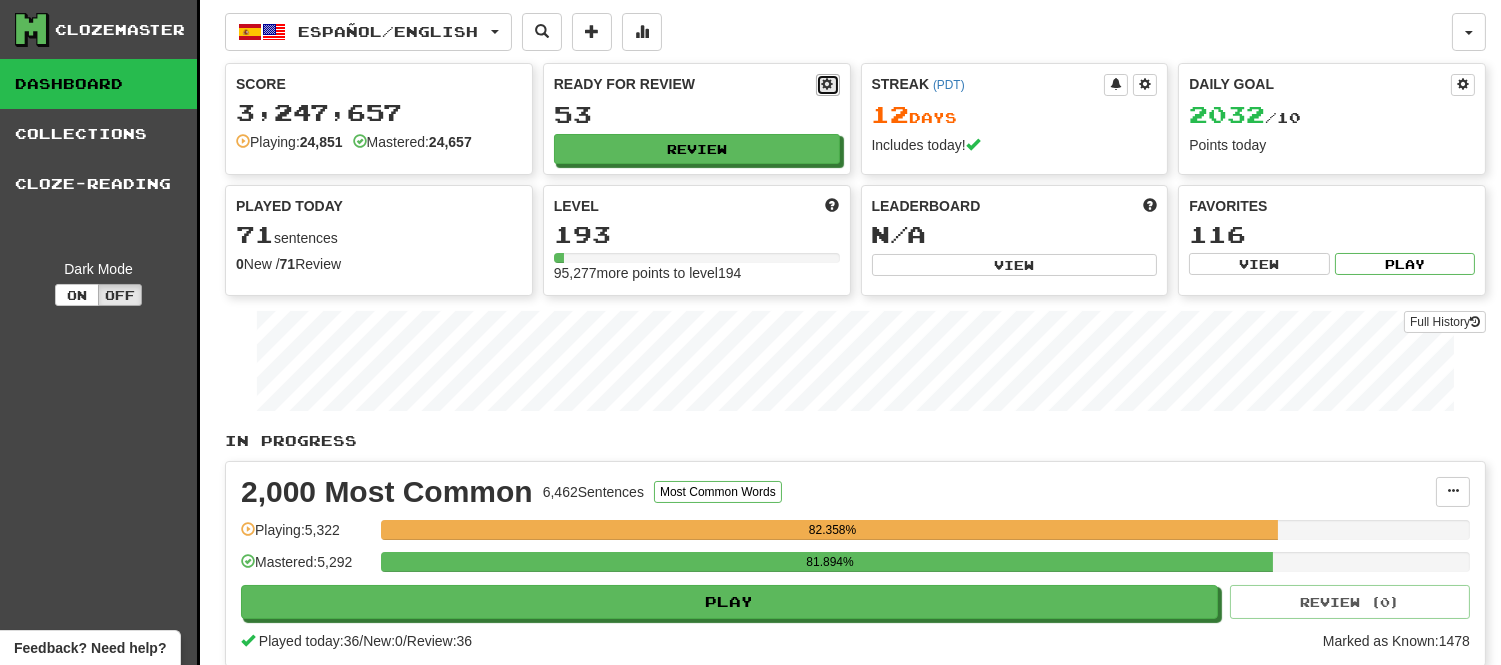 click at bounding box center (828, 84) 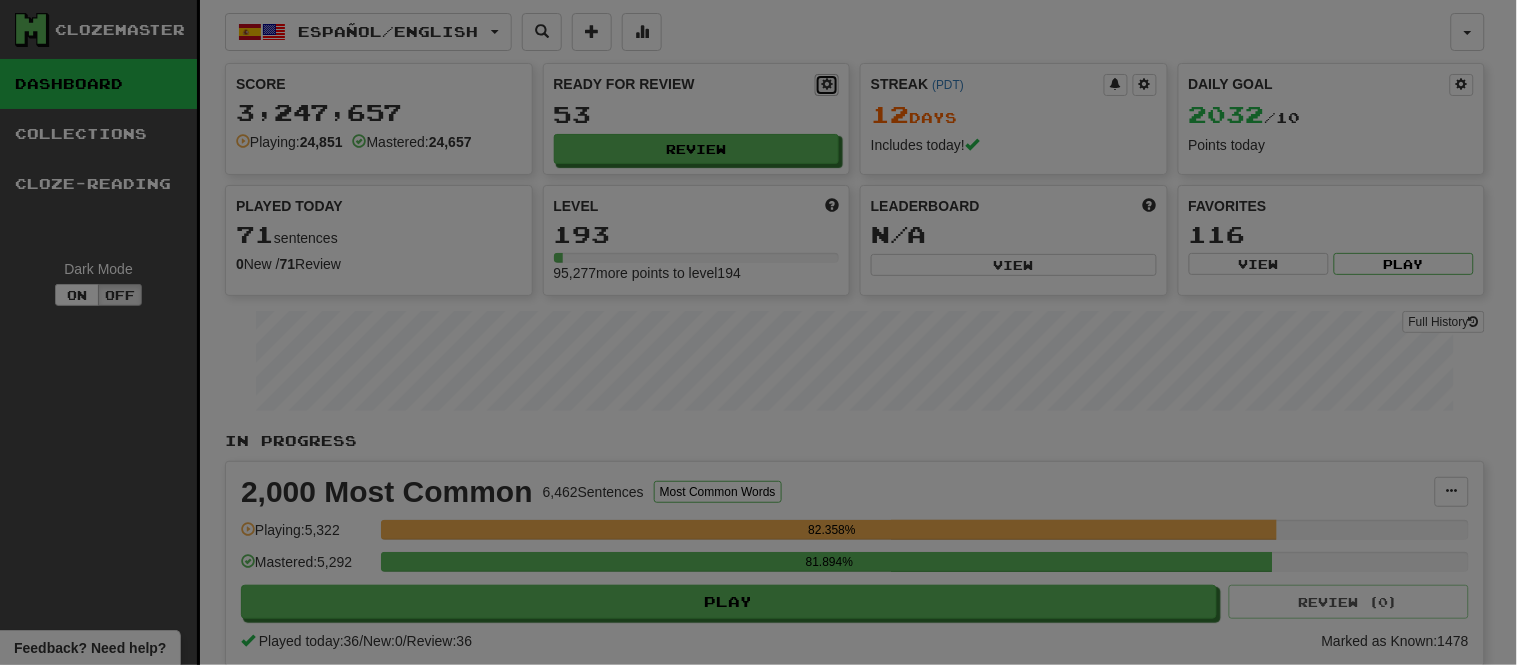 select on "*" 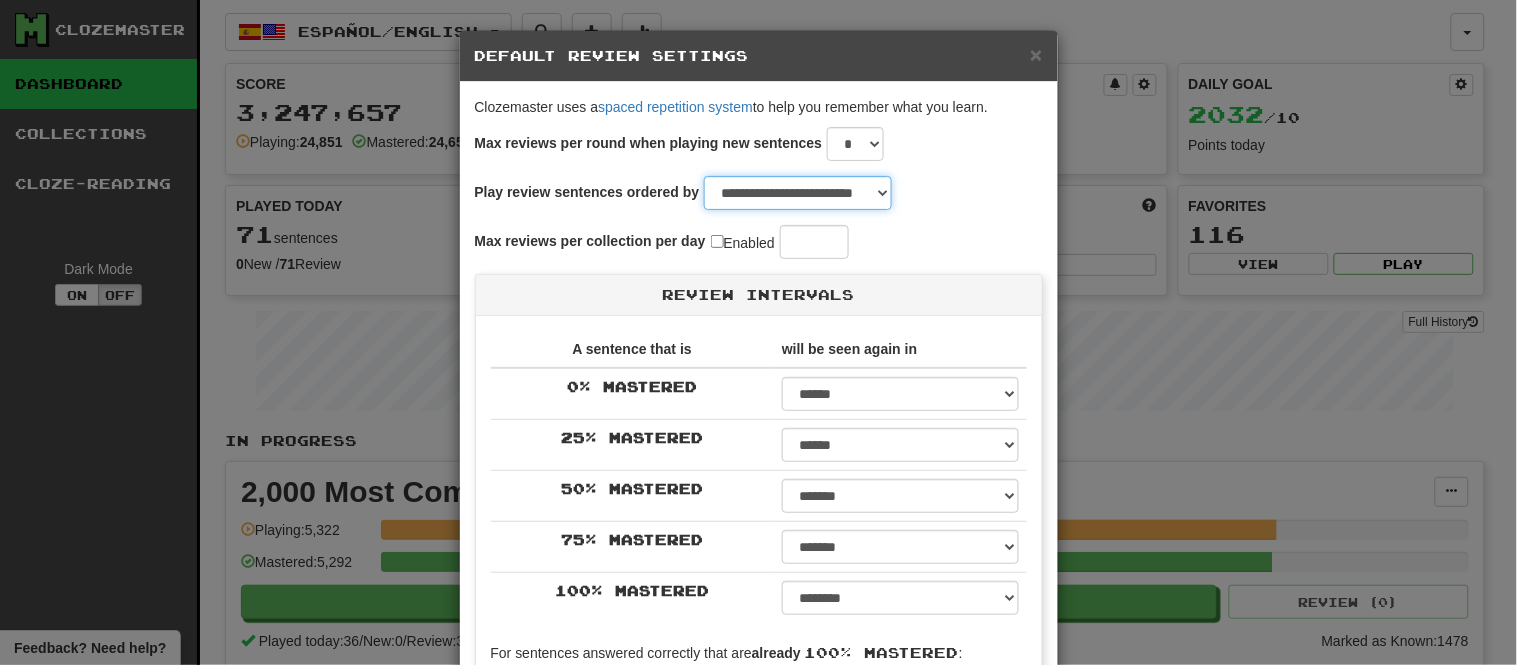 click on "**********" at bounding box center [798, 193] 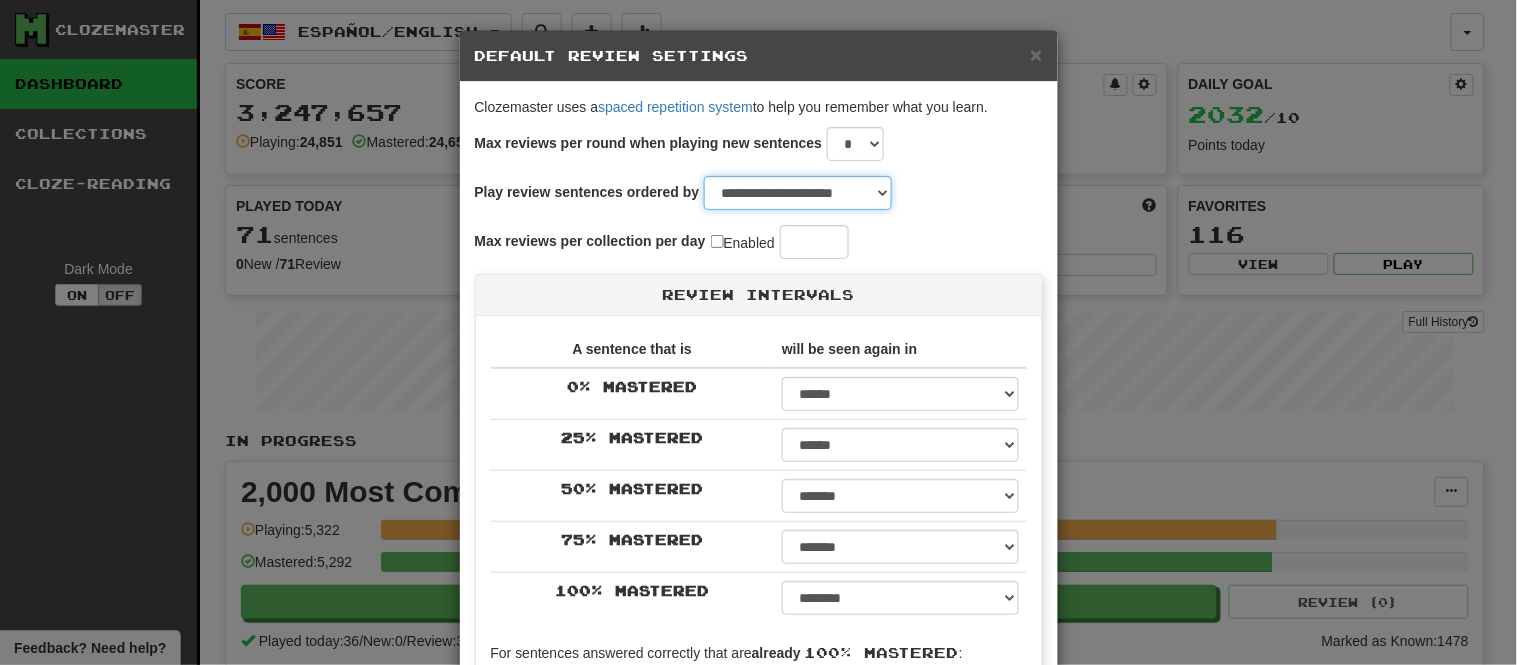 click on "**********" at bounding box center (798, 193) 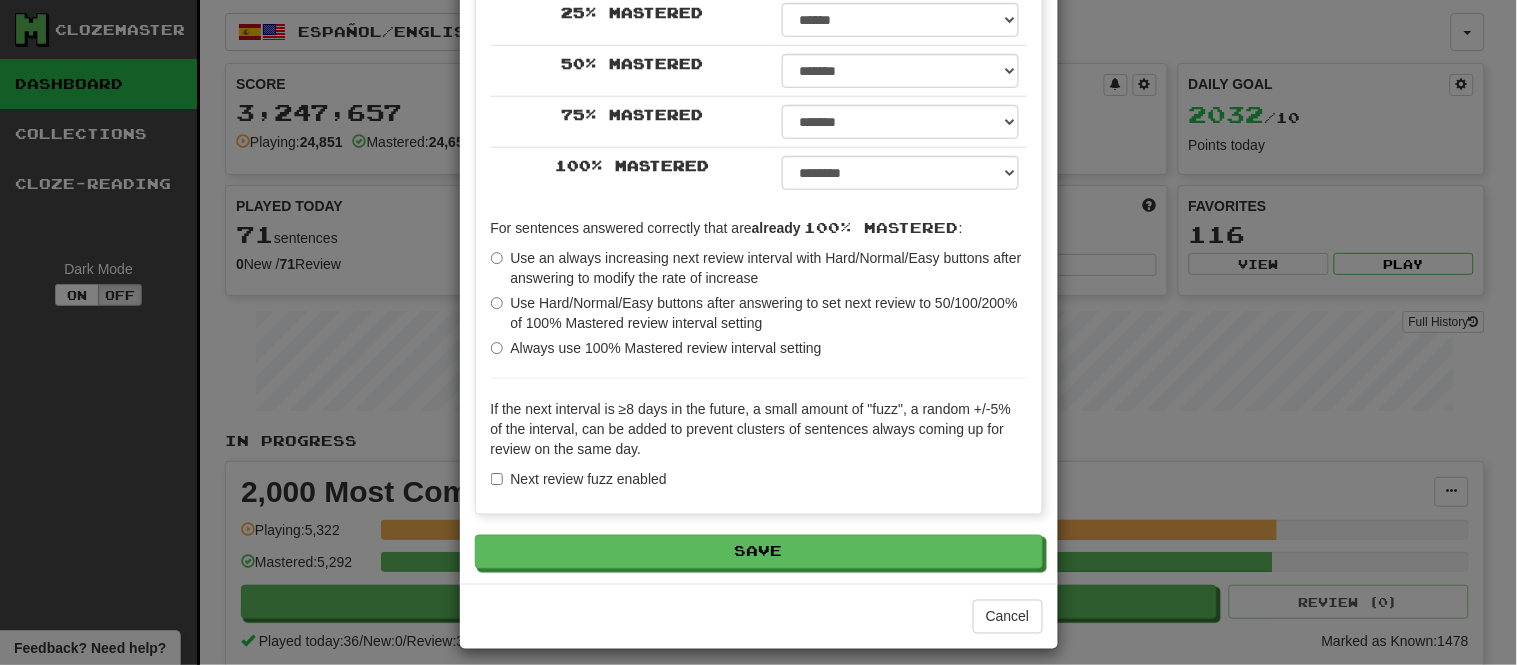scroll, scrollTop: 433, scrollLeft: 0, axis: vertical 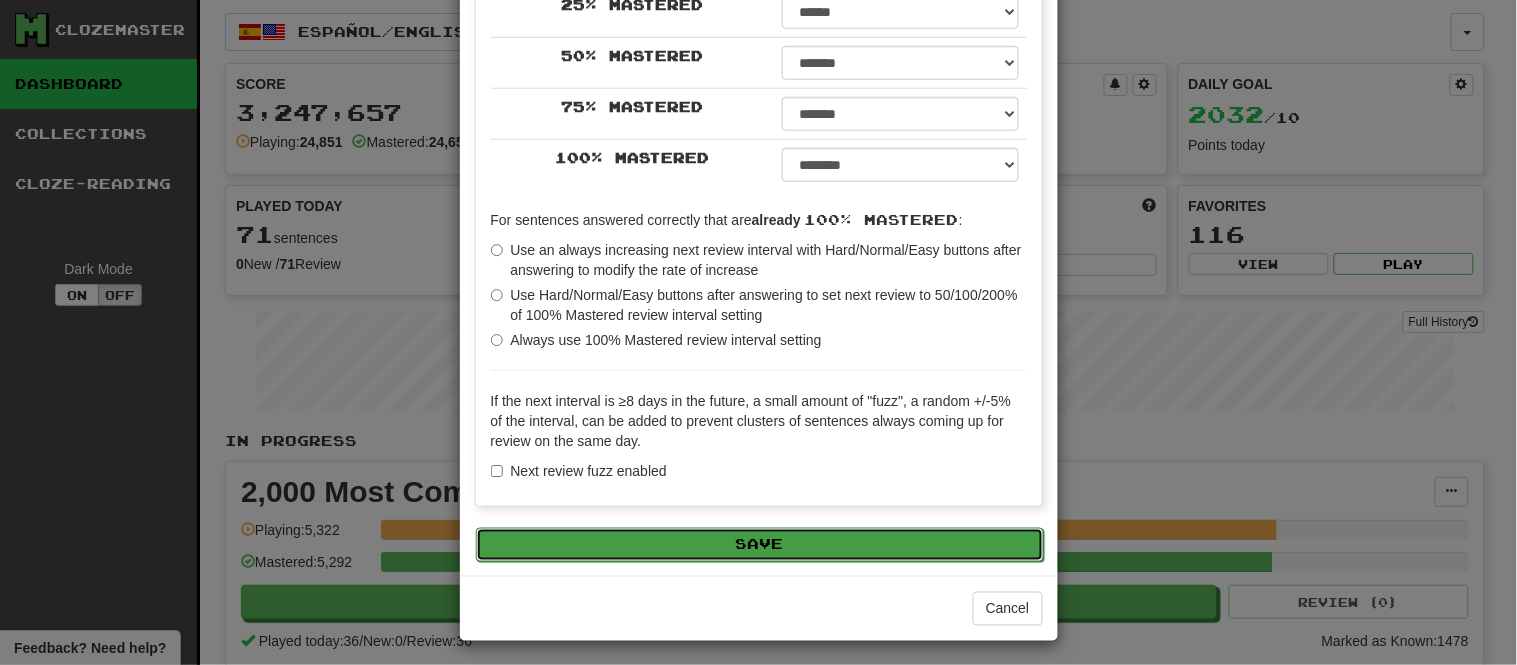 click on "Save" at bounding box center (760, 545) 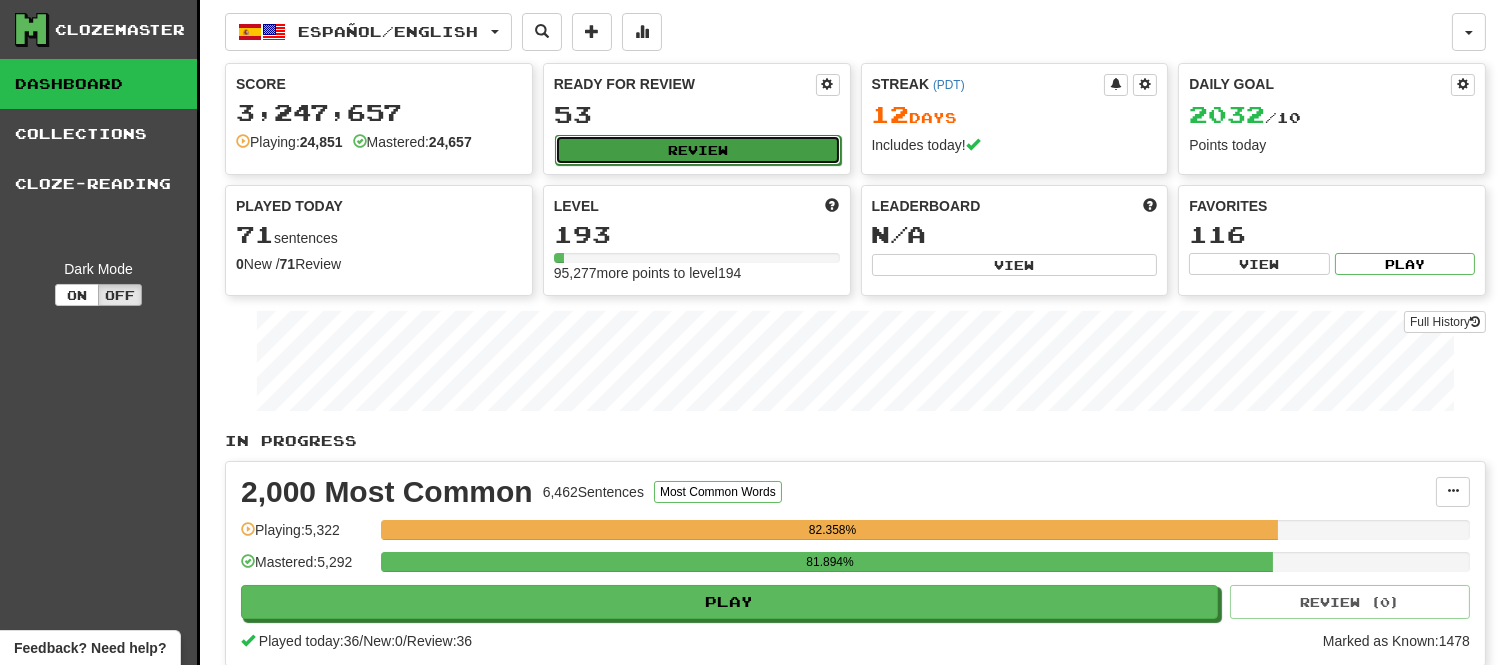 click on "Review" at bounding box center (698, 150) 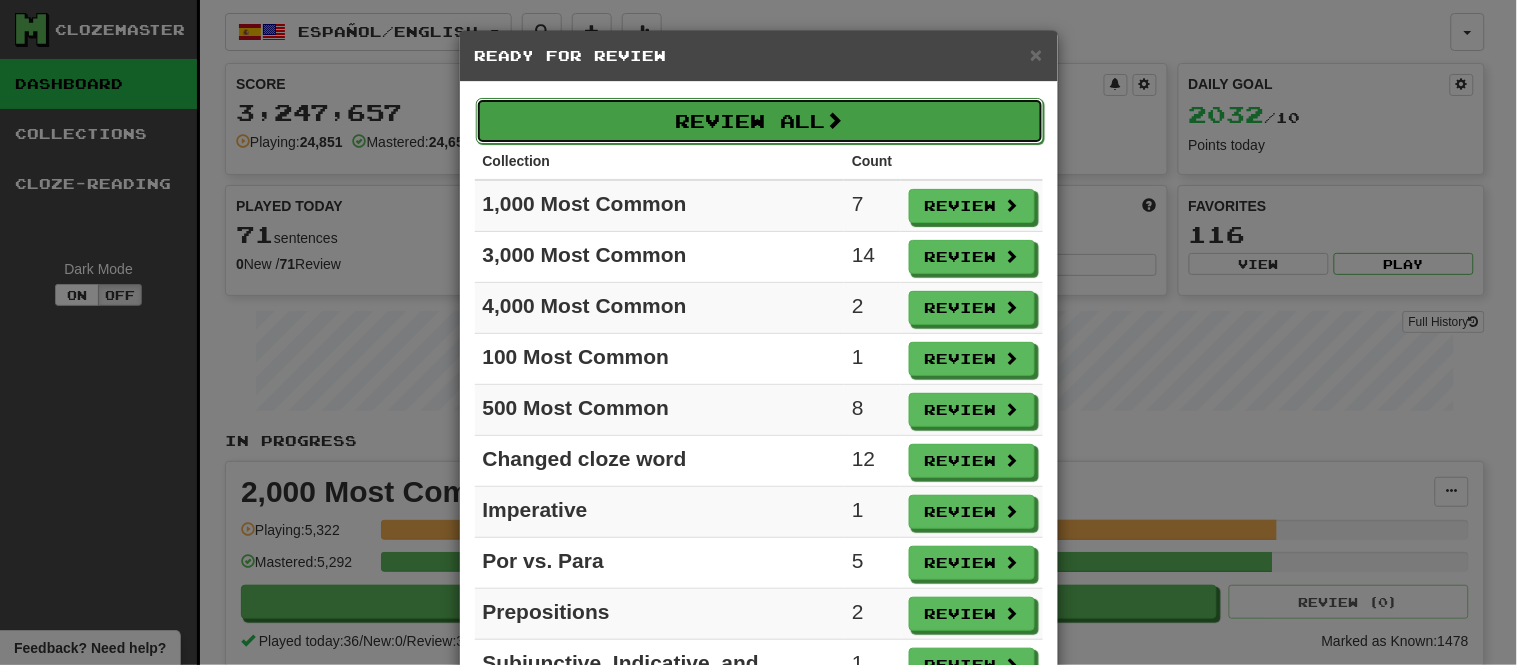 click on "Review All" at bounding box center [760, 121] 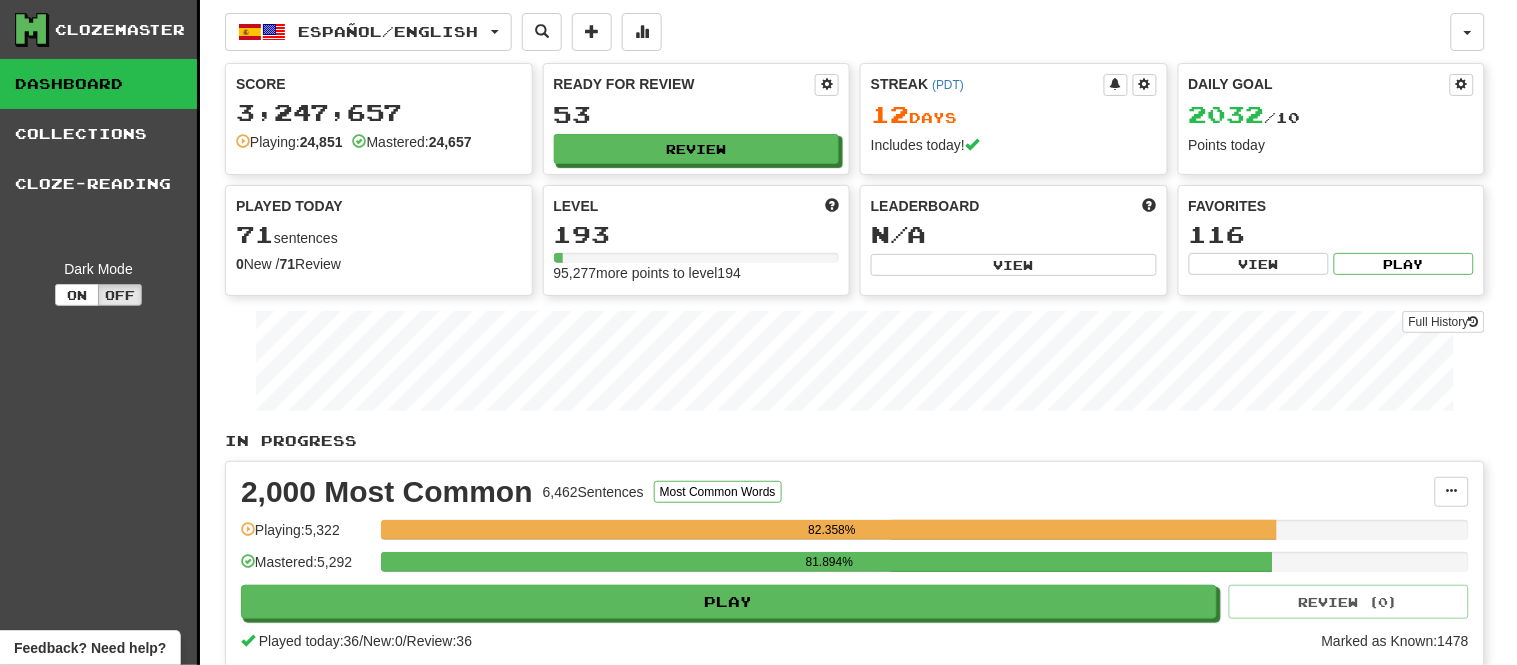 select on "**" 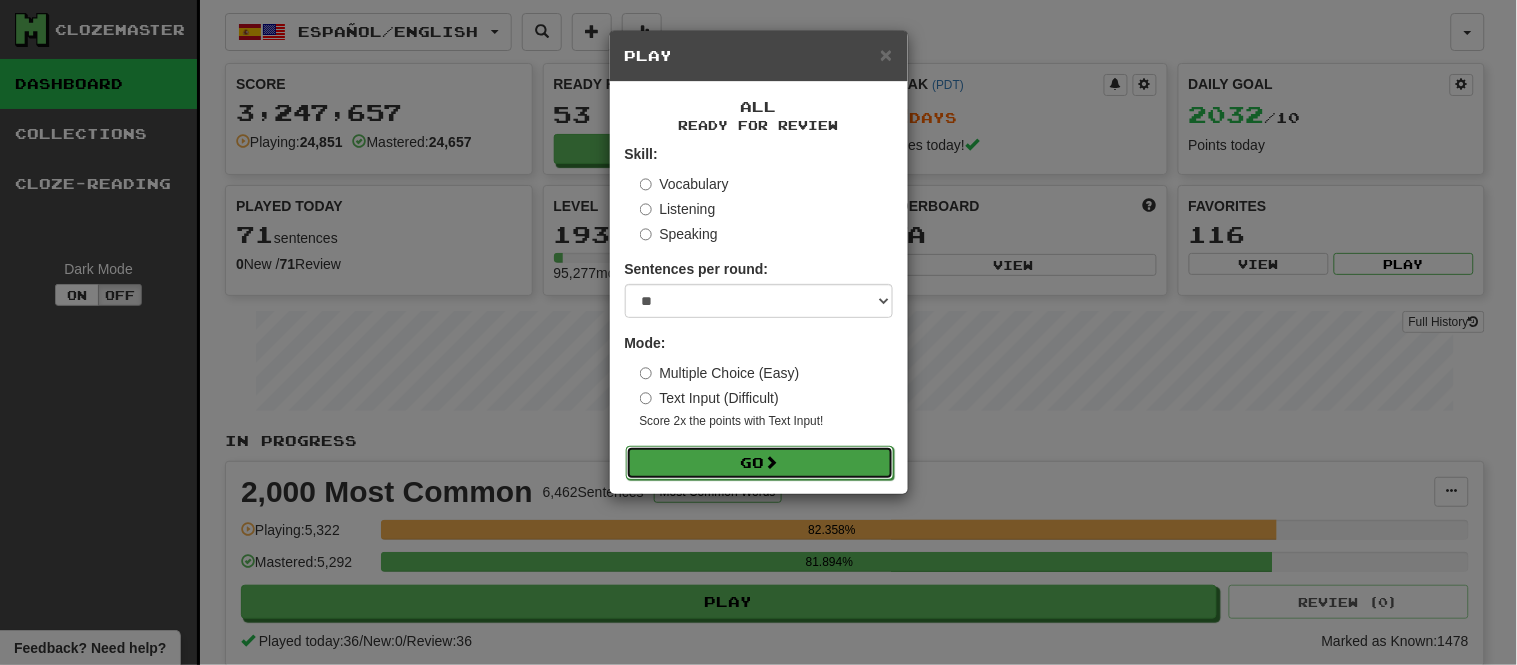 click on "Go" at bounding box center (760, 463) 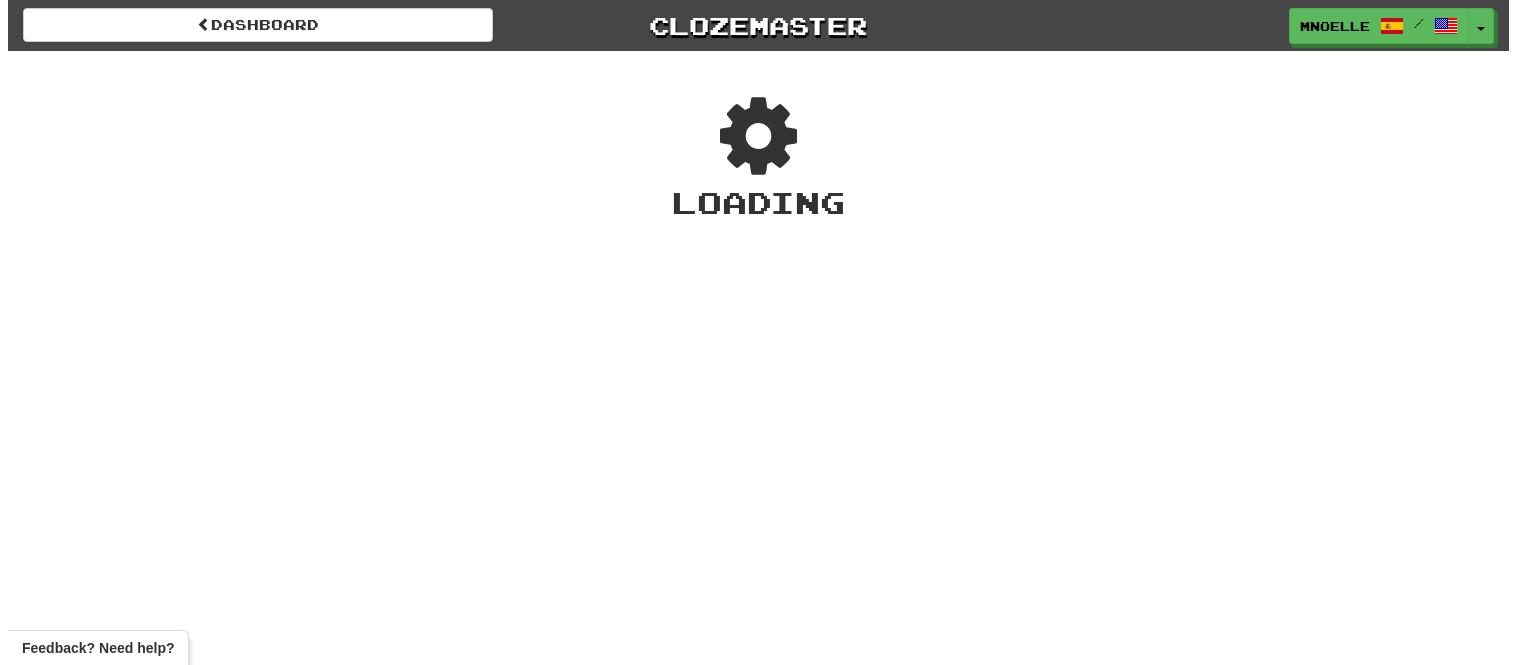 scroll, scrollTop: 0, scrollLeft: 0, axis: both 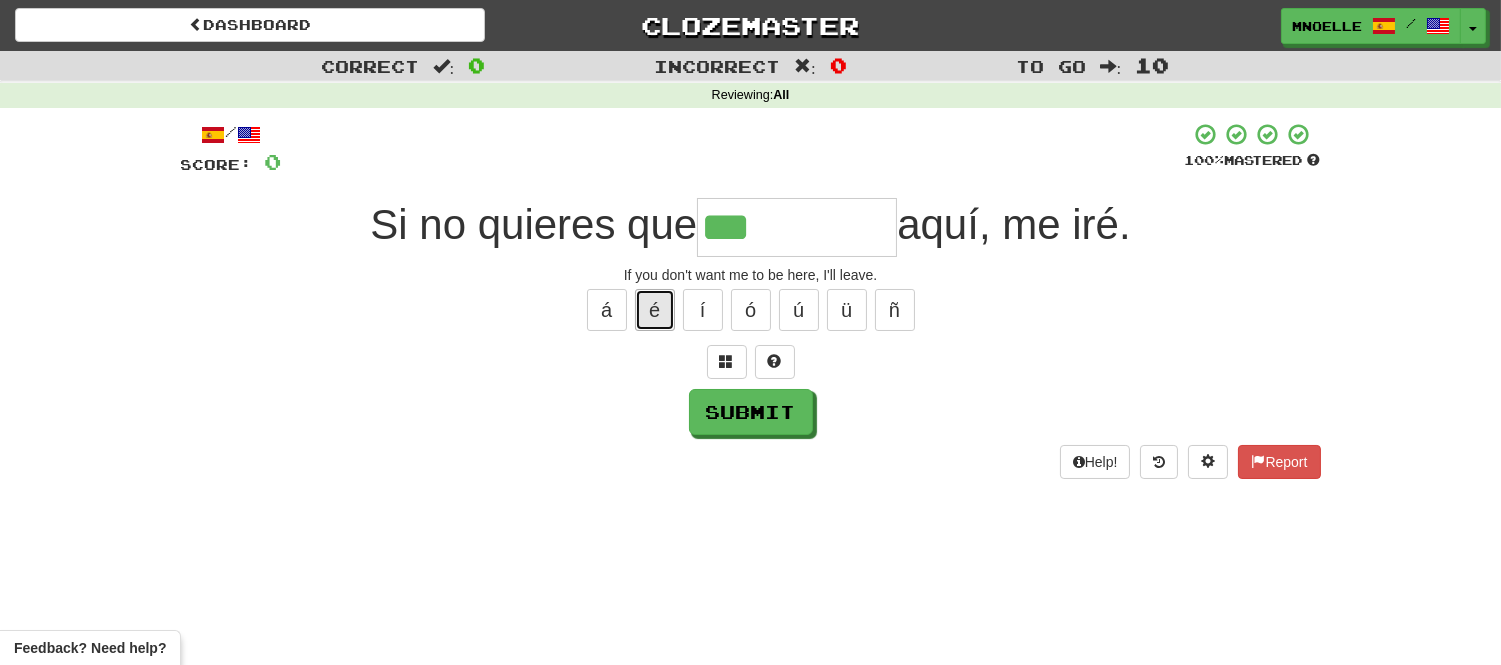 click on "é" at bounding box center (655, 310) 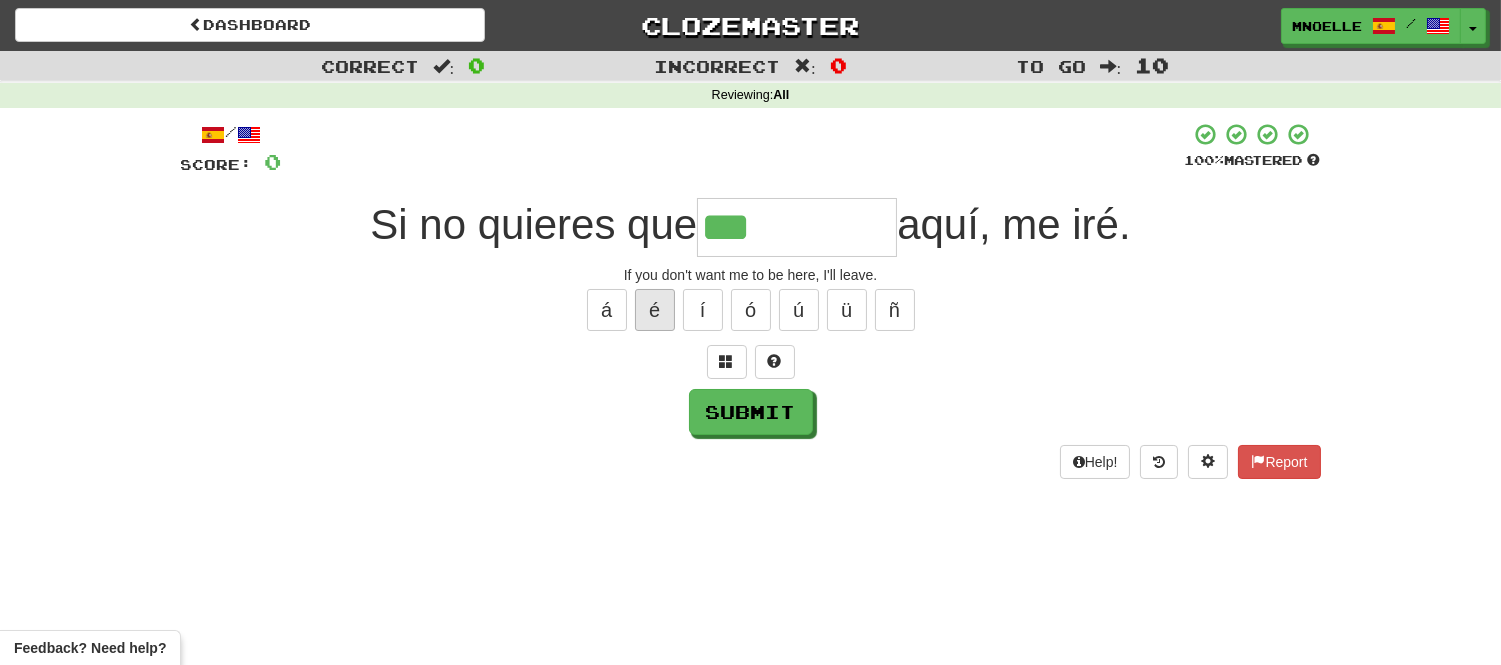 type on "****" 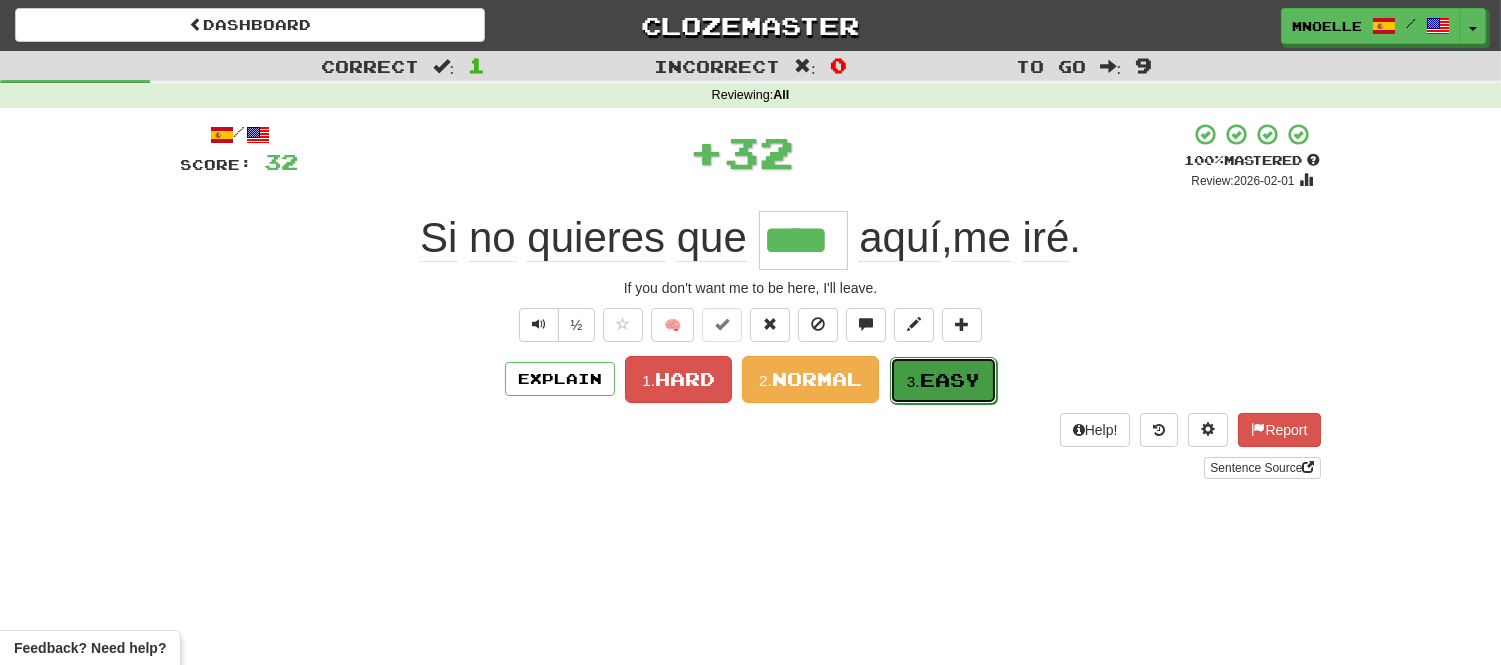click on "Easy" at bounding box center (950, 380) 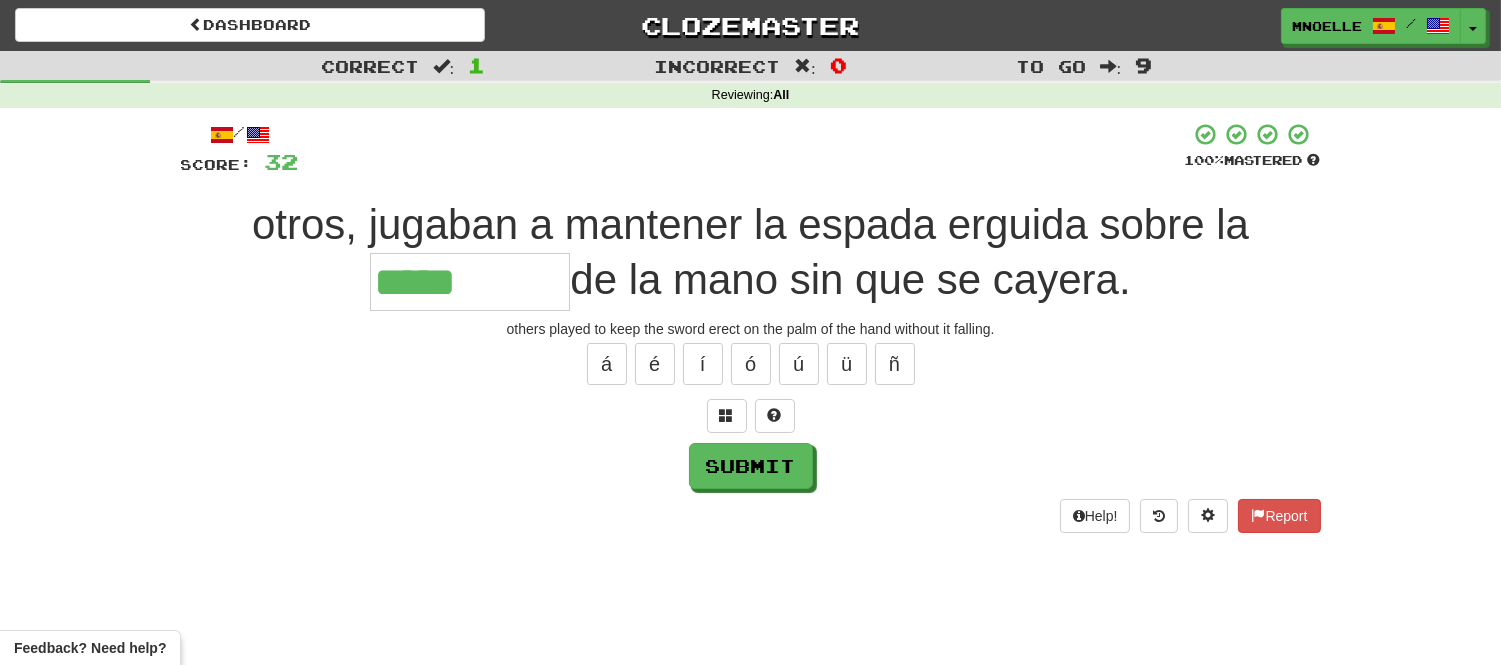 type on "*****" 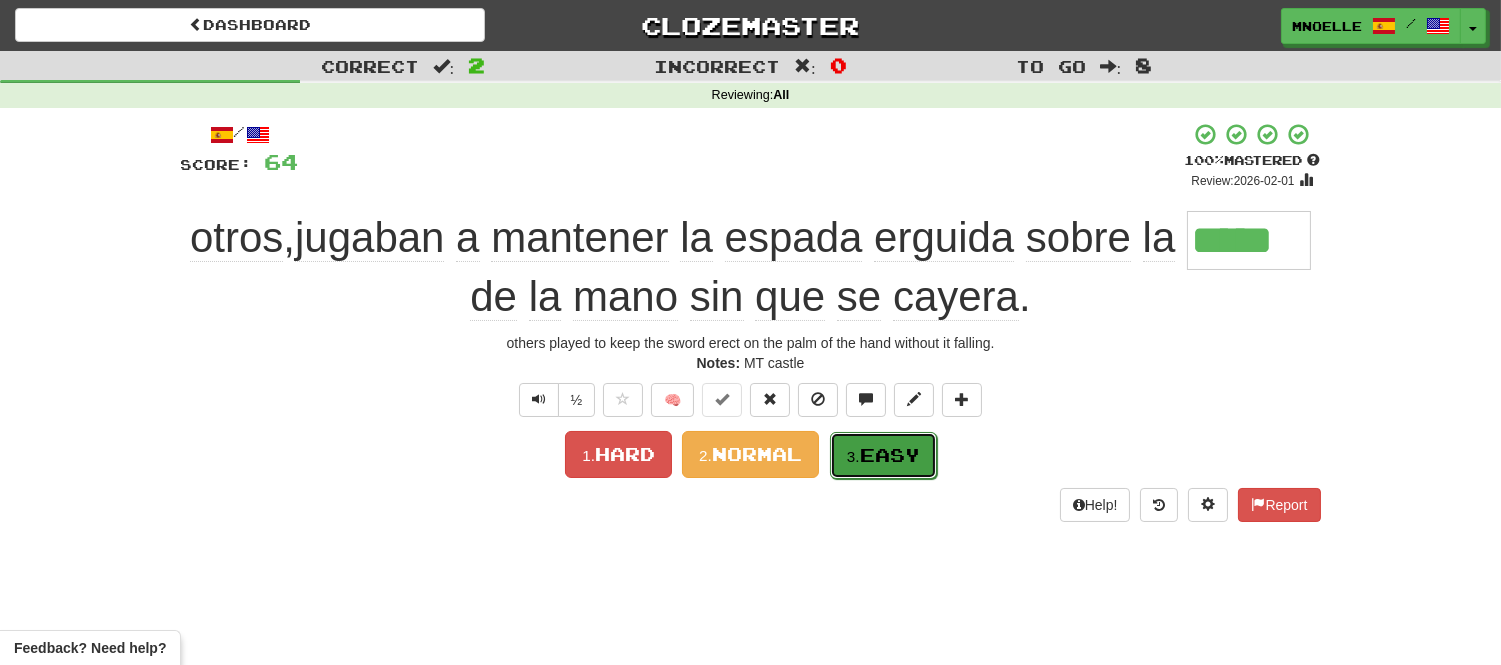 click on "Easy" at bounding box center [890, 455] 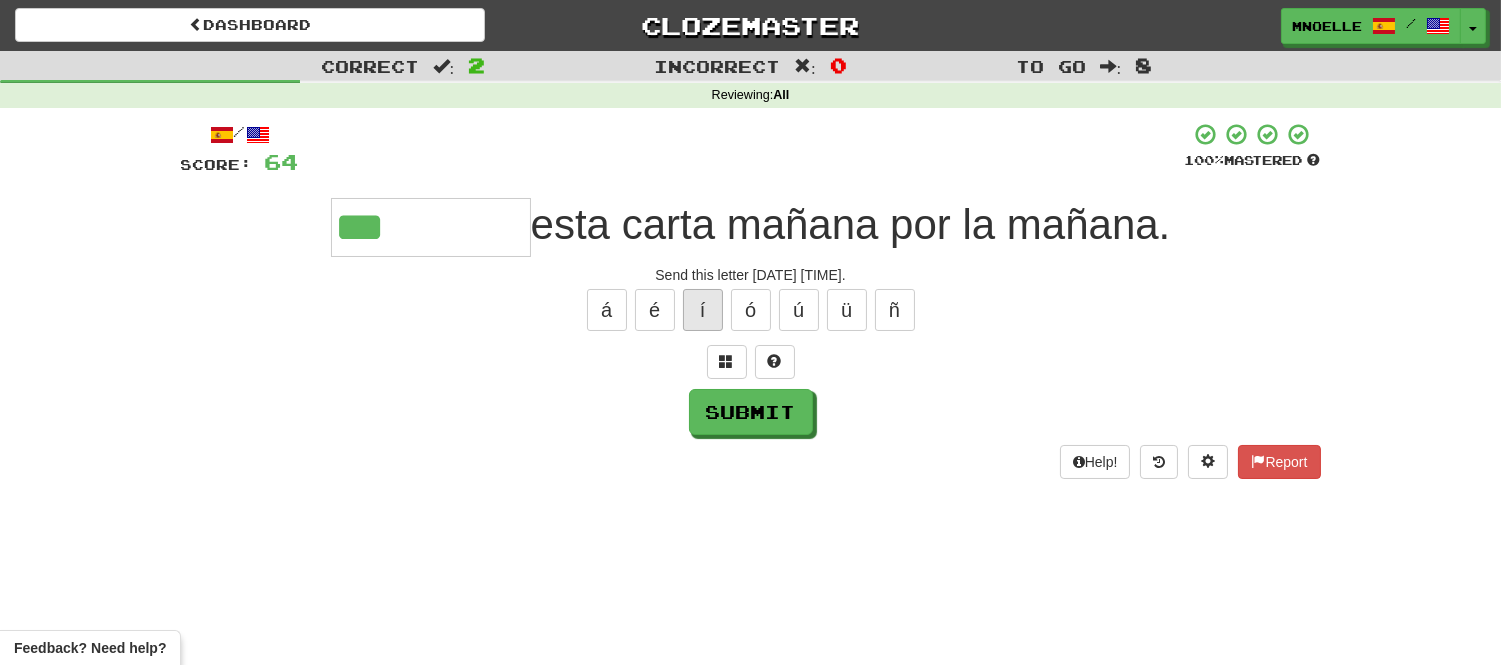 type on "***" 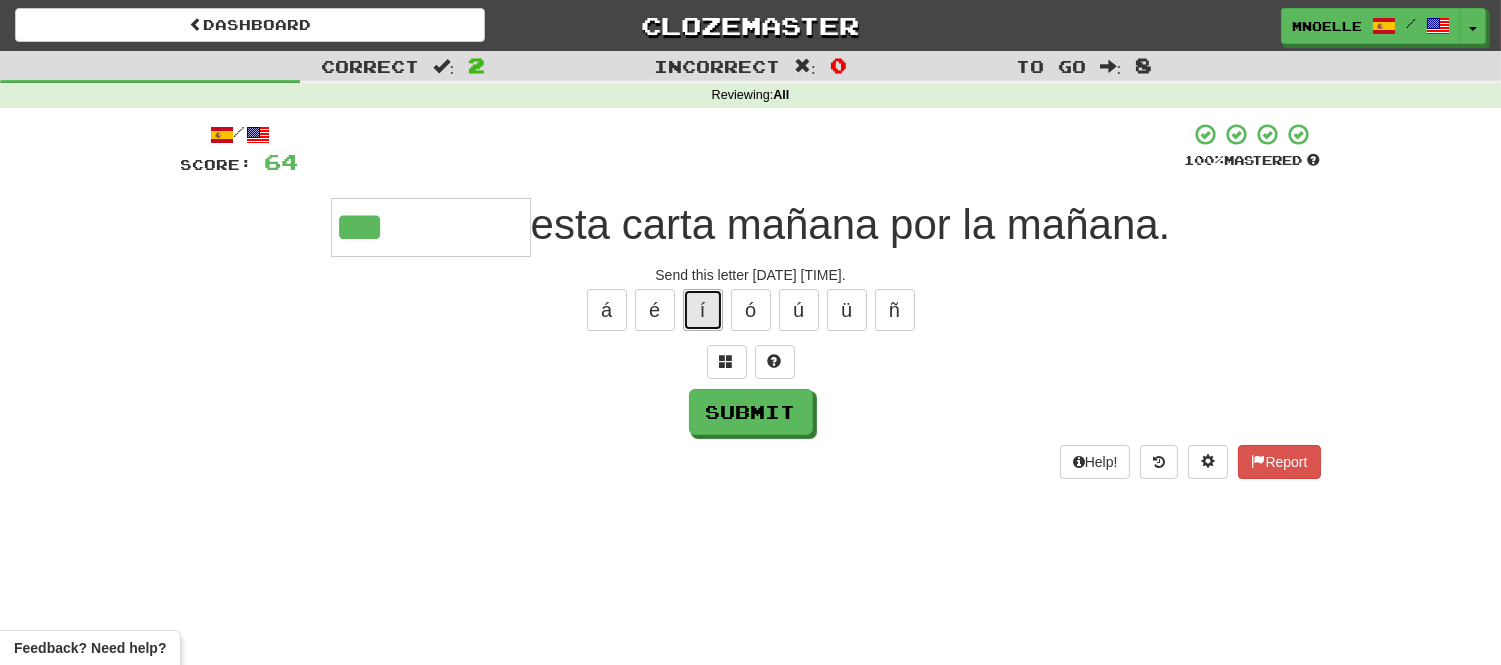 type 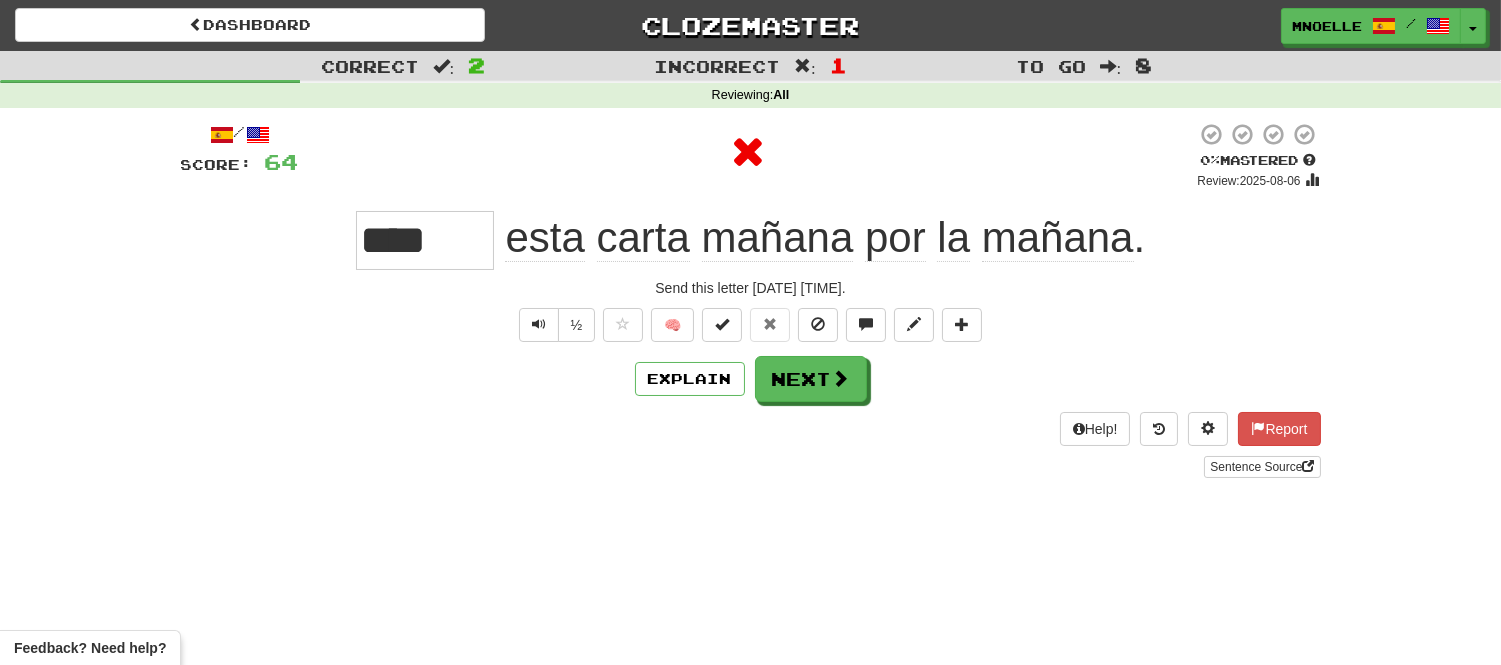 type on "*****" 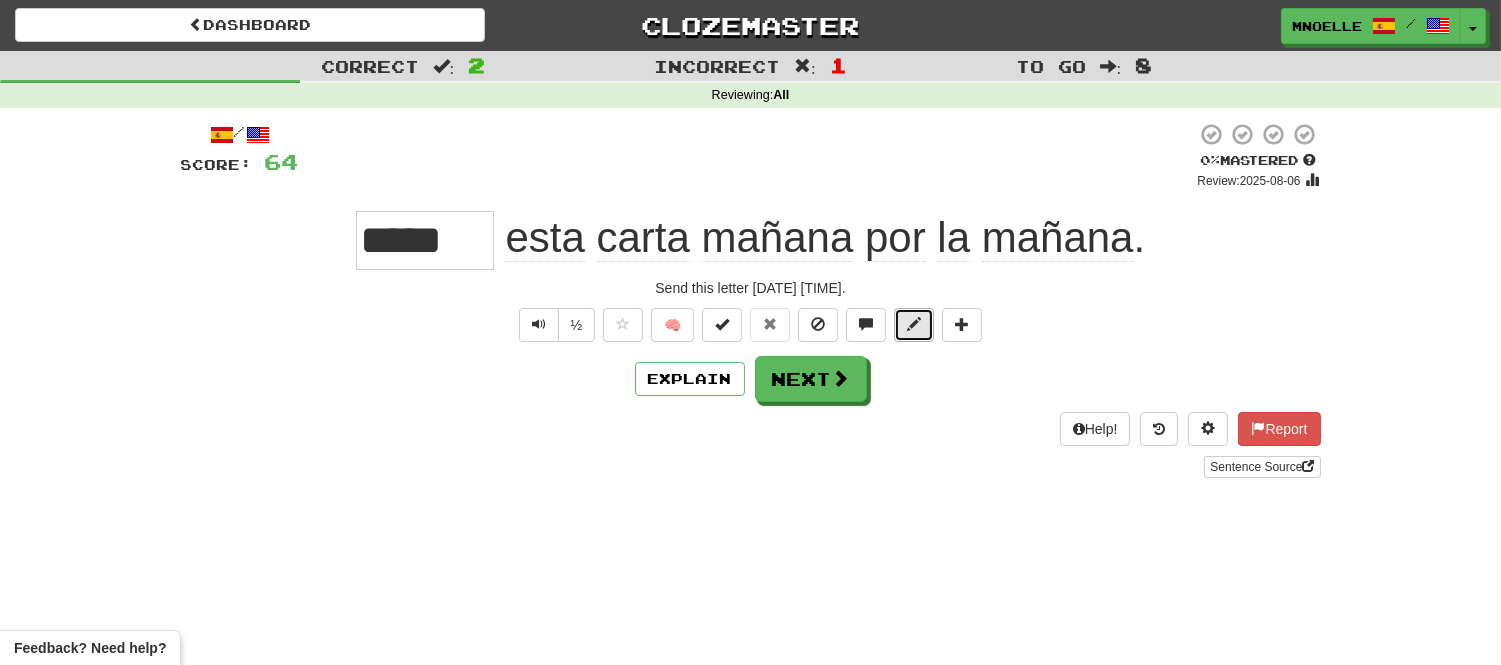 click at bounding box center (914, 324) 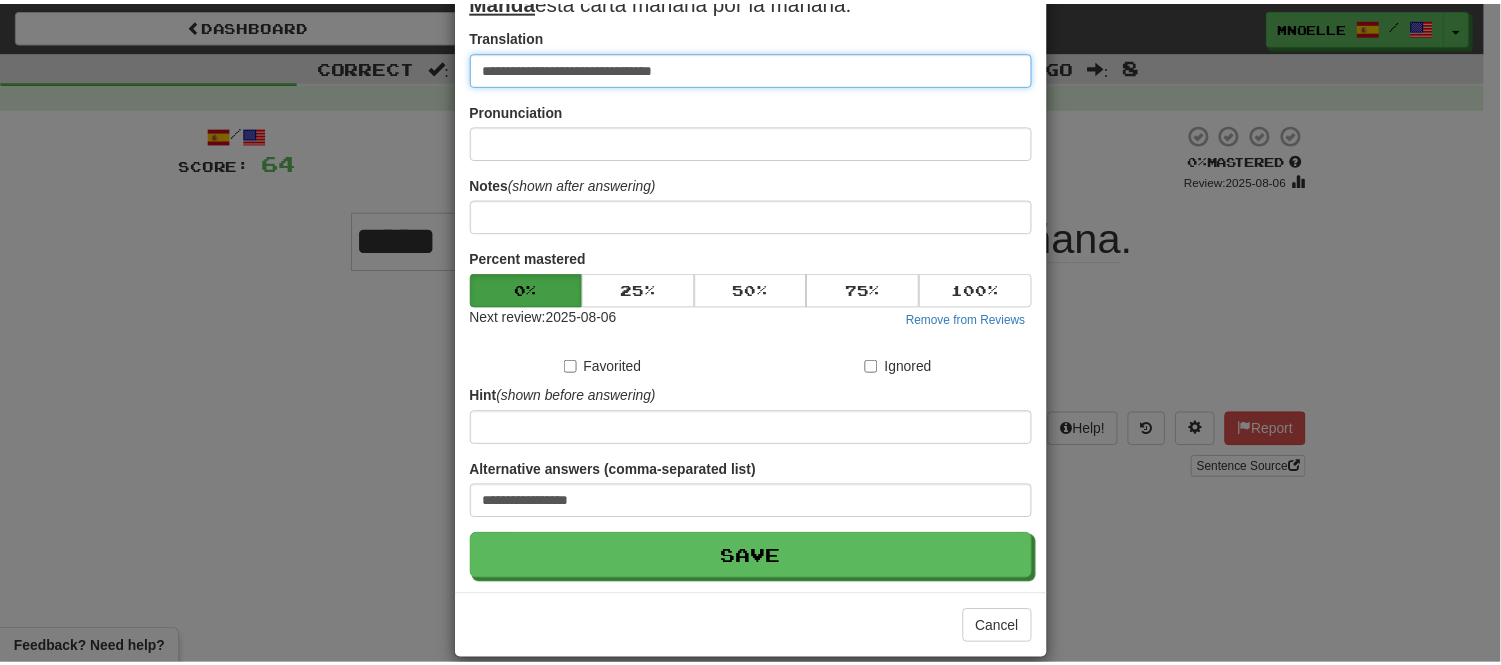 scroll, scrollTop: 112, scrollLeft: 0, axis: vertical 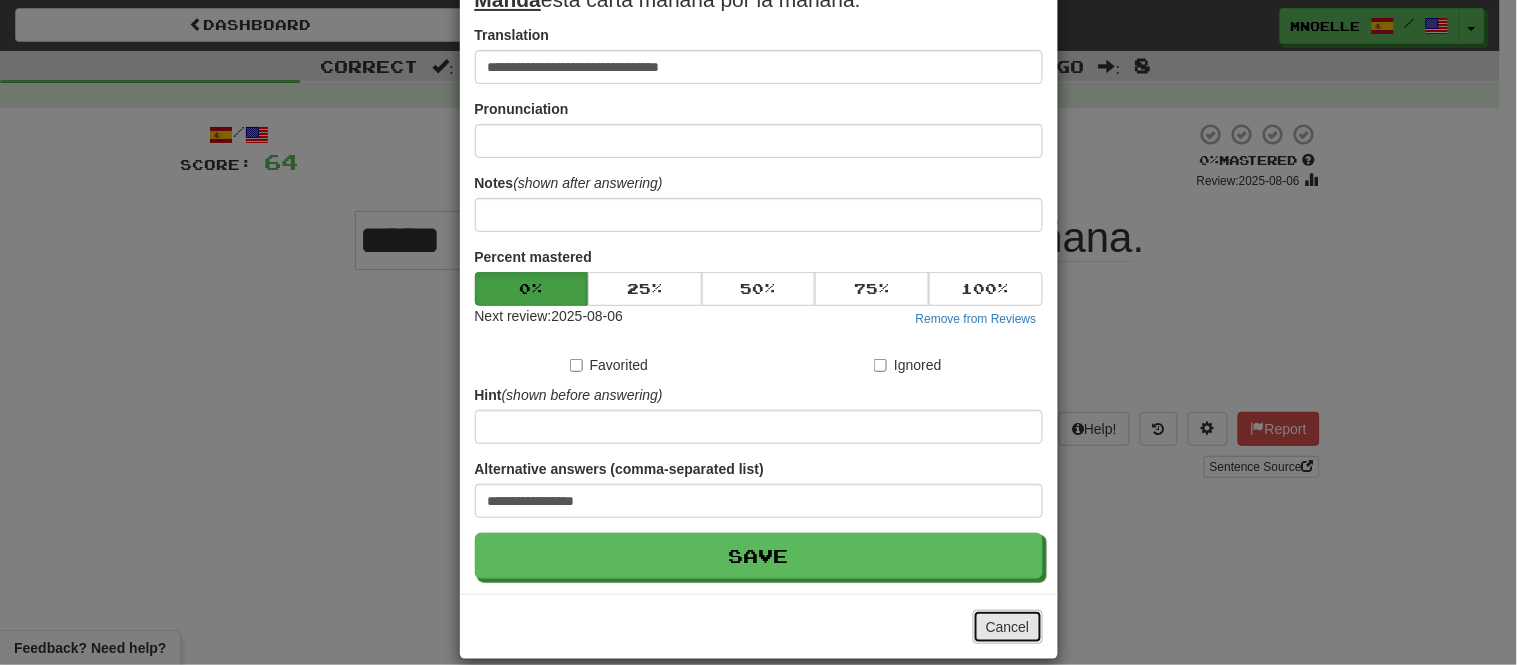 click on "Cancel" at bounding box center [1008, 627] 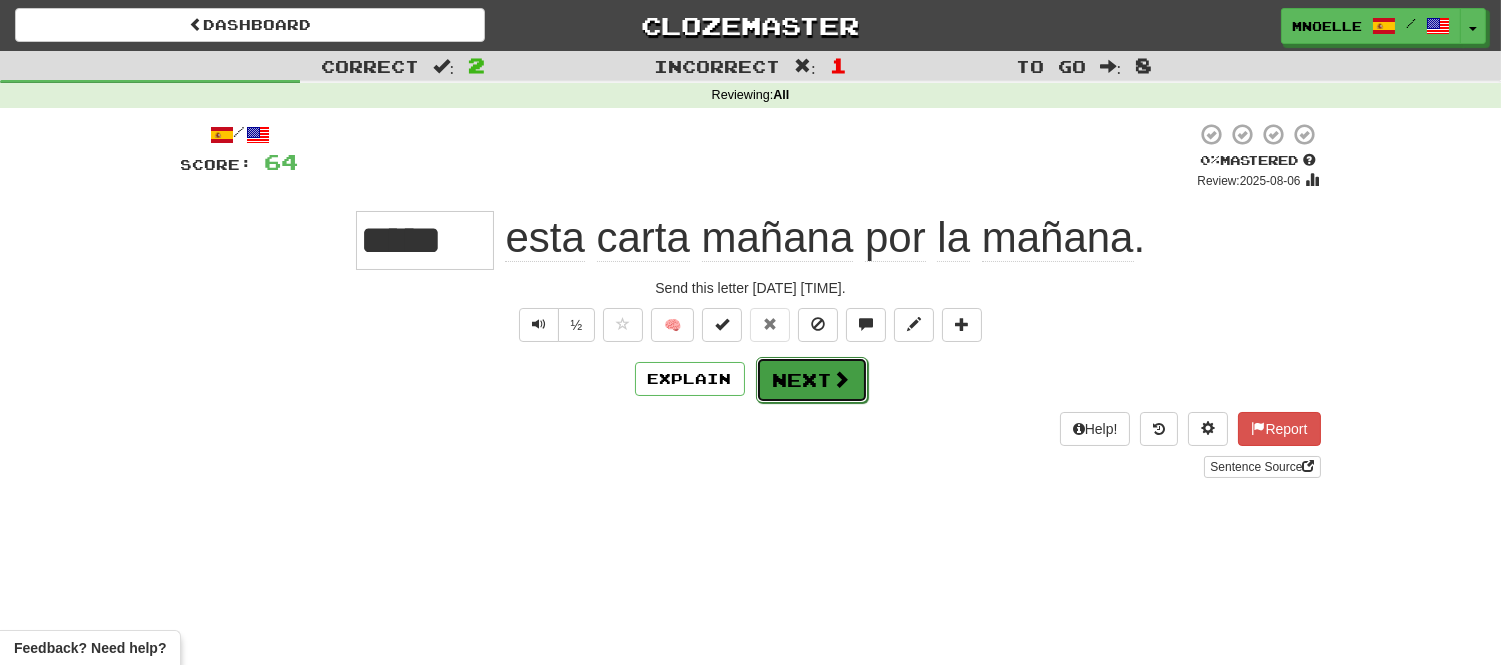 click on "Next" at bounding box center (812, 380) 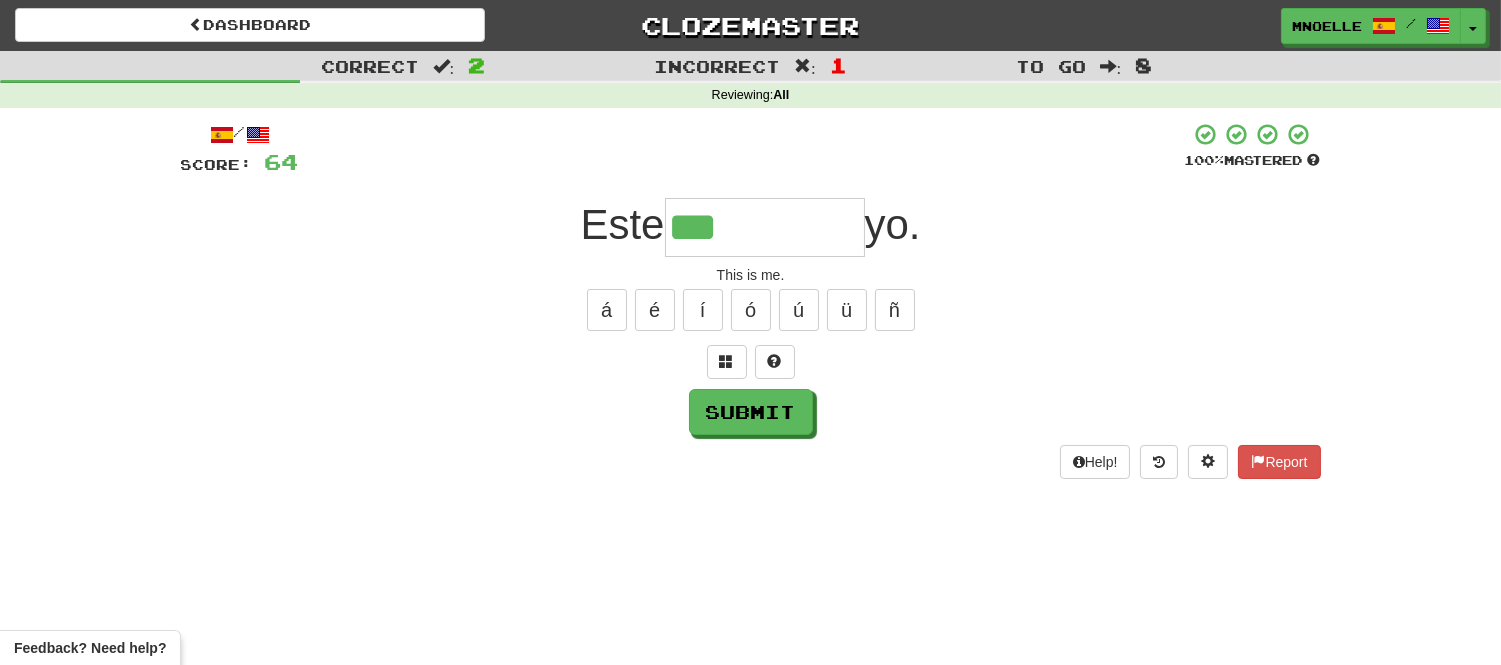 type on "***" 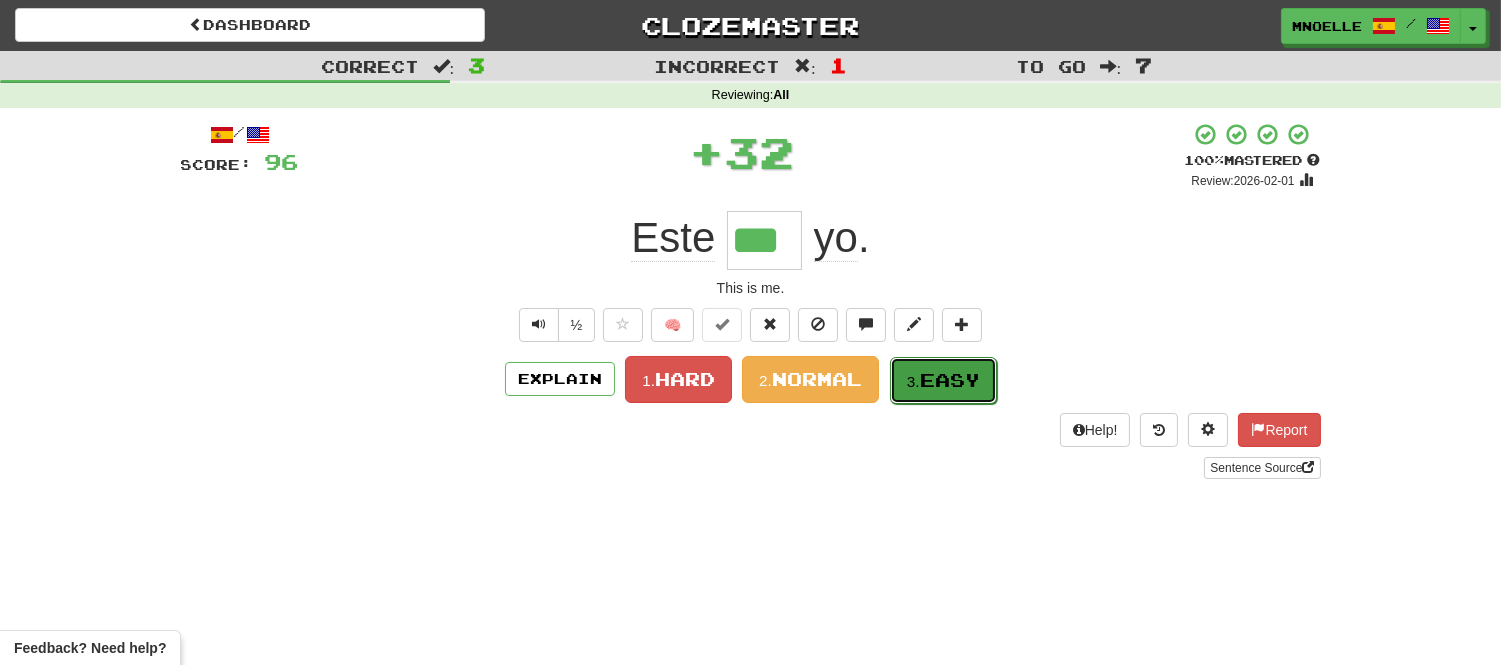 click on "Easy" at bounding box center [950, 380] 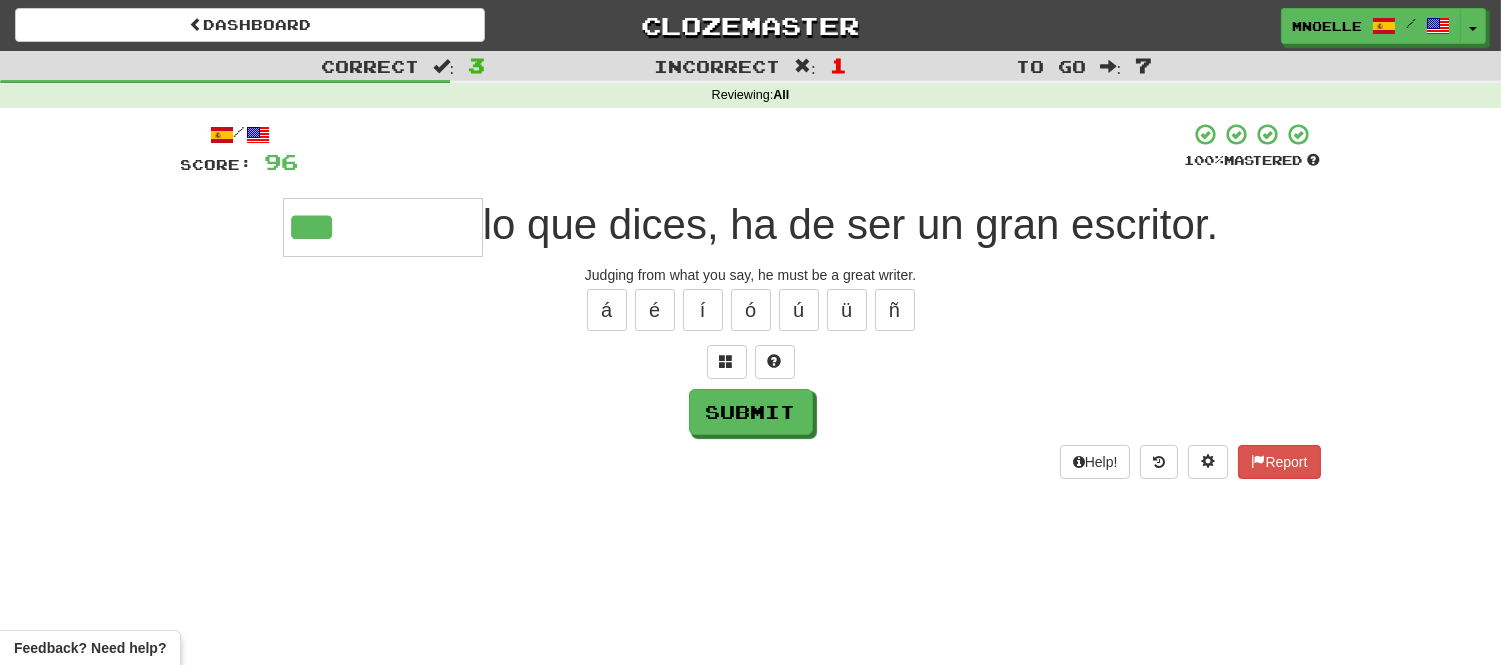 type on "***" 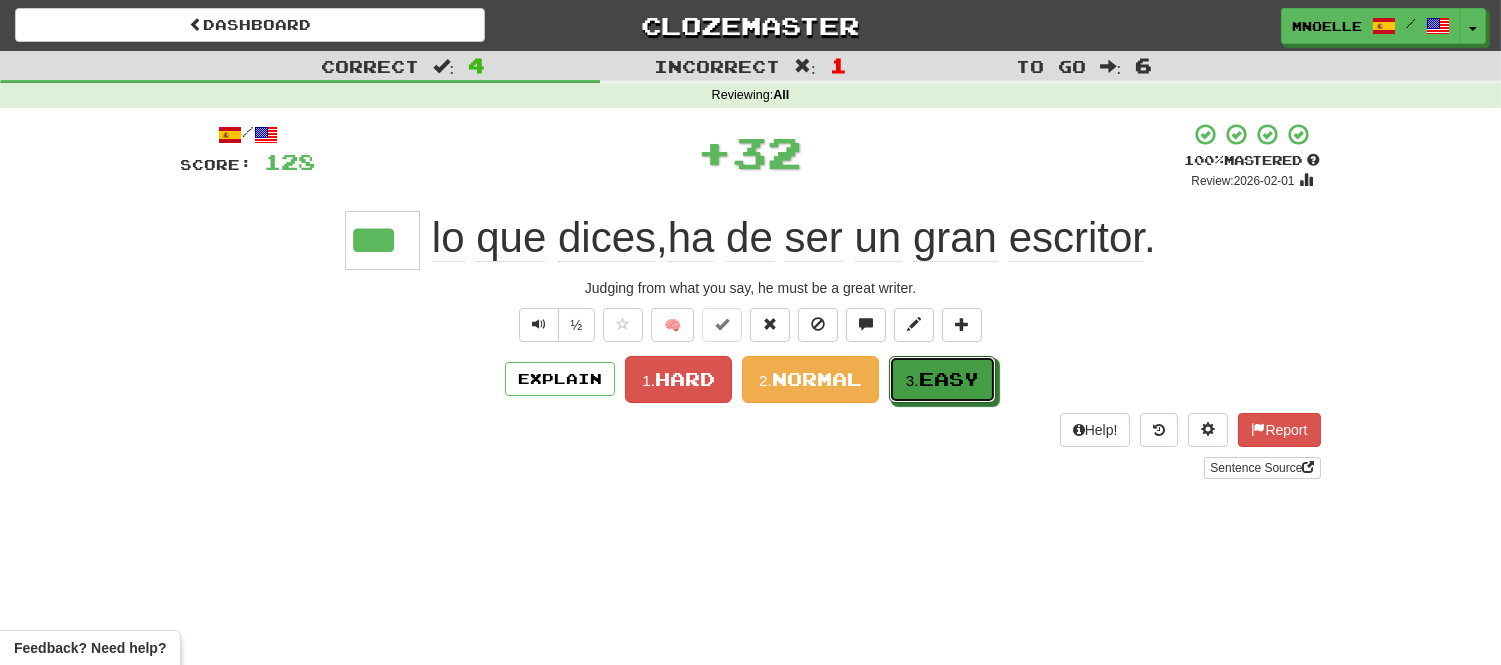 click on "Easy" at bounding box center [949, 379] 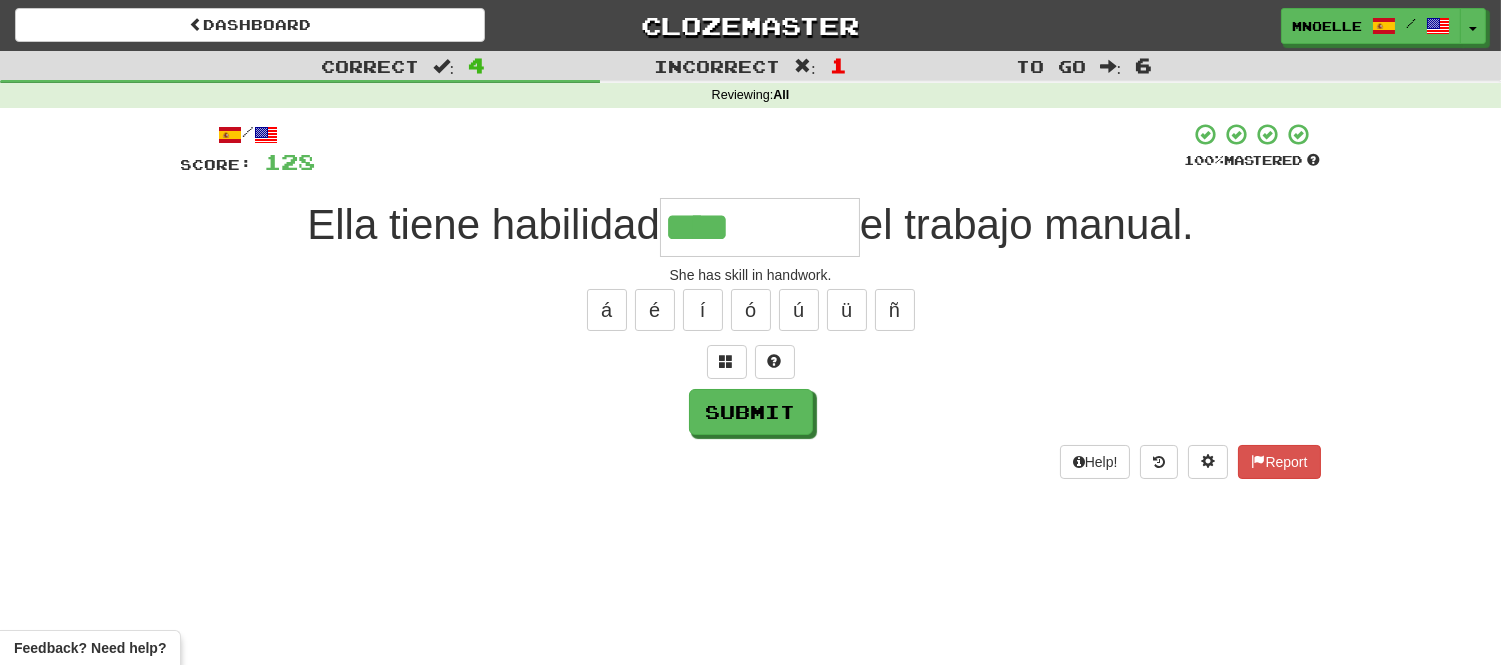 type on "****" 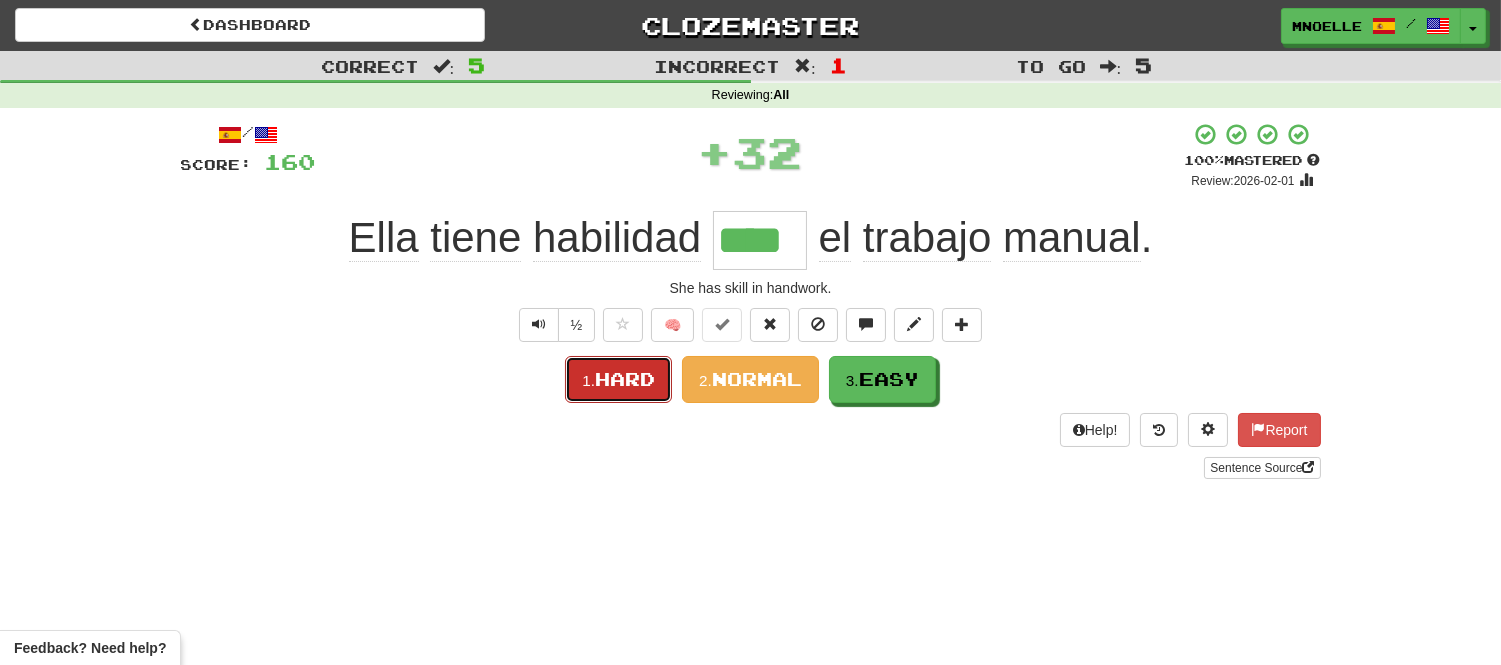 click on "Hard" at bounding box center (625, 379) 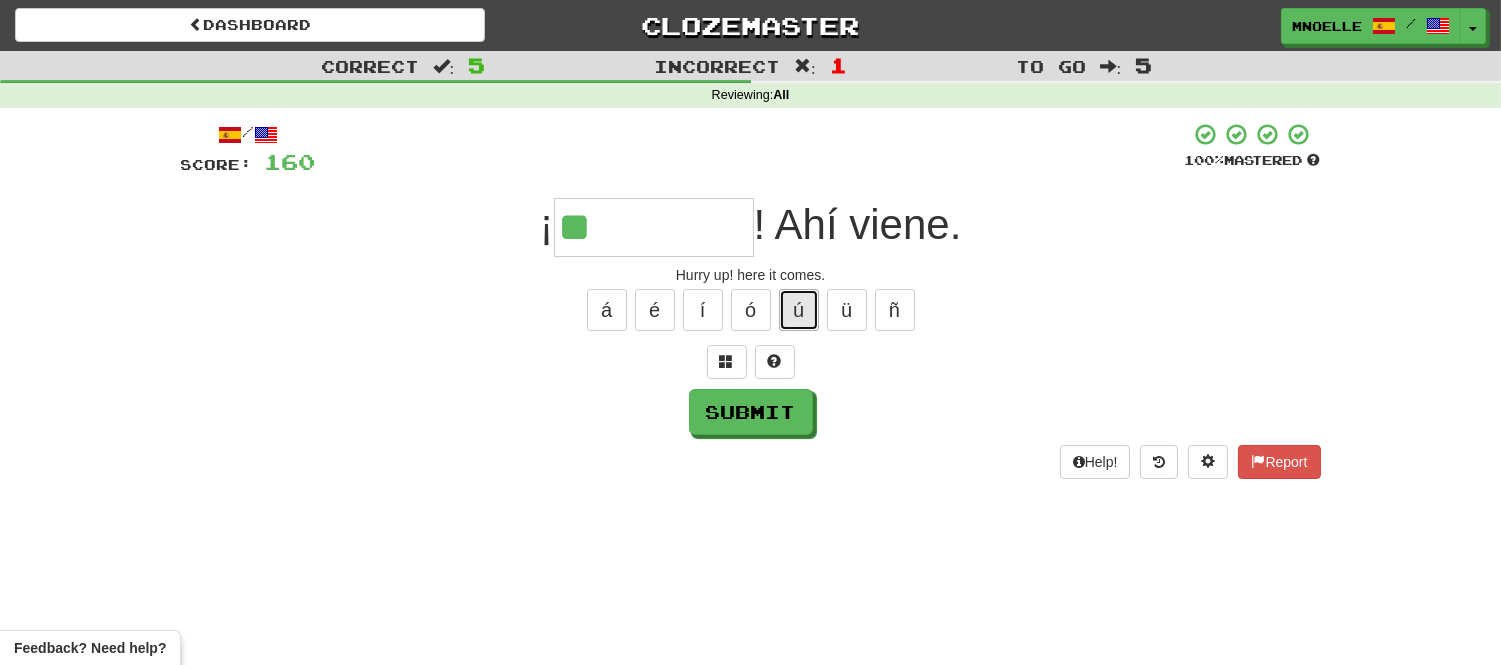 click on "ú" at bounding box center [799, 310] 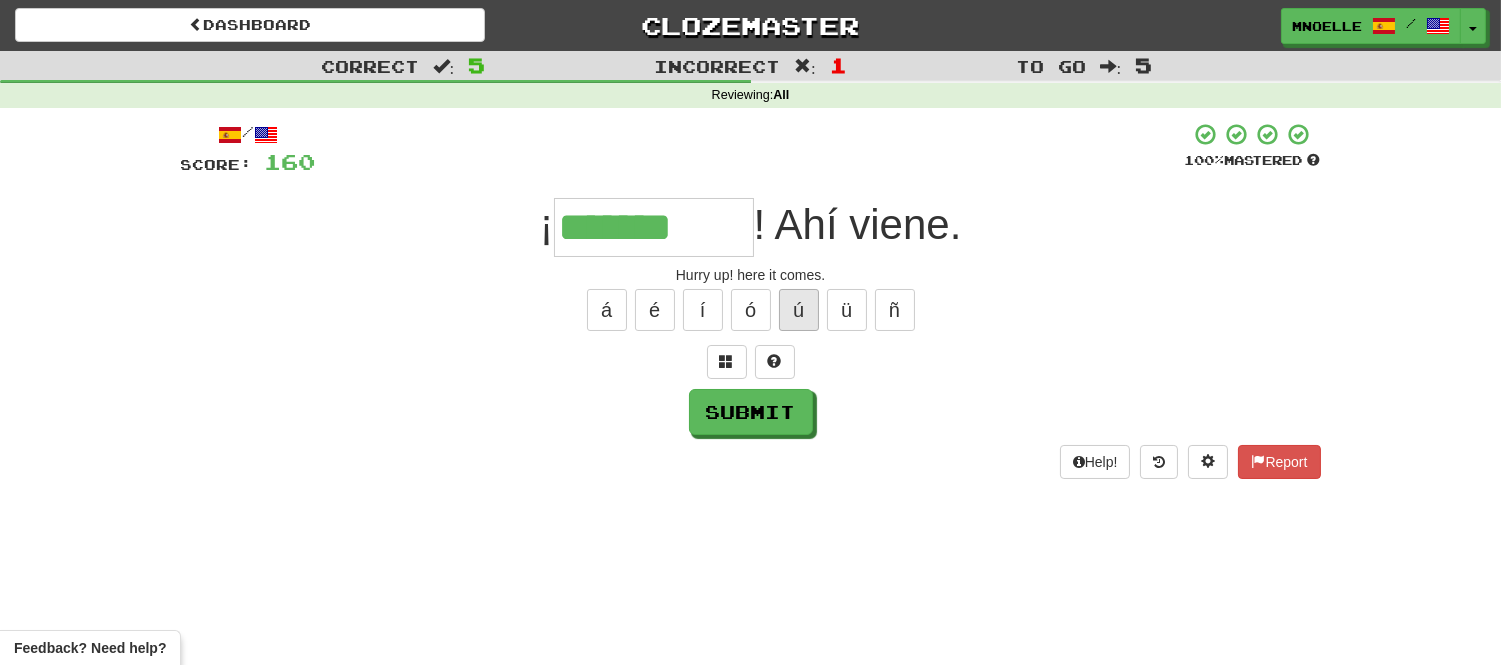 type on "*******" 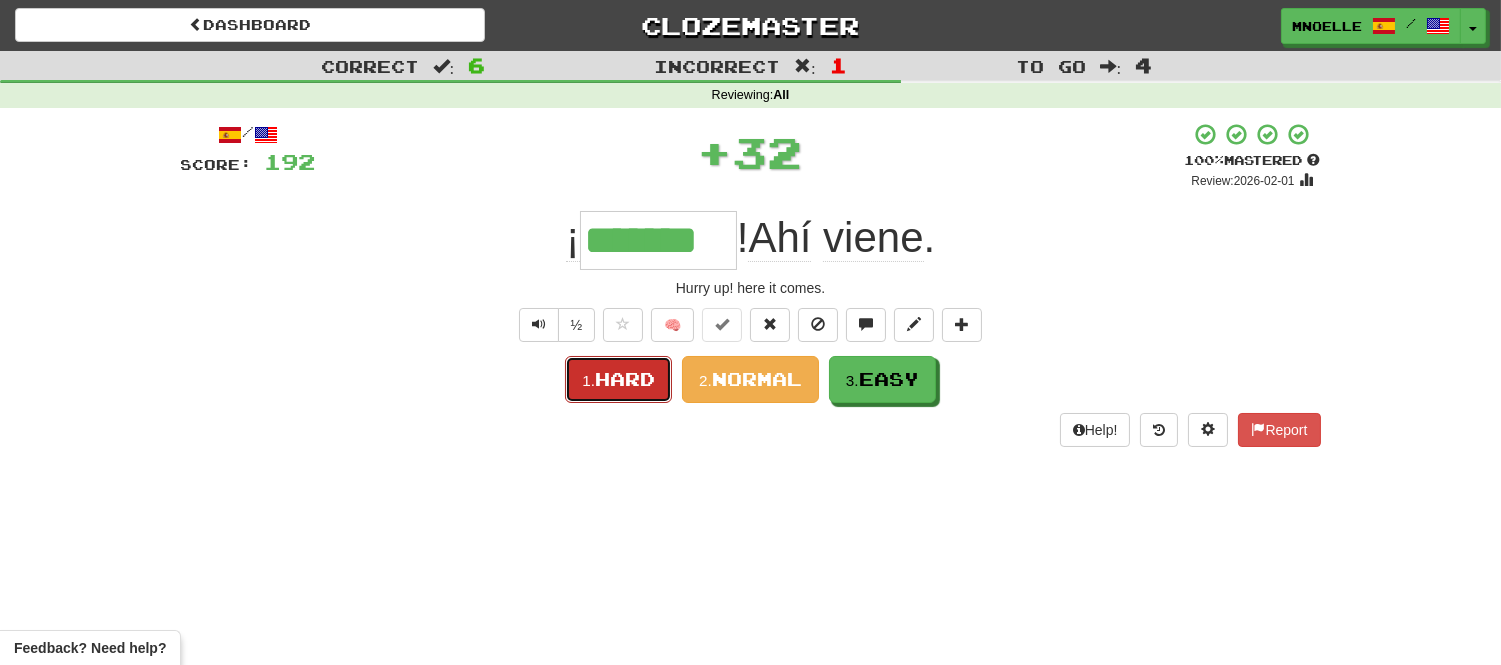 click on "1.  Hard" at bounding box center (618, 379) 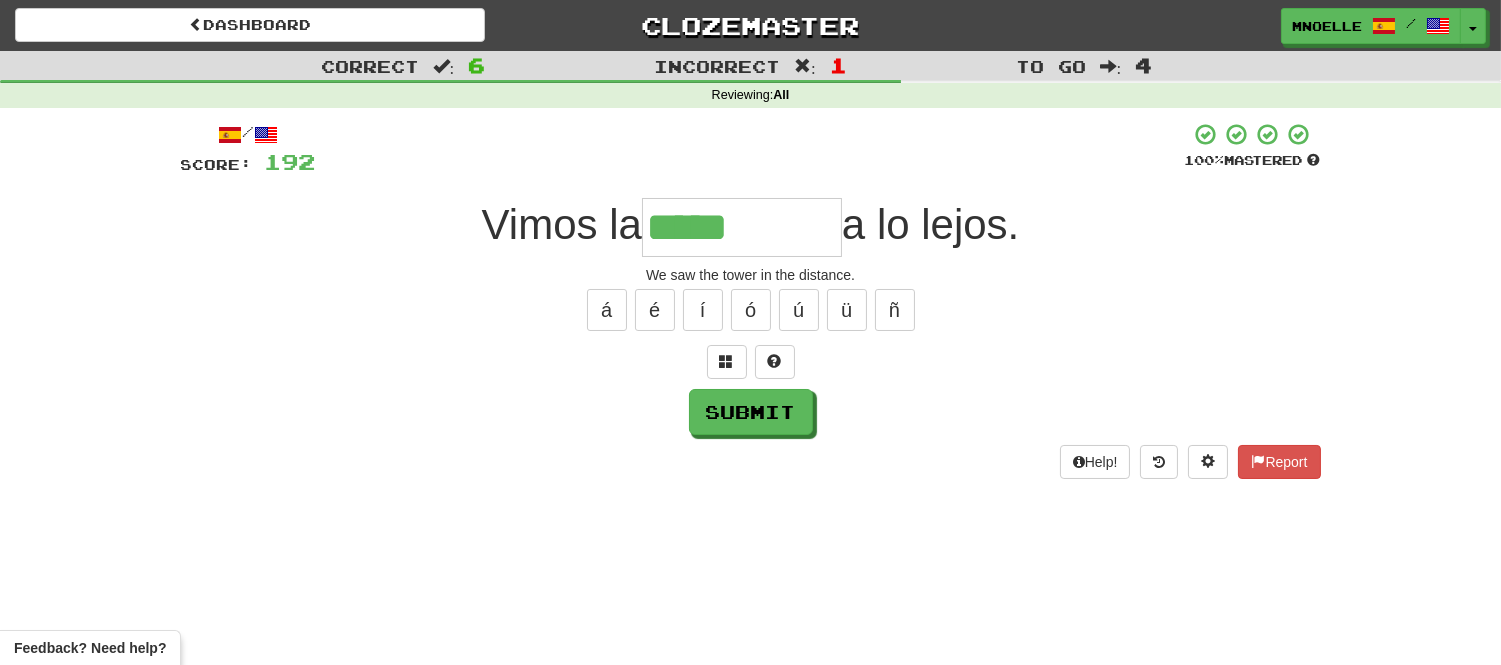 type on "*****" 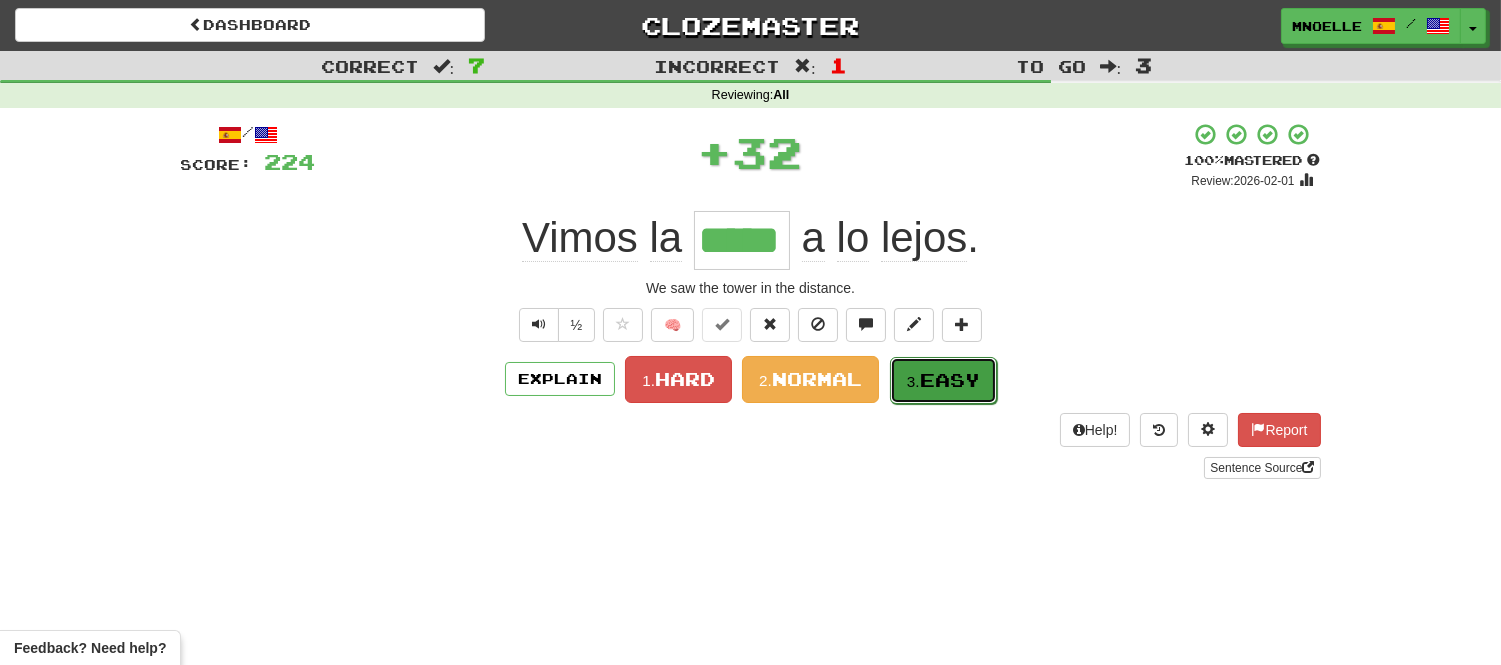 click on "Easy" at bounding box center (950, 380) 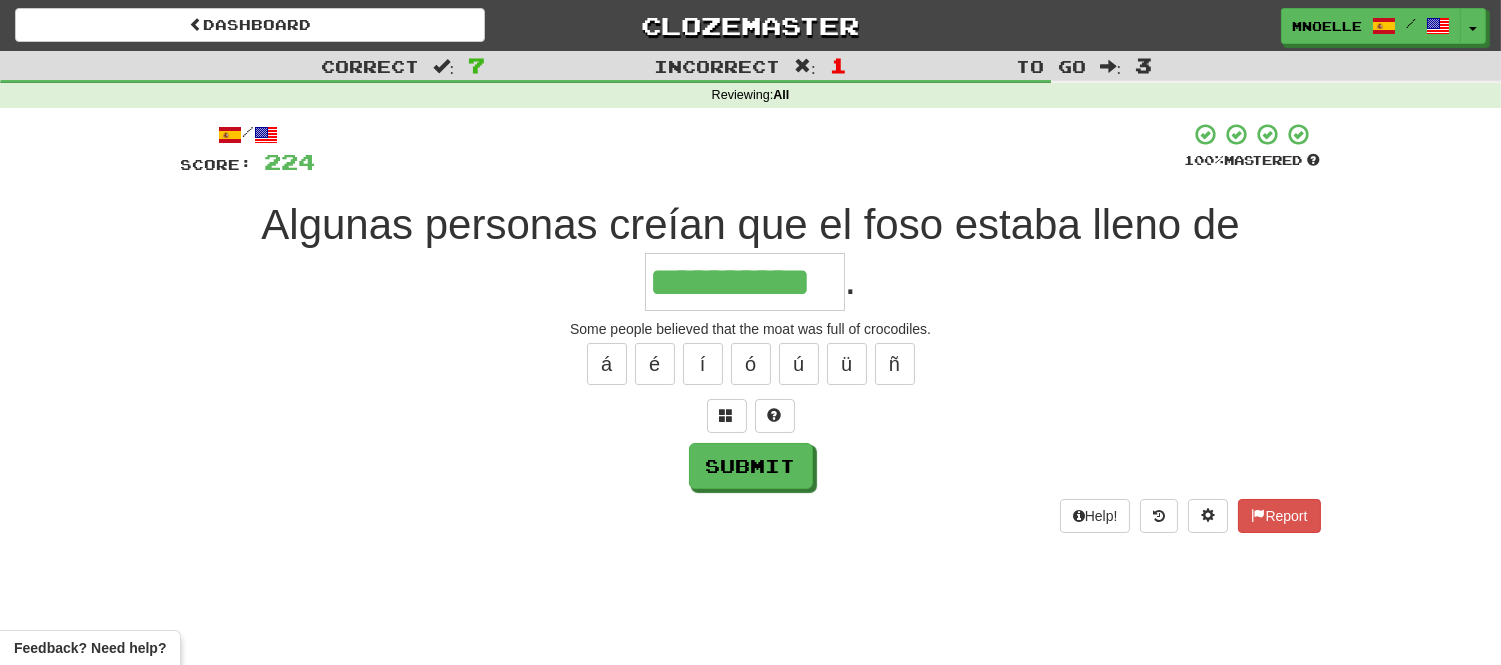 type on "**********" 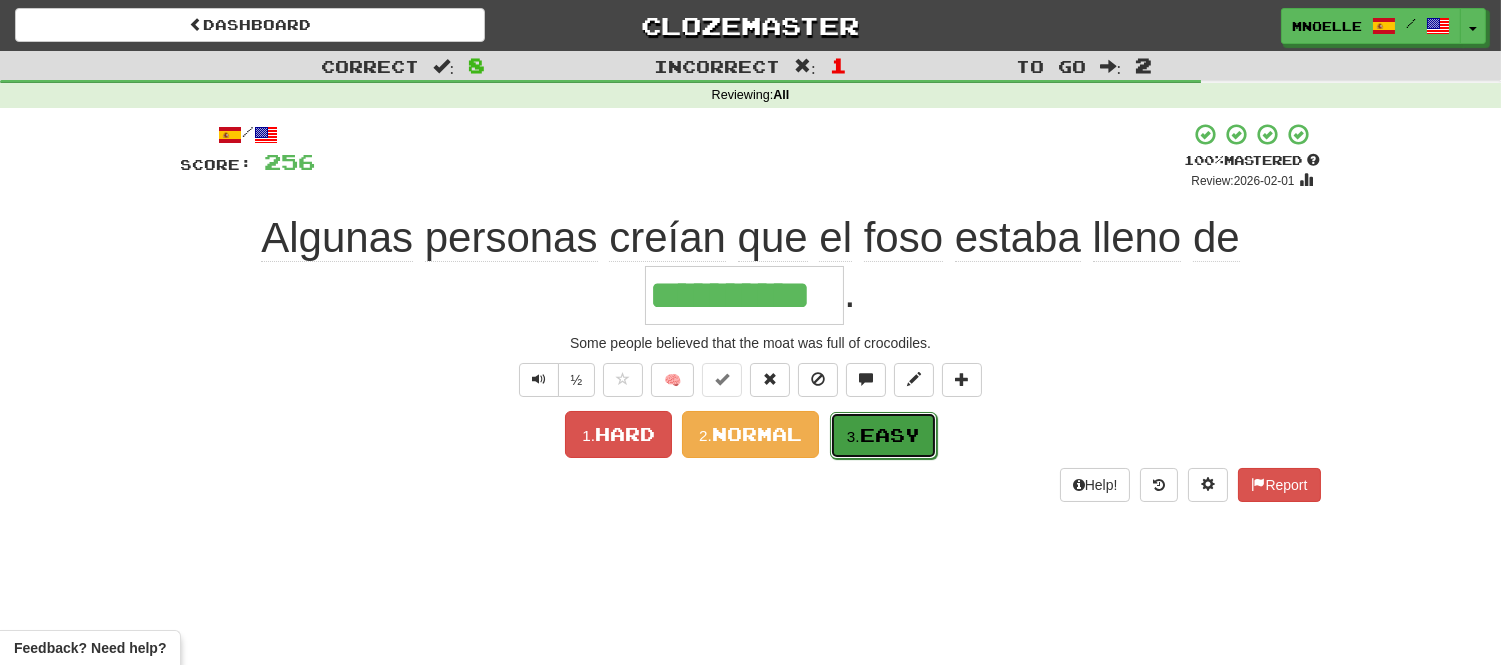 click on "Easy" at bounding box center [890, 435] 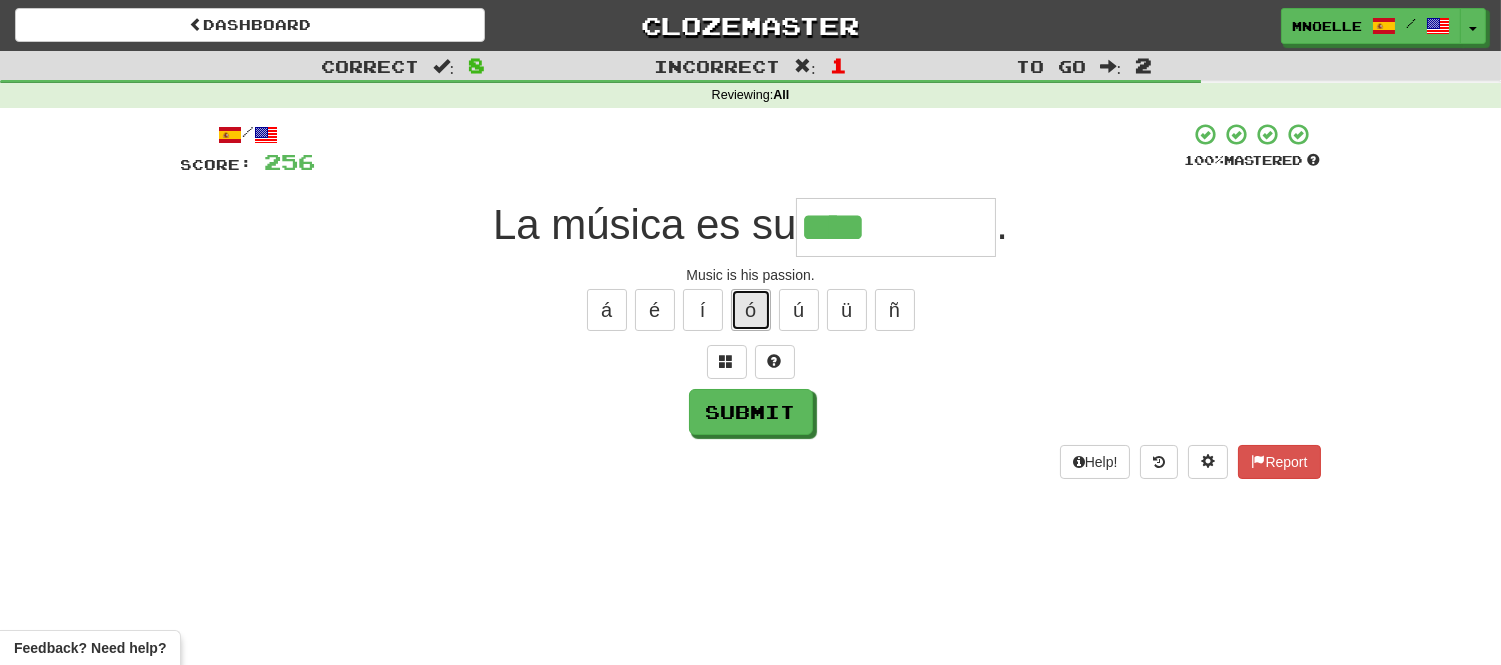 click on "ó" at bounding box center (751, 310) 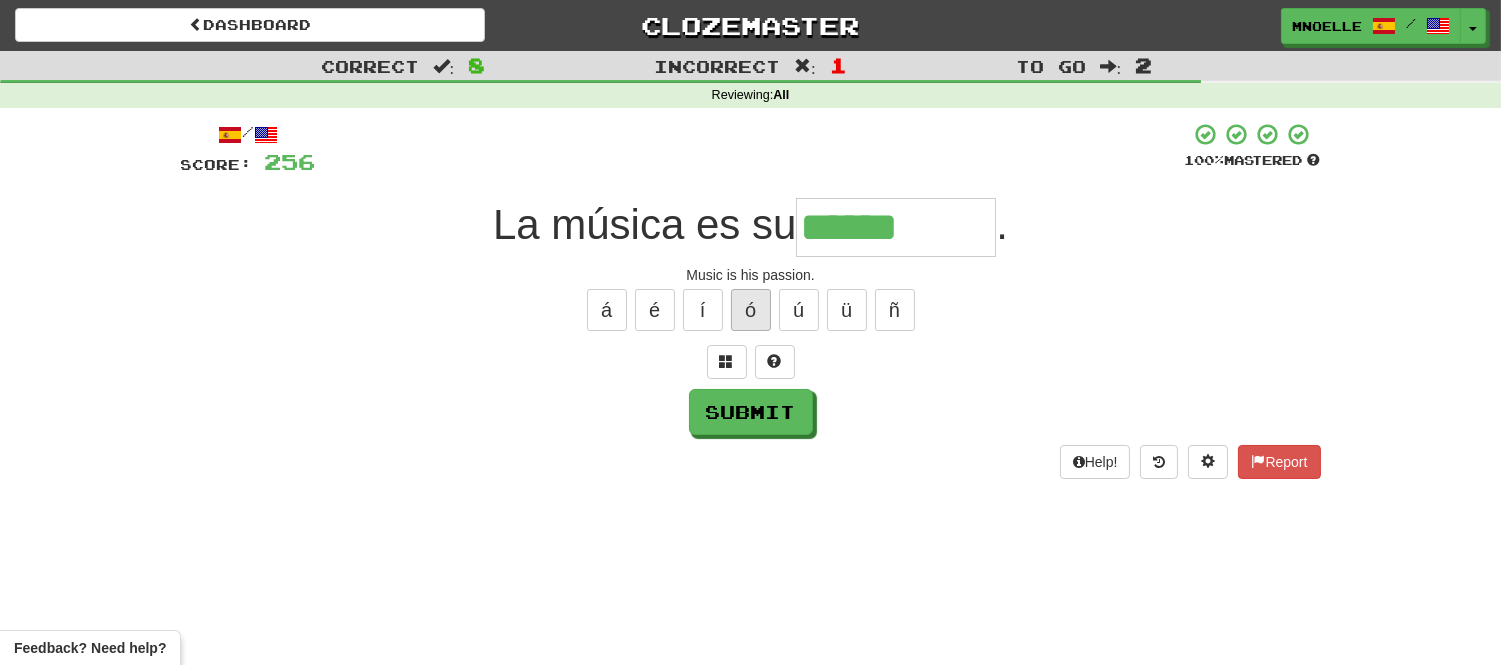 type on "******" 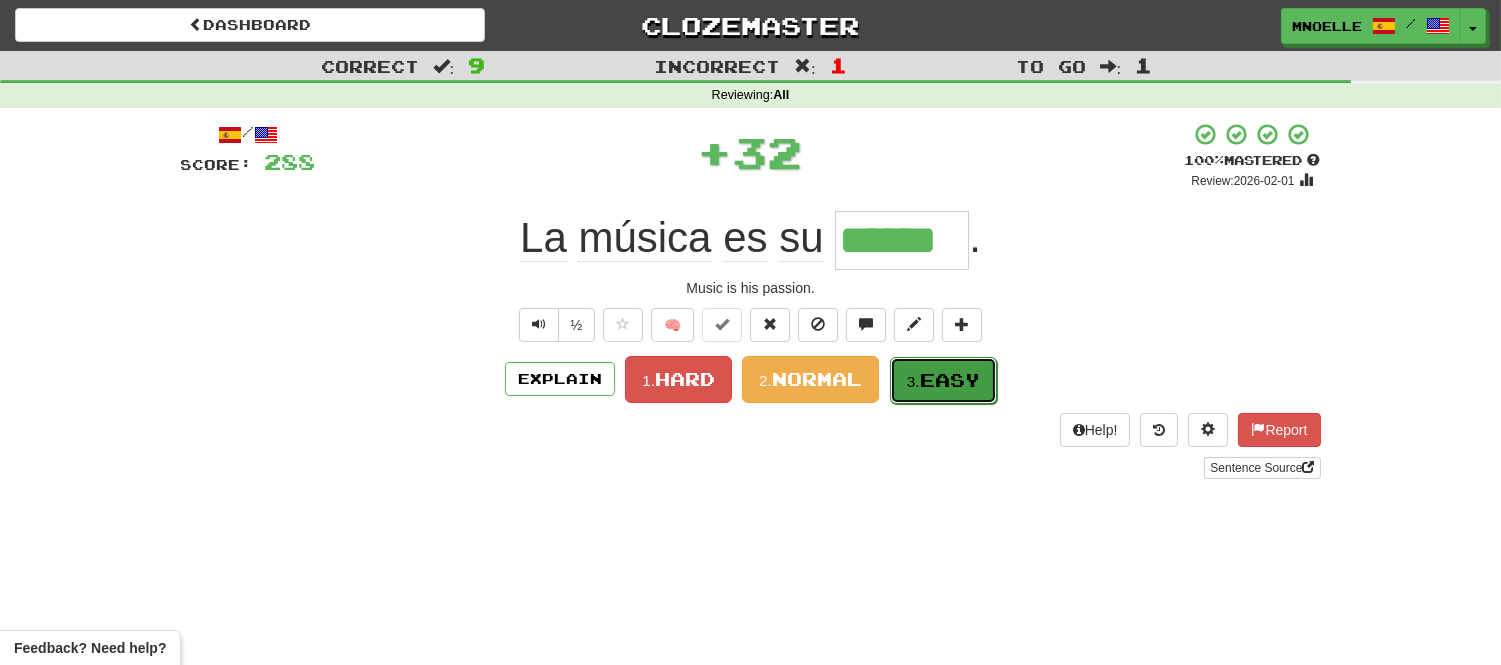 click on "Easy" at bounding box center (950, 380) 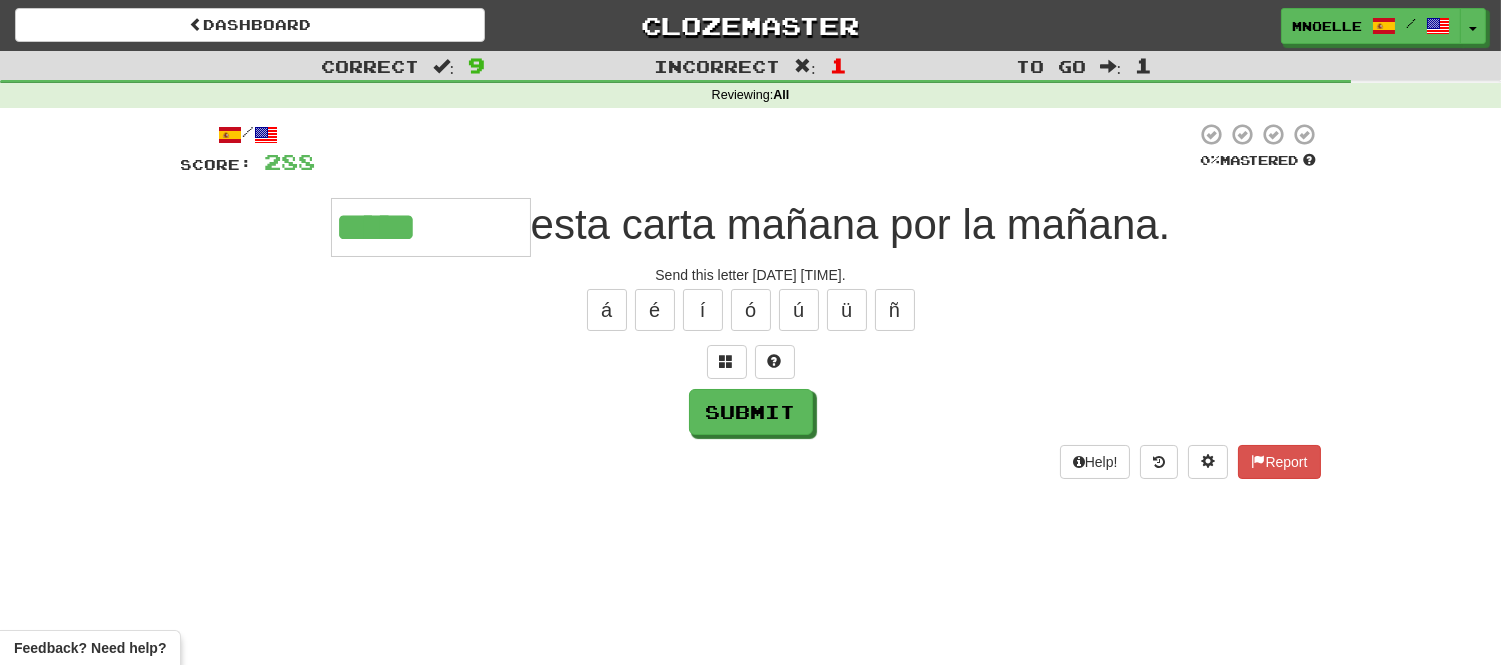 type on "*****" 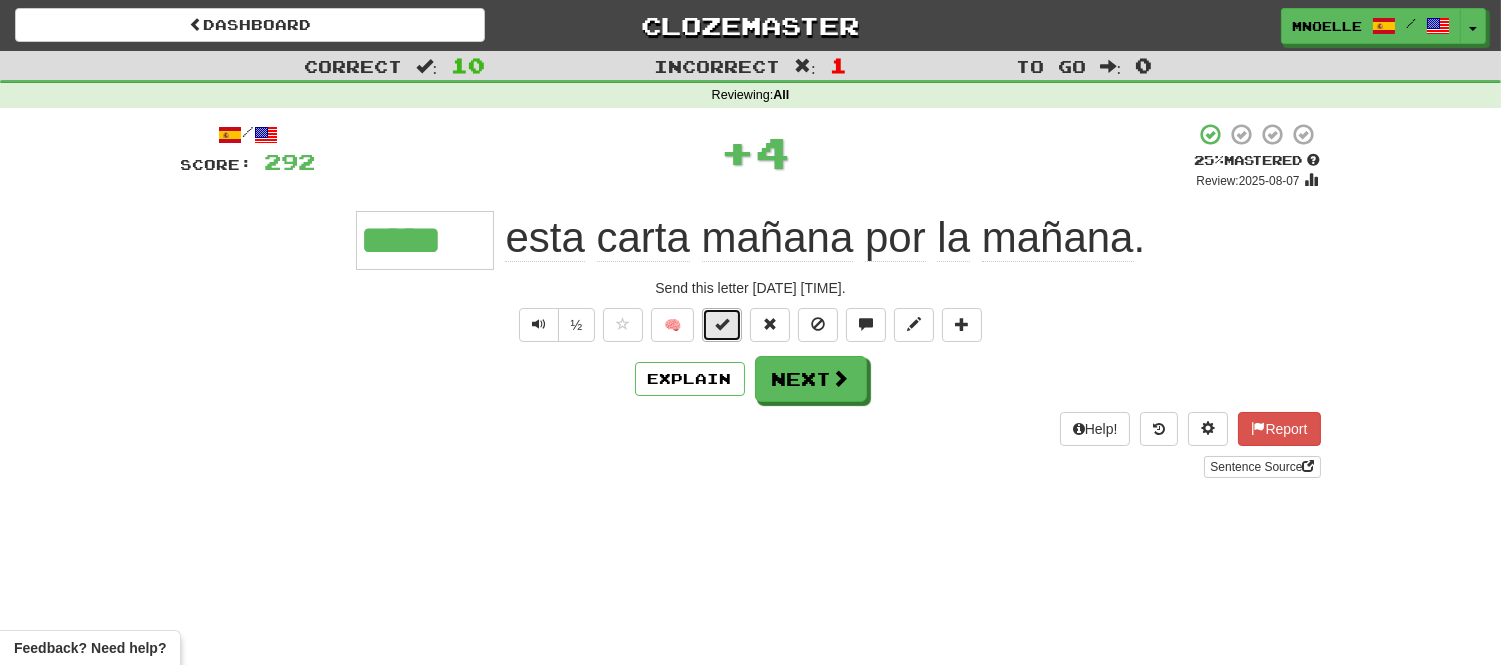 click at bounding box center [722, 324] 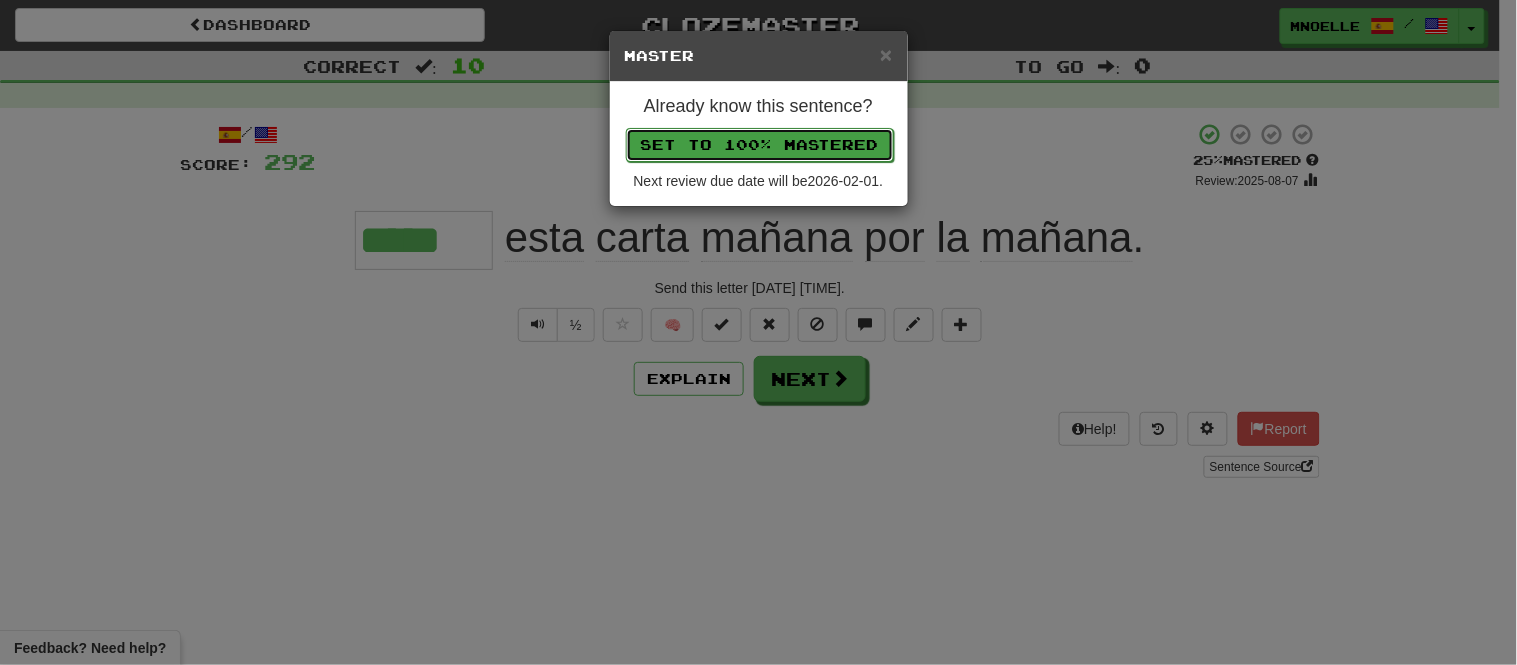 click on "Set to 100% Mastered" at bounding box center (760, 145) 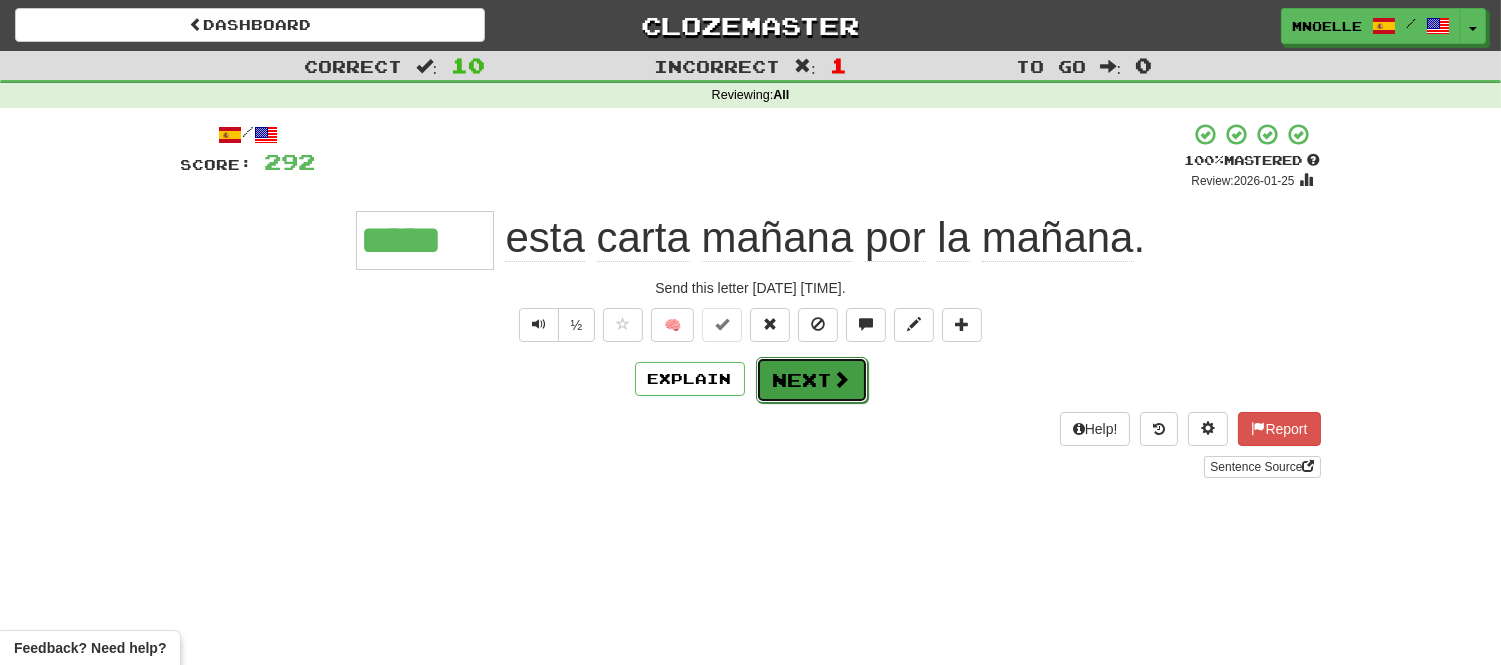 click on "Next" at bounding box center (812, 380) 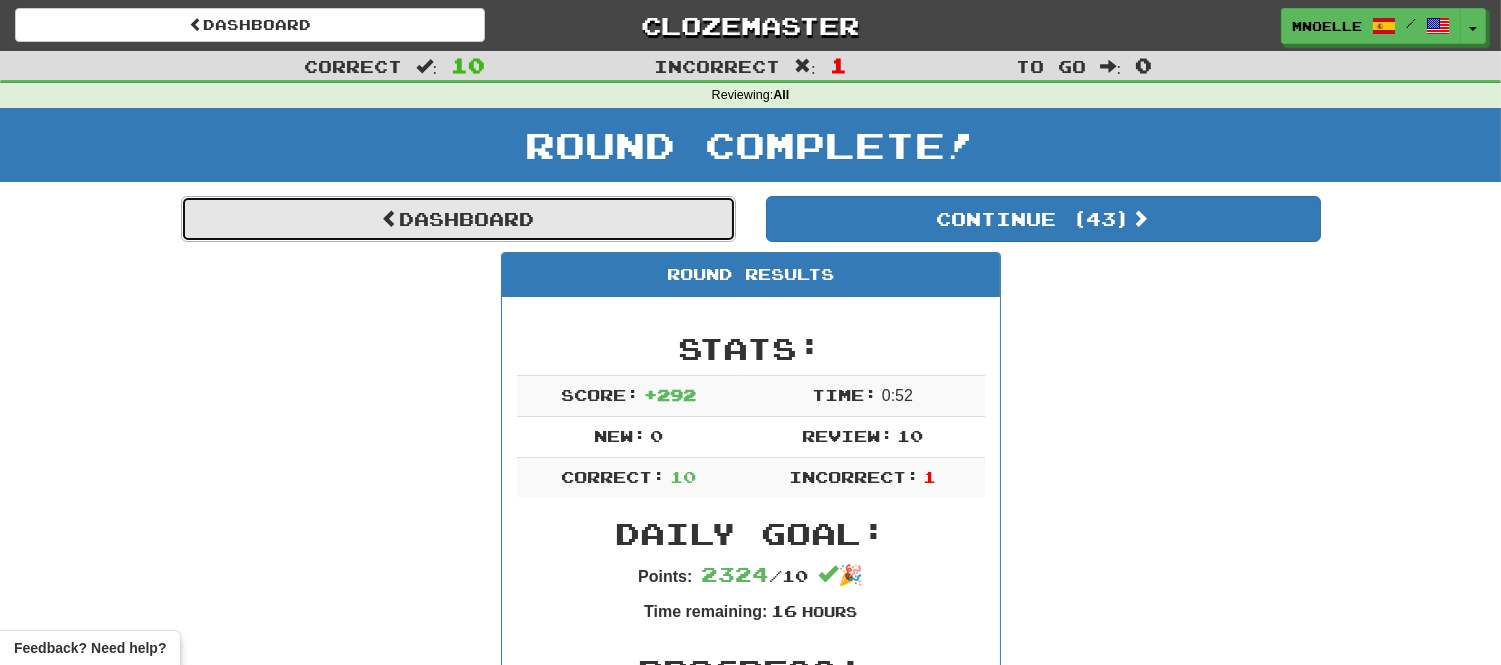 click on "Dashboard" at bounding box center (458, 219) 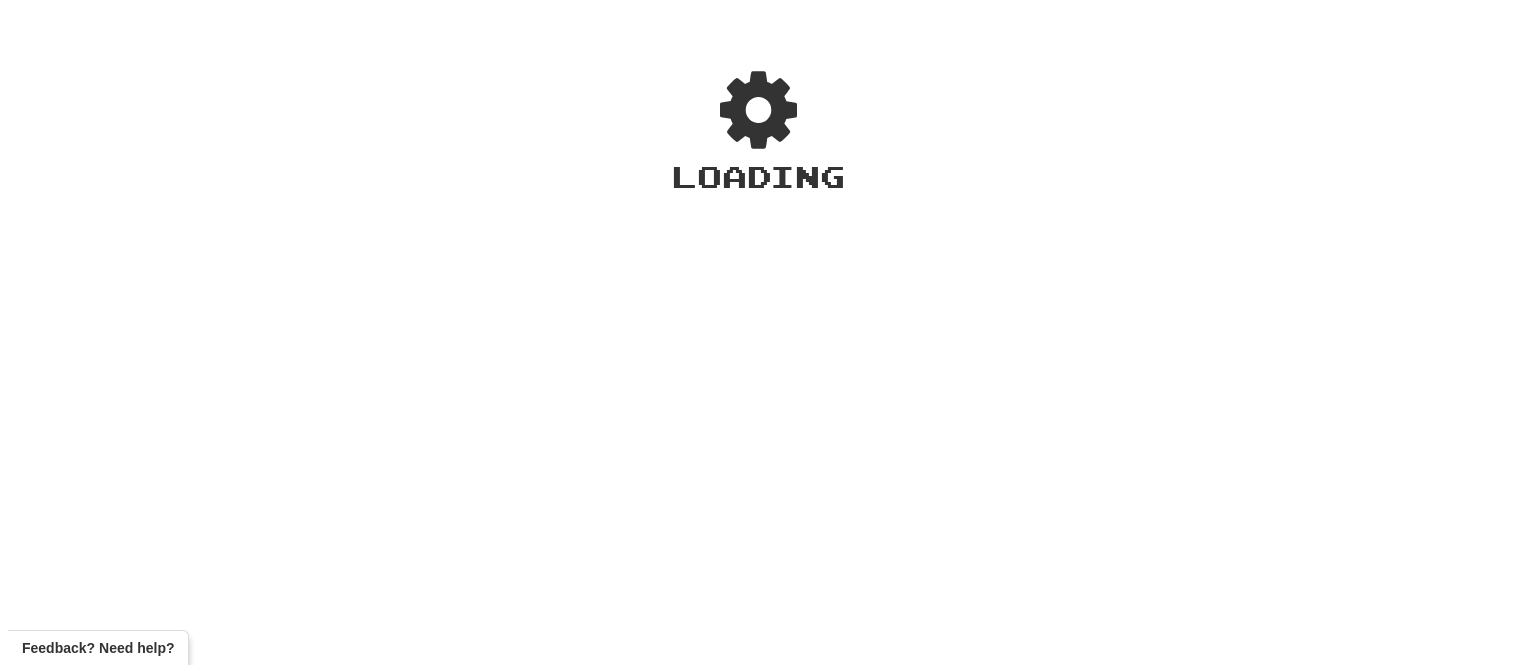 scroll, scrollTop: 0, scrollLeft: 0, axis: both 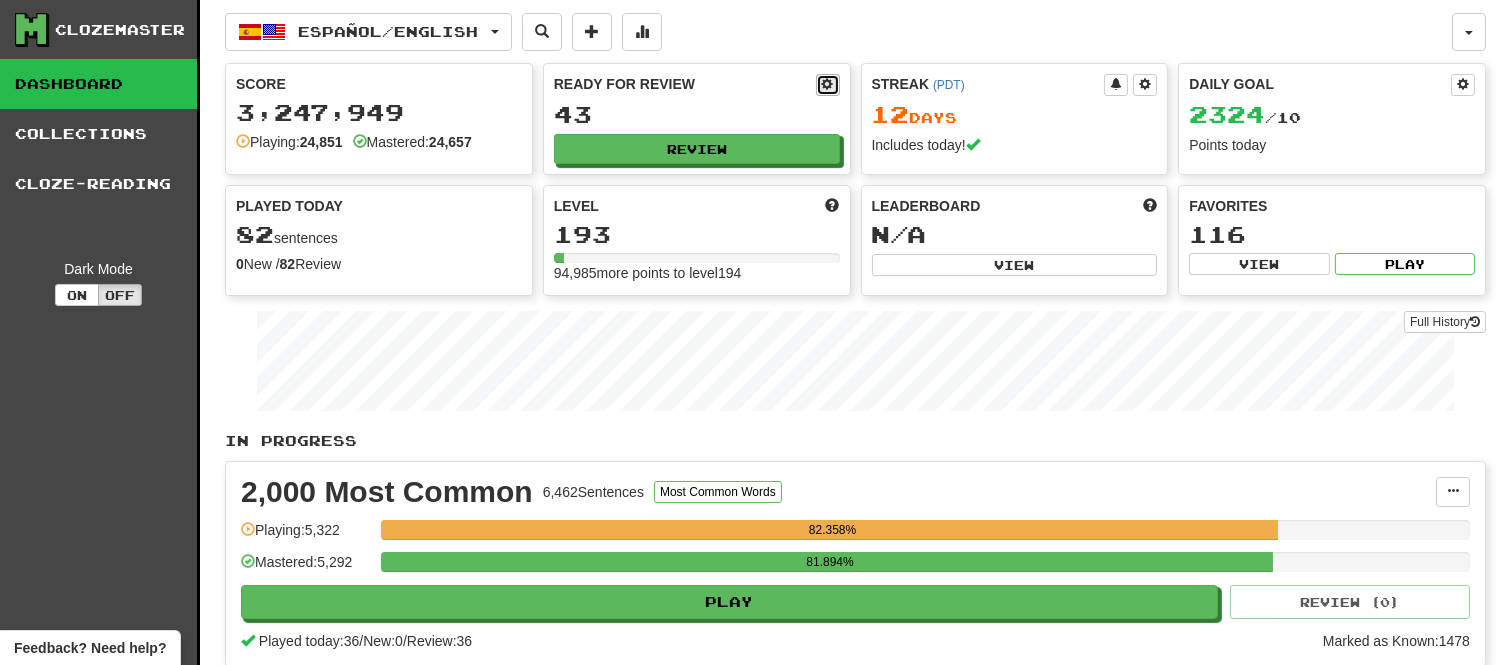 click at bounding box center (828, 84) 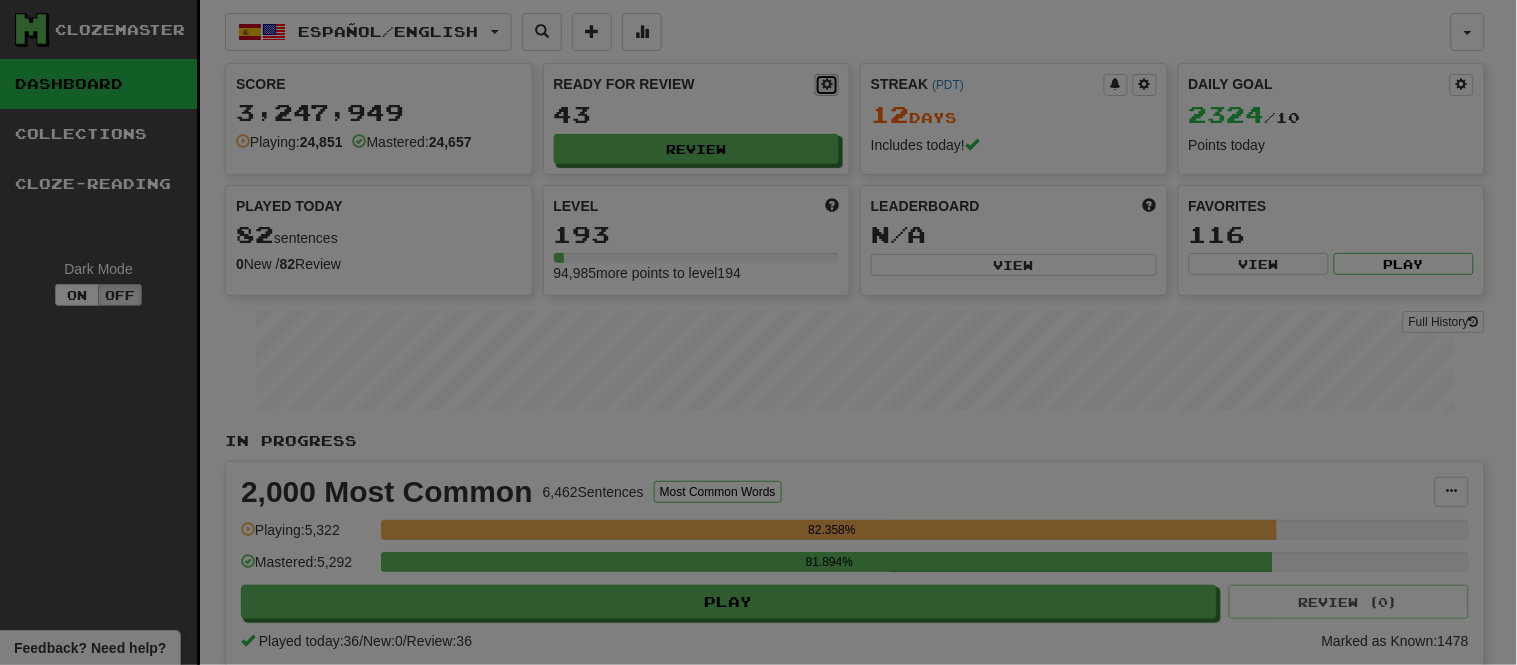 select on "*" 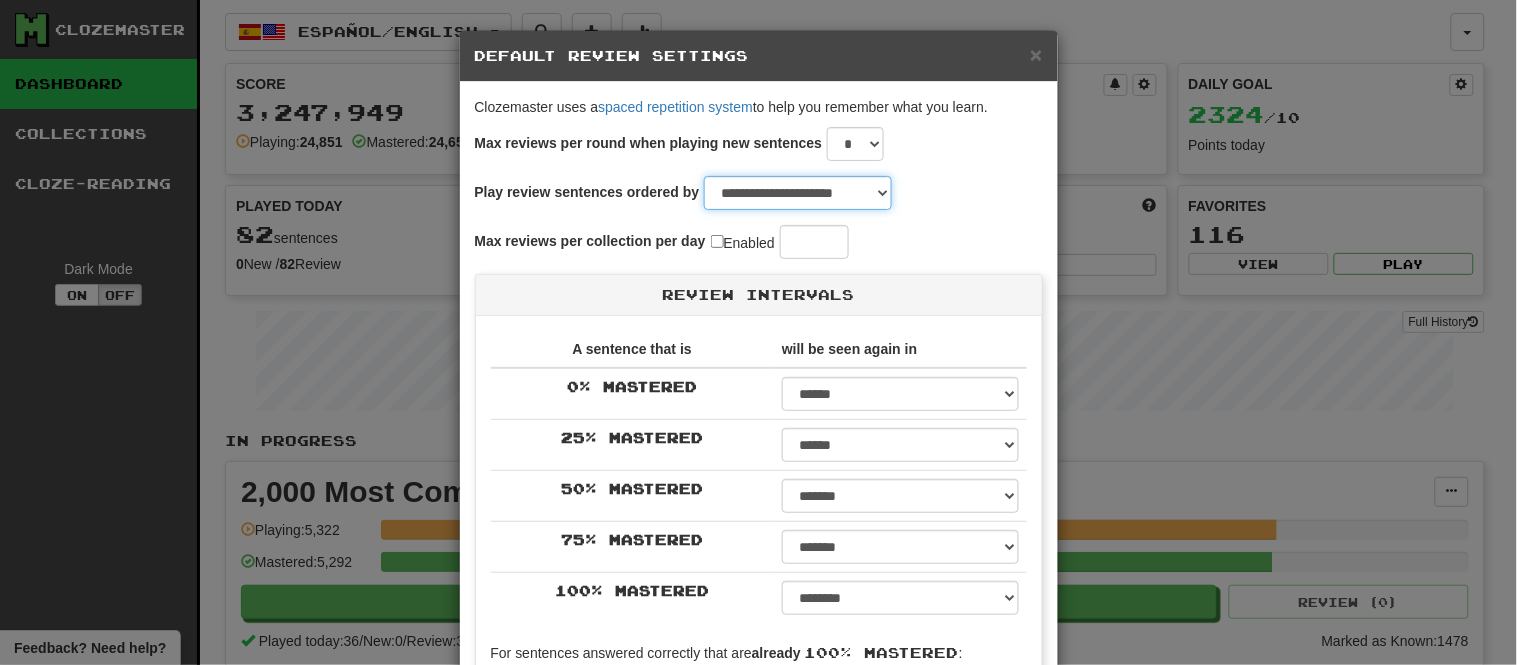 click on "**********" at bounding box center [798, 193] 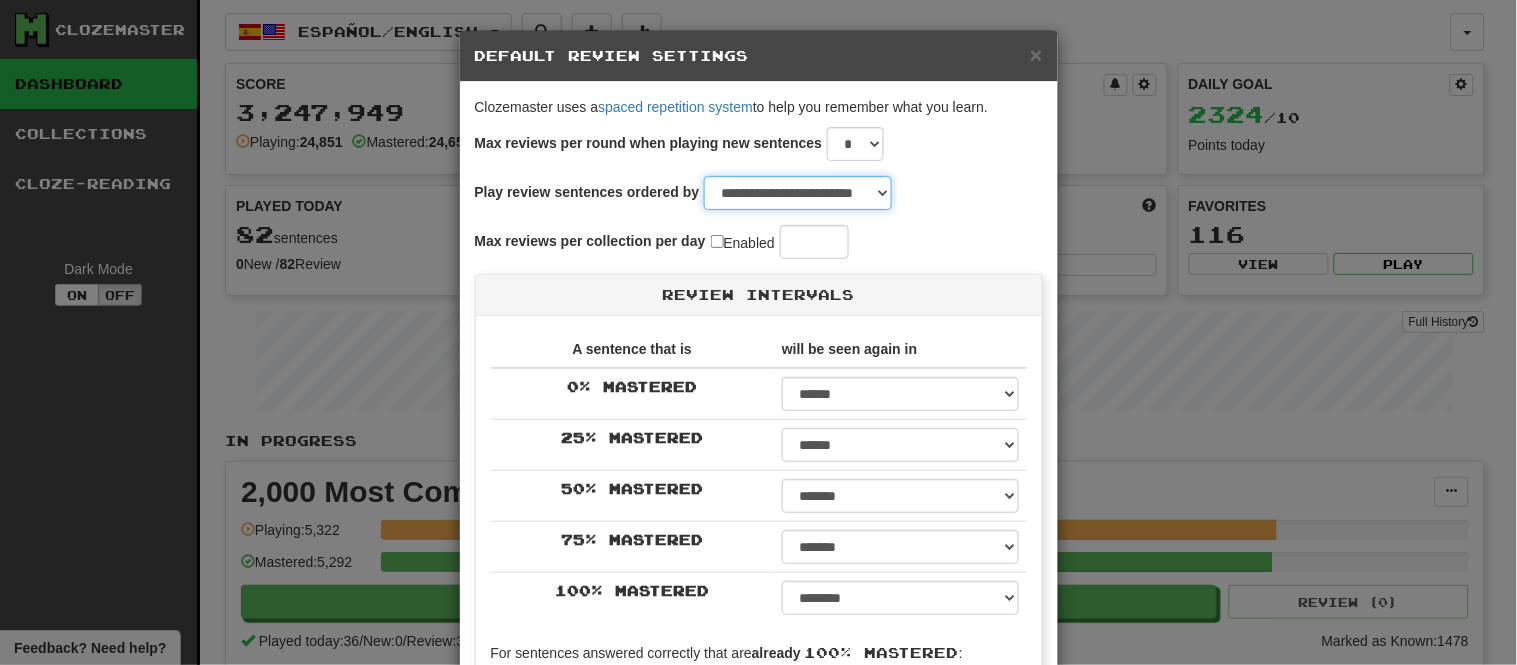click on "**********" at bounding box center (798, 193) 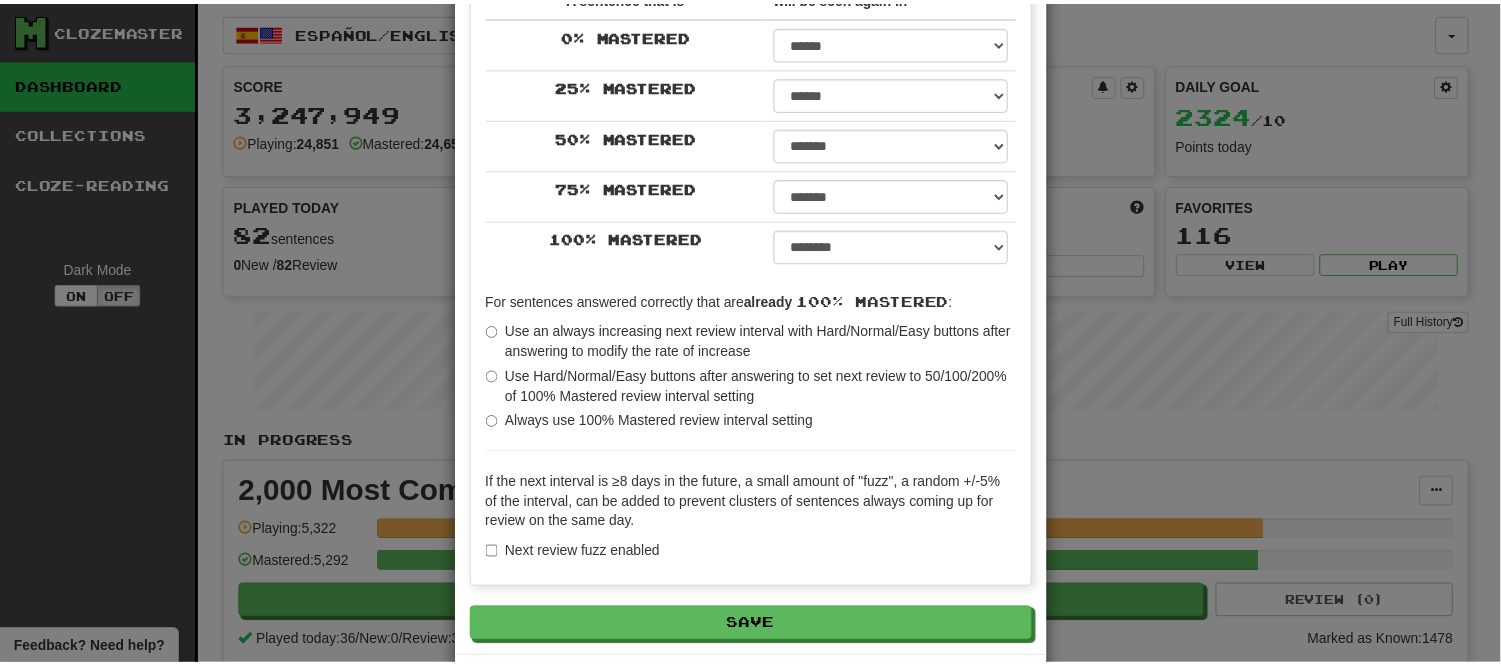 scroll, scrollTop: 356, scrollLeft: 0, axis: vertical 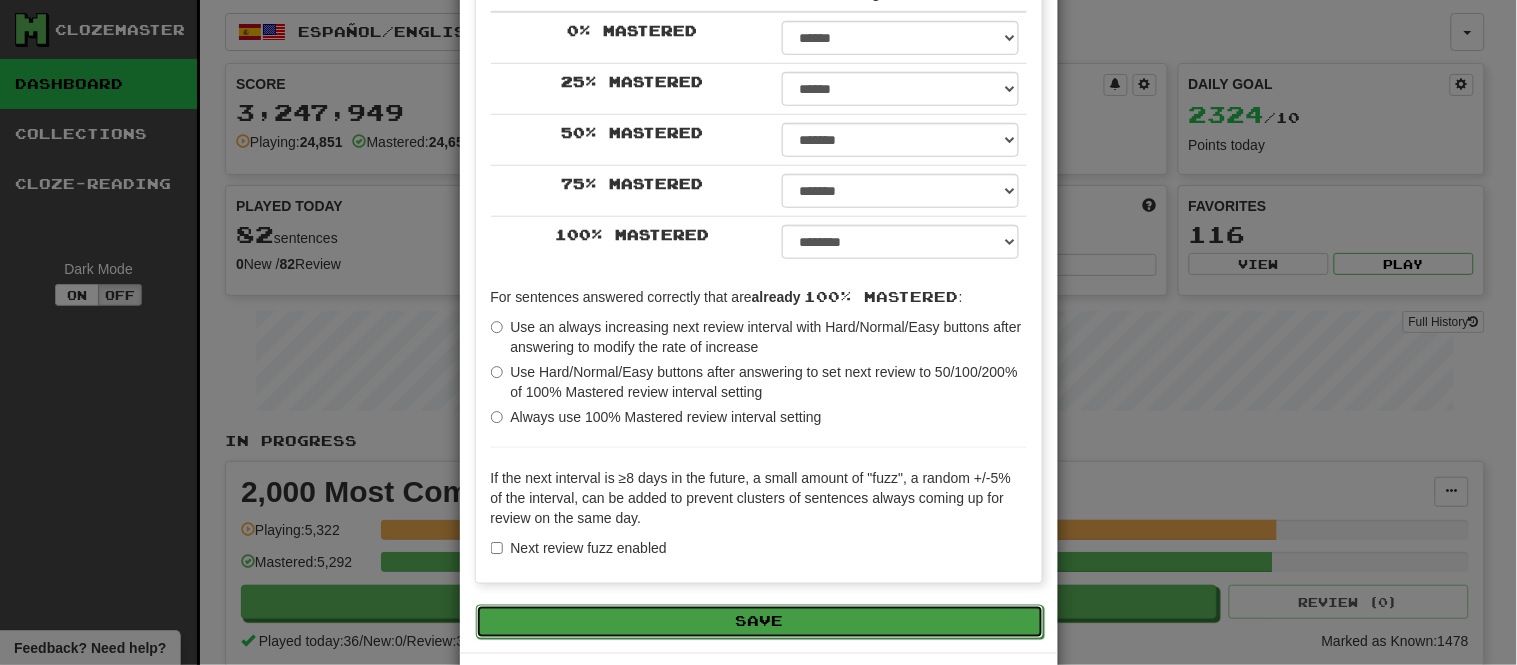 click on "Save" at bounding box center [760, 622] 